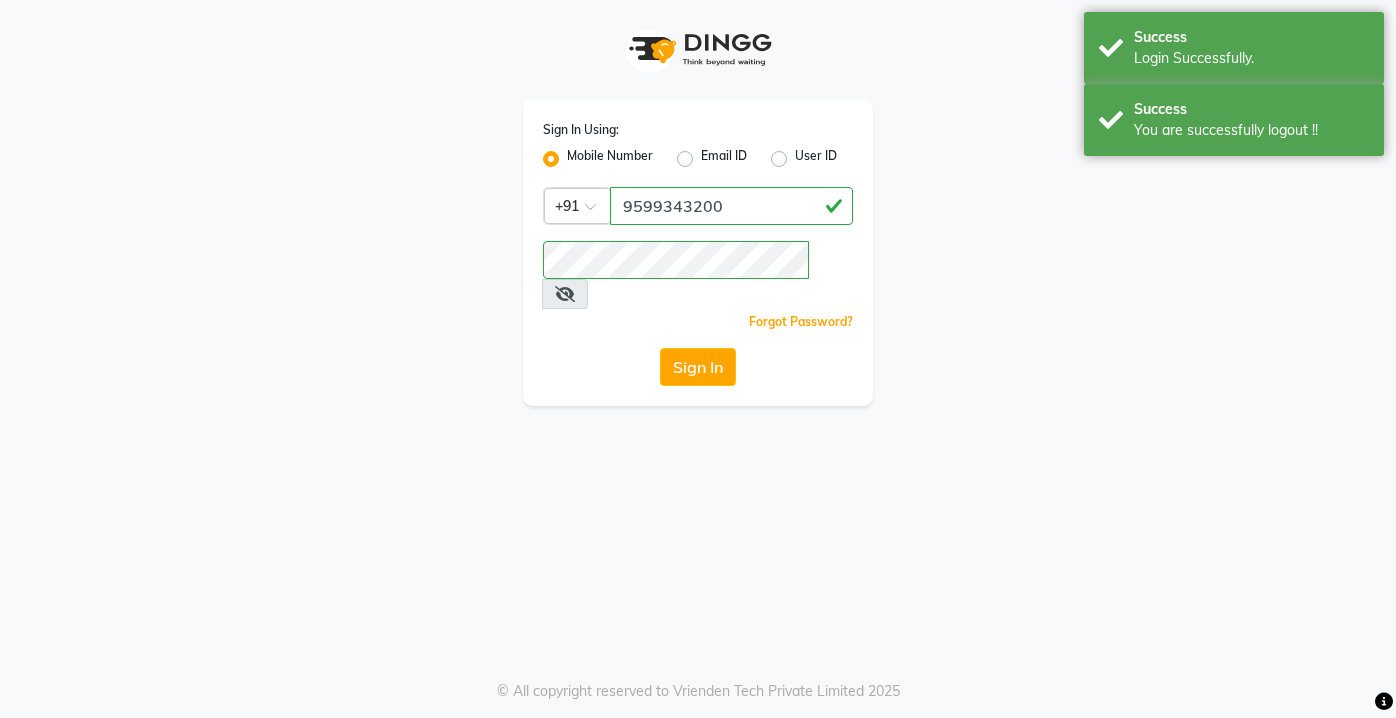 scroll, scrollTop: 0, scrollLeft: 0, axis: both 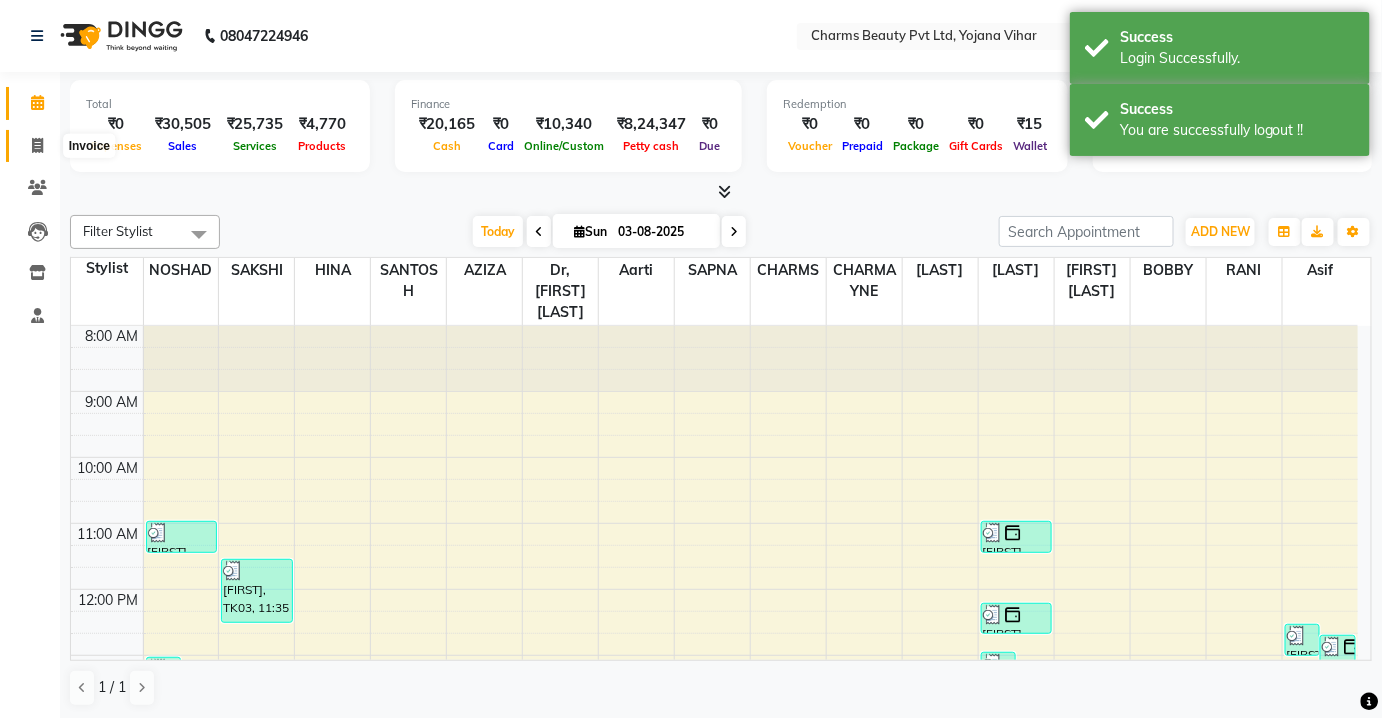 click 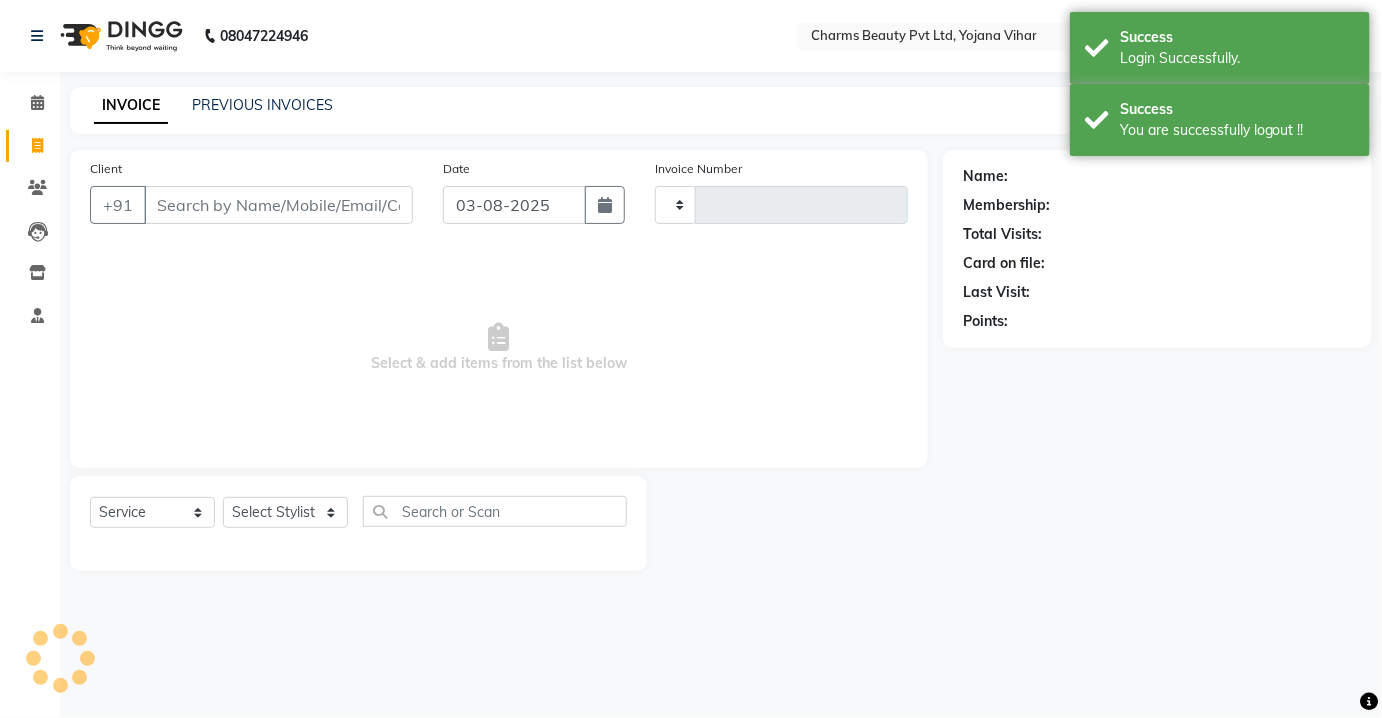 type on "1862" 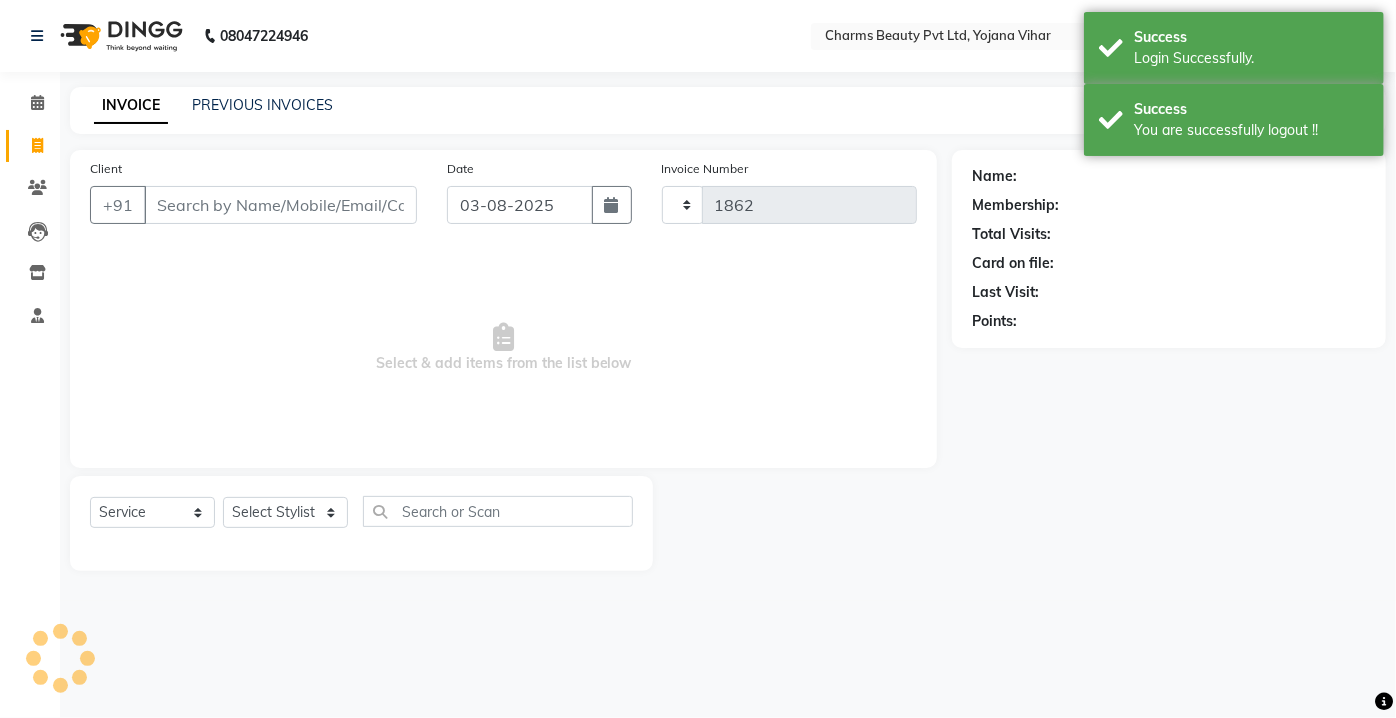 select on "3743" 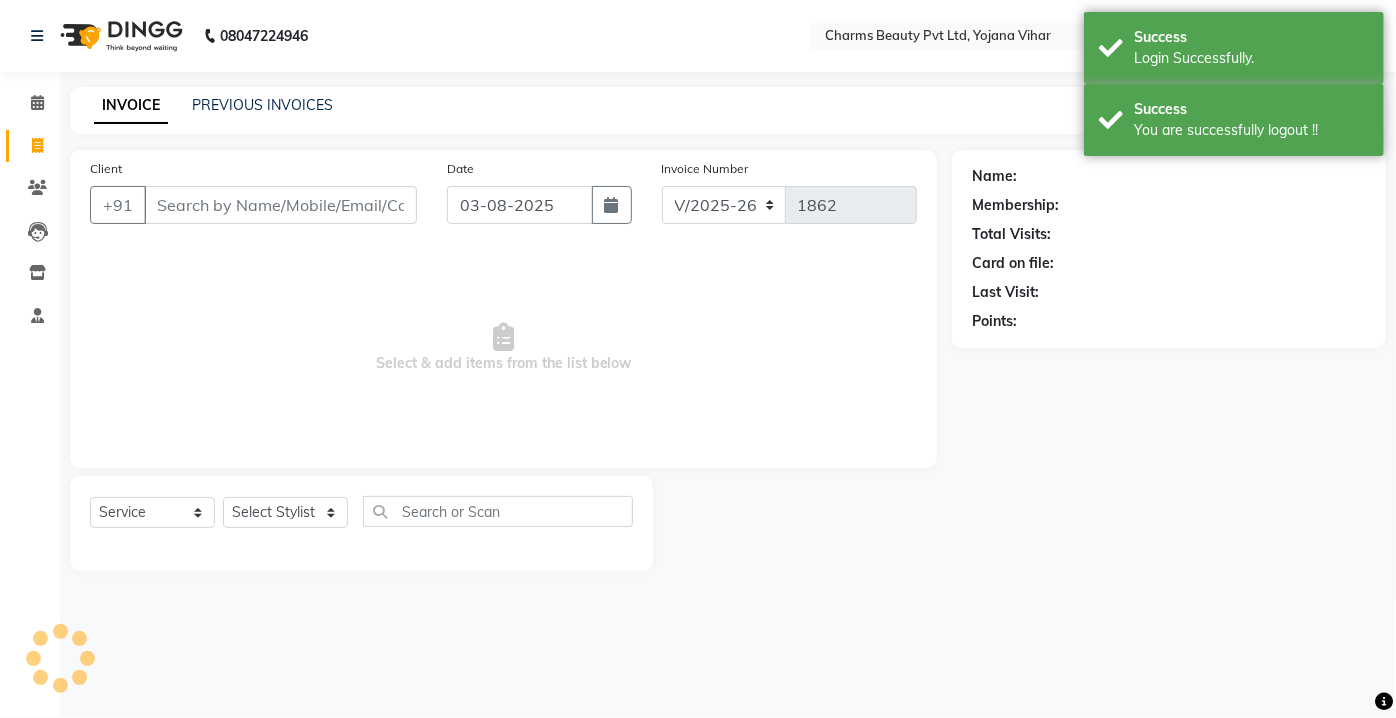 click on "INVOICE" 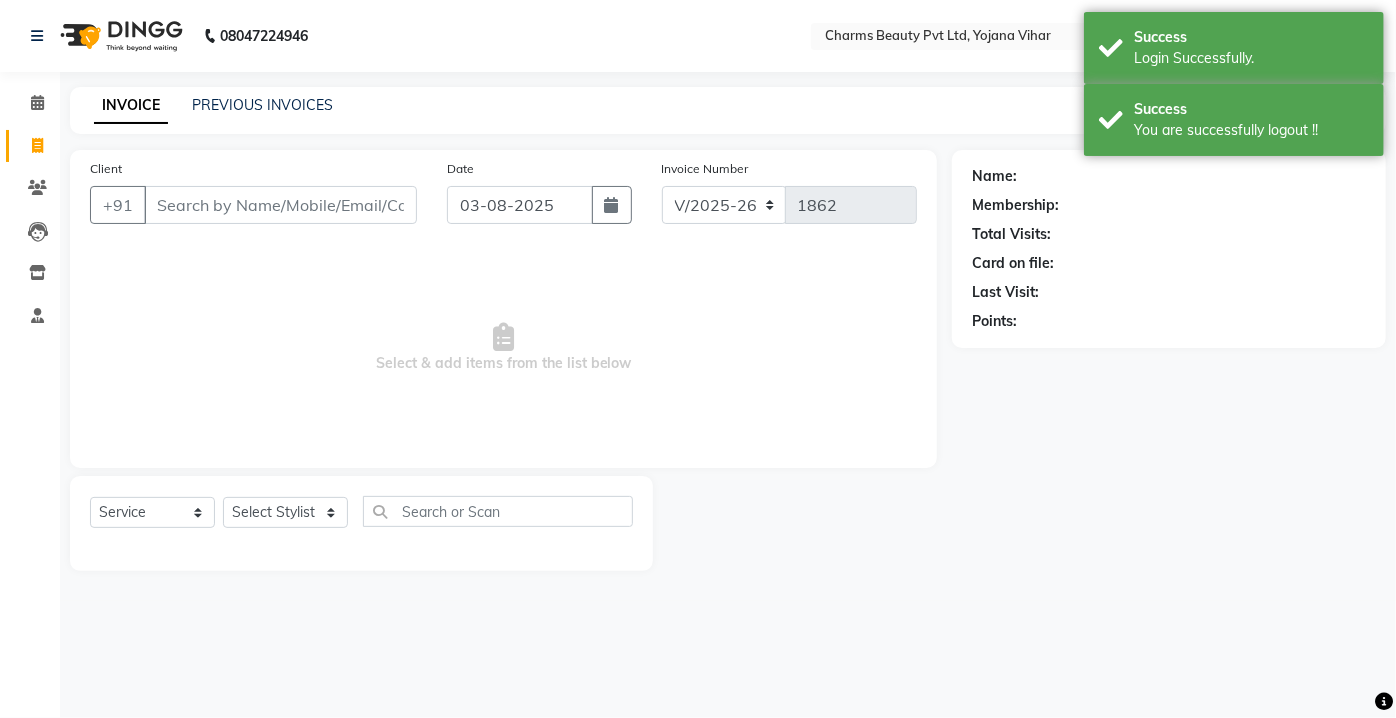 click on "INVOICE PREVIOUS INVOICES" 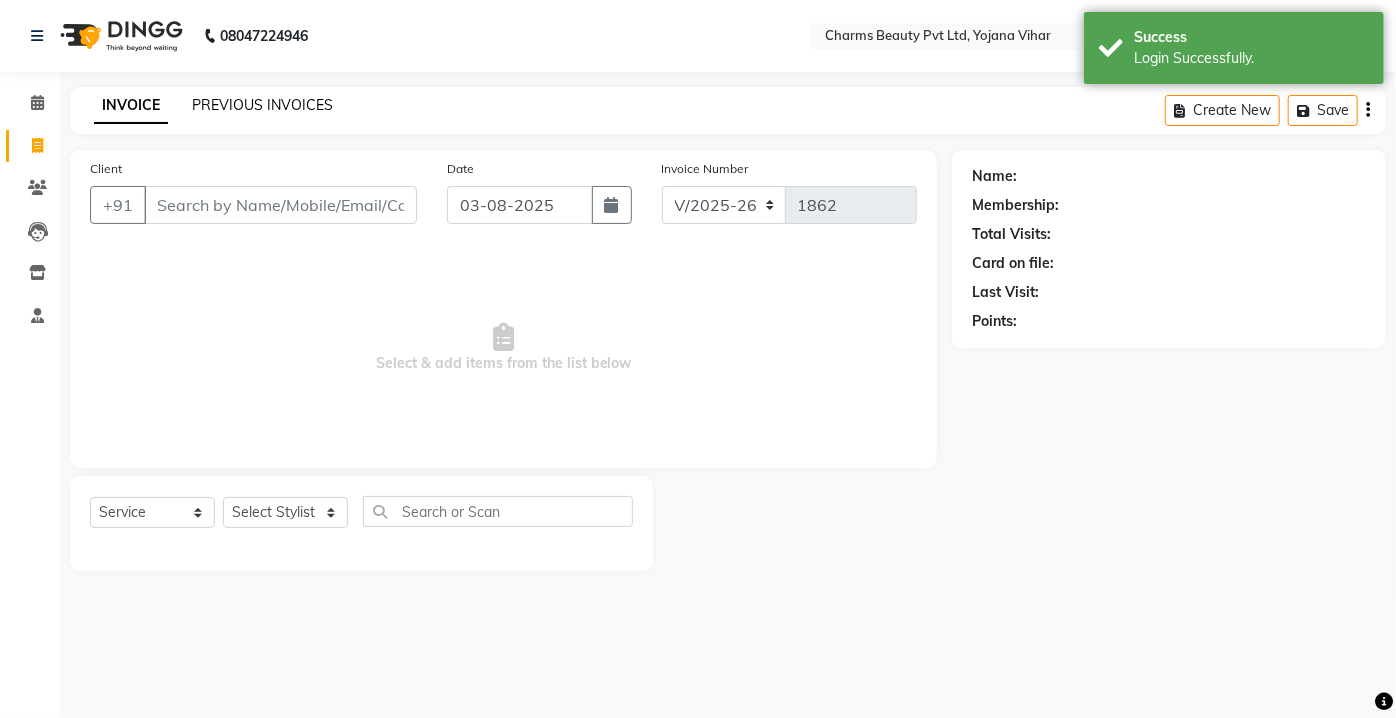 click on "PREVIOUS INVOICES" 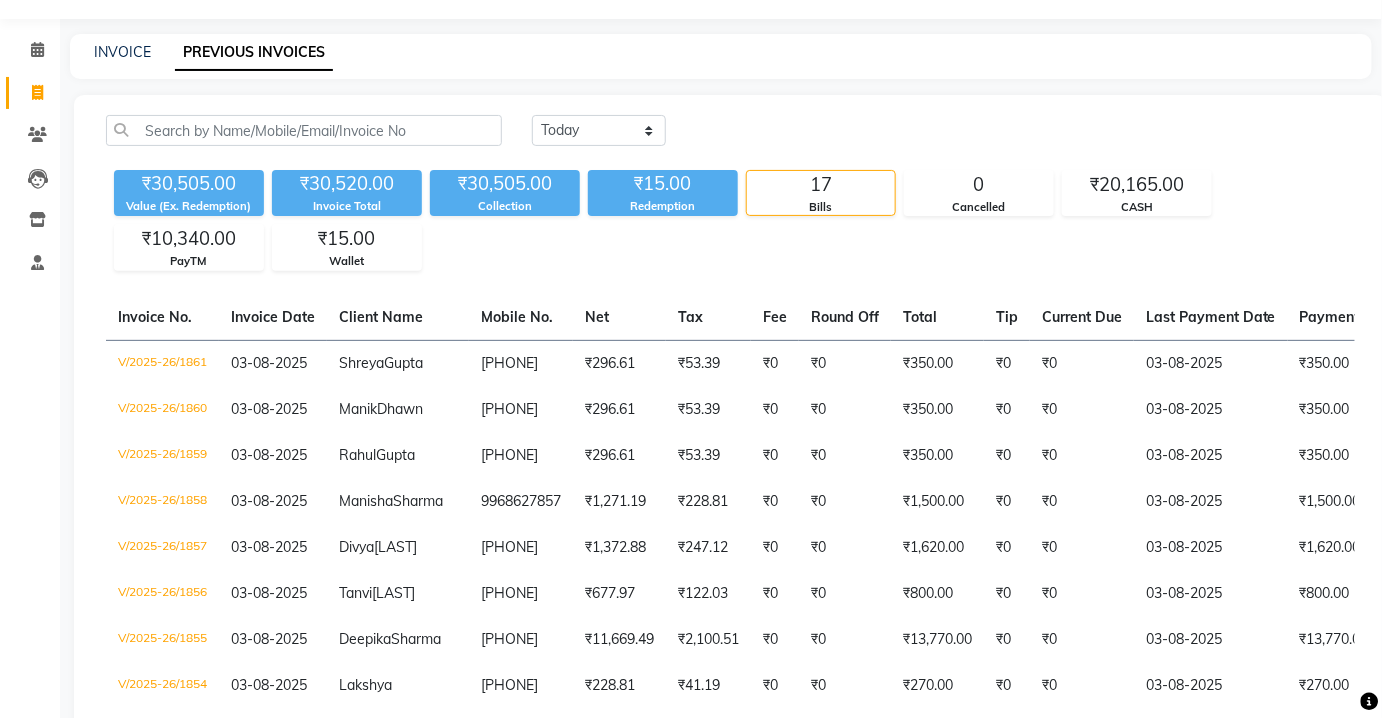 scroll, scrollTop: 0, scrollLeft: 0, axis: both 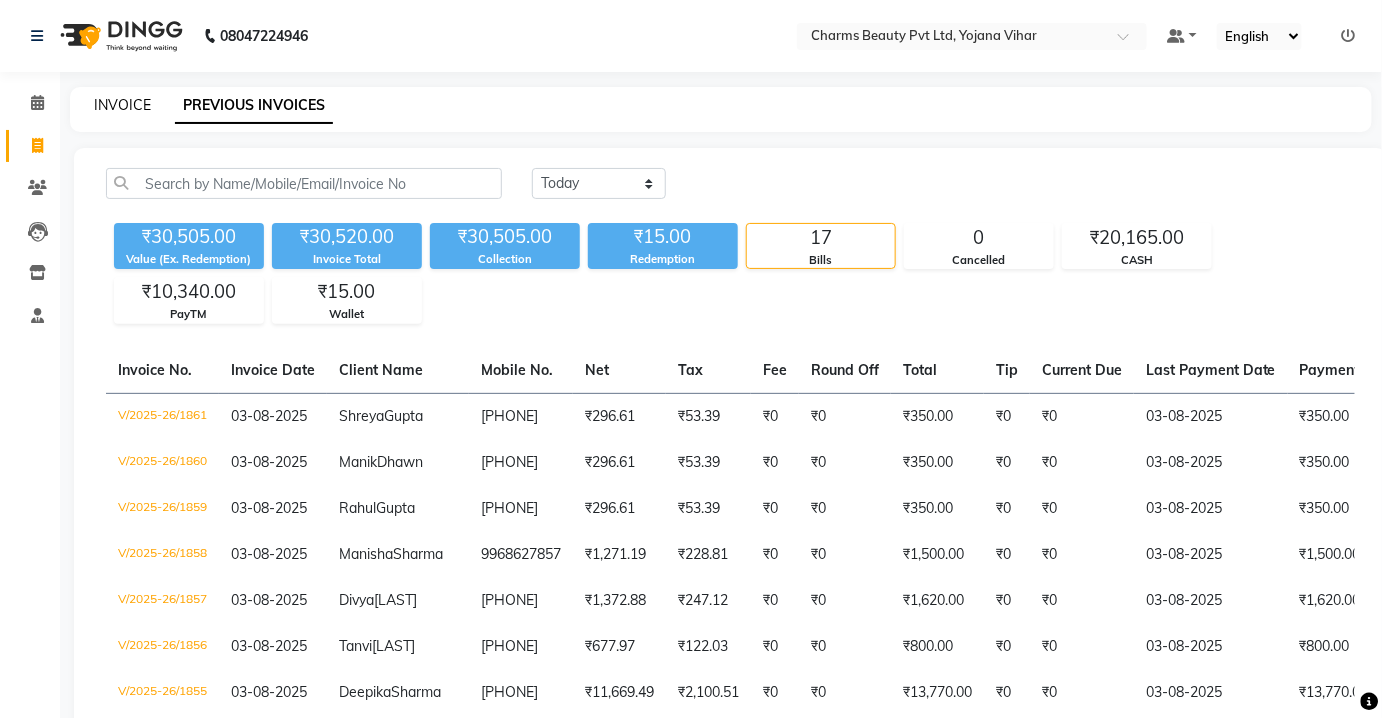 click on "INVOICE" 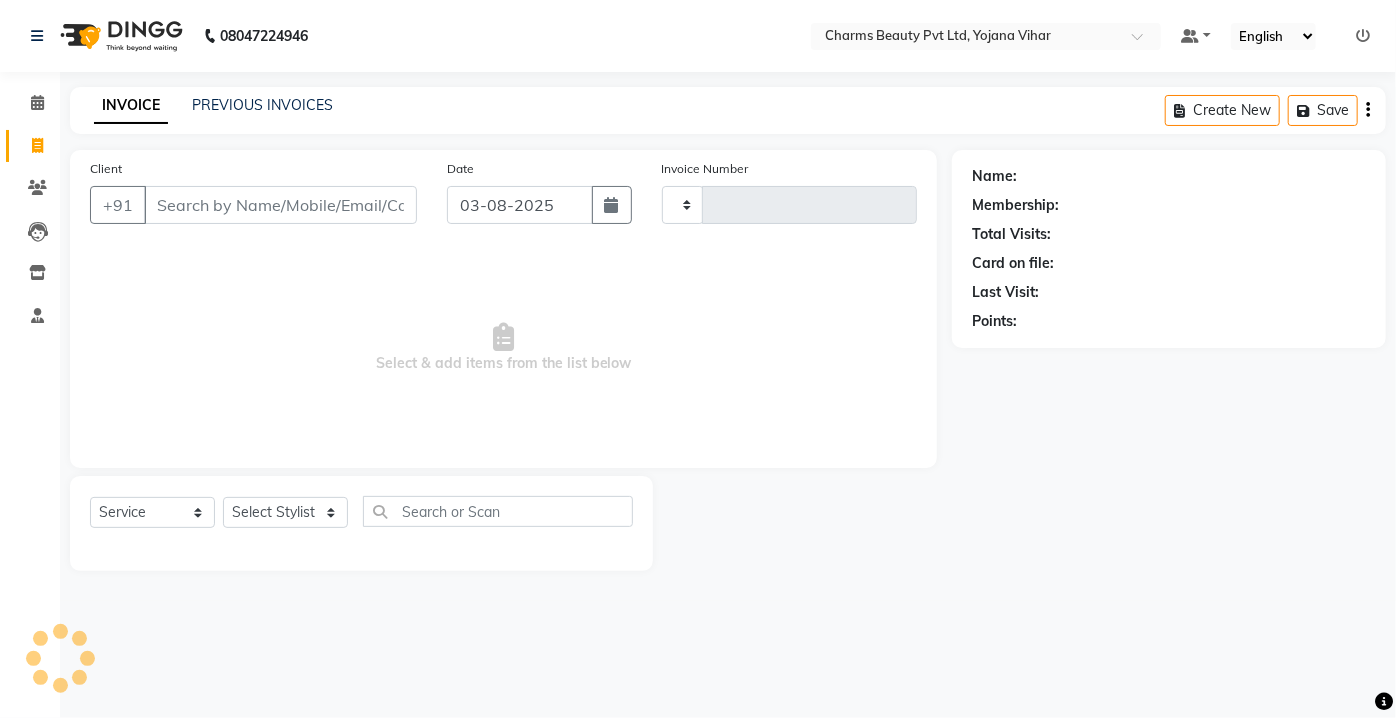 type on "1862" 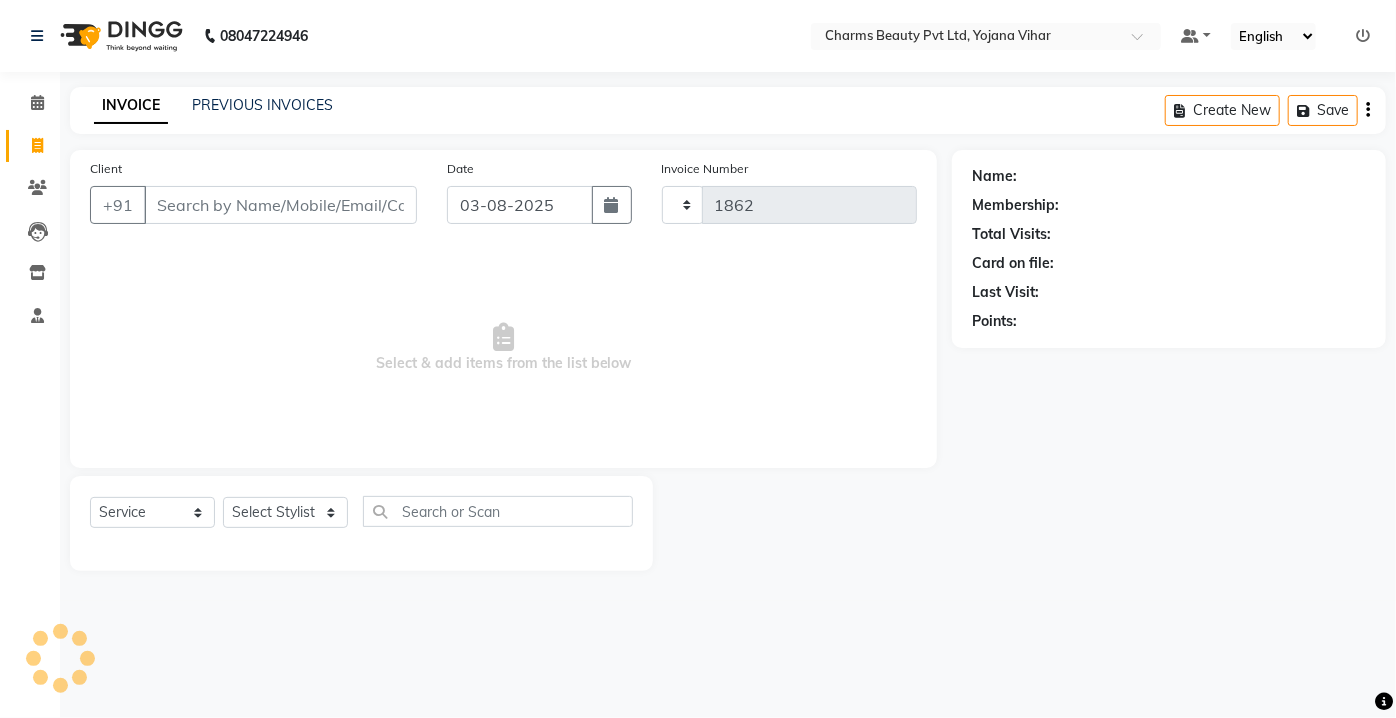 select on "3743" 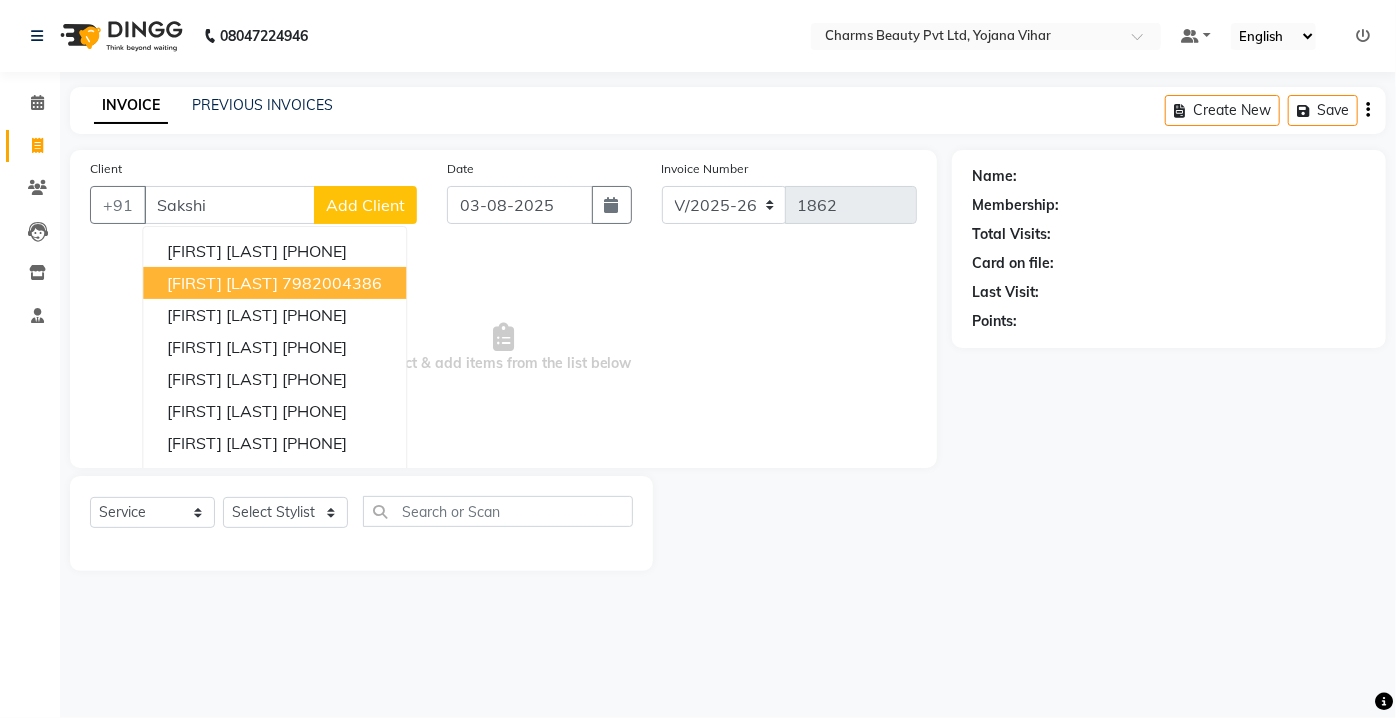 click on "[FIRST] [LAST]" at bounding box center [222, 283] 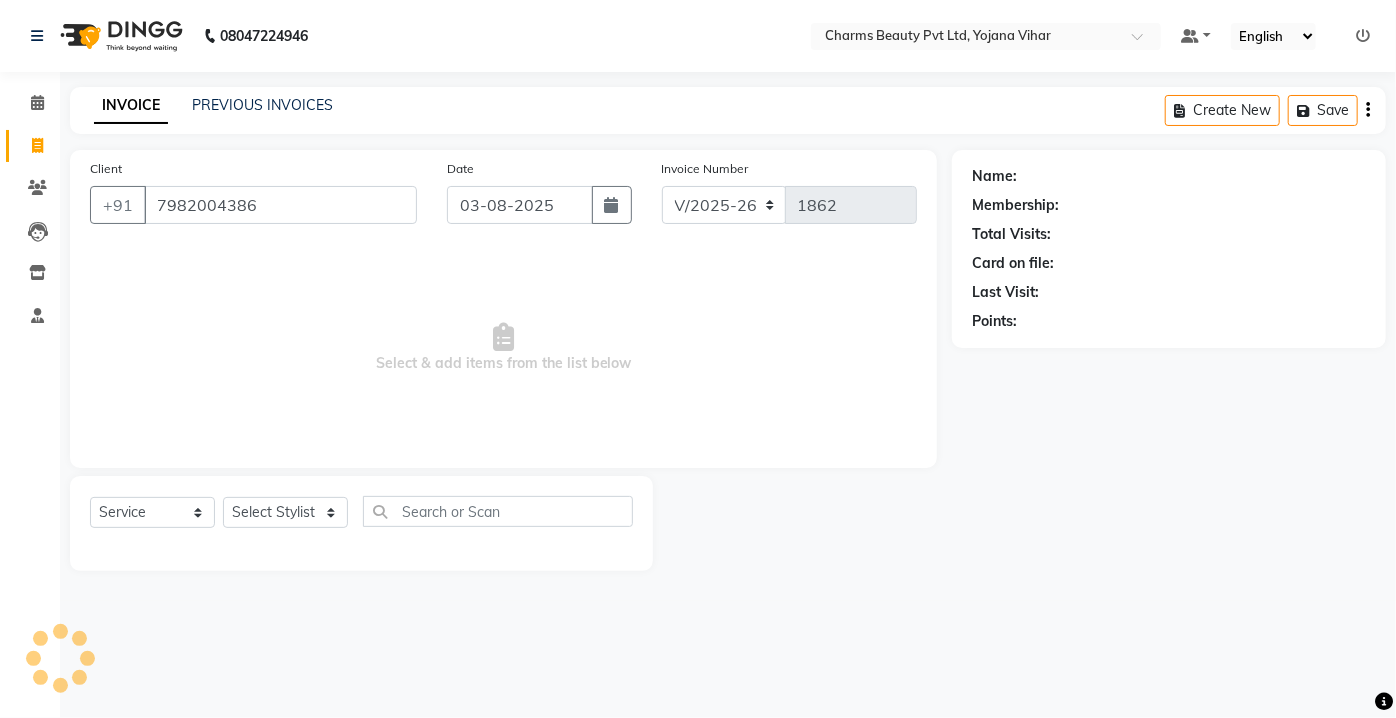 type on "7982004386" 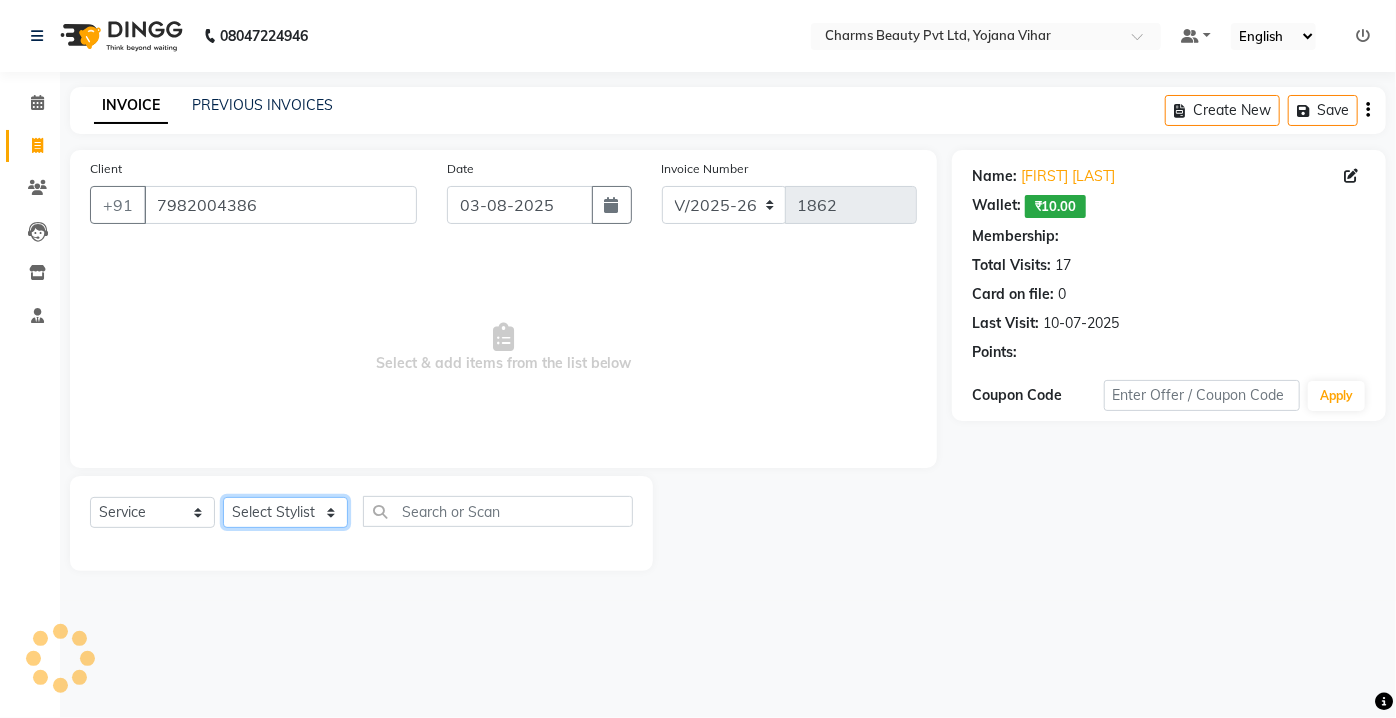 select on "1: Object" 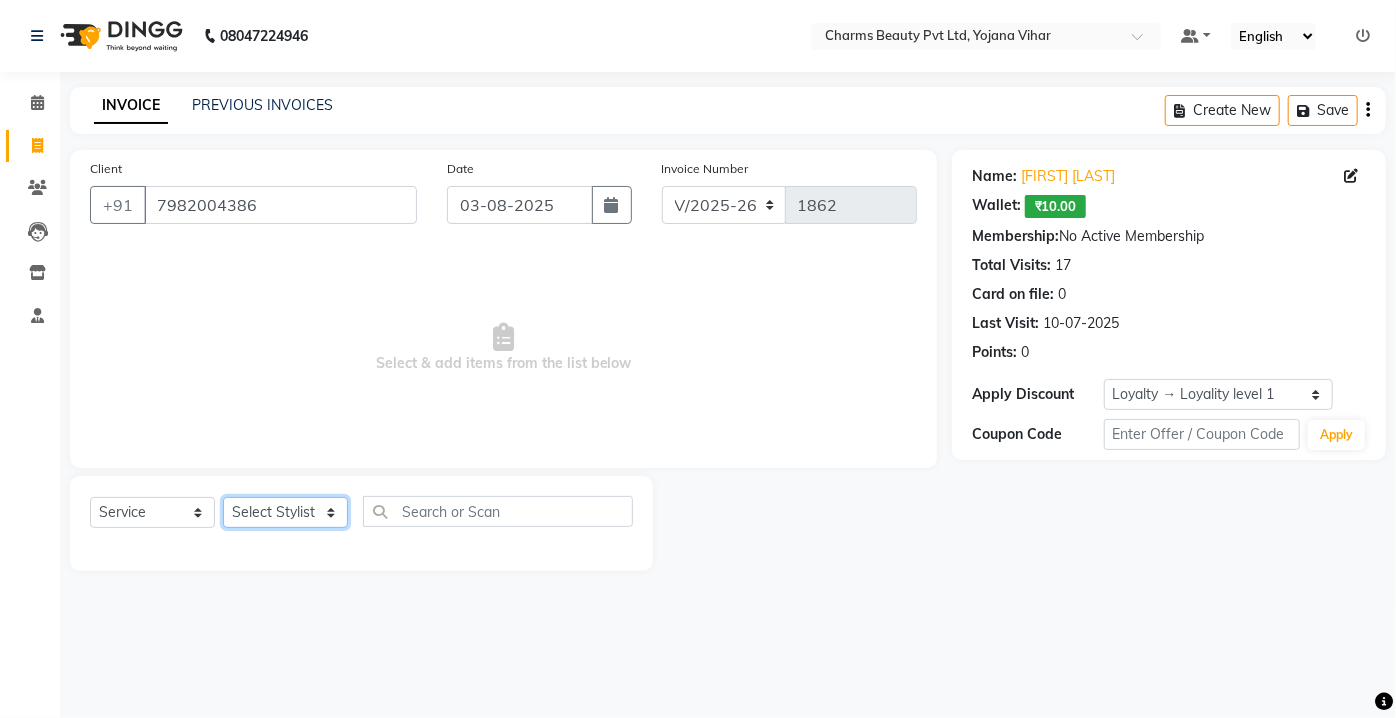 drag, startPoint x: 296, startPoint y: 512, endPoint x: 300, endPoint y: 500, distance: 12.649111 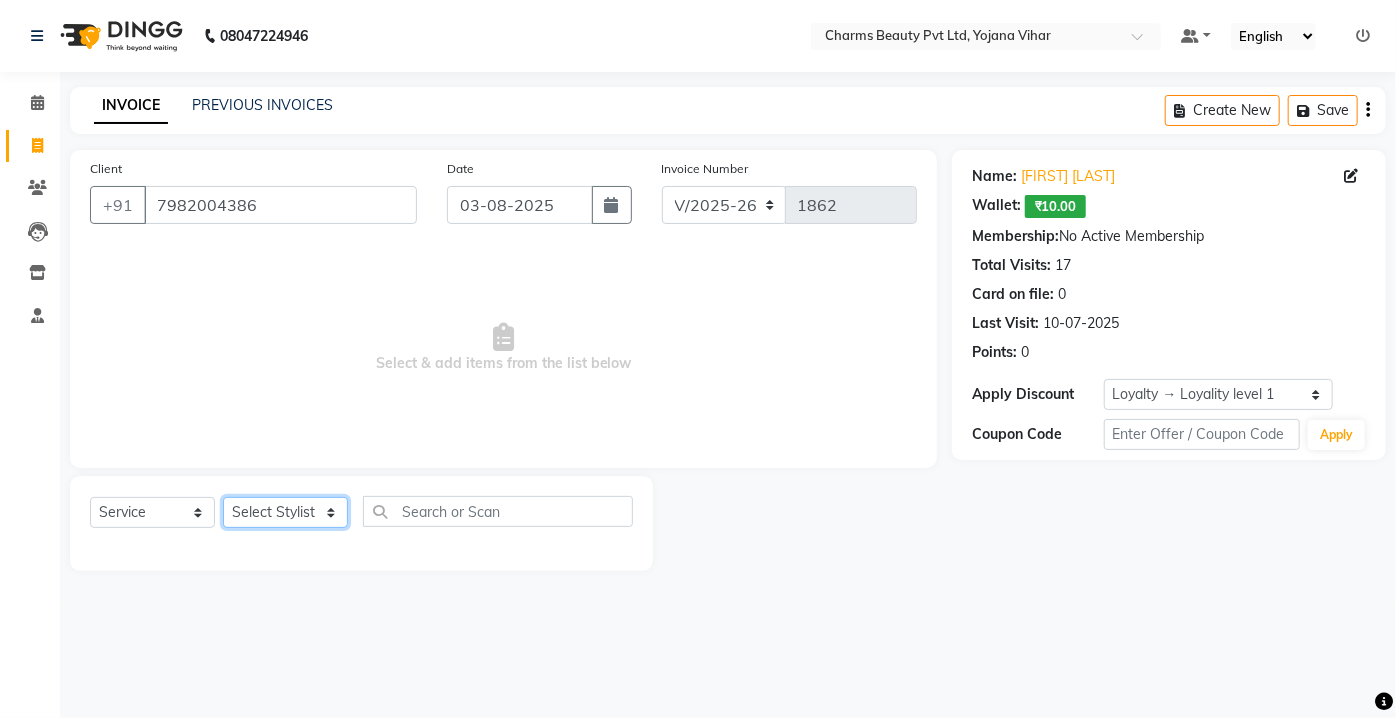 select on "72250" 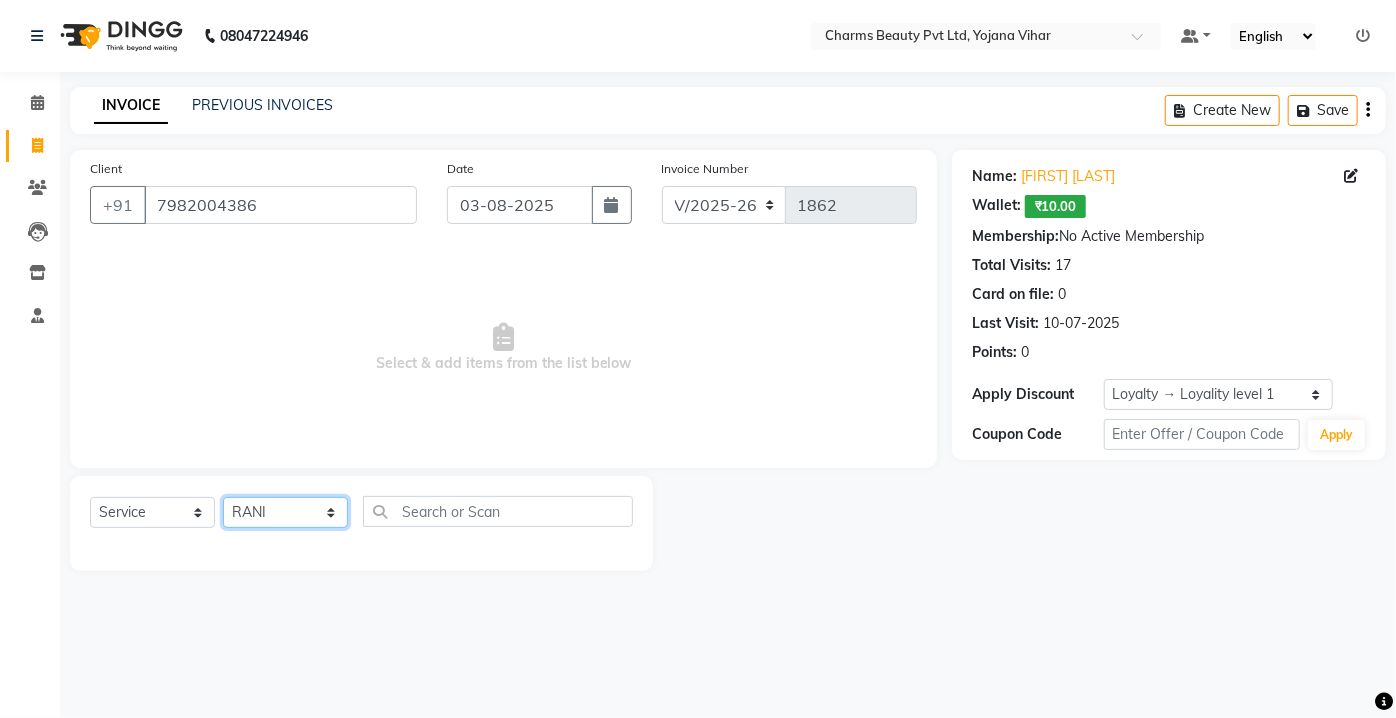 click on "Select Stylist Aarti Asif AZIZA BOBBY CHARMAYNE CHARMS DR. POOJA MITTAL HINA HUSSAN NOSHAD RANI RAVI SOOD  SAKSHI SANTOSH SAPNA TABBASUM" 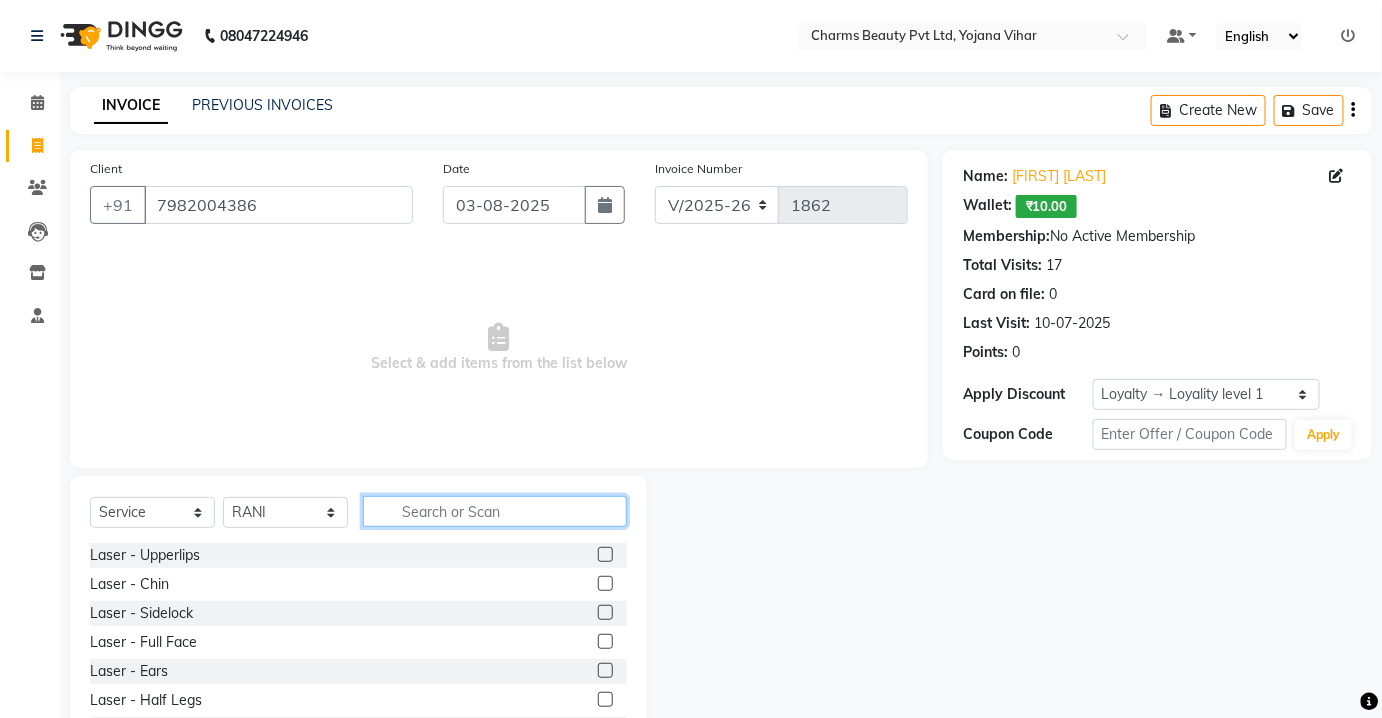 click 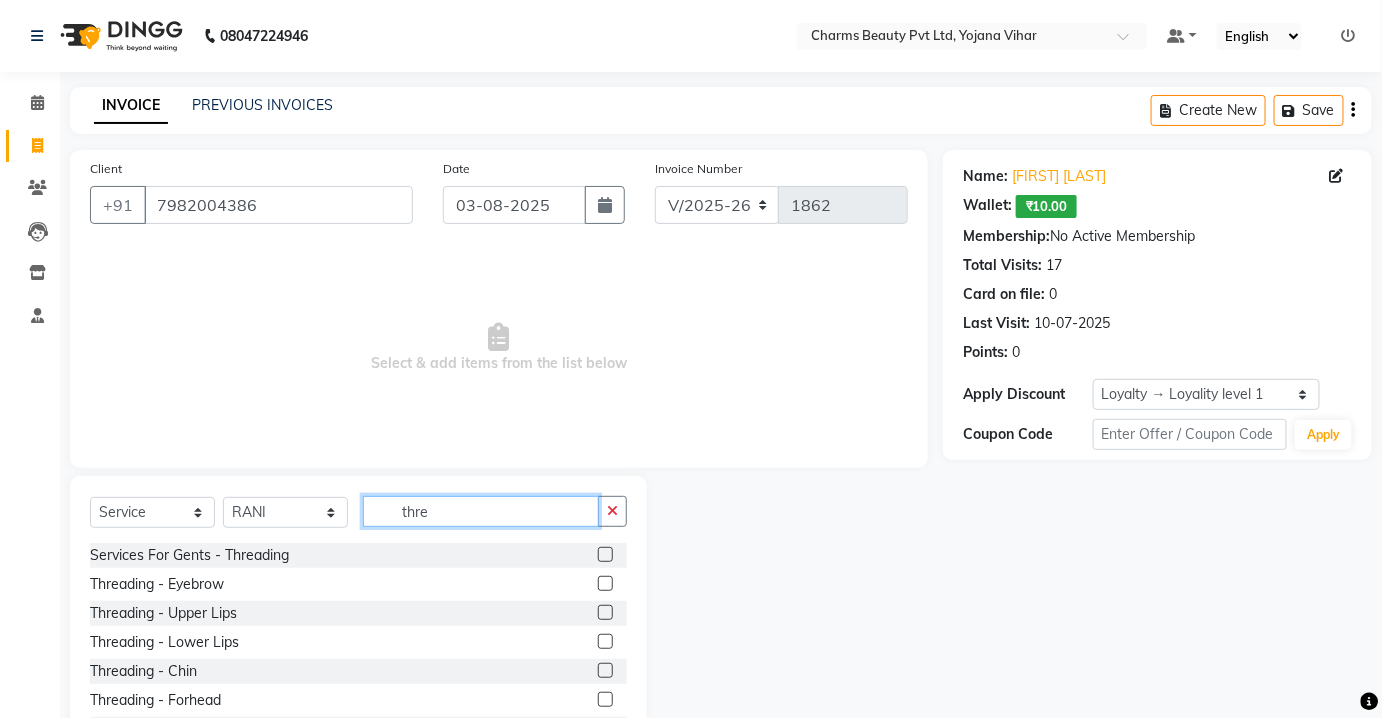 type on "thre" 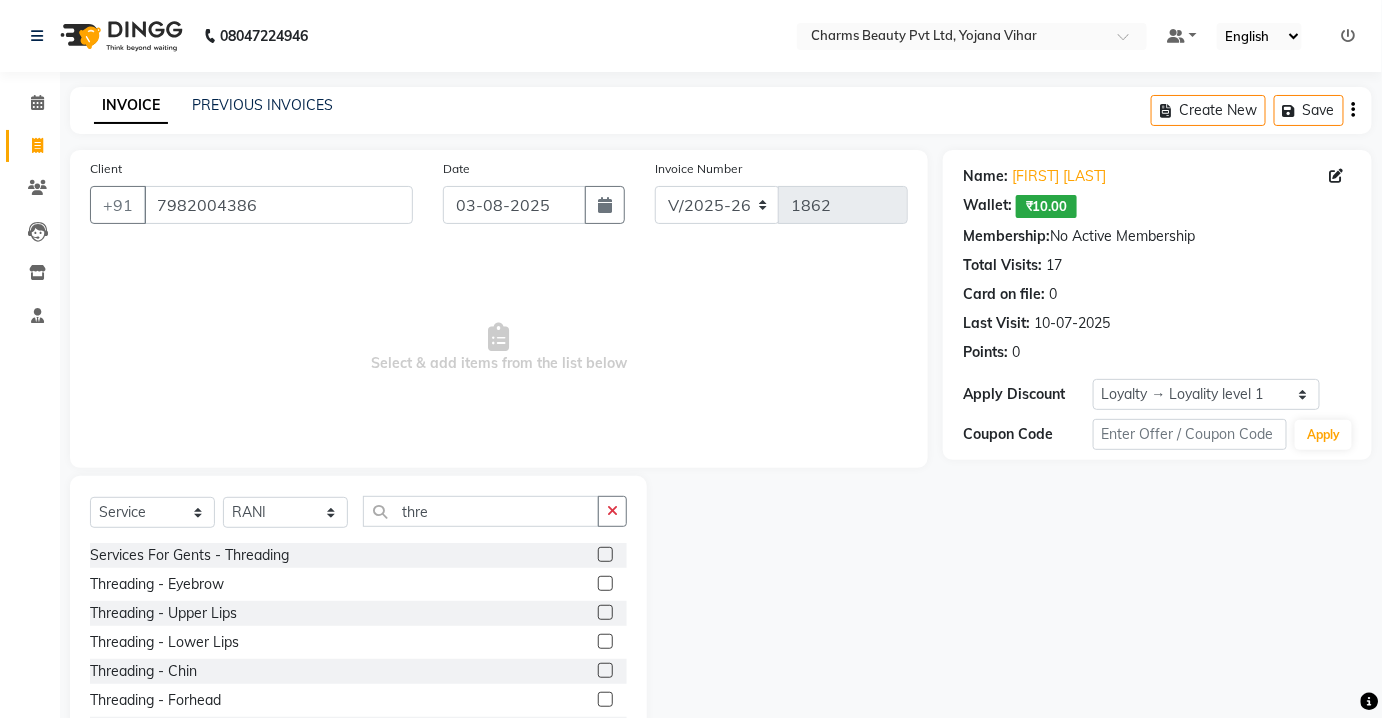 click on "Threading  -  Eyebrow" 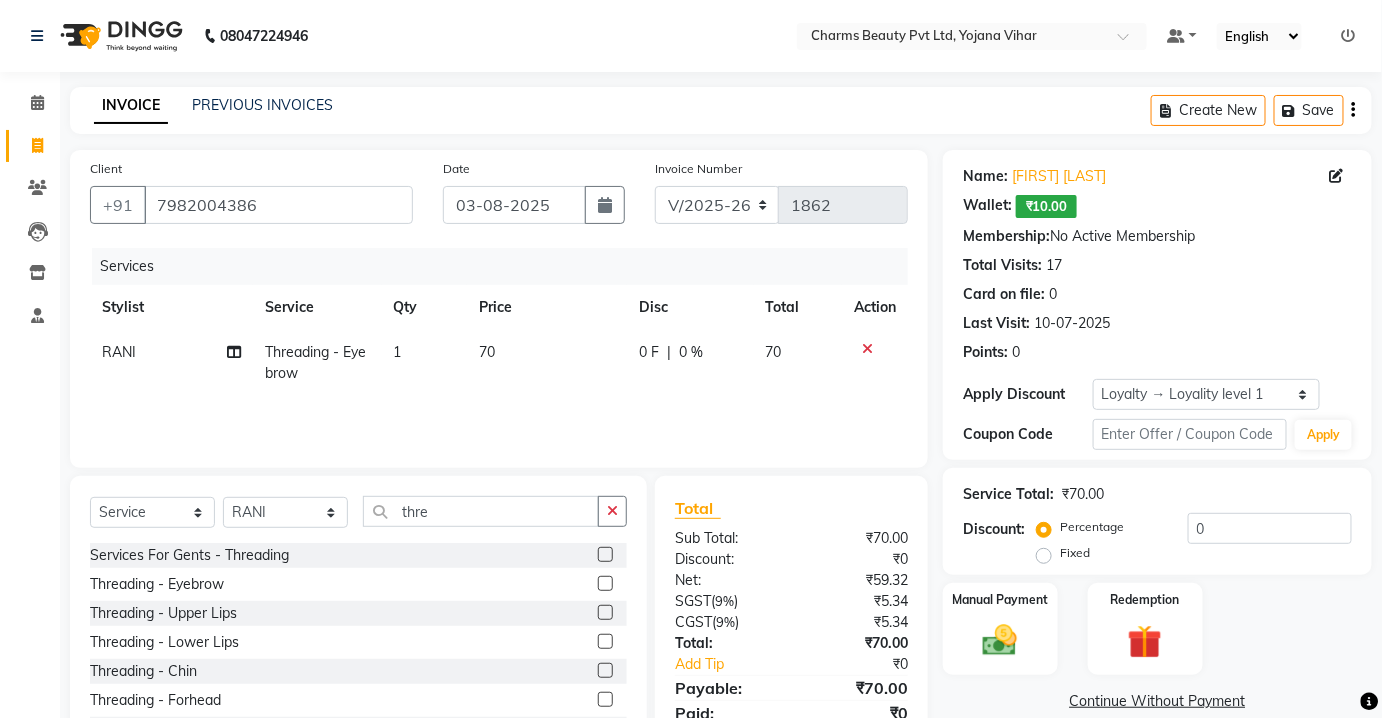 checkbox on "false" 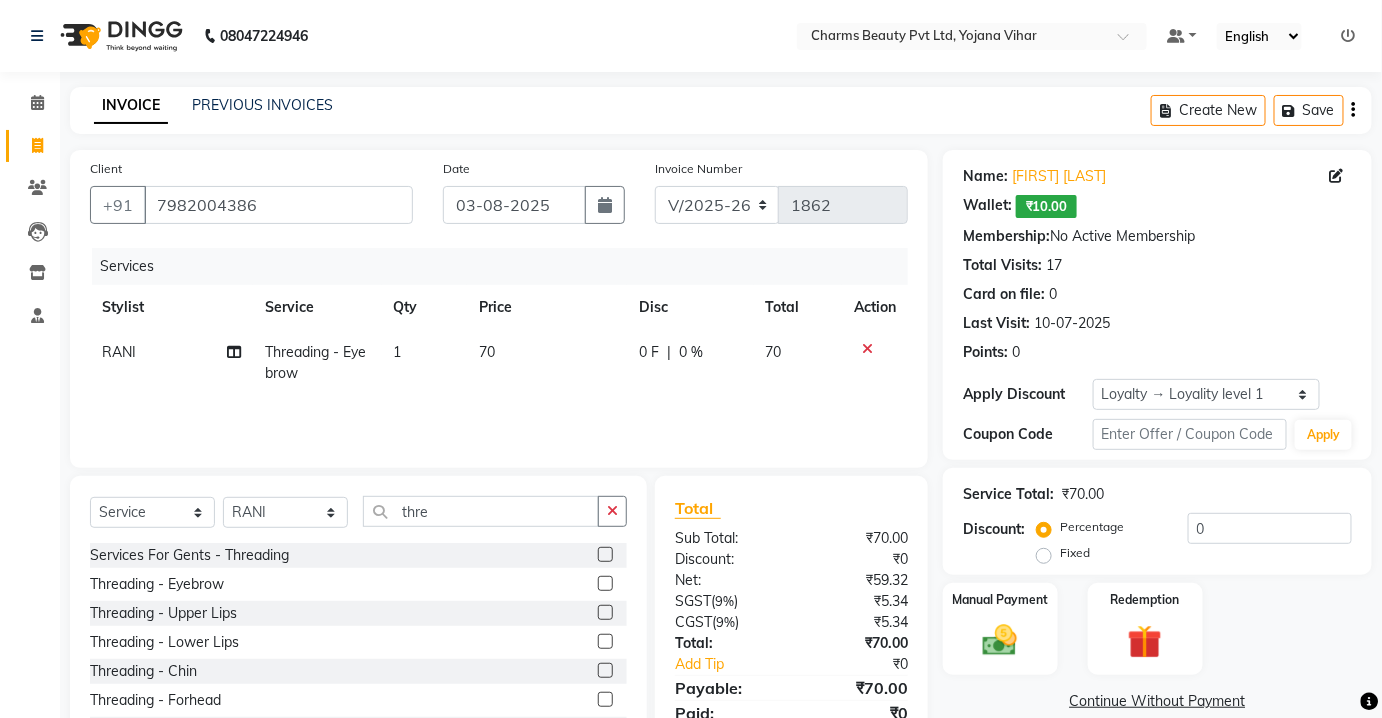 drag, startPoint x: 594, startPoint y: 615, endPoint x: 663, endPoint y: 569, distance: 82.92768 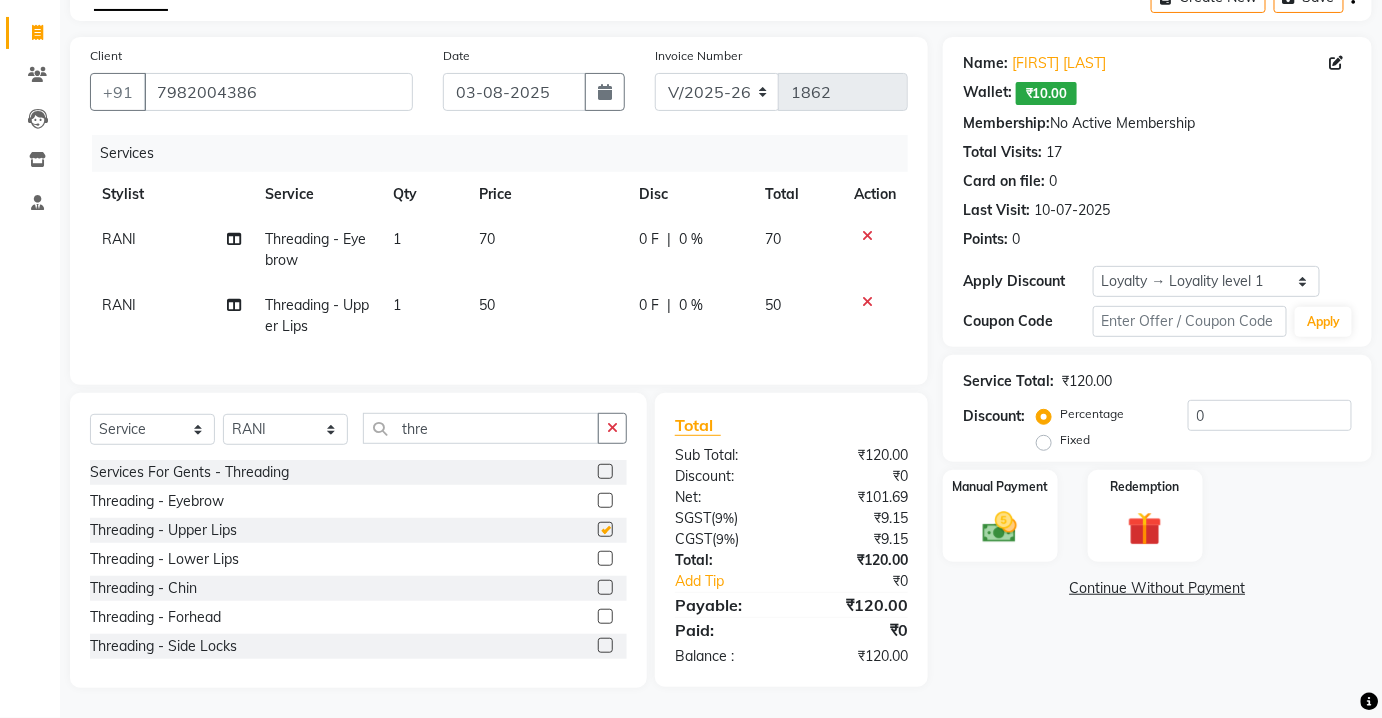 scroll, scrollTop: 125, scrollLeft: 0, axis: vertical 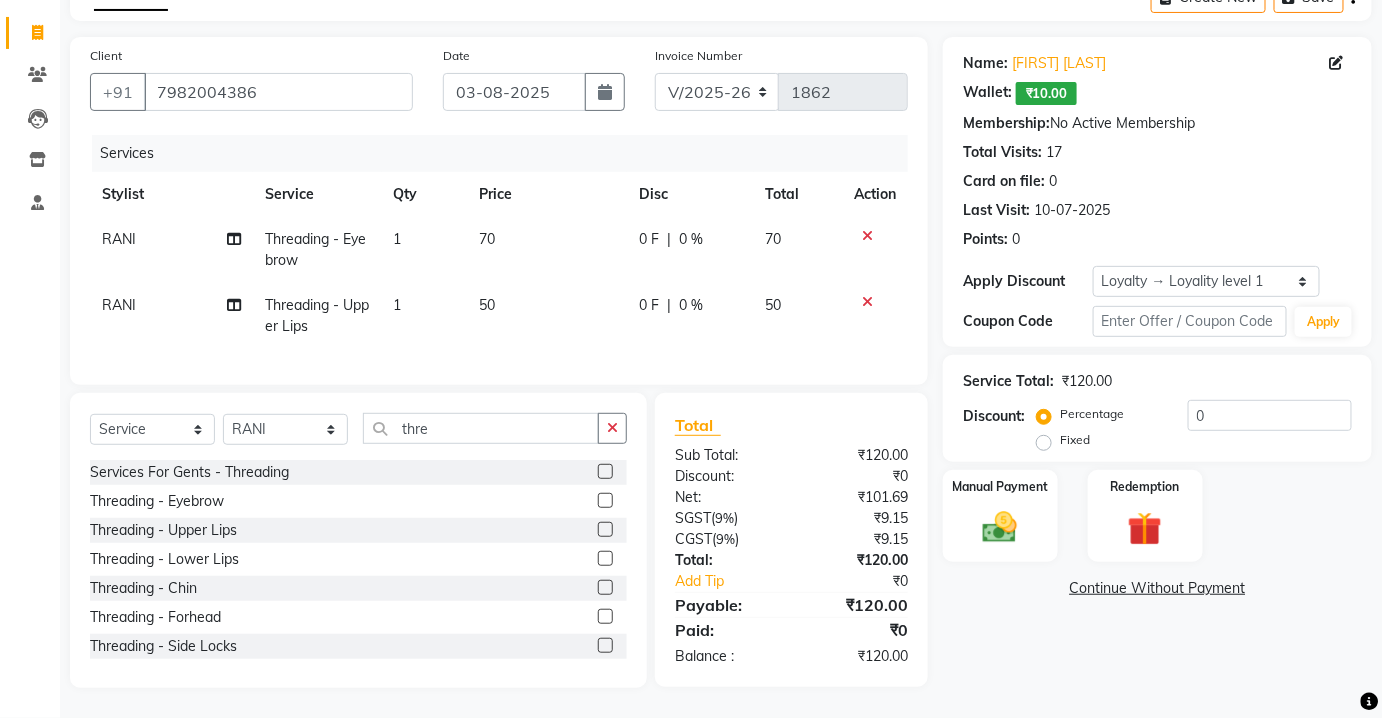 checkbox on "false" 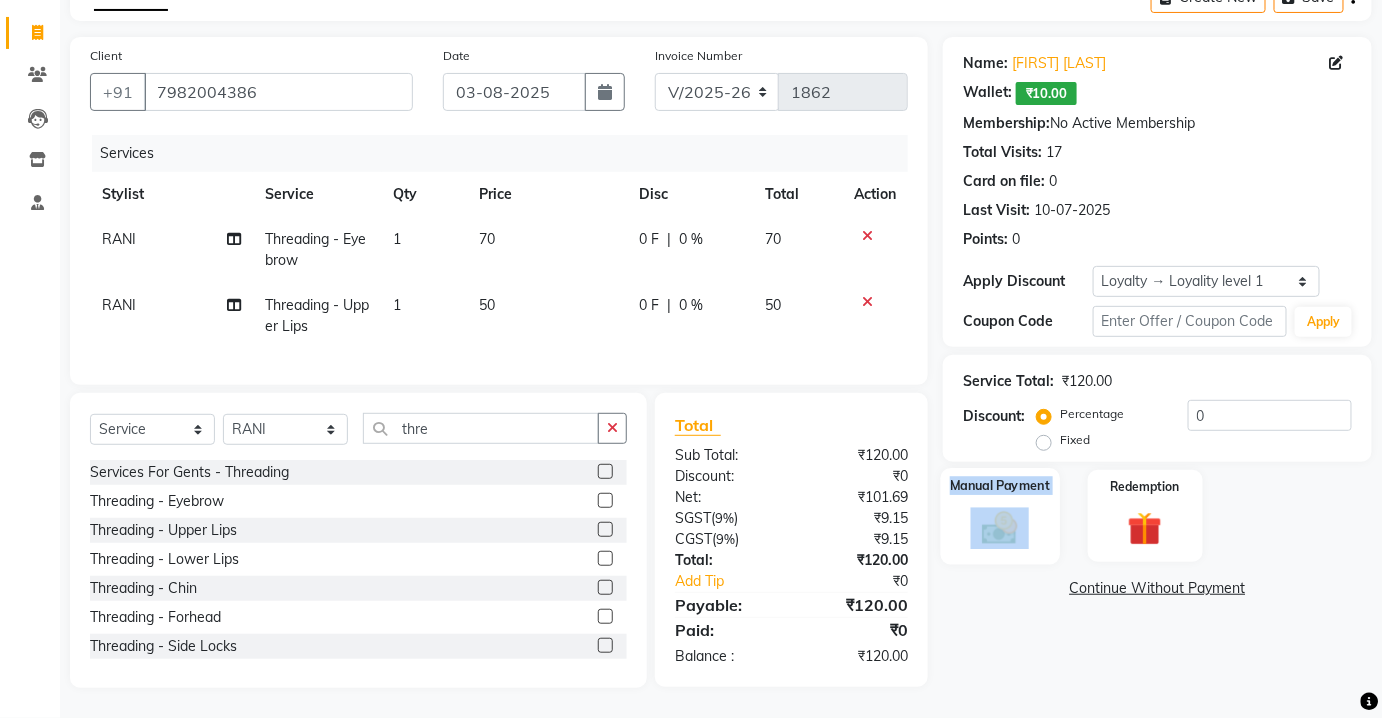 drag, startPoint x: 1066, startPoint y: 537, endPoint x: 1056, endPoint y: 532, distance: 11.18034 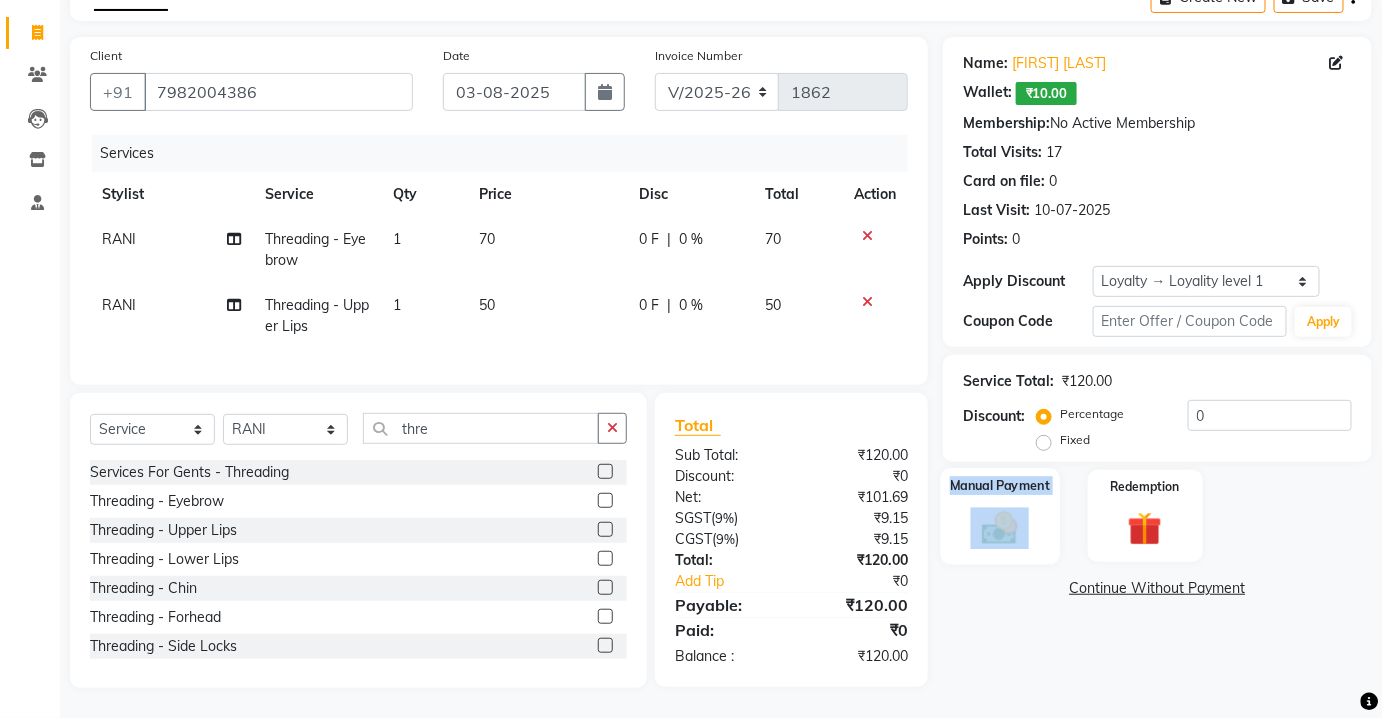 click on "Manual Payment" 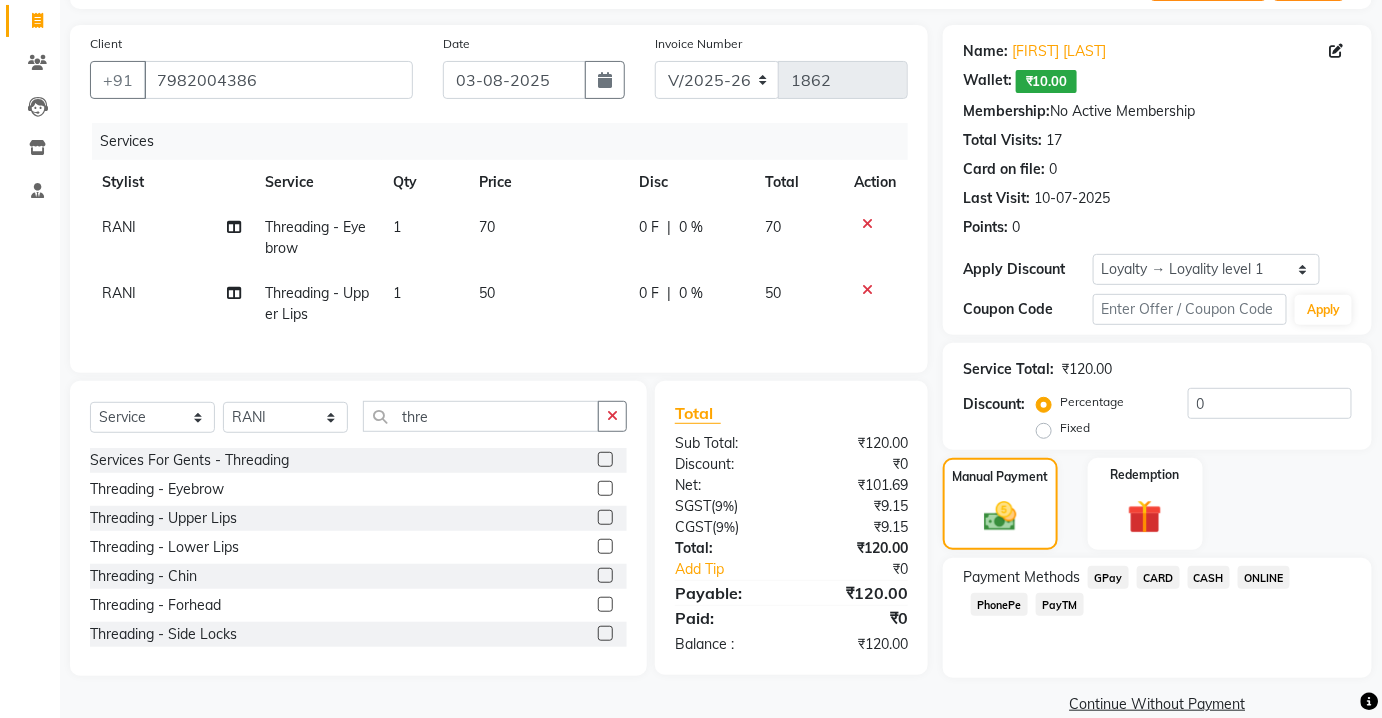 scroll, scrollTop: 155, scrollLeft: 0, axis: vertical 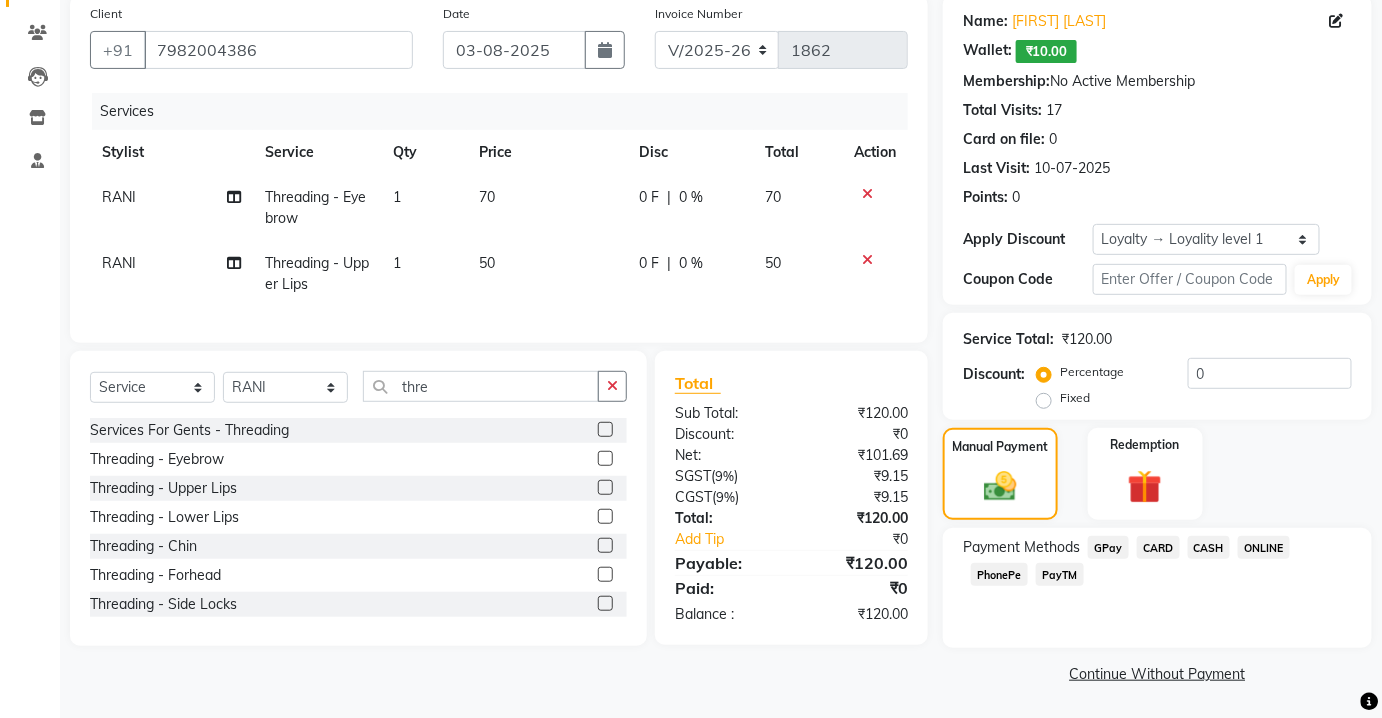 click on "CASH" 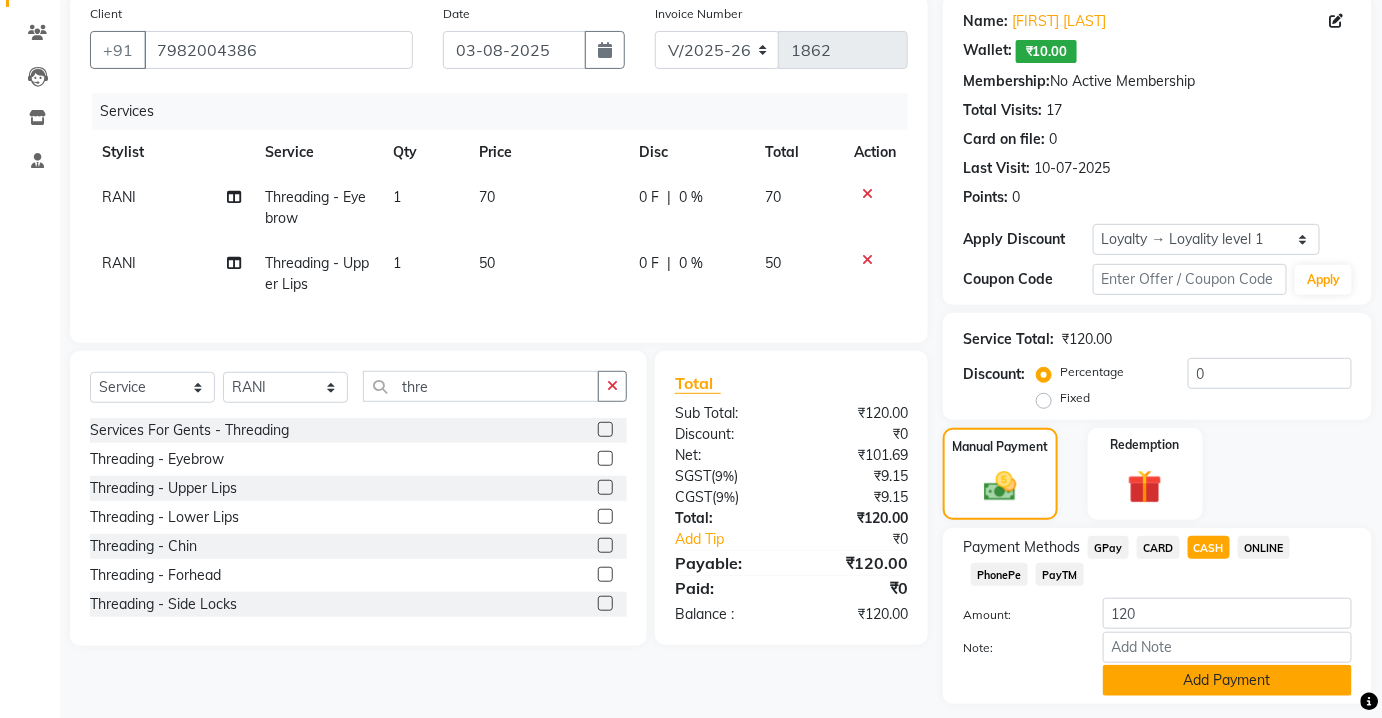 click on "Add Payment" 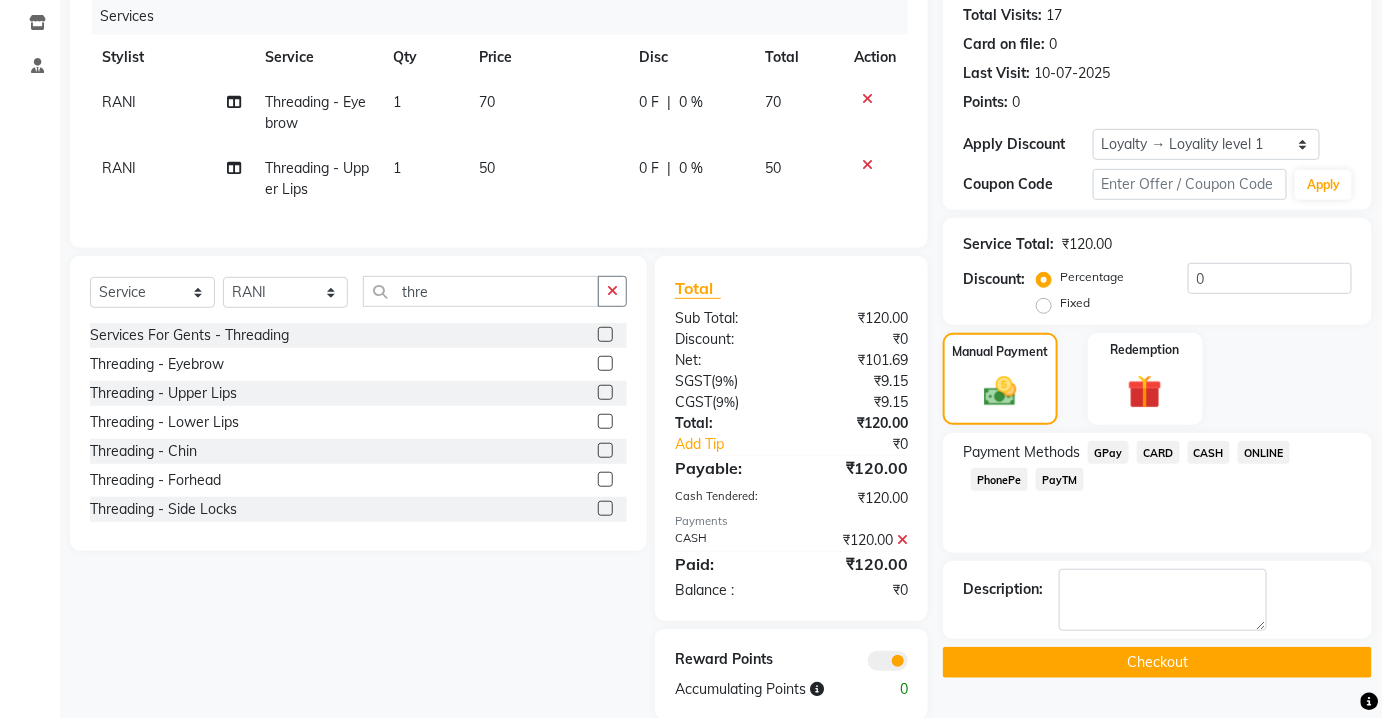 scroll, scrollTop: 294, scrollLeft: 0, axis: vertical 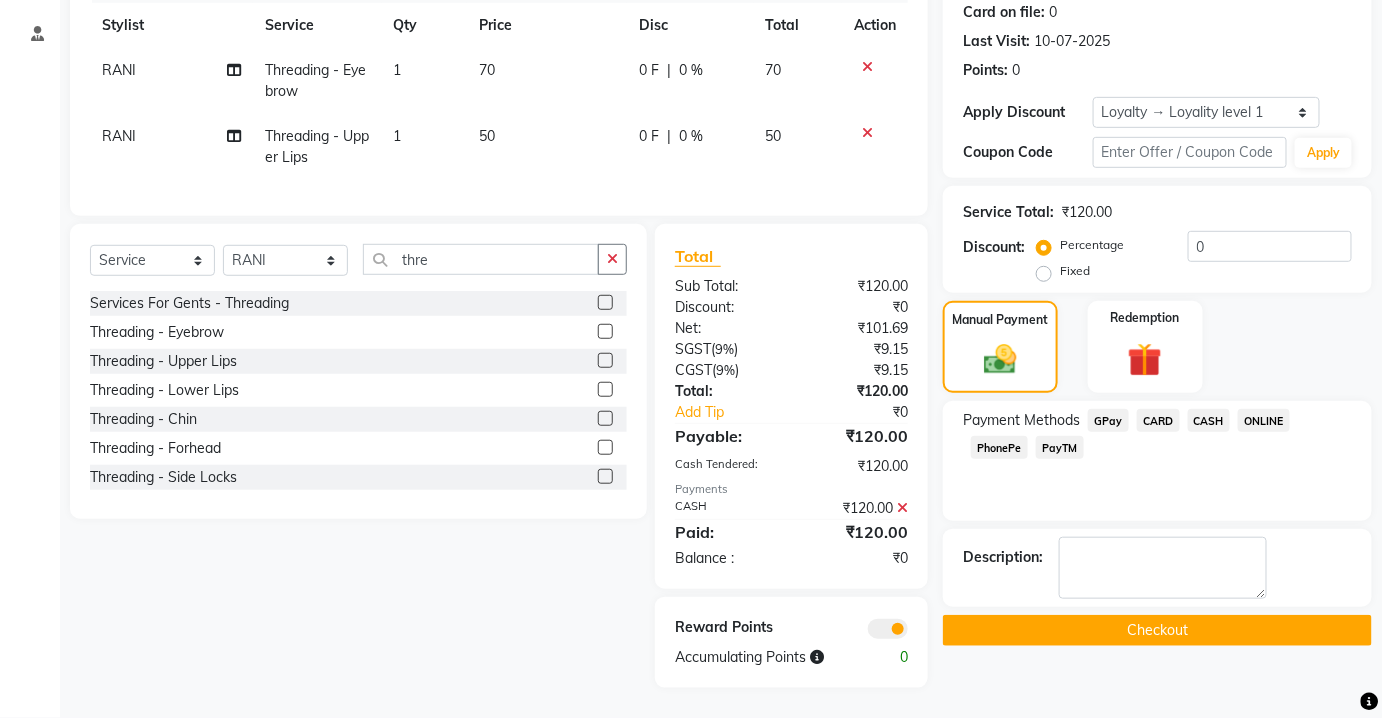 click on "Checkout" 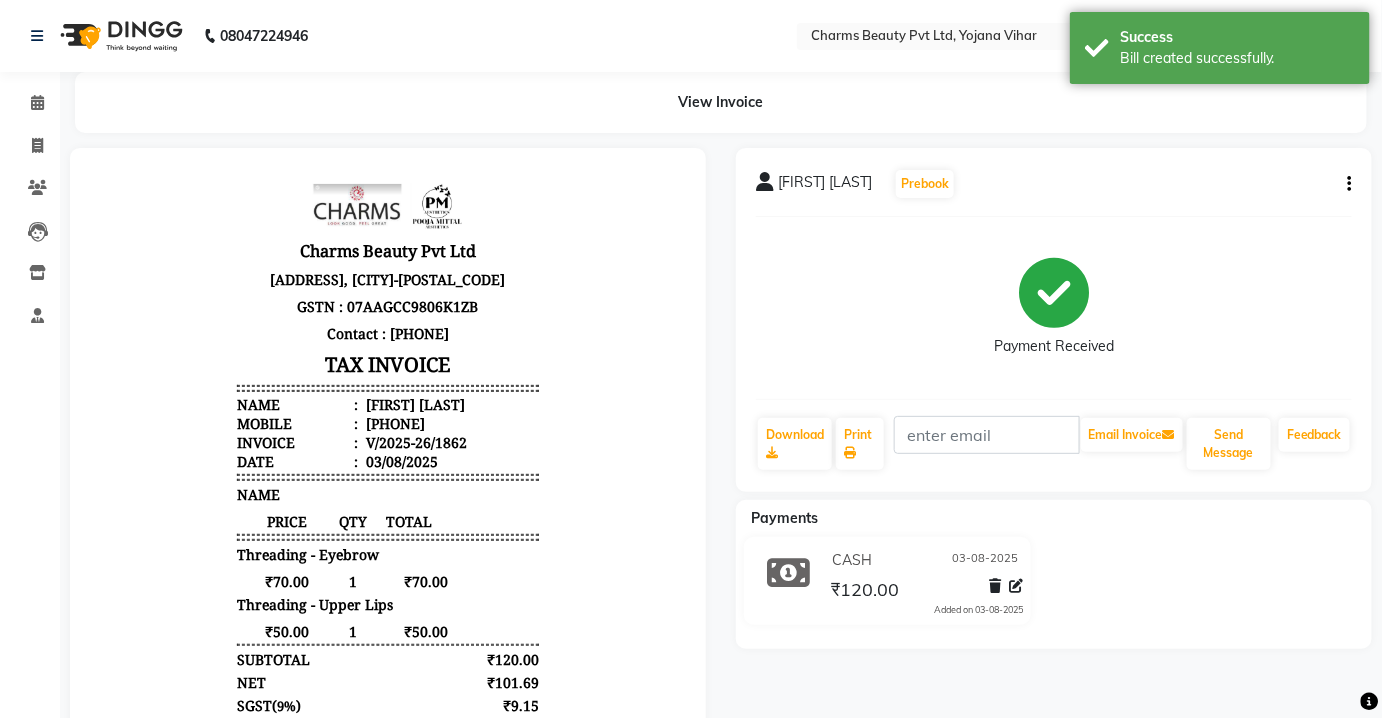 scroll, scrollTop: 0, scrollLeft: 0, axis: both 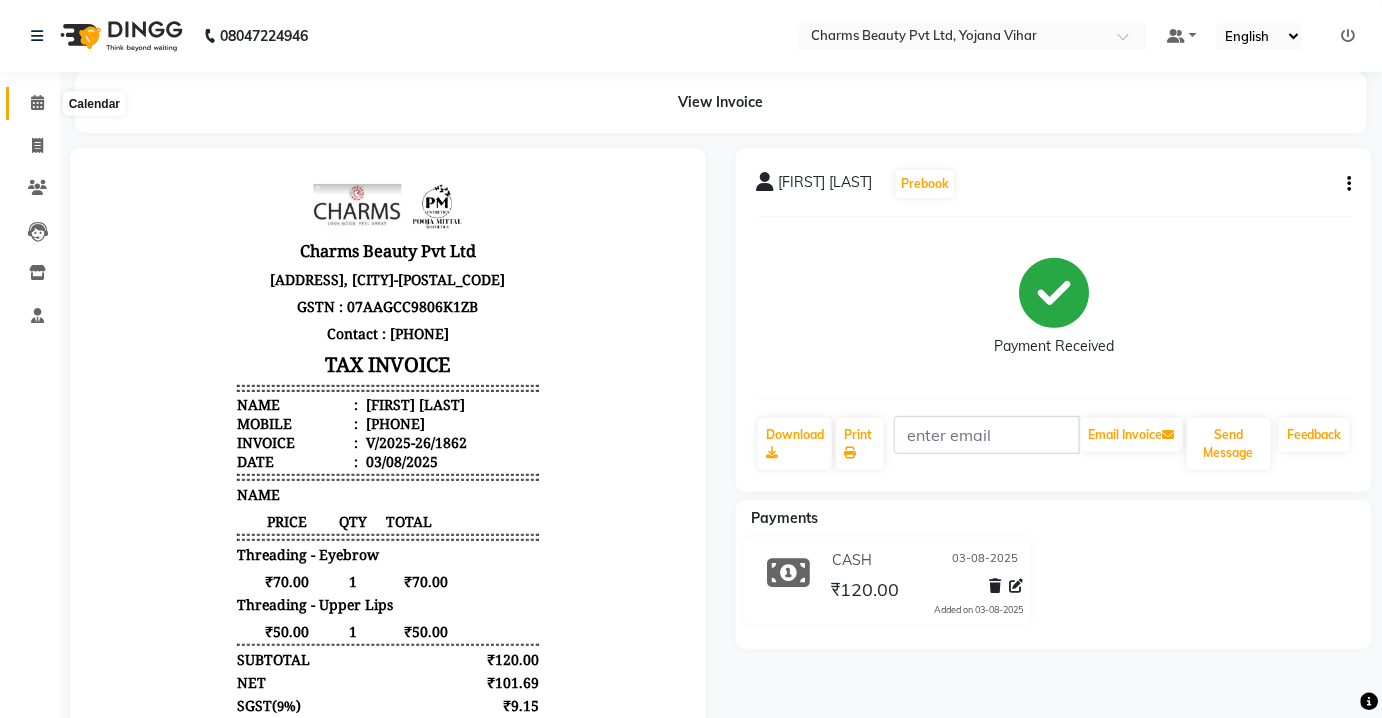 click 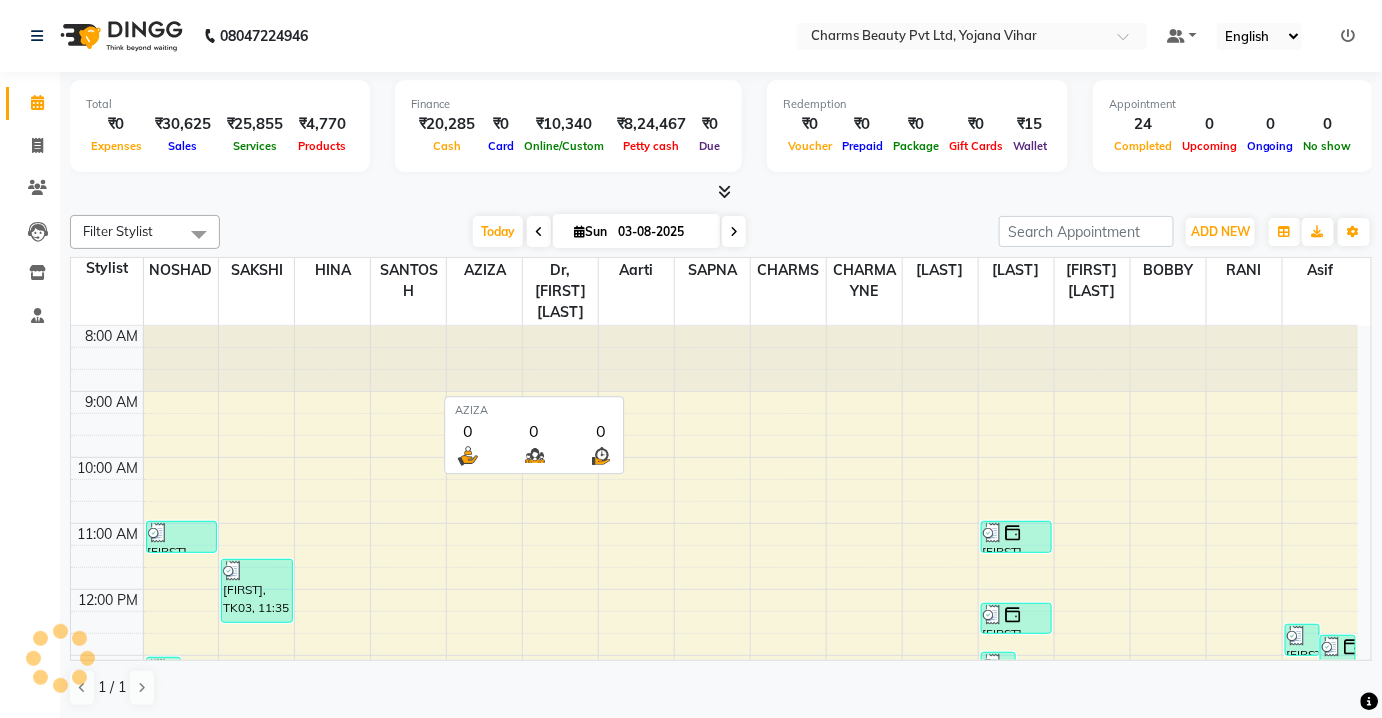 scroll, scrollTop: 0, scrollLeft: 0, axis: both 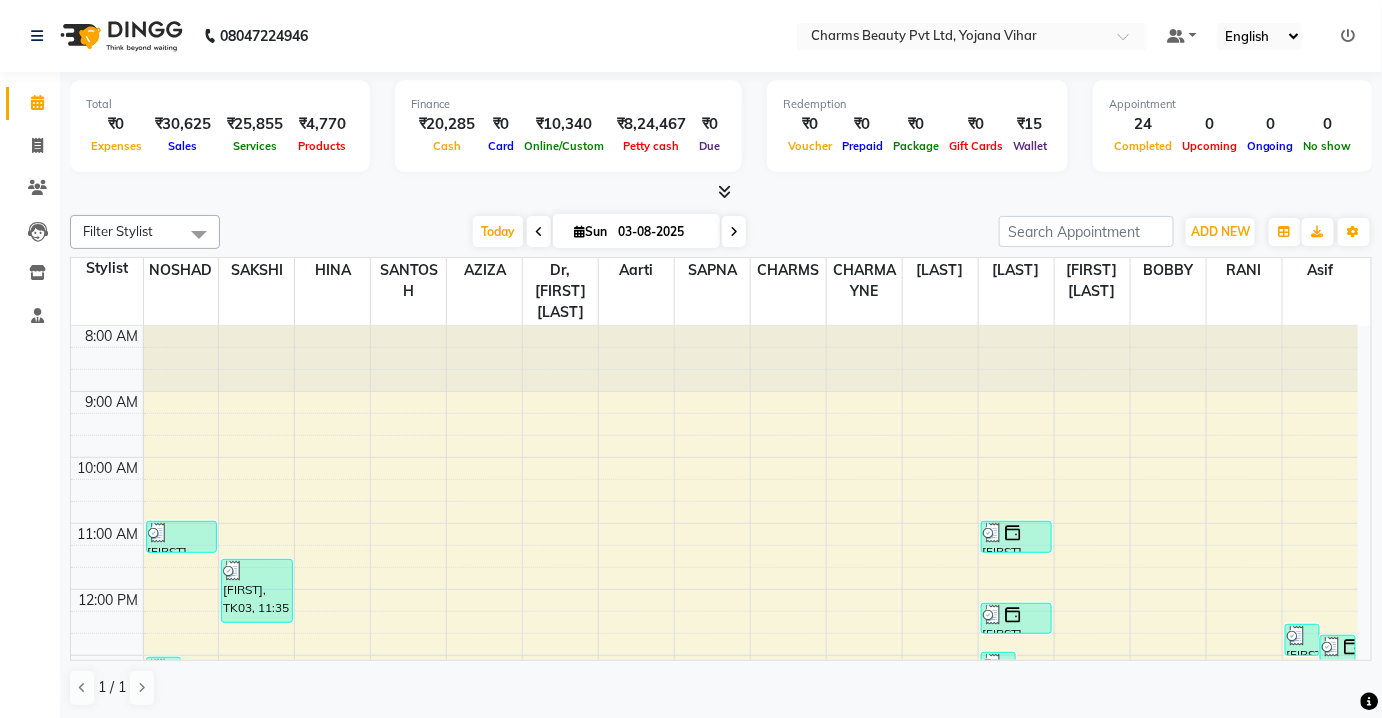click at bounding box center (484, 358) 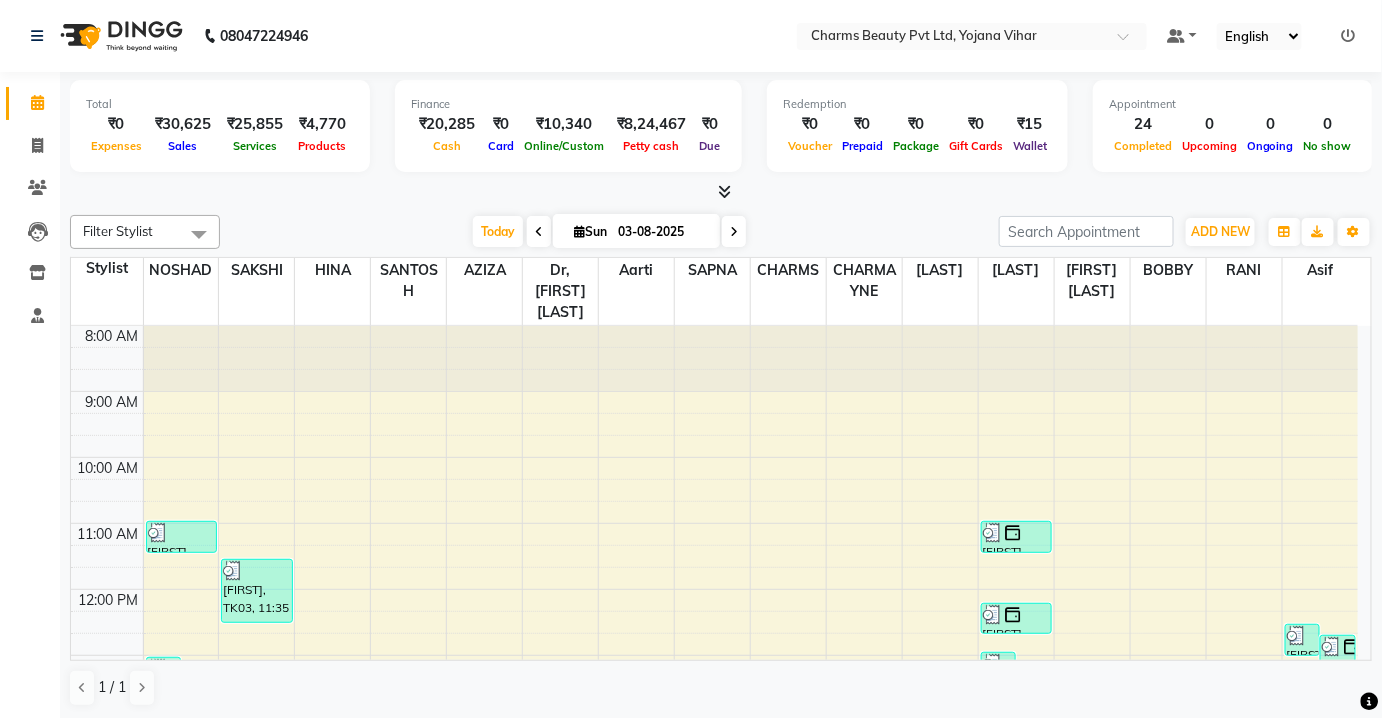 click on "Total  ₹0  Expenses ₹30,625  Sales ₹25,855  Services ₹4,770  Products Finance  ₹20,285  Cash ₹0  Card ₹10,340  Online/Custom ₹8,24,467 Petty cash ₹0 Due  Redemption  ₹0 Voucher ₹0 Prepaid ₹0 Package ₹0  Gift Cards ₹15  Wallet  Appointment  24 Completed 0 Upcoming 0 Ongoing 0 No show  Other sales  ₹0  Packages ₹0  Memberships ₹0  Vouchers ₹0  Prepaids ₹0  Gift Cards Filter Stylist Select All Aarti Asif AZIZA BOBBY CHARMAYNE CHARMS DR. POOJA MITTAL HINA HUSSAN NOSHAD RANI RAVI SOOD  SAKSHI SANTOSH SAPNA TABBASUM Today  Sun 03-08-2025 Toggle Dropdown Add Appointment Add Invoice Add Attendance Add Client Toggle Dropdown Add Appointment Add Invoice Add Attendance Add Client ADD NEW Toggle Dropdown Add Appointment Add Invoice Add Attendance Add Client Filter Stylist Select All Aarti Asif AZIZA BOBBY CHARMAYNE CHARMS DR. POOJA MITTAL HINA HUSSAN NOSHAD RANI RAVI SOOD  SAKSHI SANTOSH SAPNA TABBASUM Group By  Staff View   Room View  View as Vertical  Vertical - Week View  List  16" 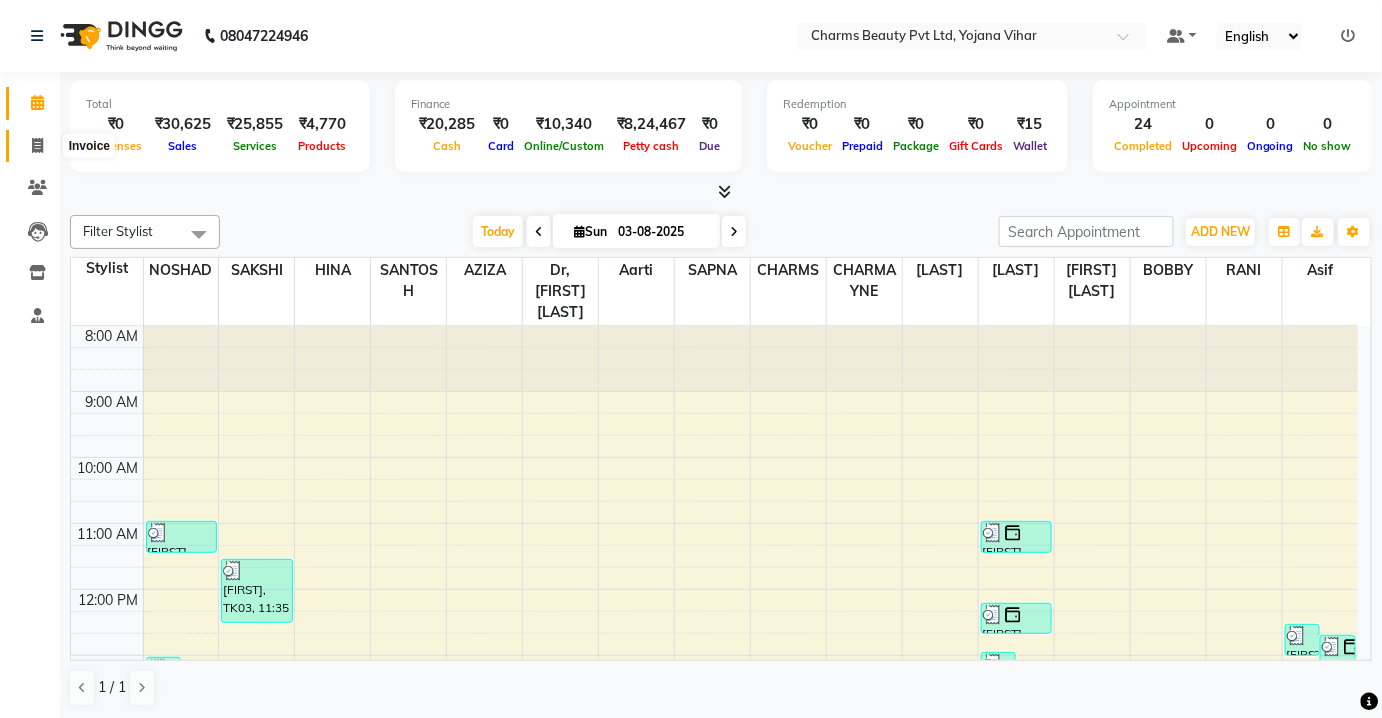 click 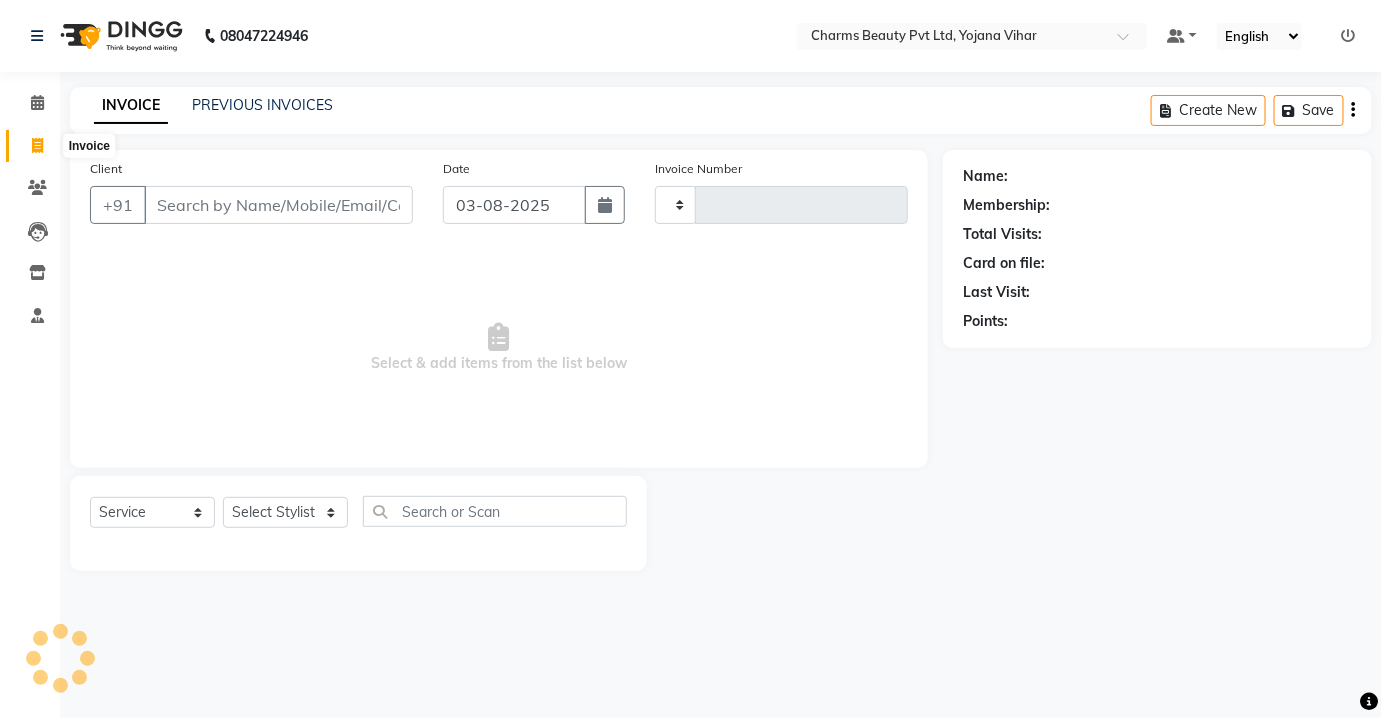 type on "1863" 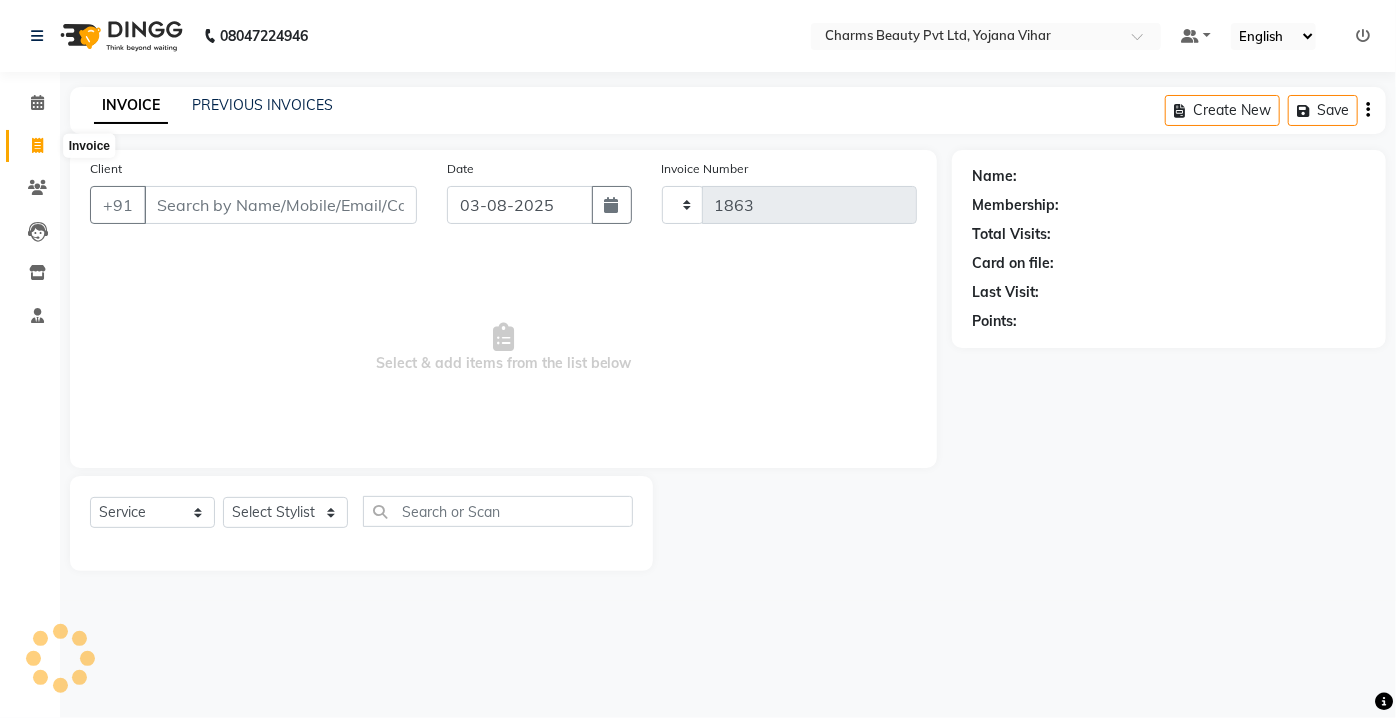 select on "3743" 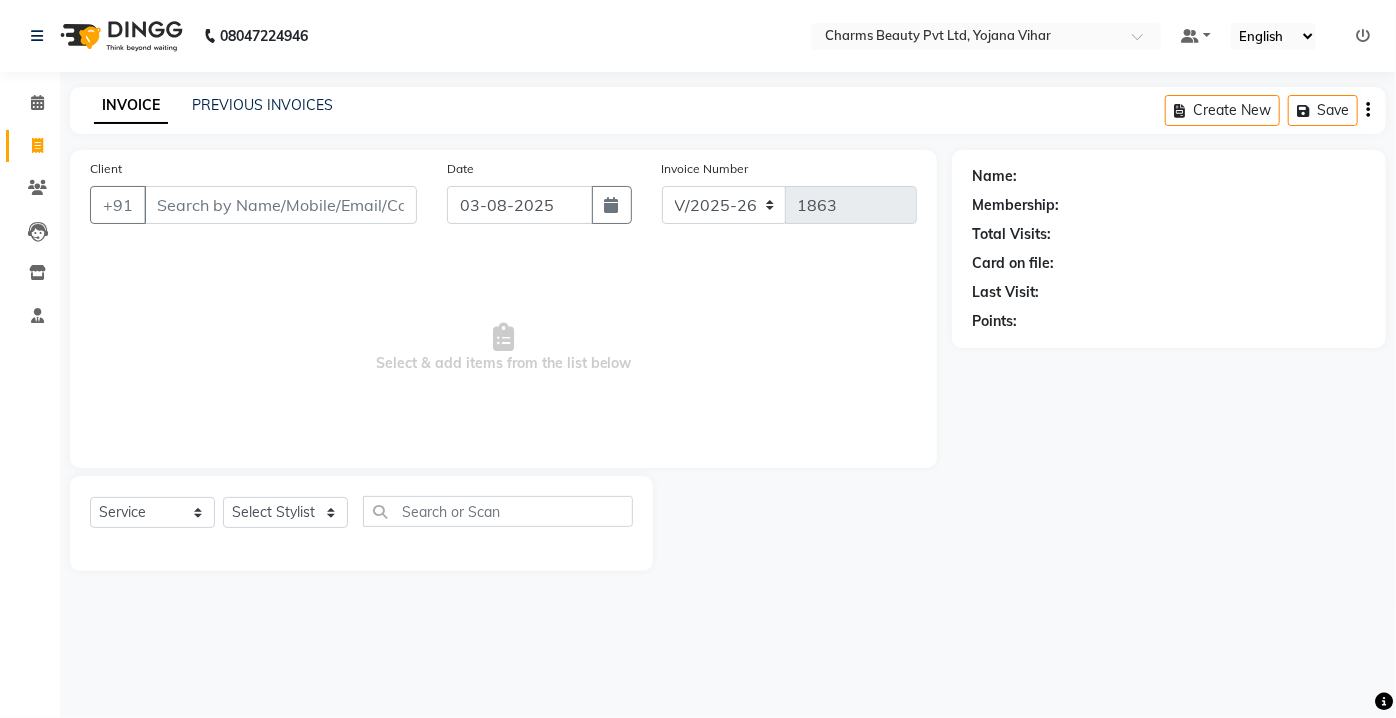 click on "Client" at bounding box center [280, 205] 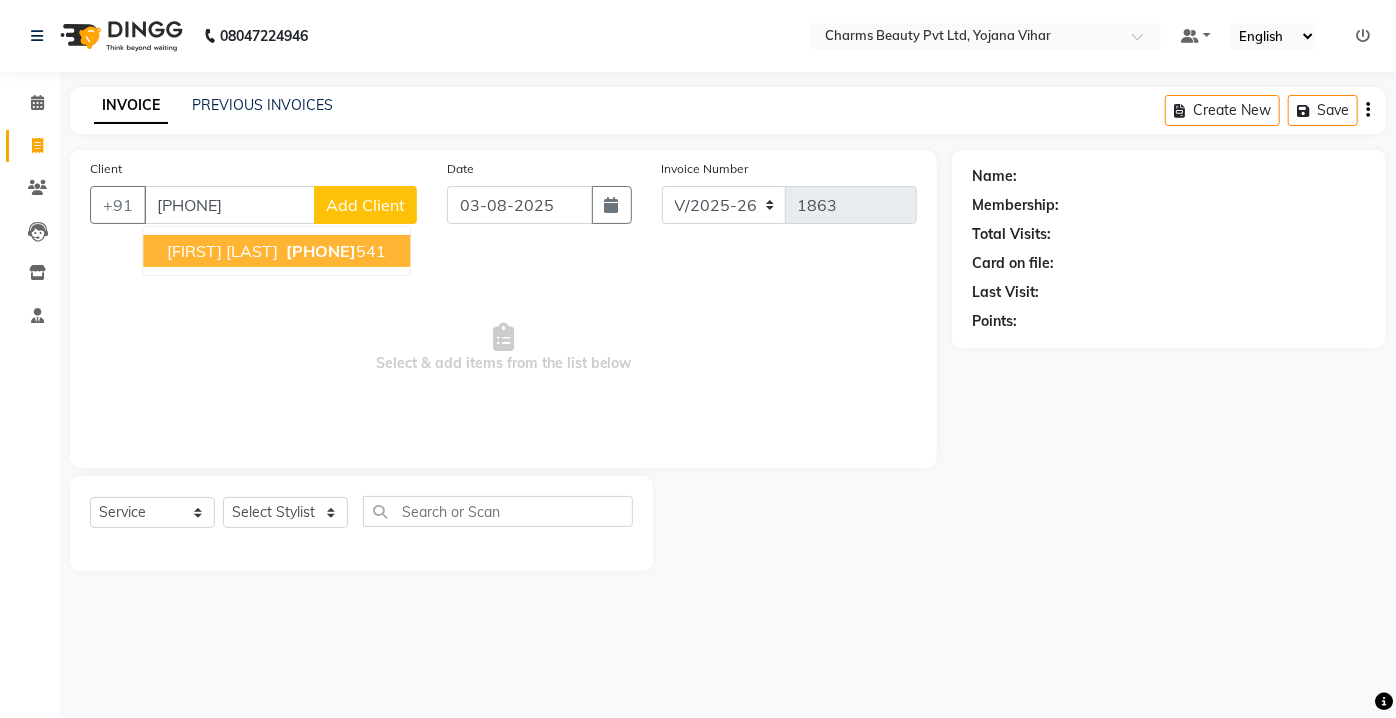 click on "[PHONE]" at bounding box center [321, 251] 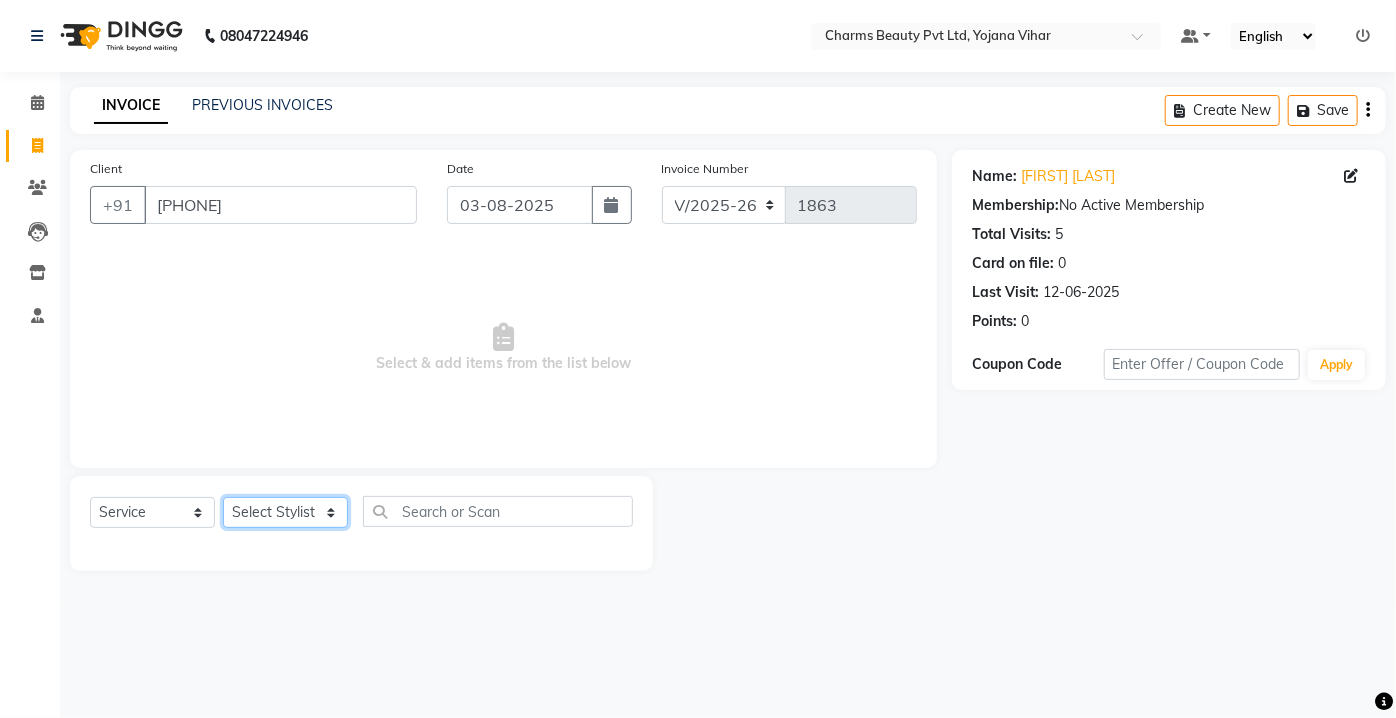 click on "Select Stylist Aarti Asif AZIZA BOBBY CHARMAYNE CHARMS DR. POOJA MITTAL HINA HUSSAN NOSHAD RANI RAVI SOOD  SAKSHI SANTOSH SAPNA TABBASUM" 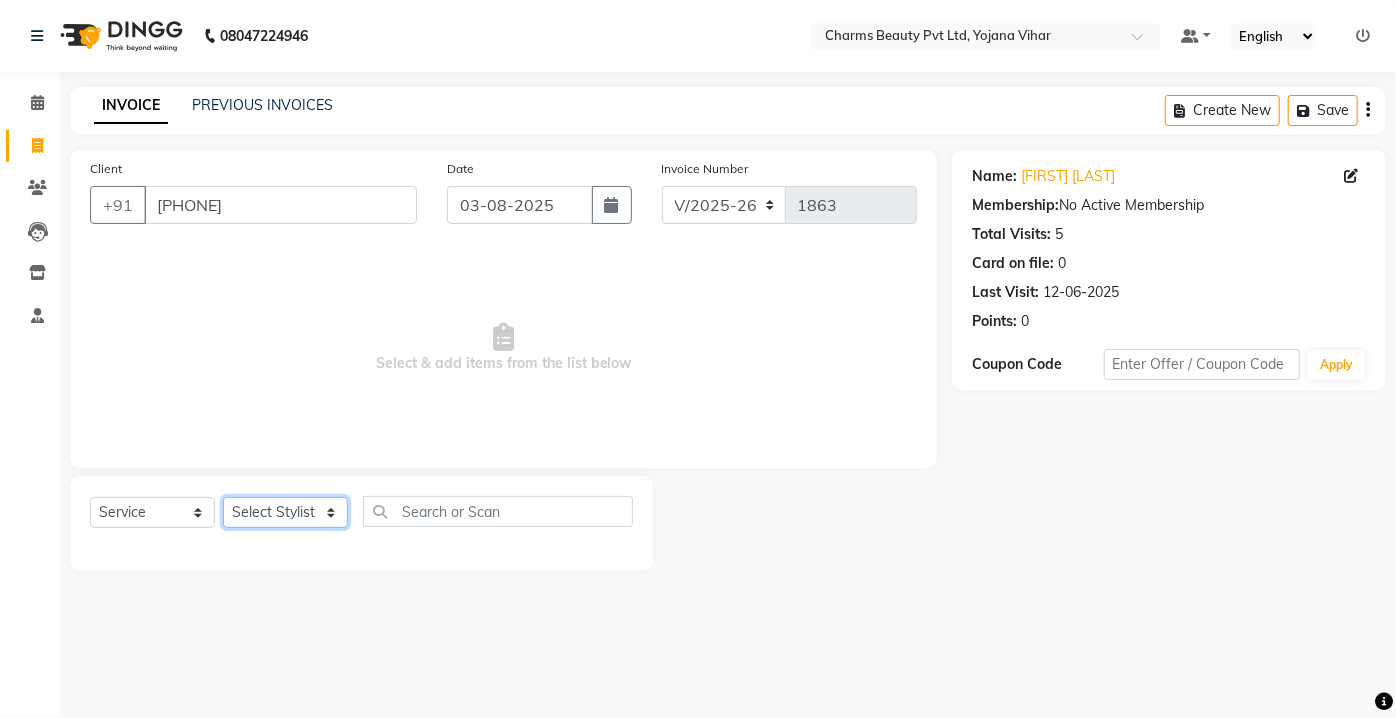 select on "17827" 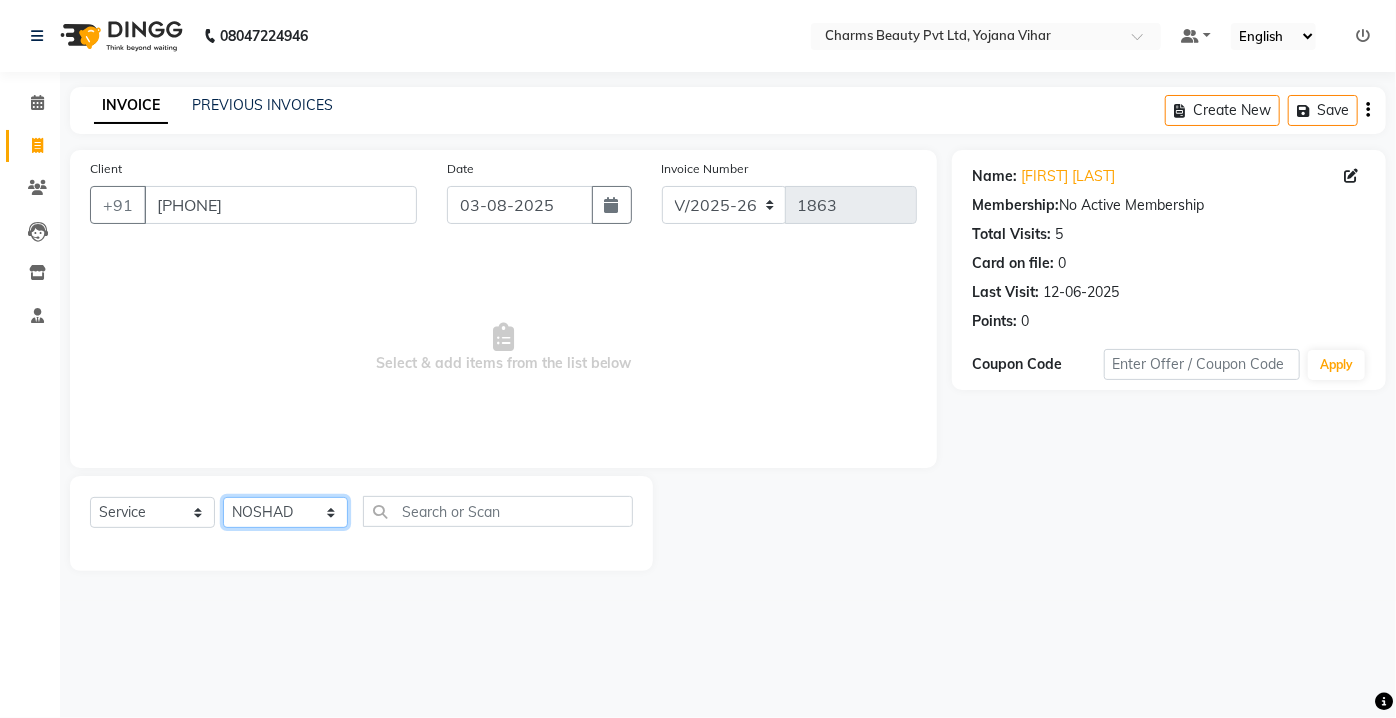 click on "Select Stylist Aarti Asif AZIZA BOBBY CHARMAYNE CHARMS DR. POOJA MITTAL HINA HUSSAN NOSHAD RANI RAVI SOOD  SAKSHI SANTOSH SAPNA TABBASUM" 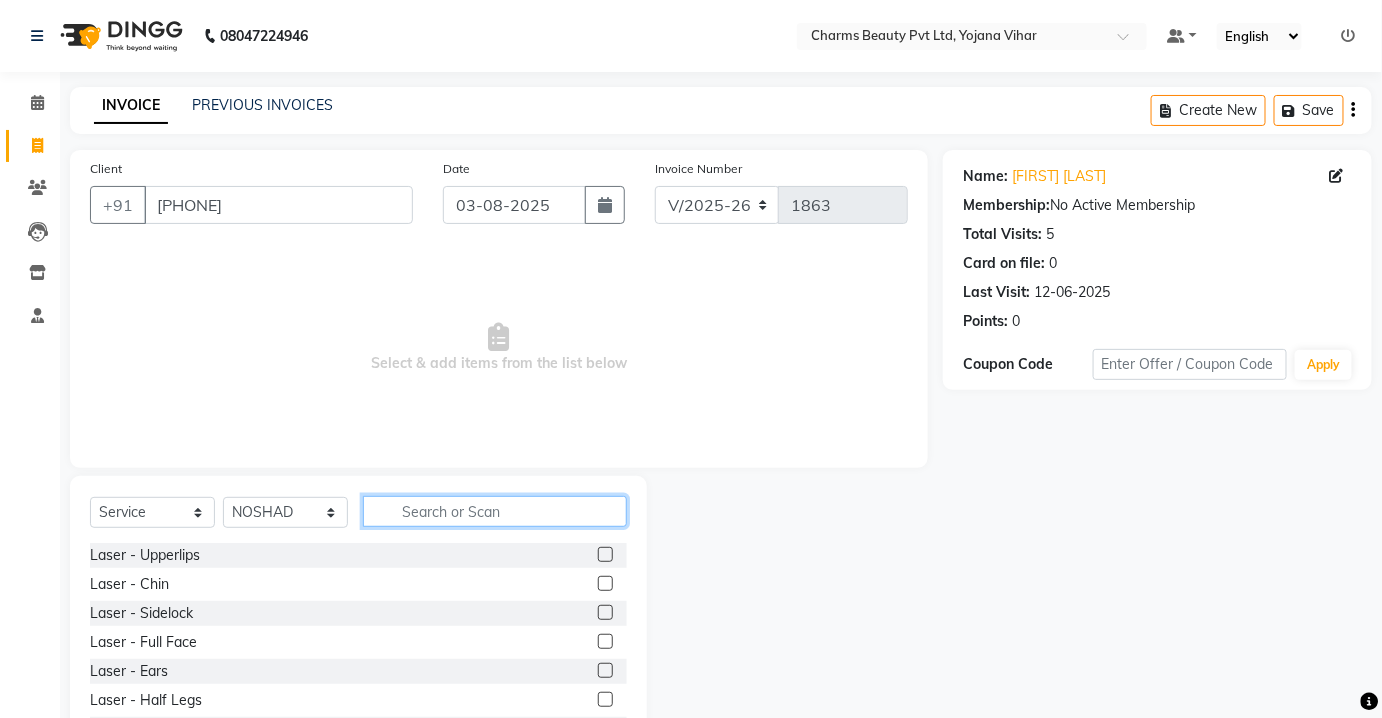 click 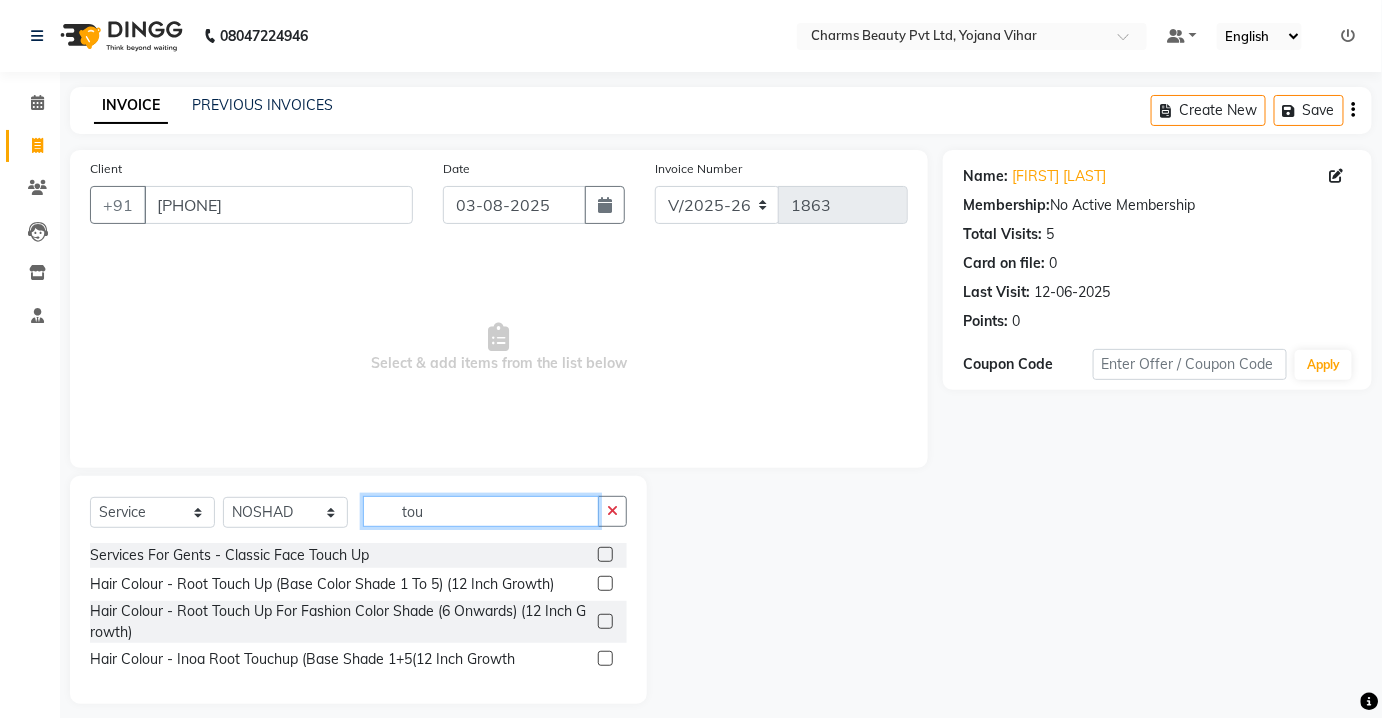 type on "tou" 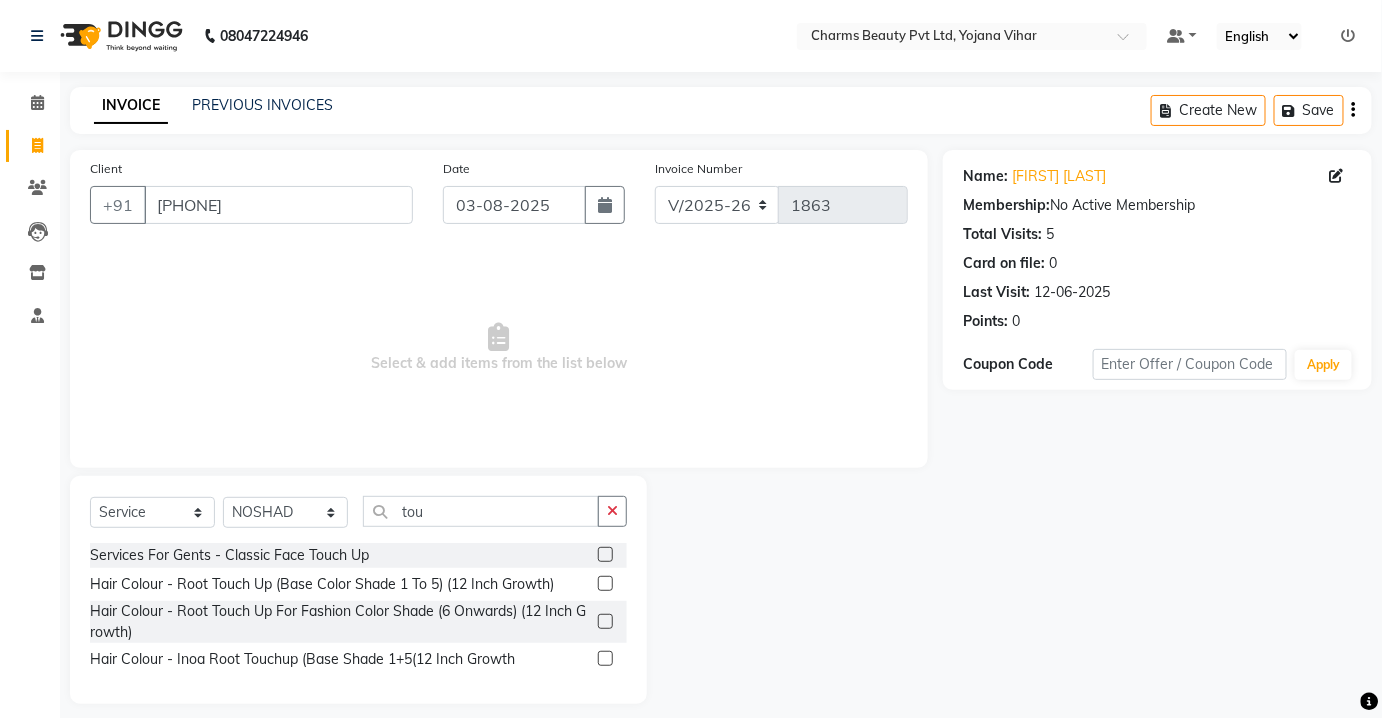 click 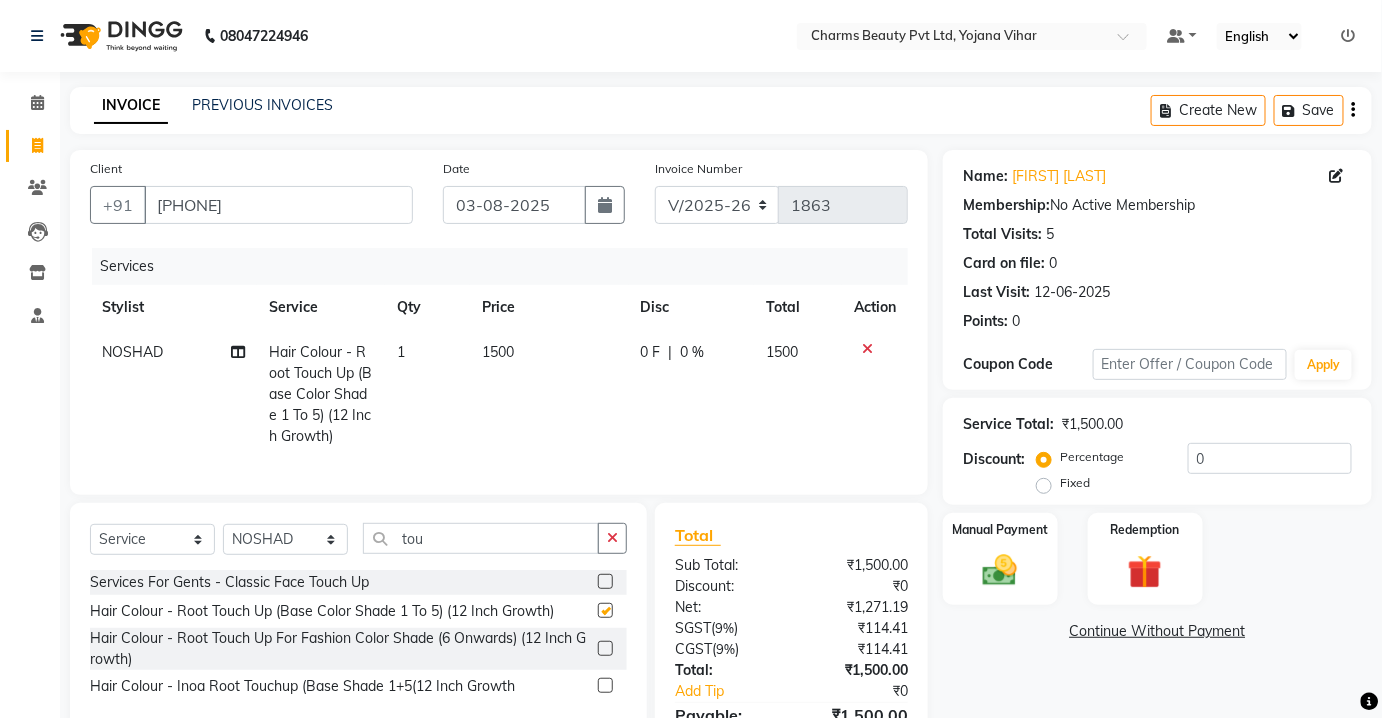 checkbox on "false" 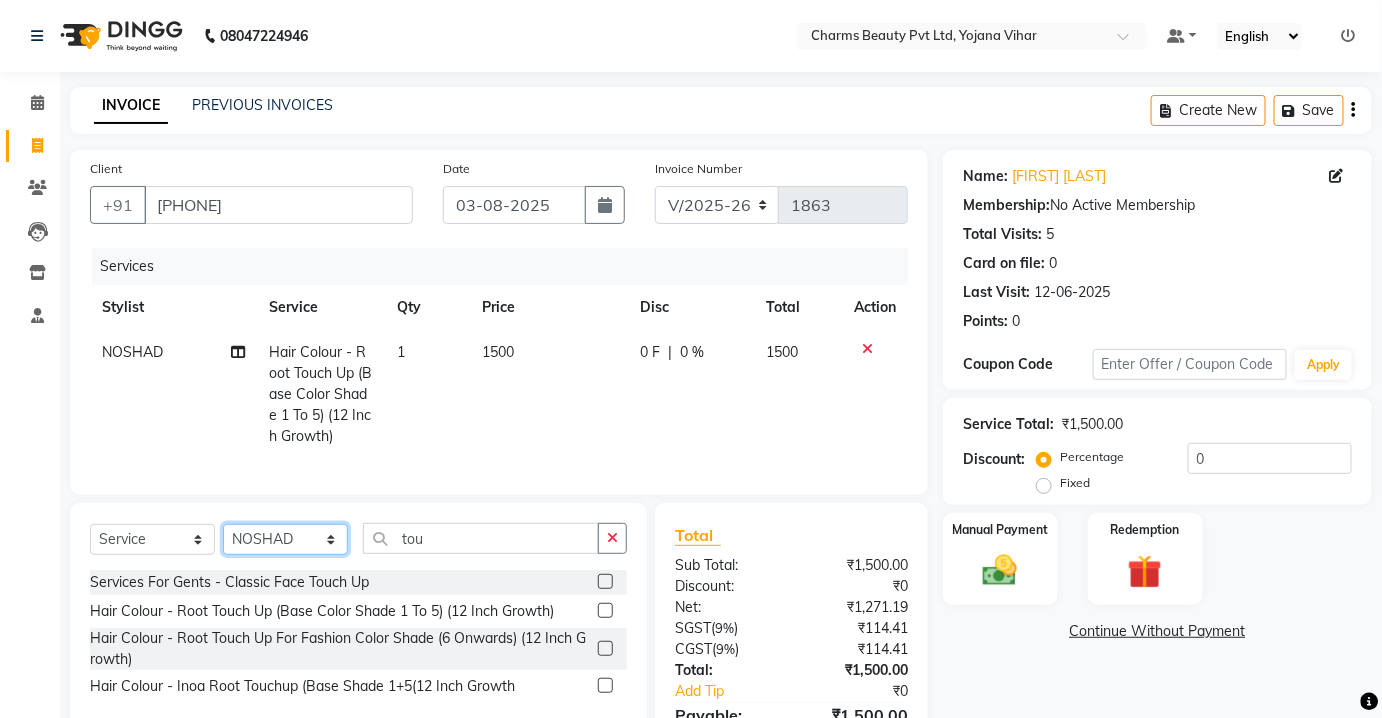 click on "Select Stylist Aarti Asif AZIZA BOBBY CHARMAYNE CHARMS DR. POOJA MITTAL HINA HUSSAN NOSHAD RANI RAVI SOOD  SAKSHI SANTOSH SAPNA TABBASUM" 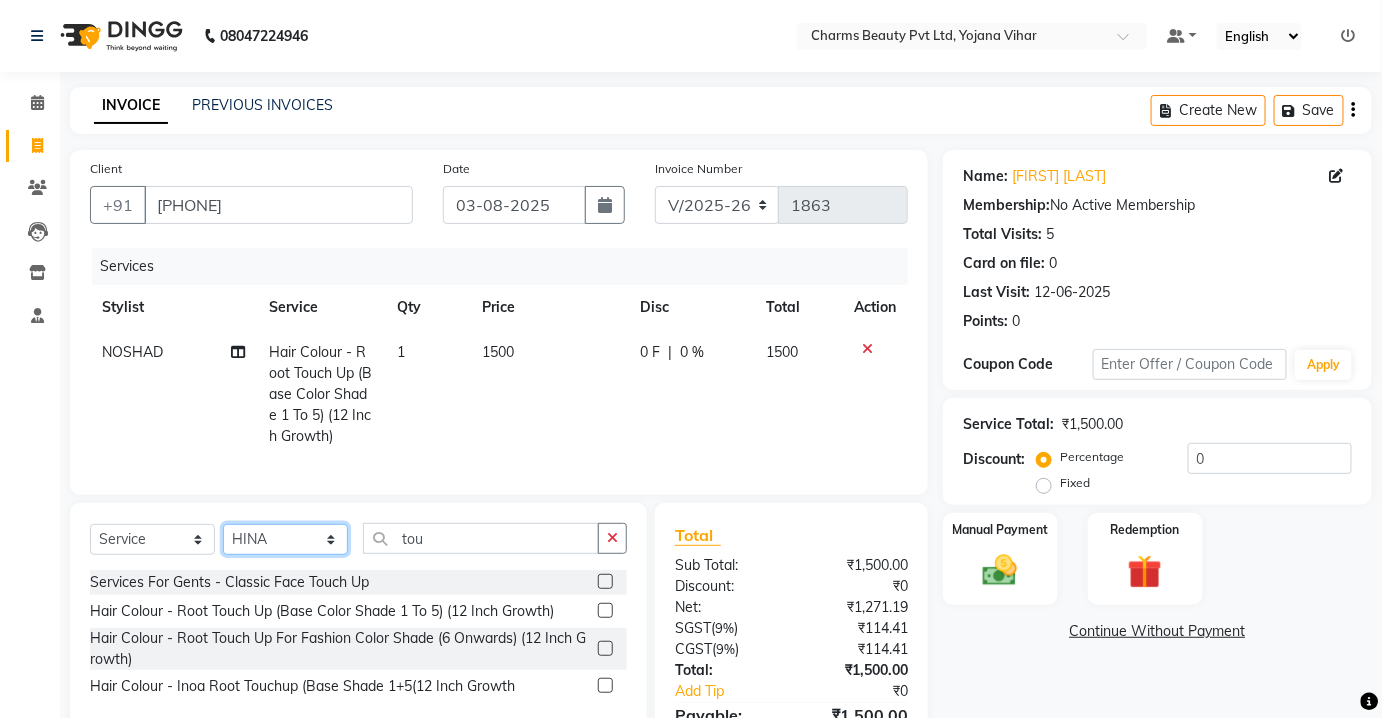 click on "Select Stylist Aarti Asif AZIZA BOBBY CHARMAYNE CHARMS DR. POOJA MITTAL HINA HUSSAN NOSHAD RANI RAVI SOOD  SAKSHI SANTOSH SAPNA TABBASUM" 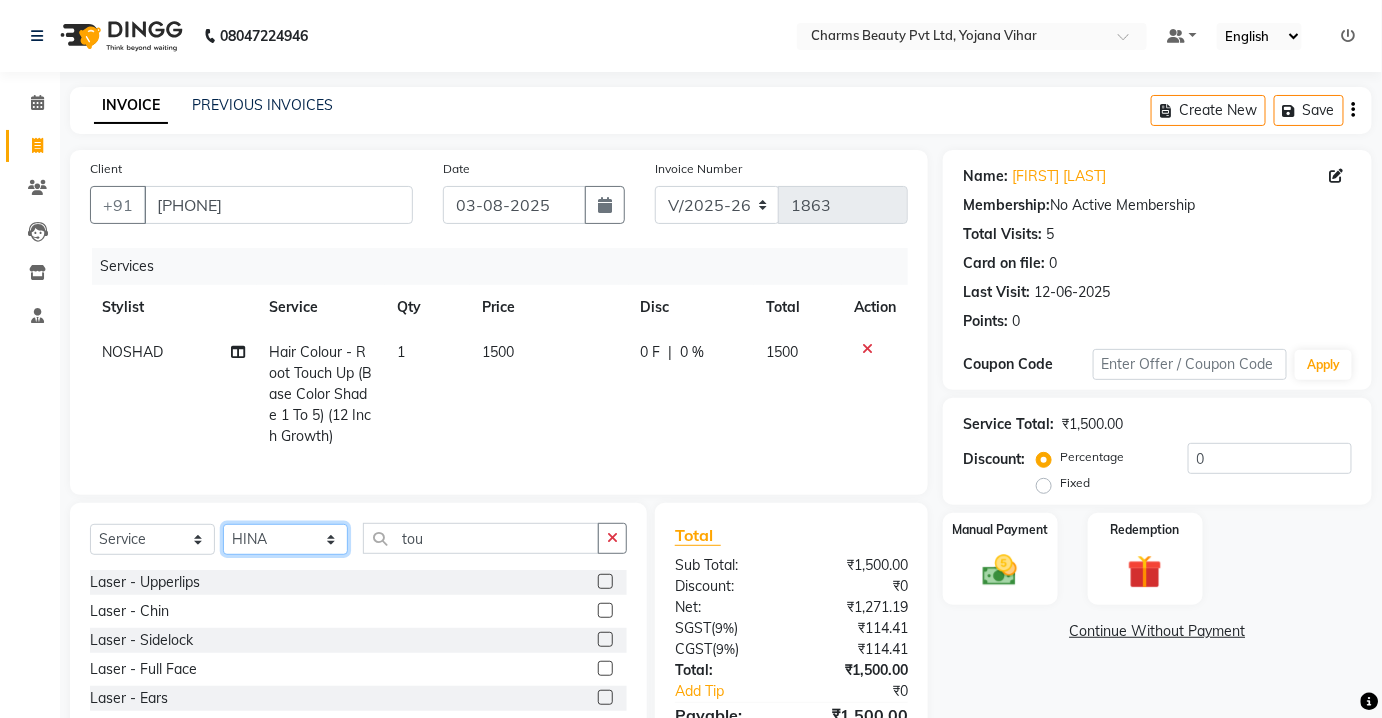 drag, startPoint x: 314, startPoint y: 555, endPoint x: 311, endPoint y: 544, distance: 11.401754 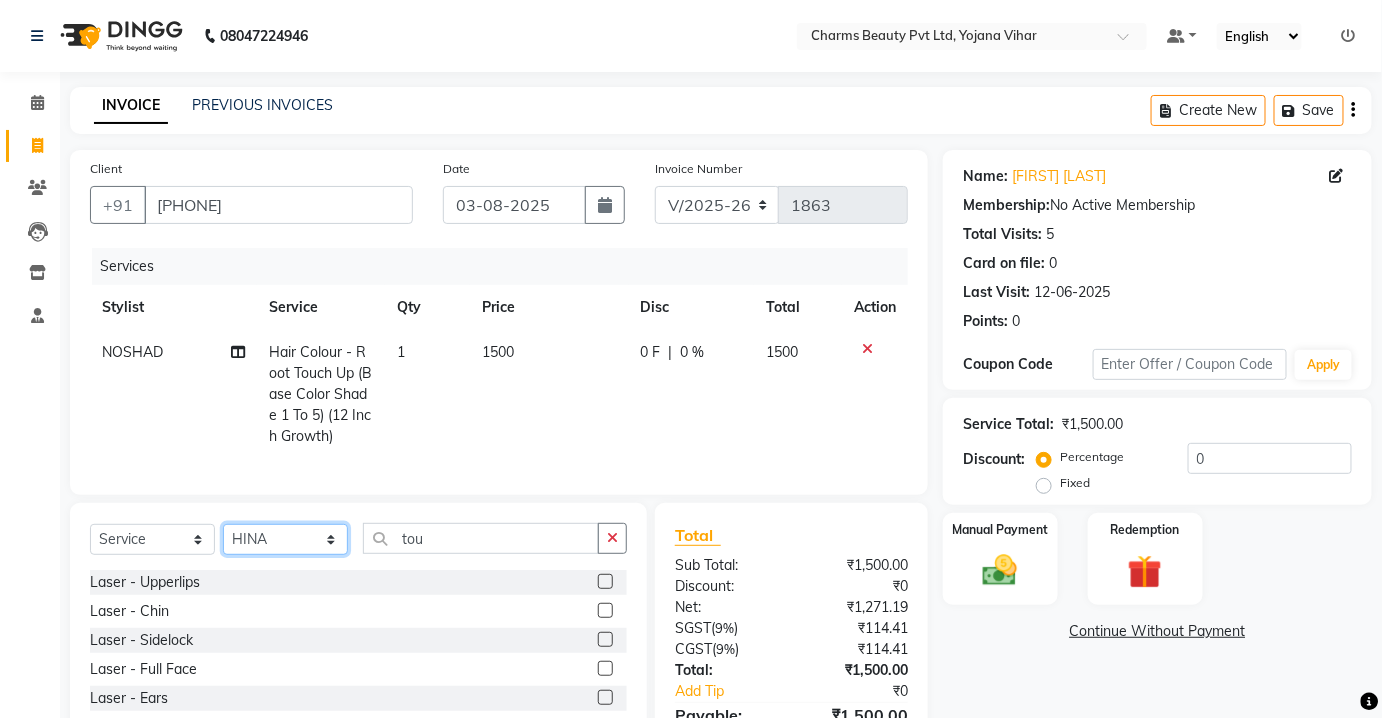 select on "72250" 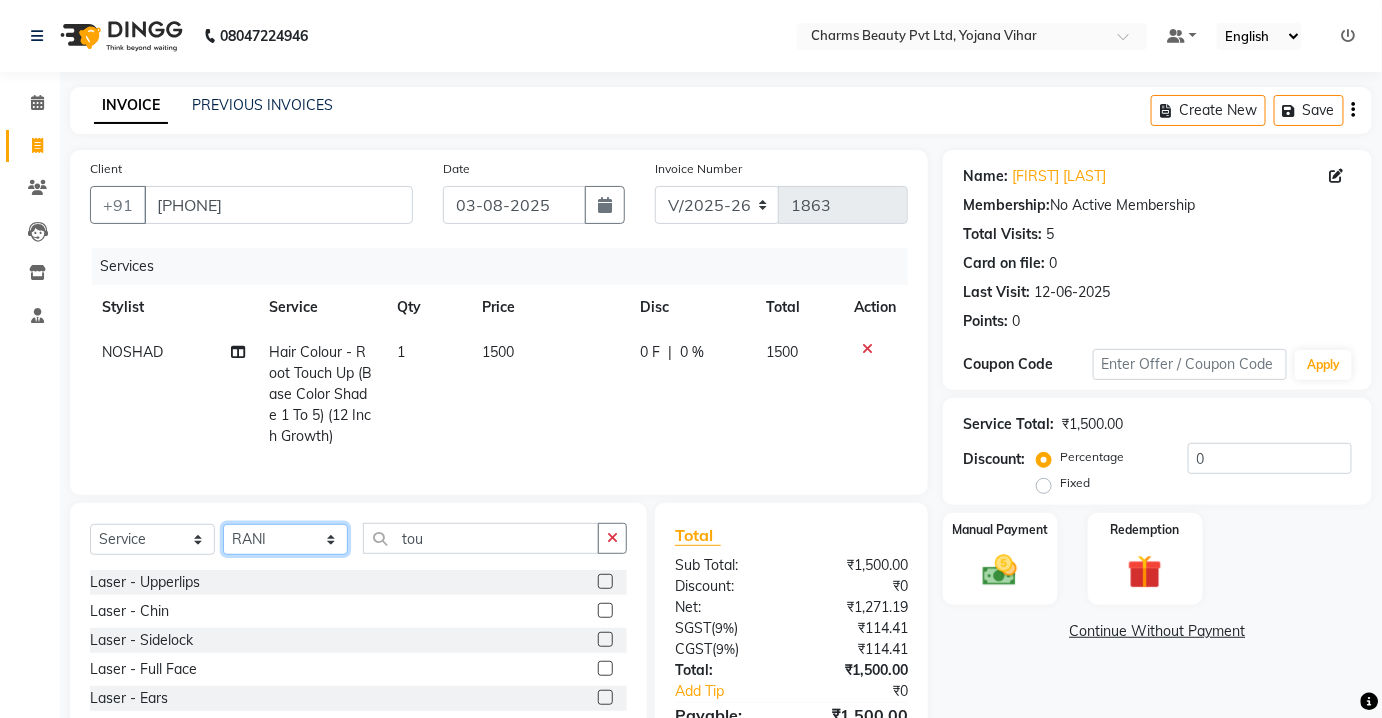 click on "Select Stylist Aarti Asif AZIZA BOBBY CHARMAYNE CHARMS DR. POOJA MITTAL HINA HUSSAN NOSHAD RANI RAVI SOOD  SAKSHI SANTOSH SAPNA TABBASUM" 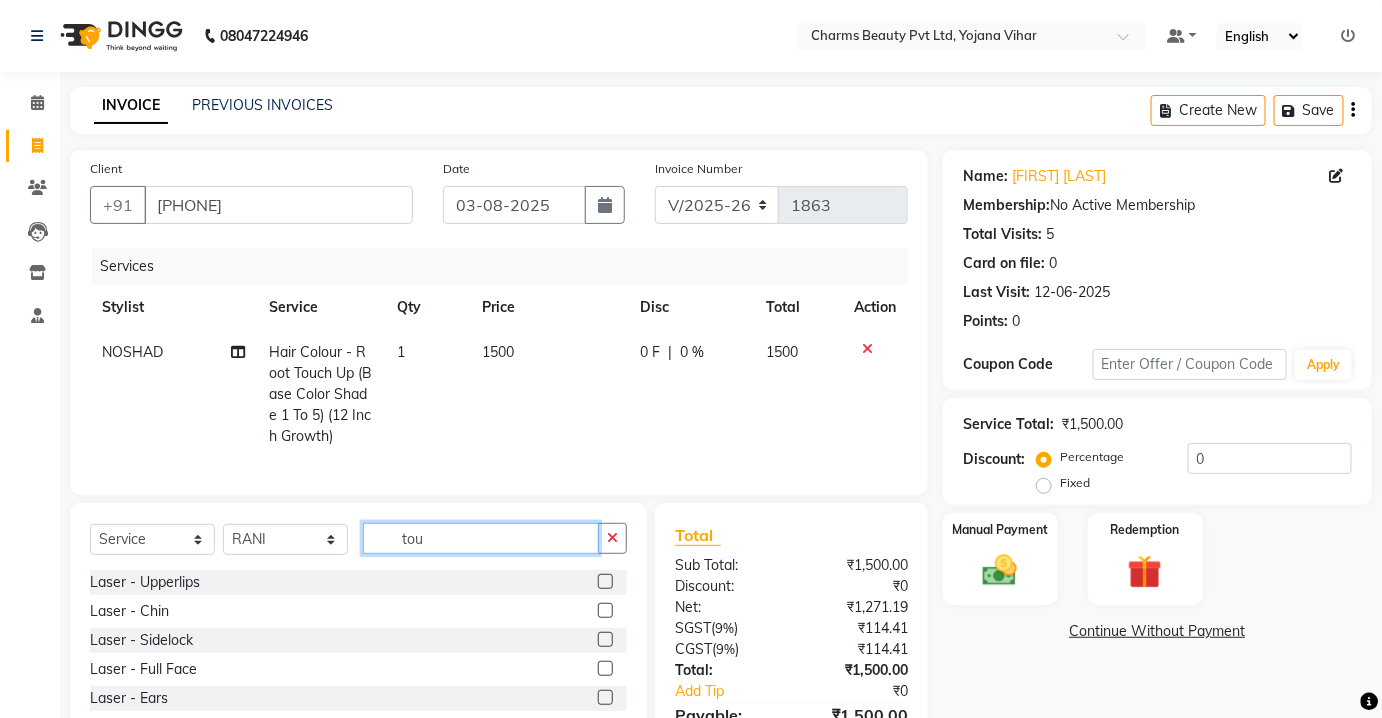 drag, startPoint x: 442, startPoint y: 561, endPoint x: 456, endPoint y: 559, distance: 14.142136 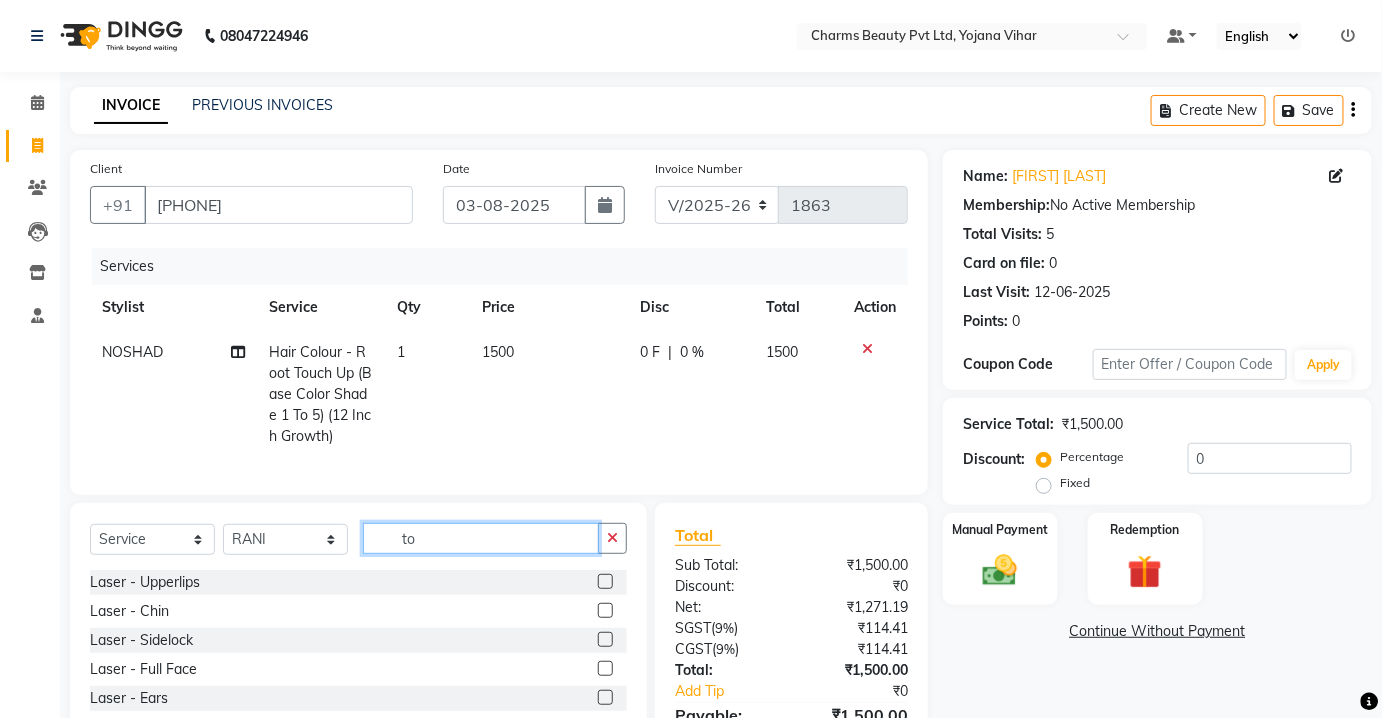 type on "t" 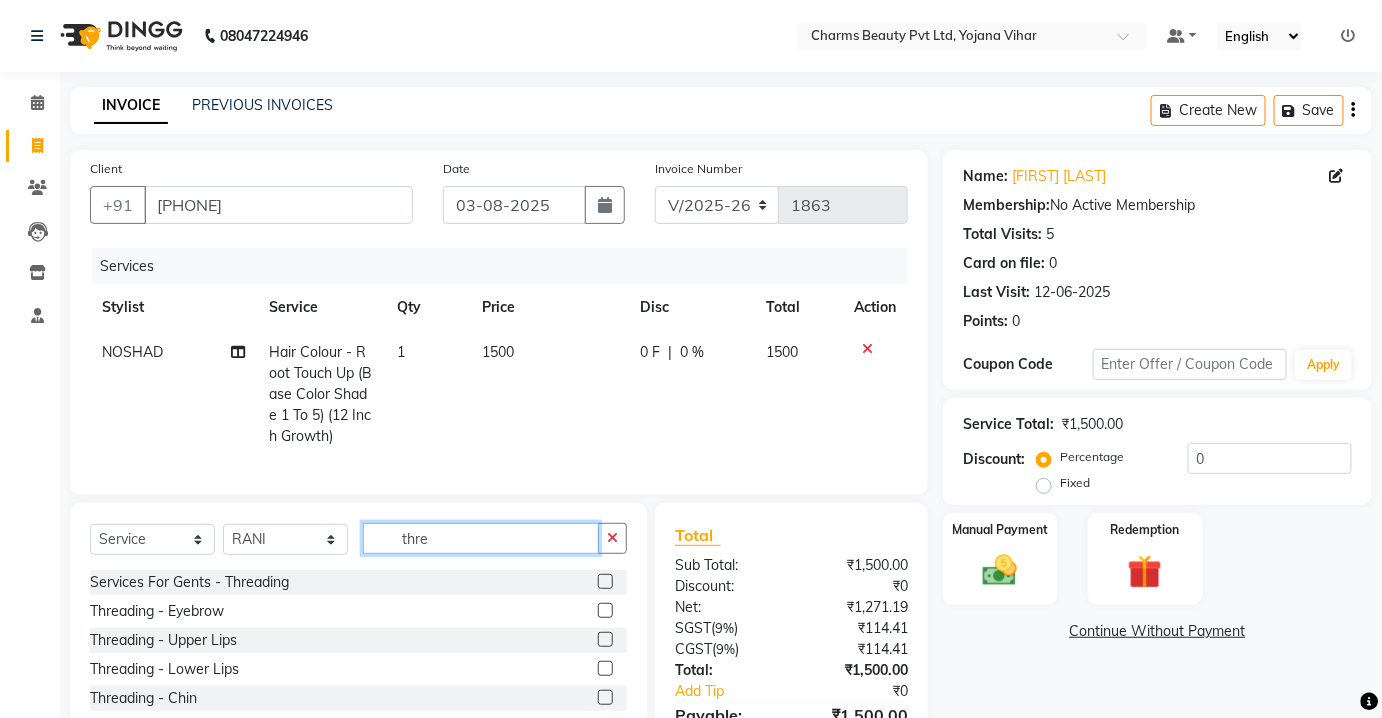 type on "thre" 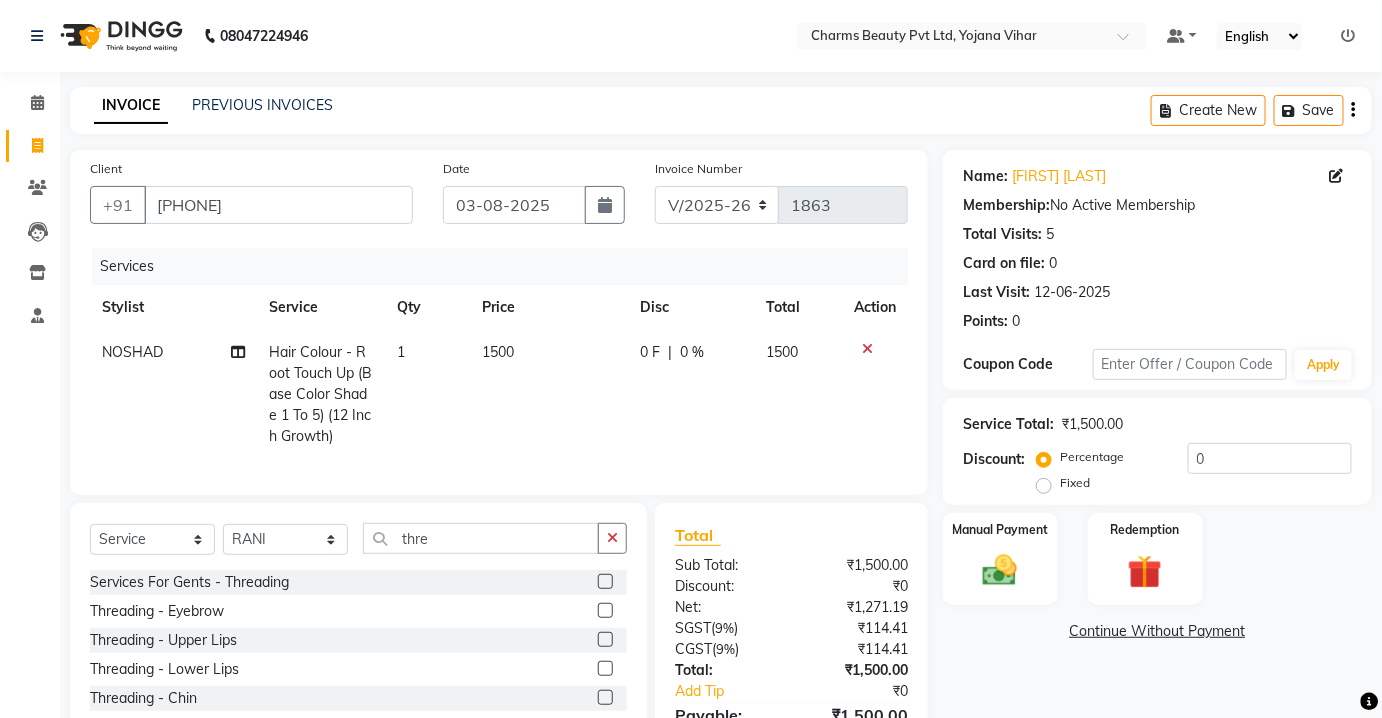 drag, startPoint x: 590, startPoint y: 624, endPoint x: 600, endPoint y: 592, distance: 33.526108 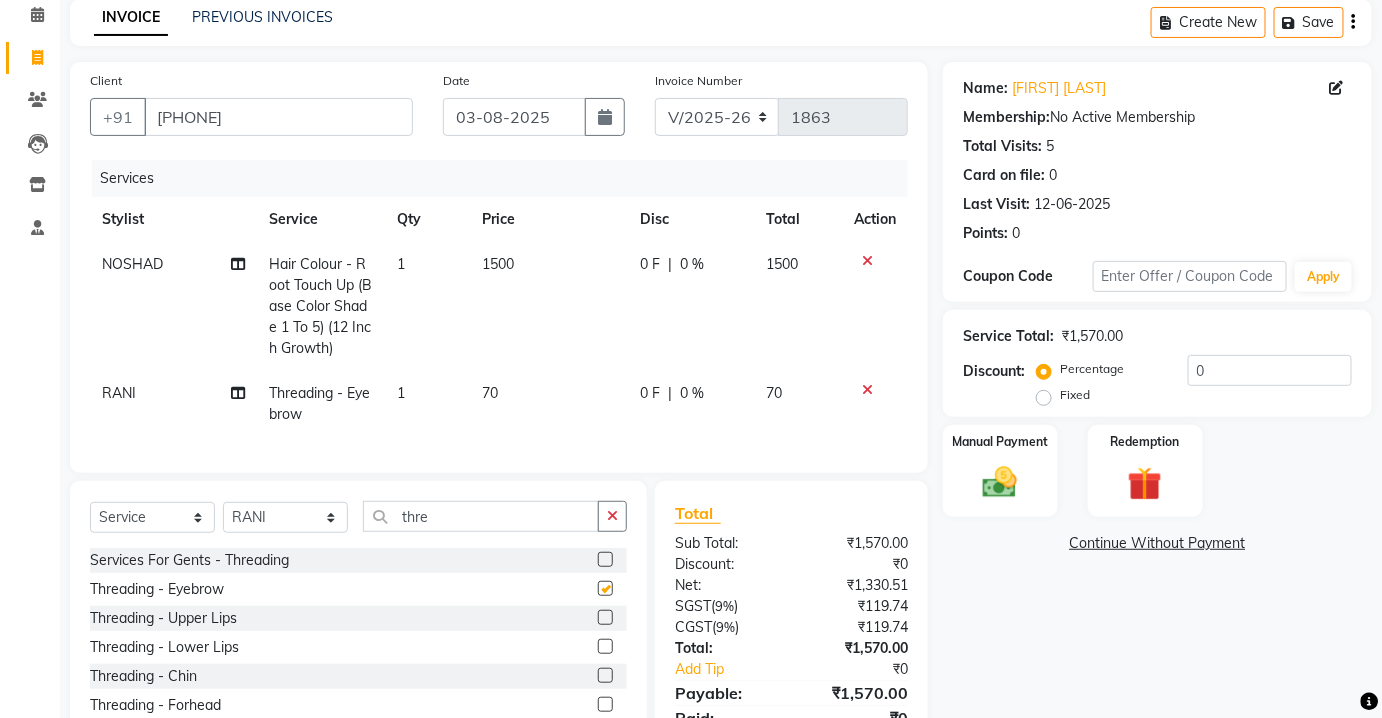 checkbox on "false" 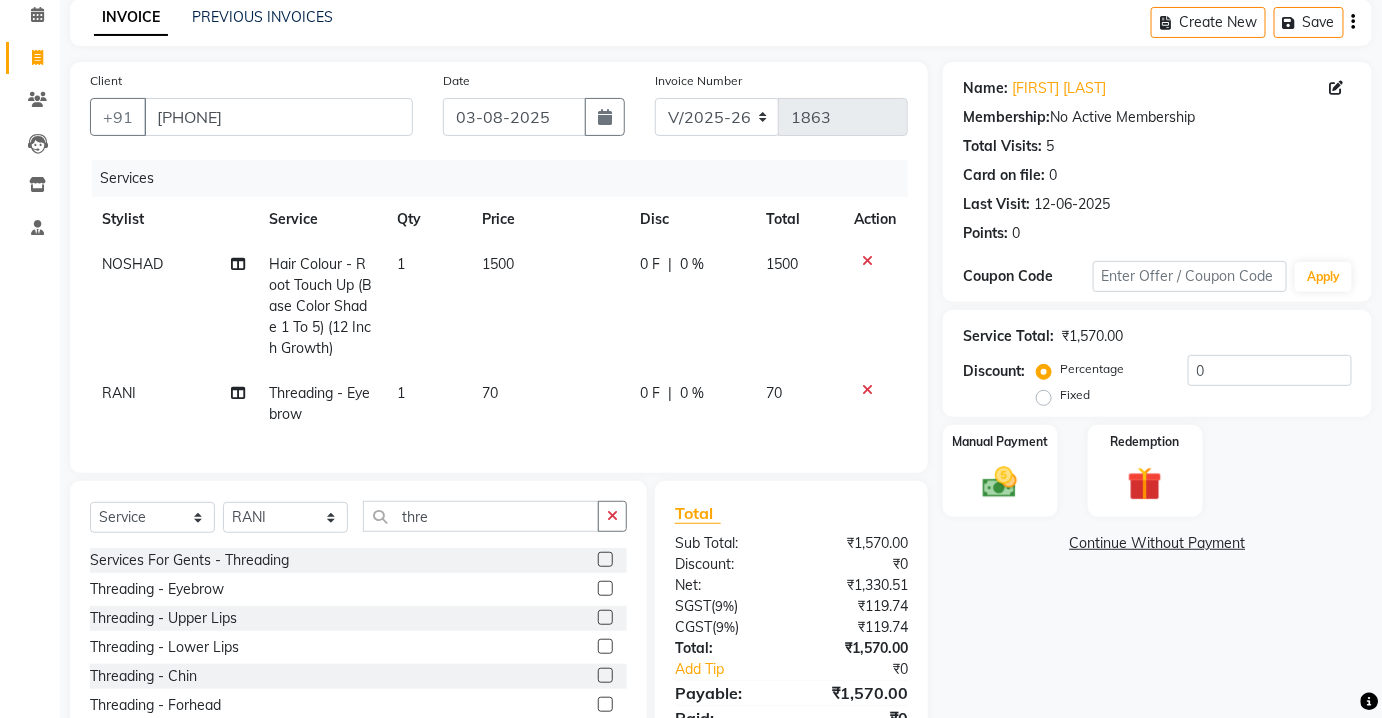 scroll, scrollTop: 189, scrollLeft: 0, axis: vertical 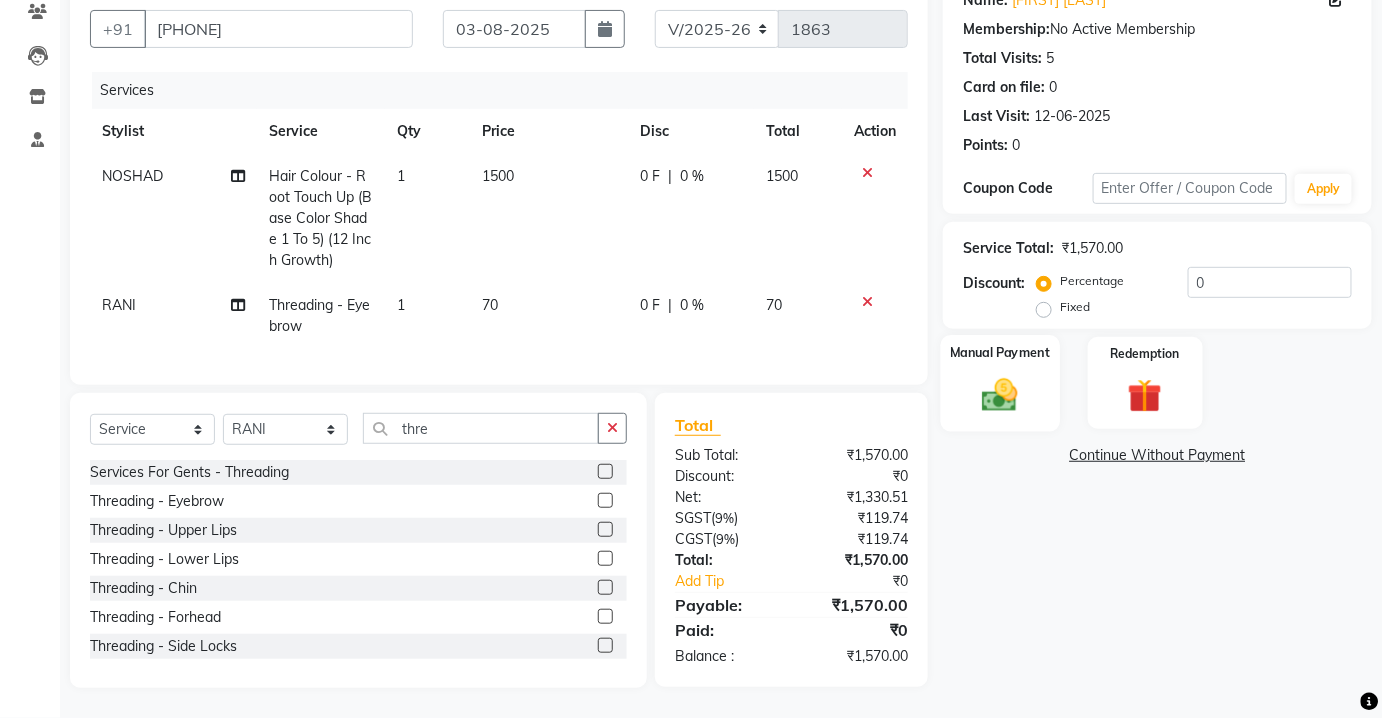 click on "Manual Payment" 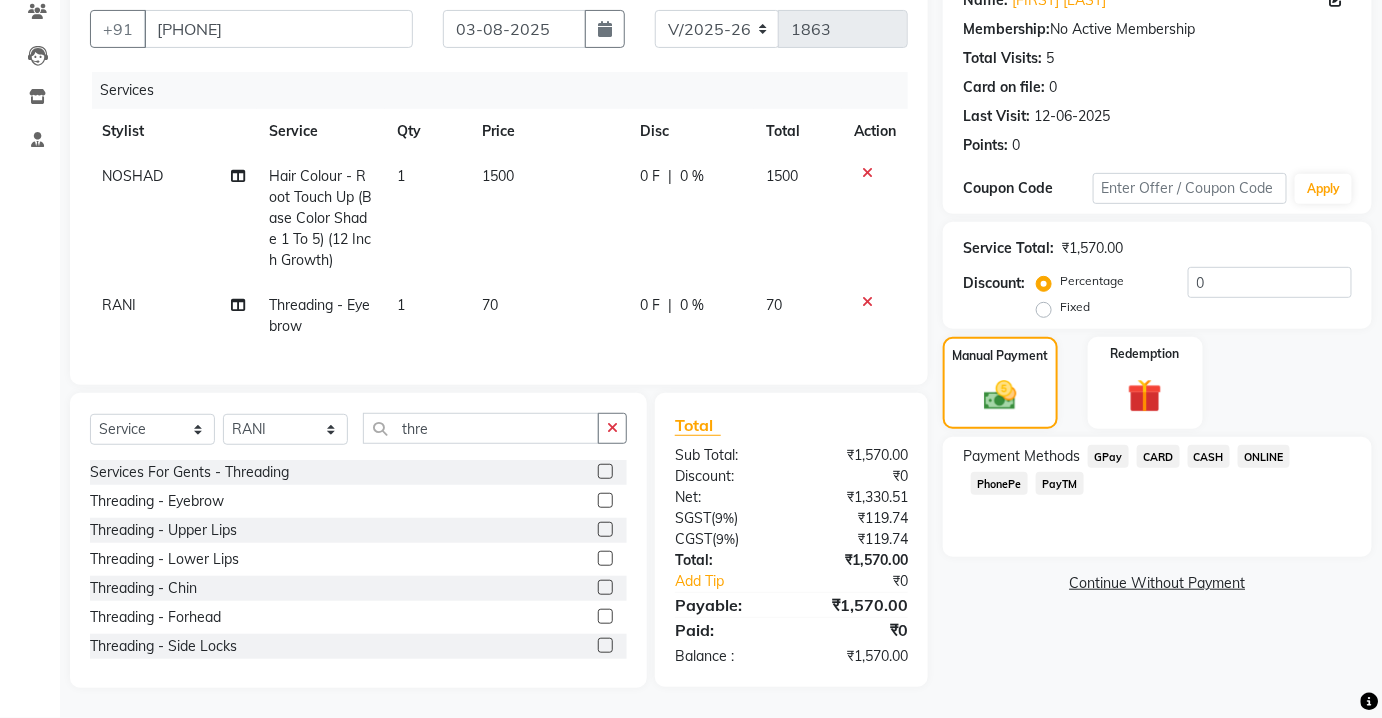 click on "CASH" 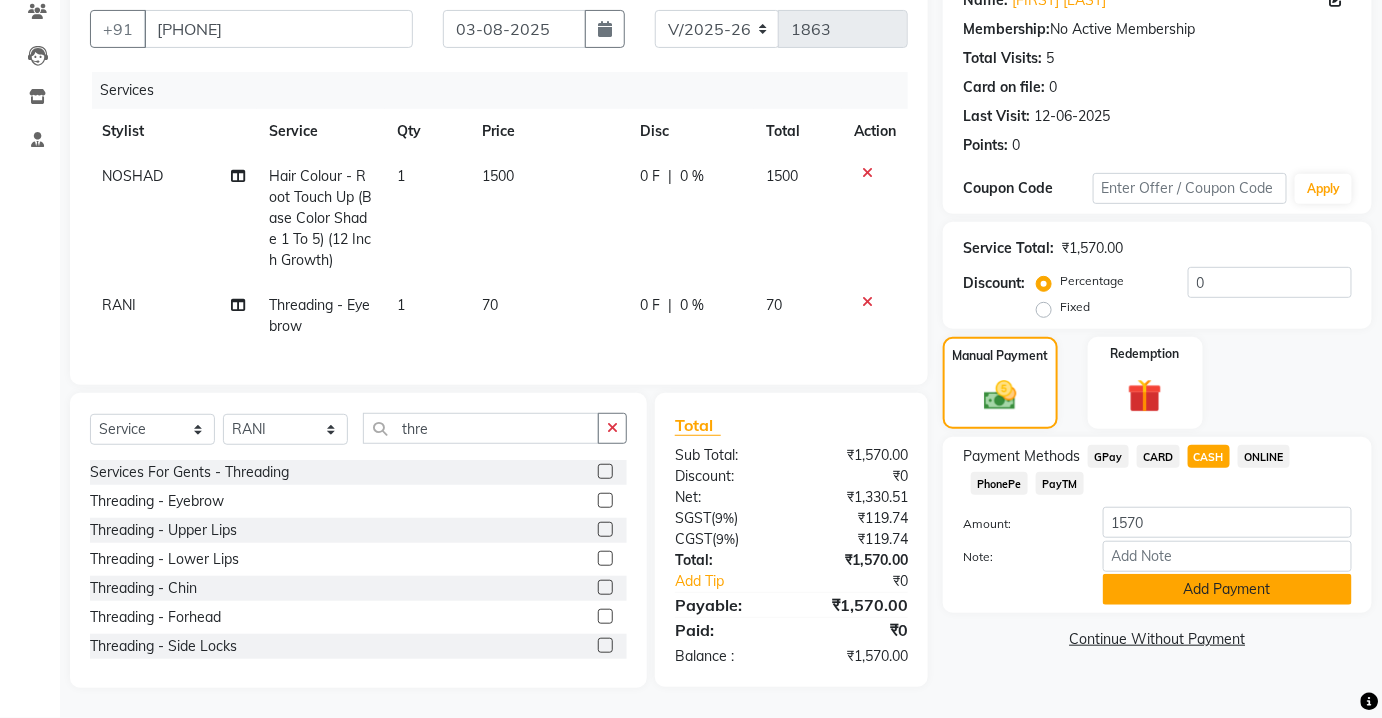 click on "Add Payment" 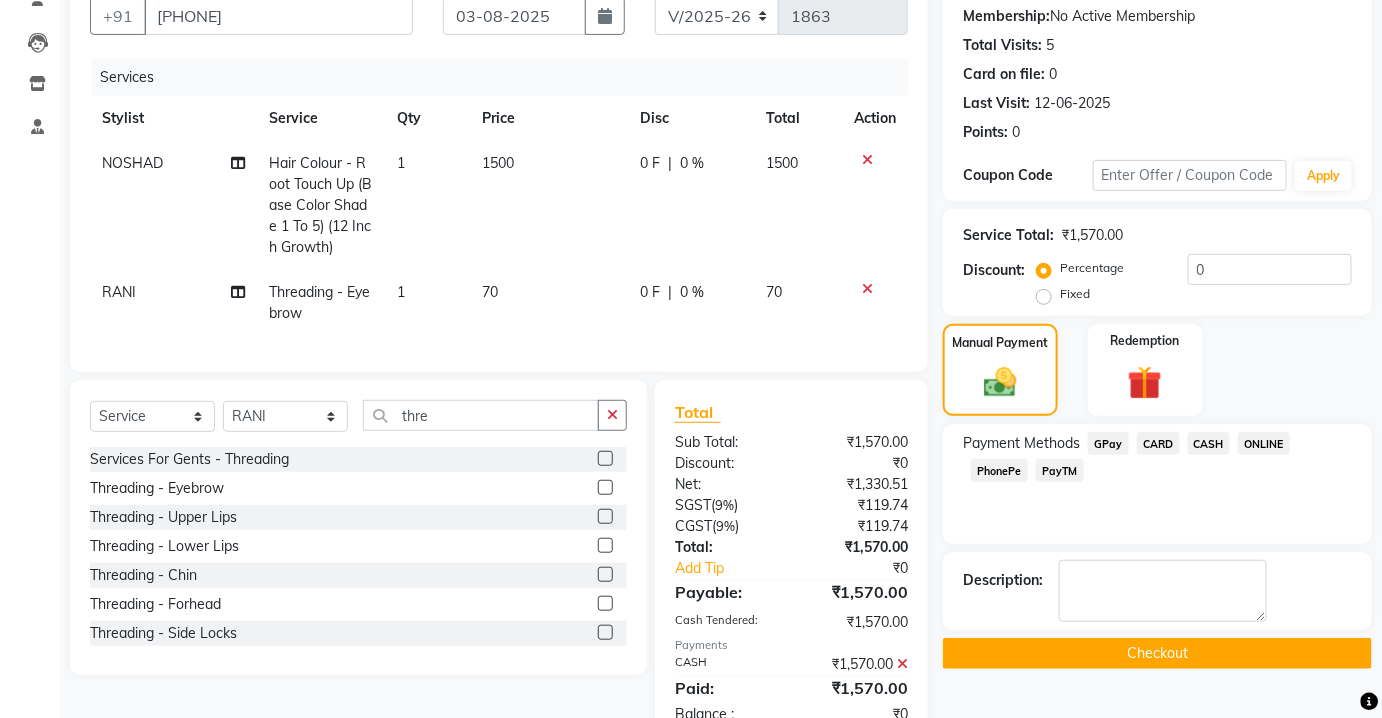 scroll, scrollTop: 258, scrollLeft: 0, axis: vertical 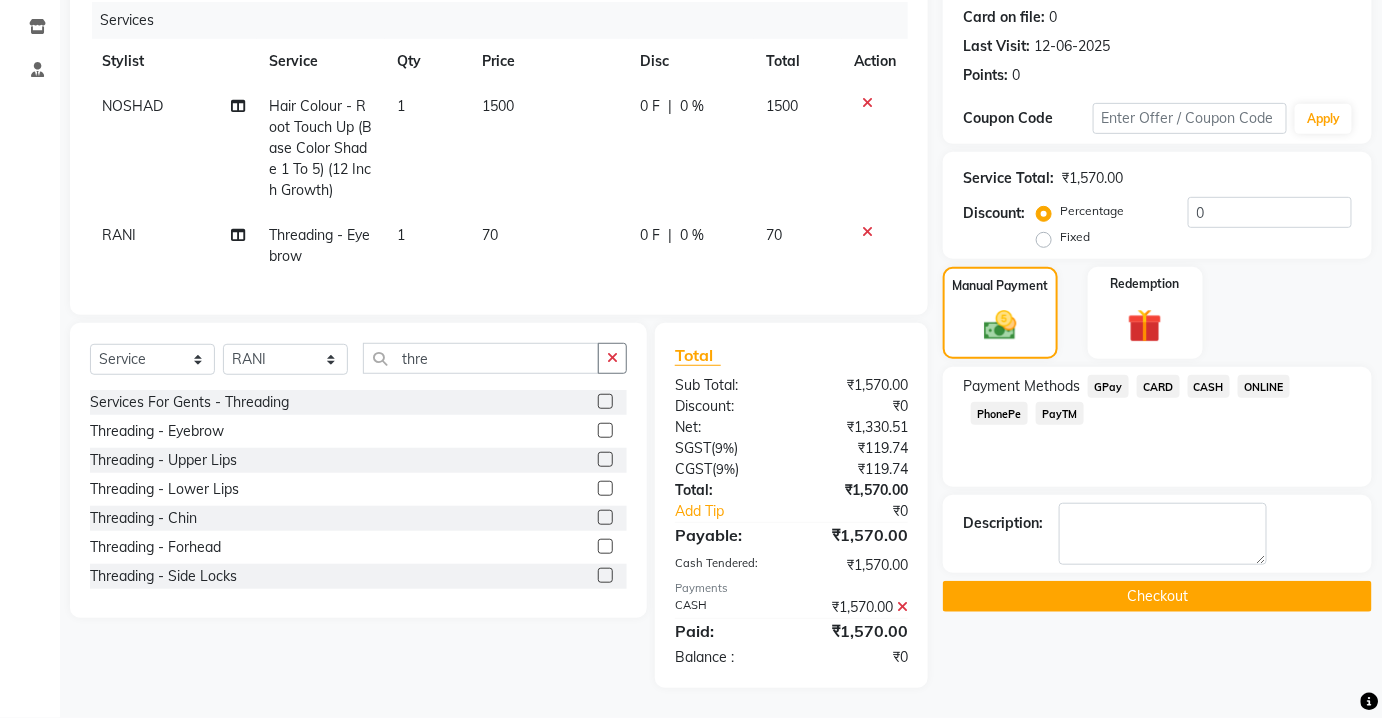 click on "Checkout" 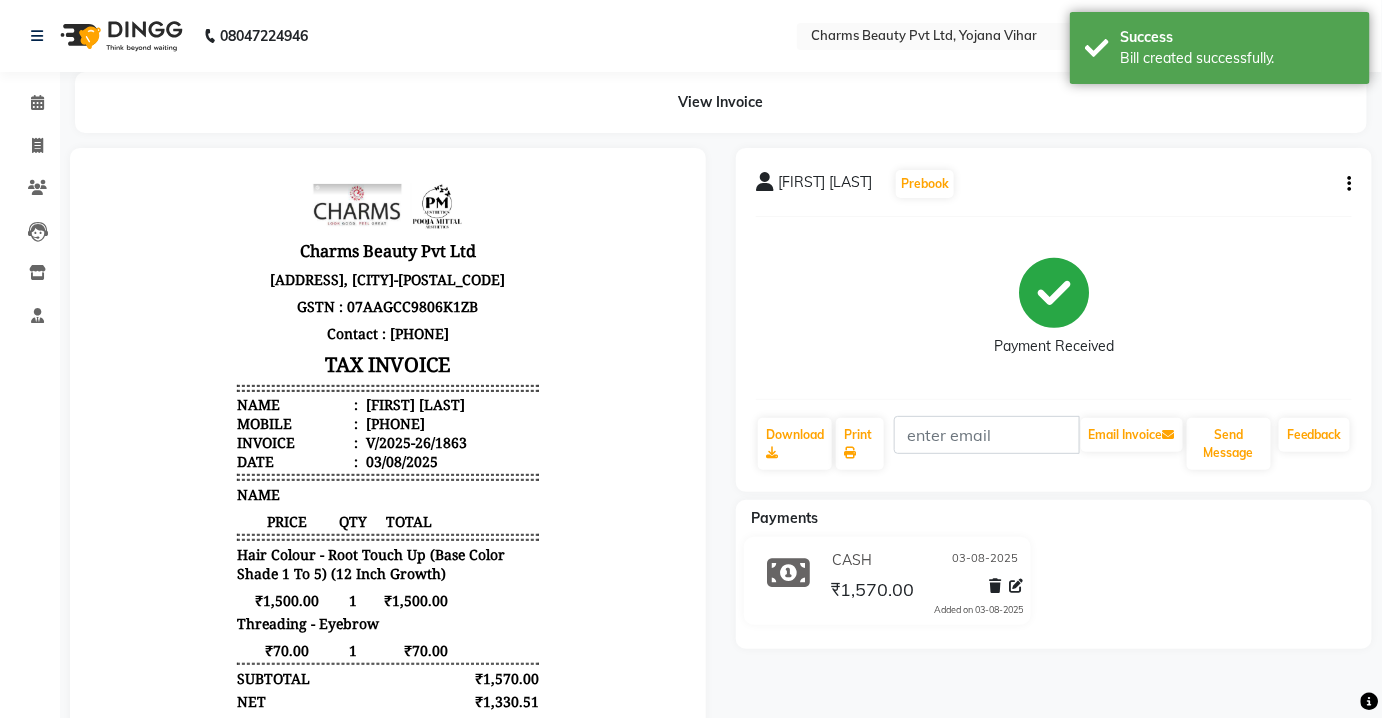 scroll, scrollTop: 0, scrollLeft: 0, axis: both 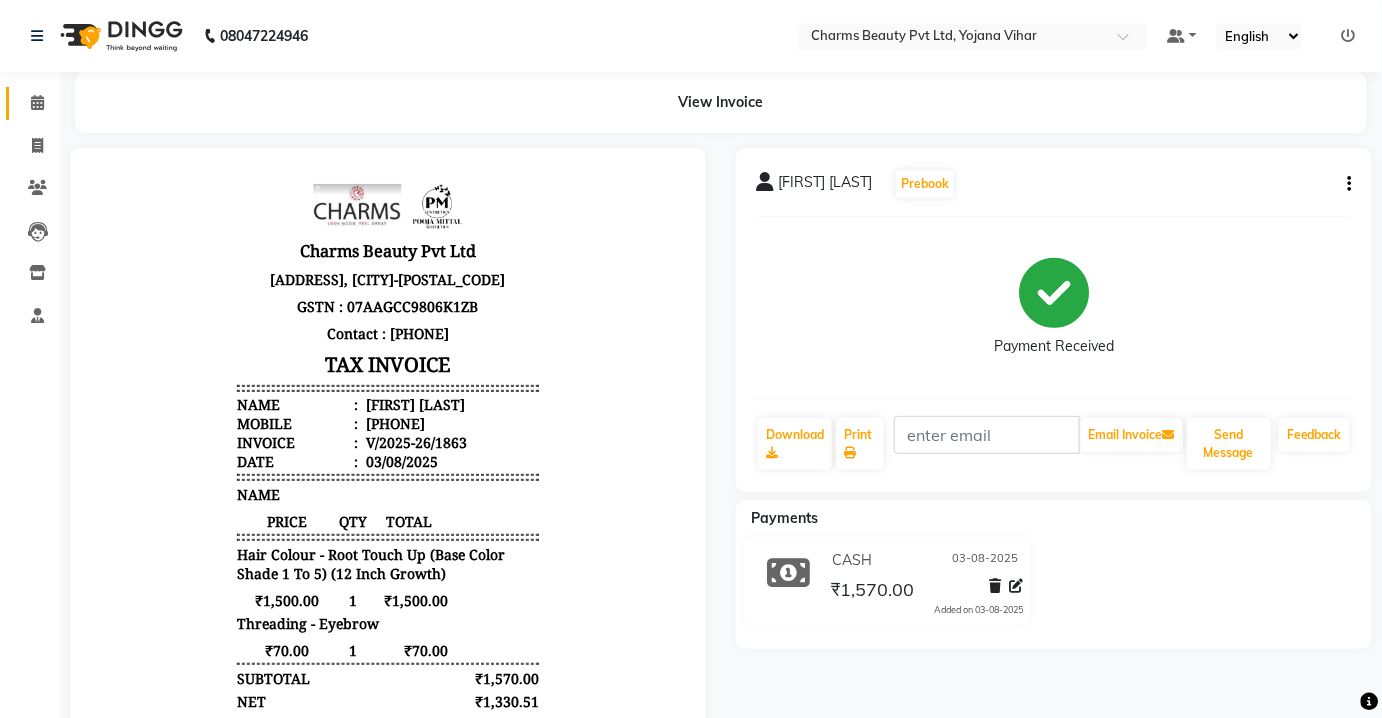 click on "Calendar" 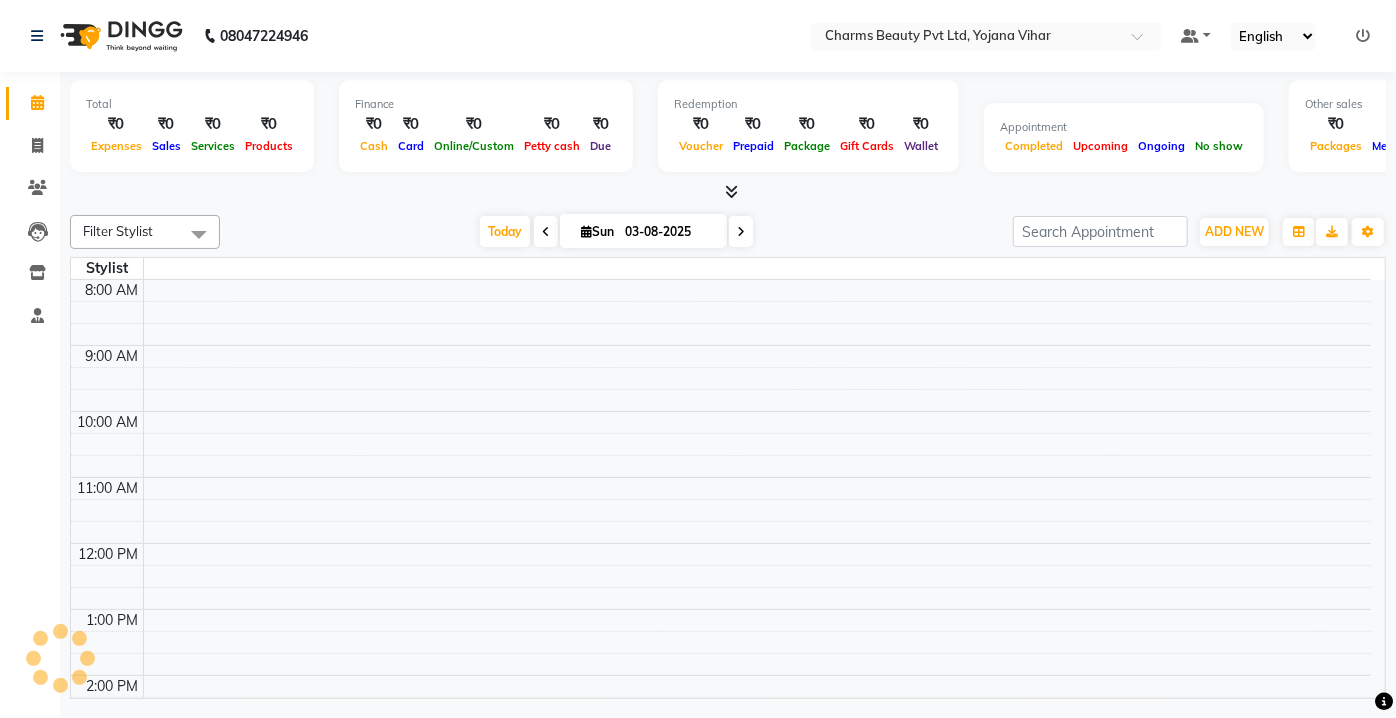 scroll, scrollTop: 0, scrollLeft: 0, axis: both 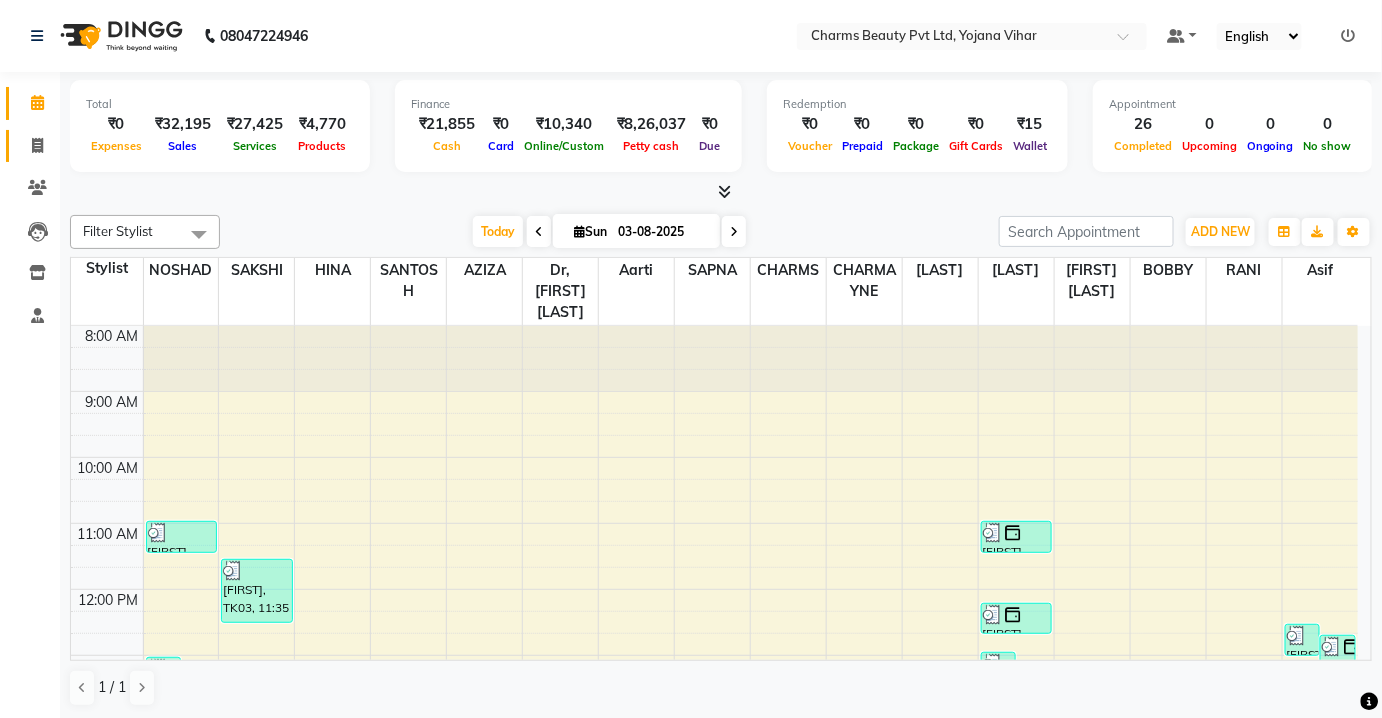 click on "Invoice" 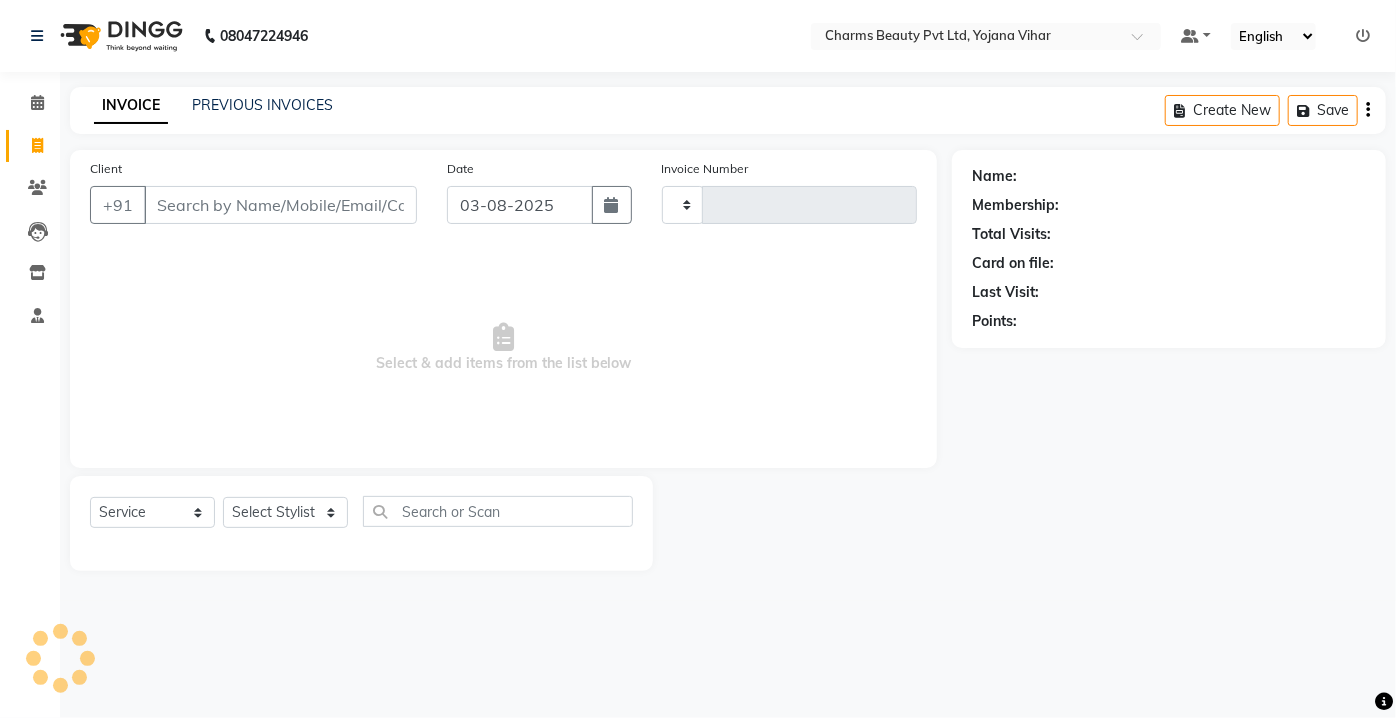 click on "Client" at bounding box center (280, 205) 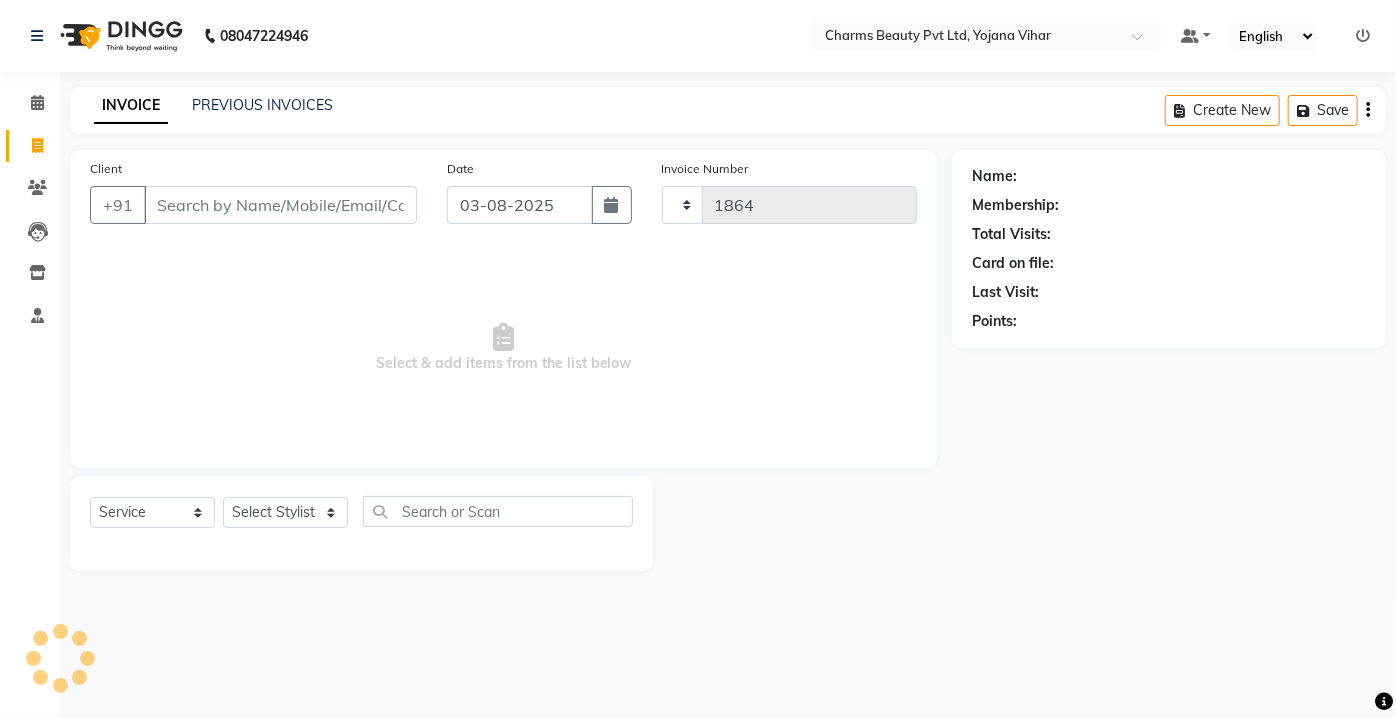 select on "3743" 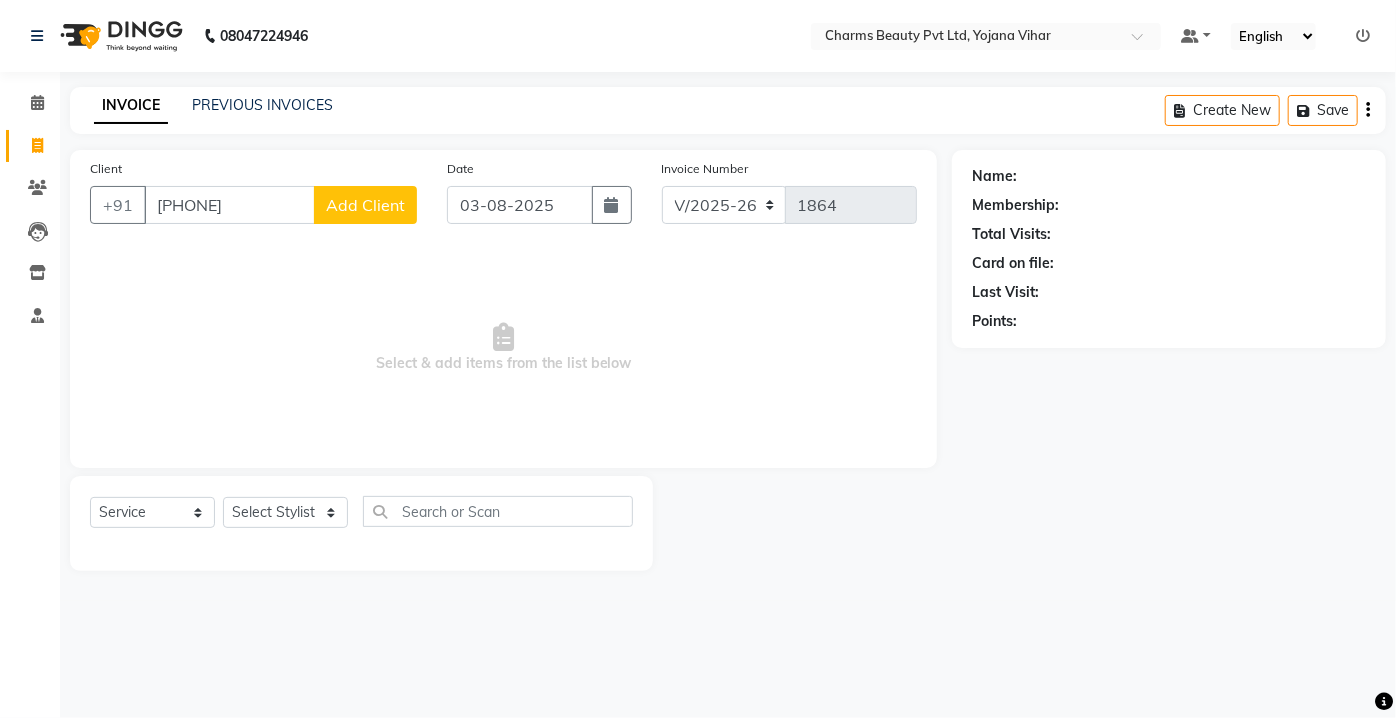 type on "[PHONE]" 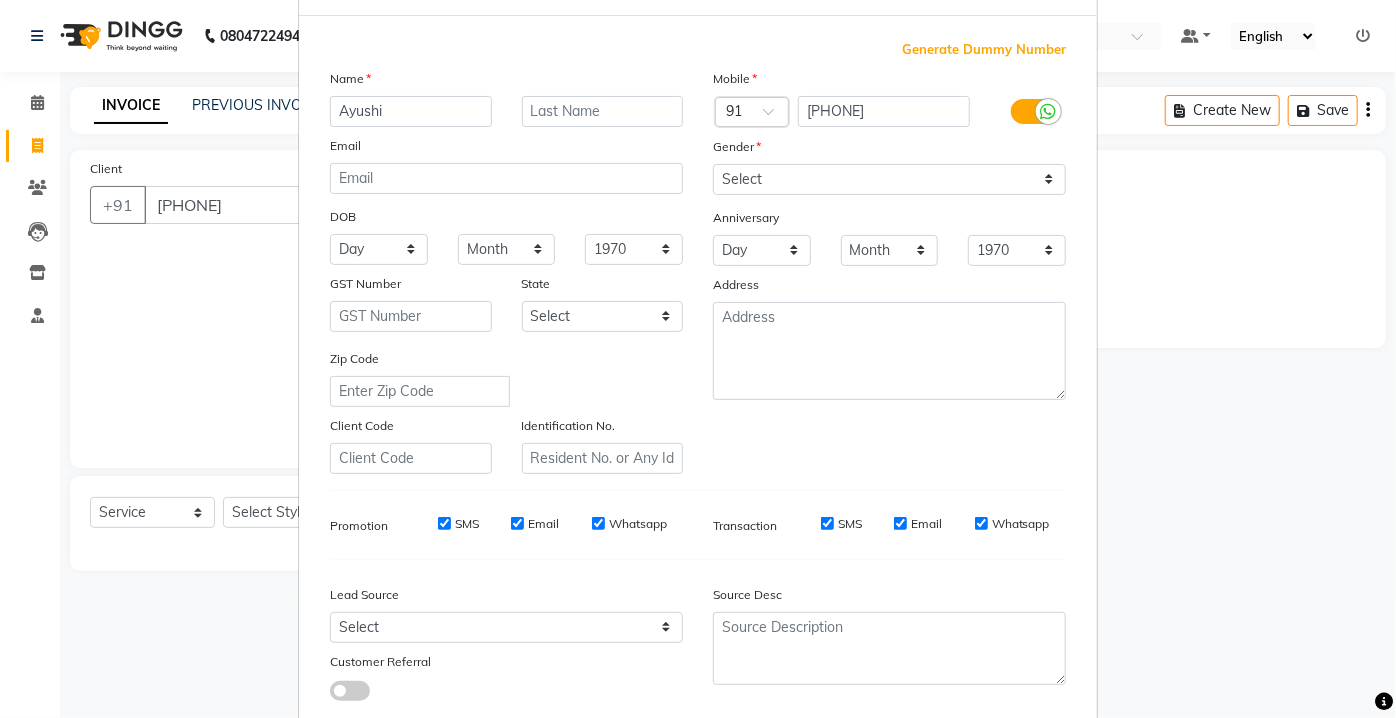 scroll, scrollTop: 181, scrollLeft: 0, axis: vertical 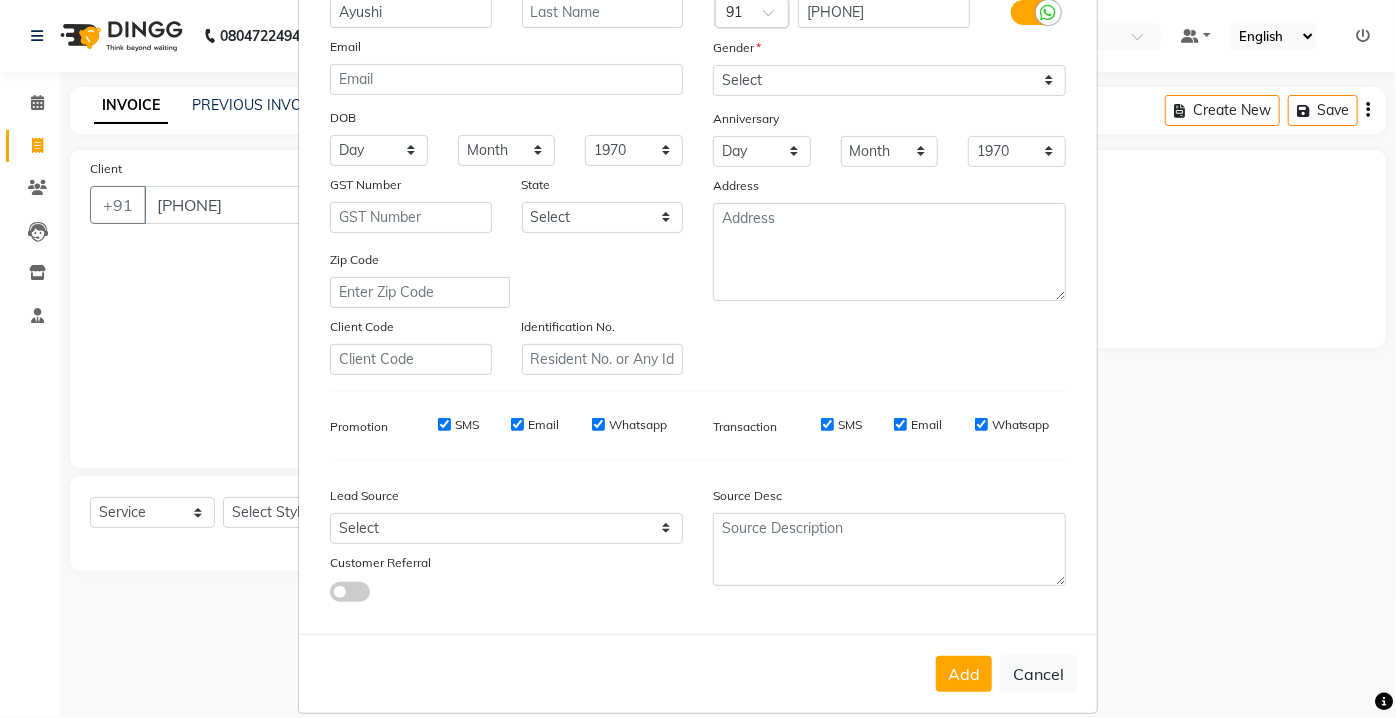 type on "Ayushi" 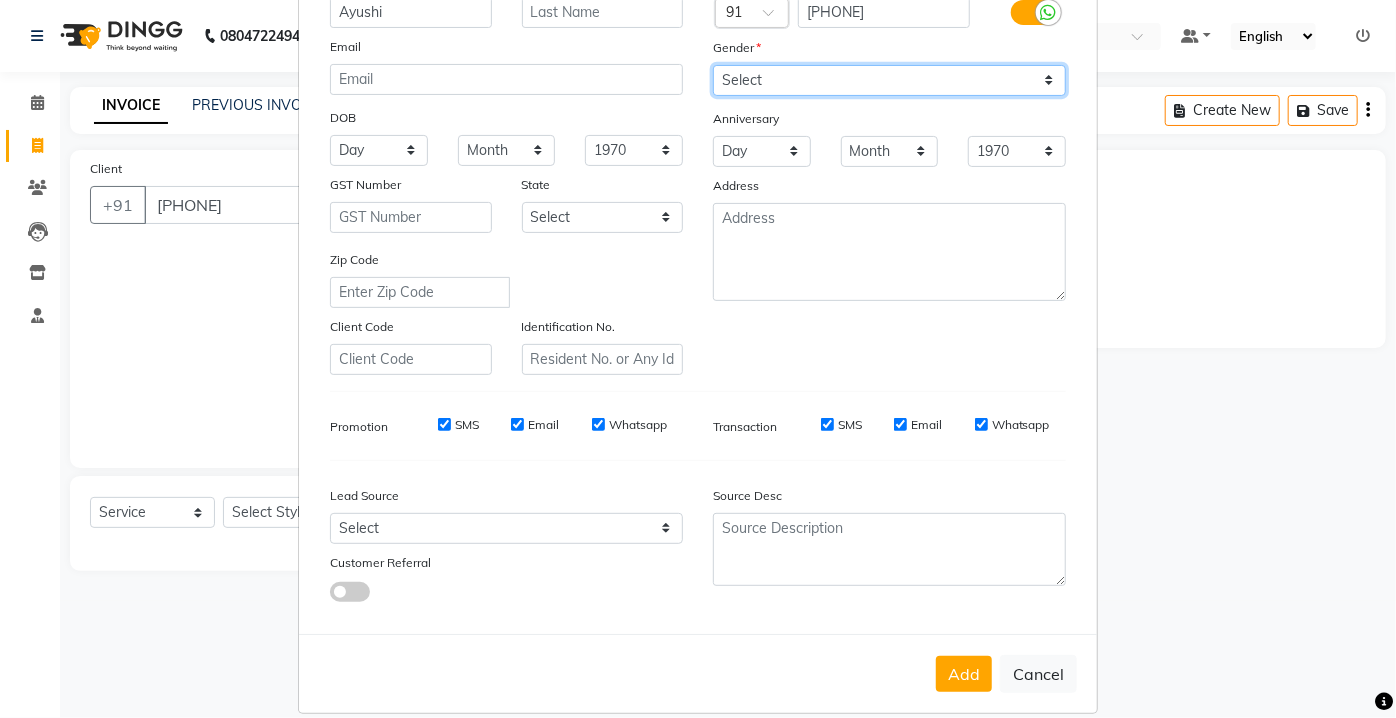 click on "Select Male Female Other Prefer Not To Say" at bounding box center [889, 80] 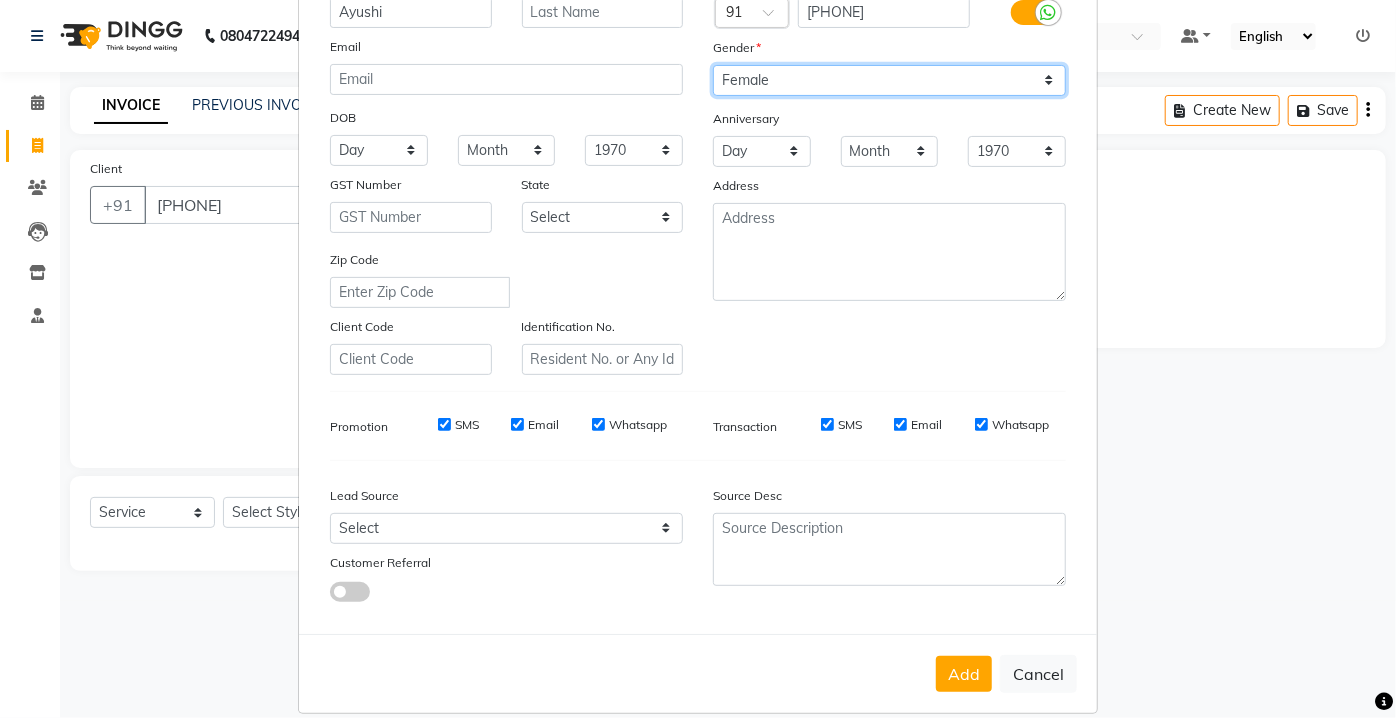 click on "Select Male Female Other Prefer Not To Say" at bounding box center (889, 80) 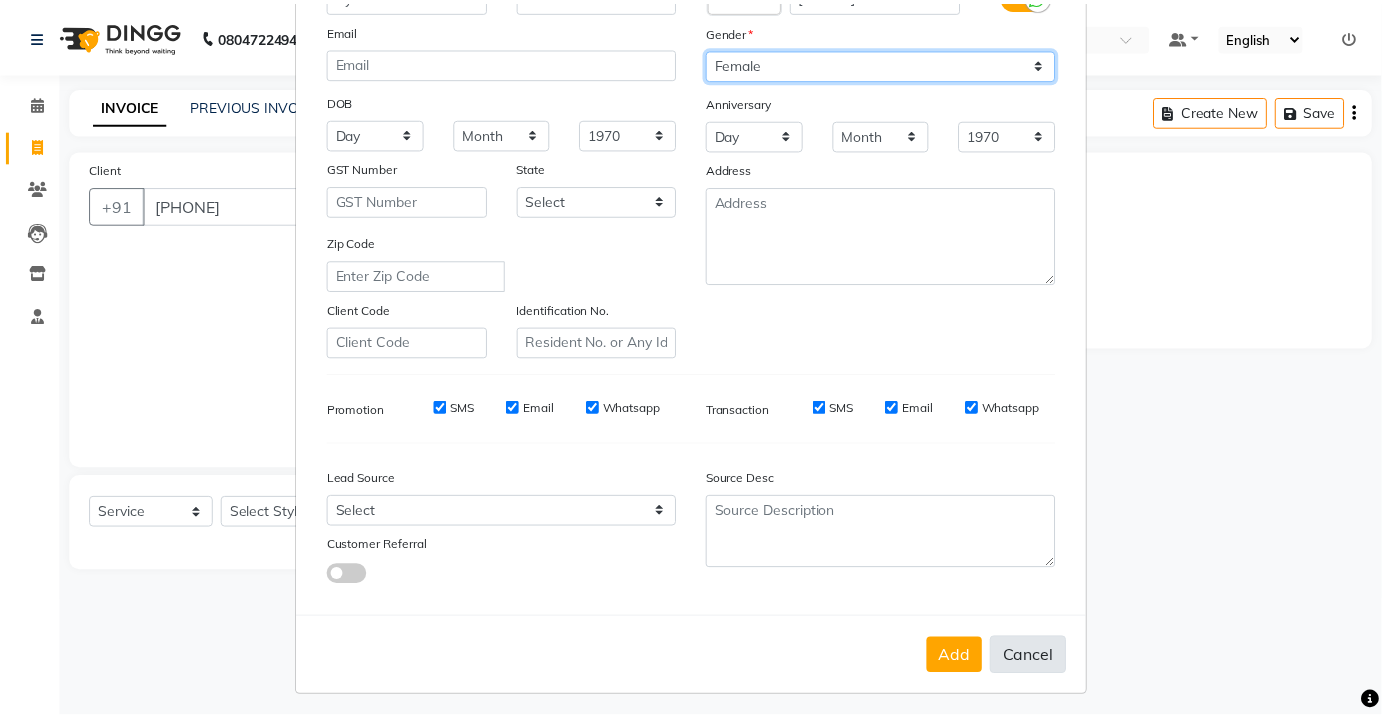 scroll, scrollTop: 203, scrollLeft: 0, axis: vertical 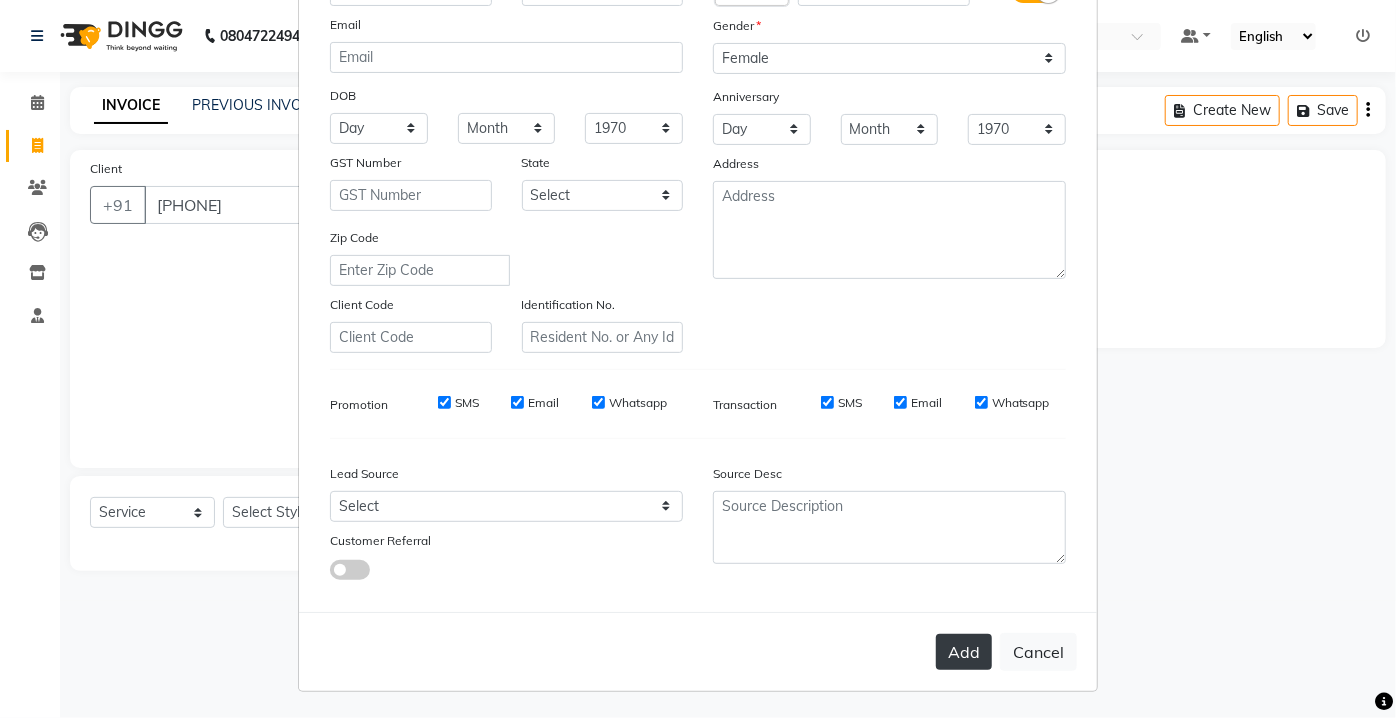 click on "Add" at bounding box center (964, 652) 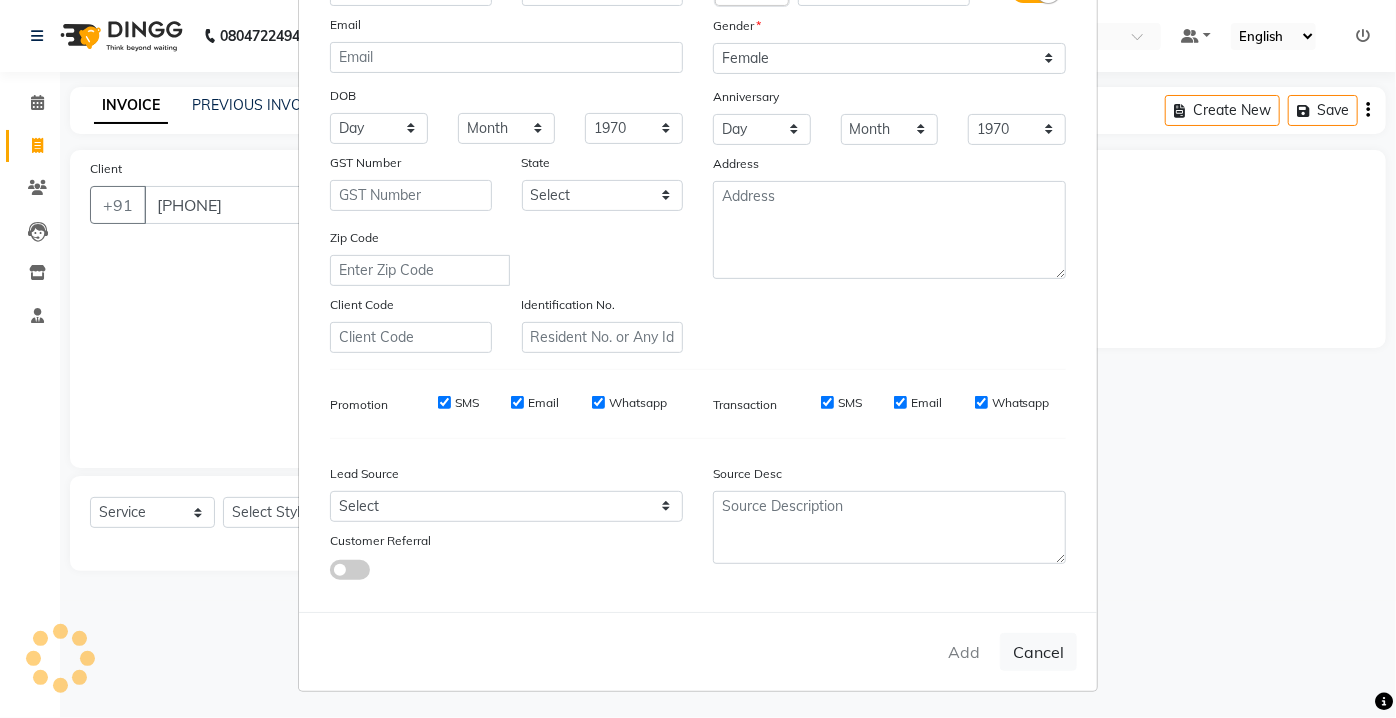 click on "Add Client Generate Dummy Number Name [FIRST] Email DOB Day 01 02 03 04 05 06 07 08 09 10 11 12 13 14 15 16 17 18 19 20 21 22 23 24 25 26 27 28 29 30 31 Month January February March April May June July August September October November December 1940 1941 1942 1943 1944 1945 1946 1947 1948 1949 1950 1951 1952 1953 1954 1955 1956 1957 1958 1959 1960 1961 1962 1963 1964 1965 1966 1967 1968 1969 1970 1971 1972 1973 1974 1975 1976 1977 1978 1979 1980 1981 1982 1983 1984 1985 1986 1987 1988 1989 1990 1991 1992 1993 1994 1995 1996 1997 1998 1999 2000 2001 2002 2003 2004 2005 2006 2007 2008 2009 2010 2011 2012 2013 2014 2015 2016 2017 2018 2019 2020 2021 2022 2023 2024 GST Number State Select Andaman and Nicobar Islands Andhra Pradesh Arunachal Pradesh Assam Bihar Chandigarh Chhattisgarh Dadra and Nagar Haveli Daman and Diu Delhi Goa Gujarat Haryana Himachal Pradesh Jammu and Kashmir Jharkhand Karnataka Kerala Lakshadweep Madhya Pradesh Maharashtra Manipur Meghalaya Mizoram Nagaland Odisha Pondicherry Punjab Rajasthan" at bounding box center (698, 359) 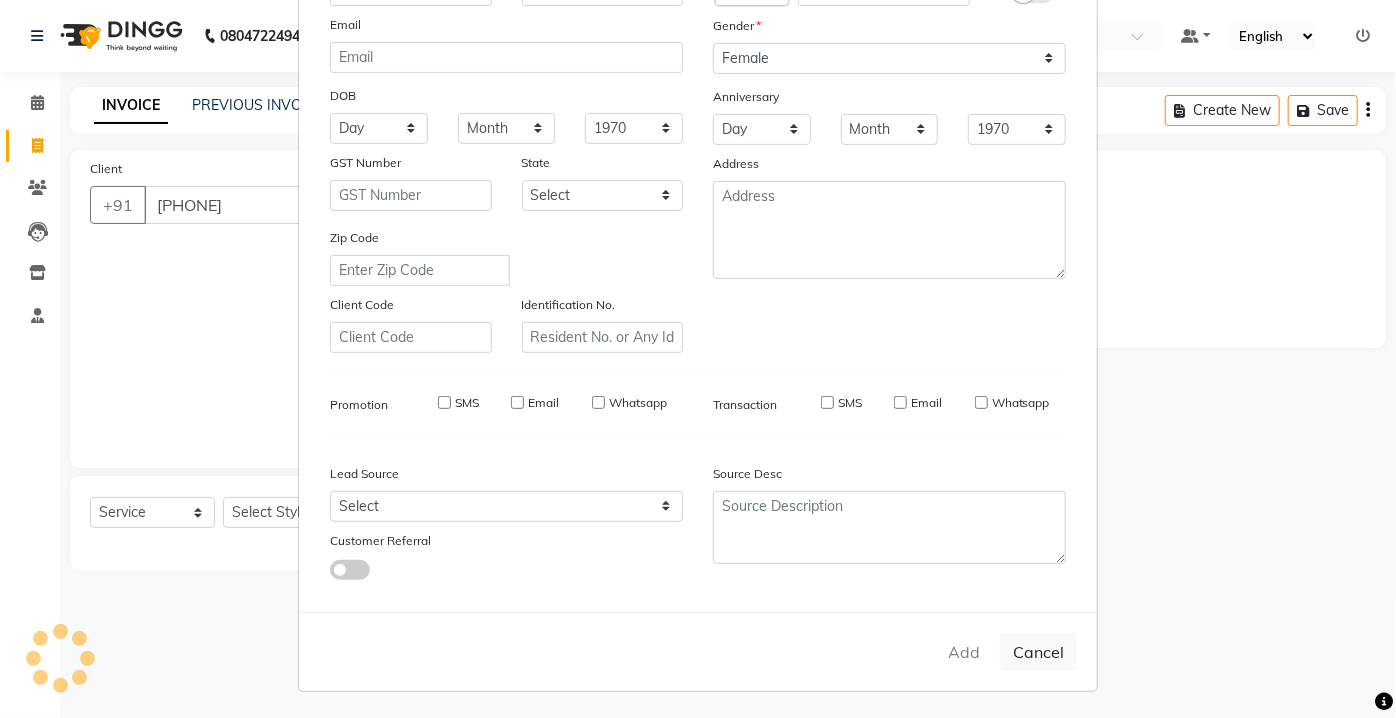 type 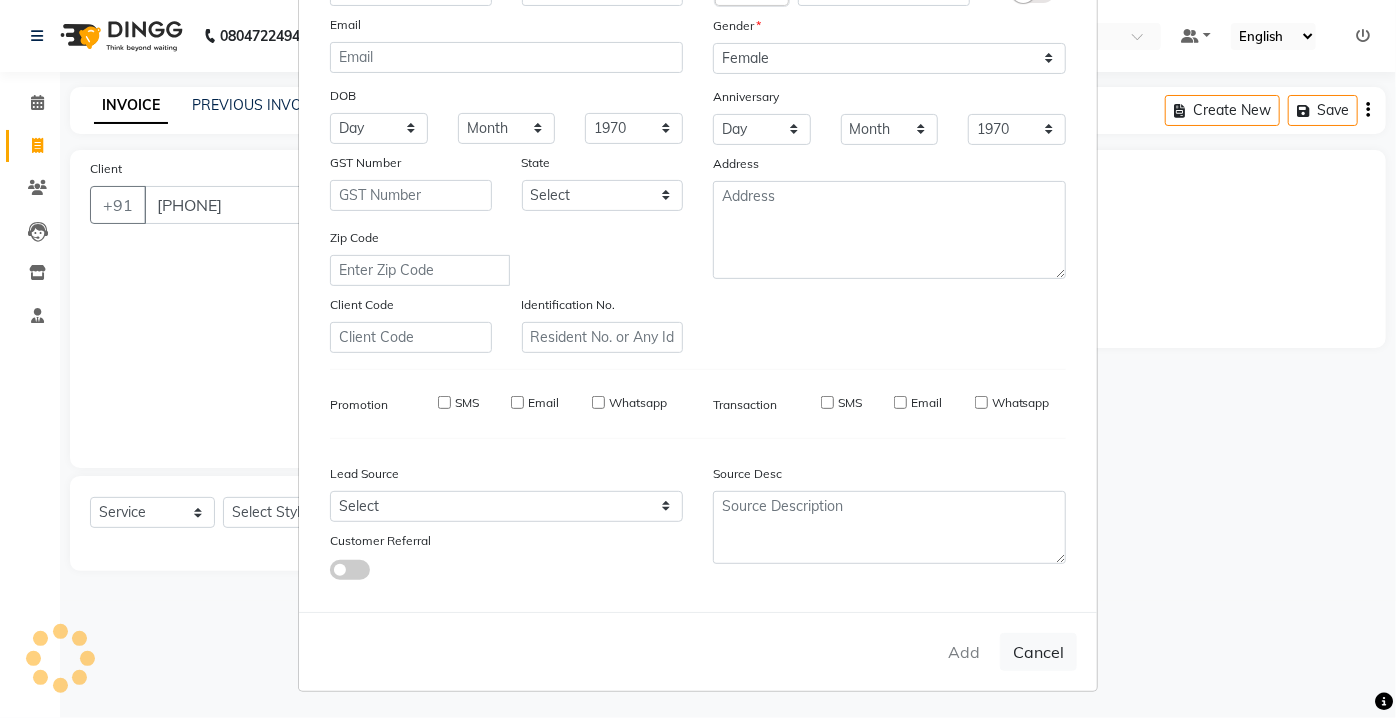 select 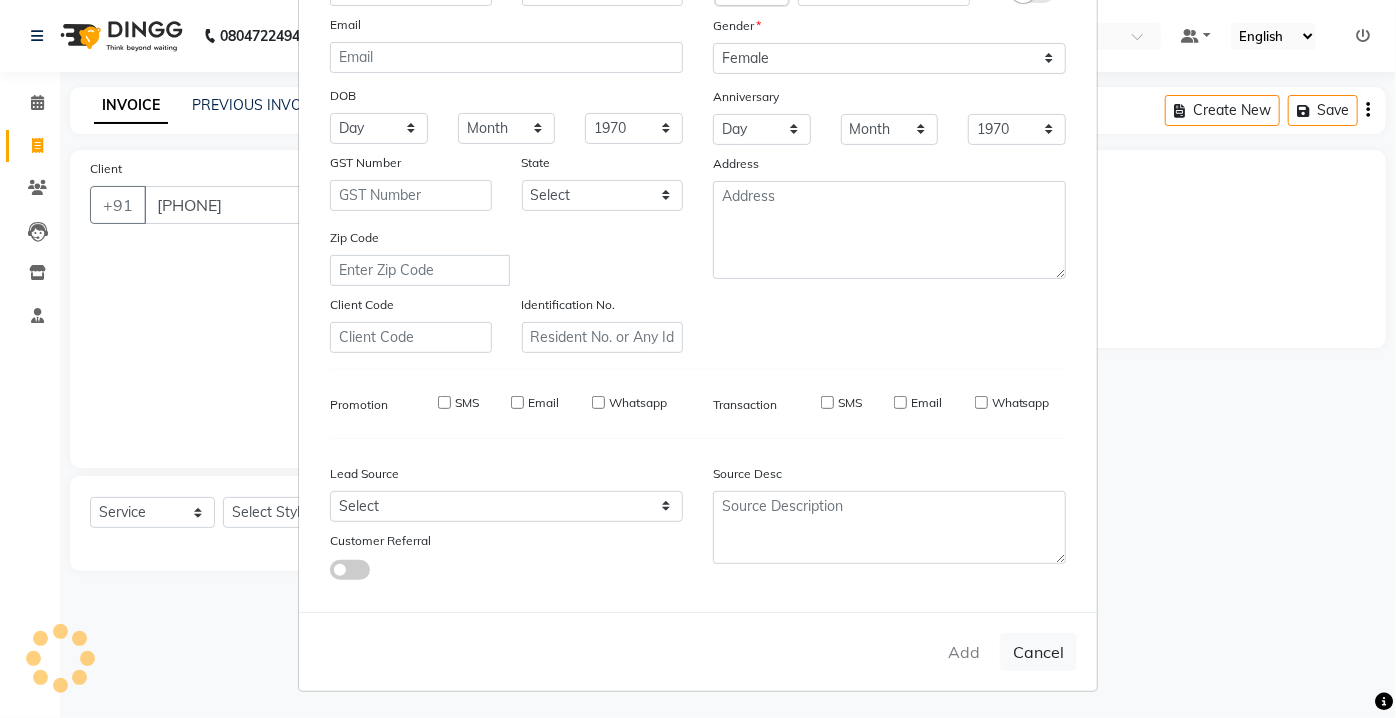 select 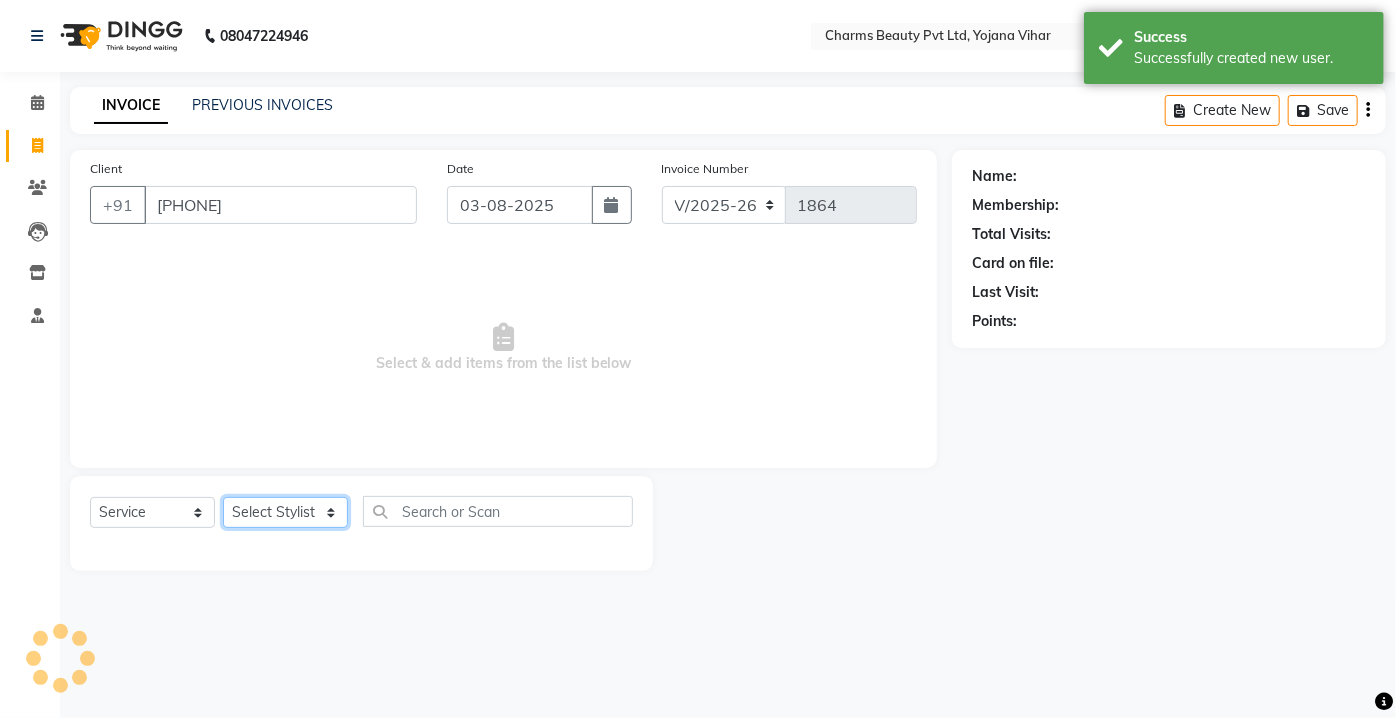 drag, startPoint x: 279, startPoint y: 518, endPoint x: 282, endPoint y: 494, distance: 24.186773 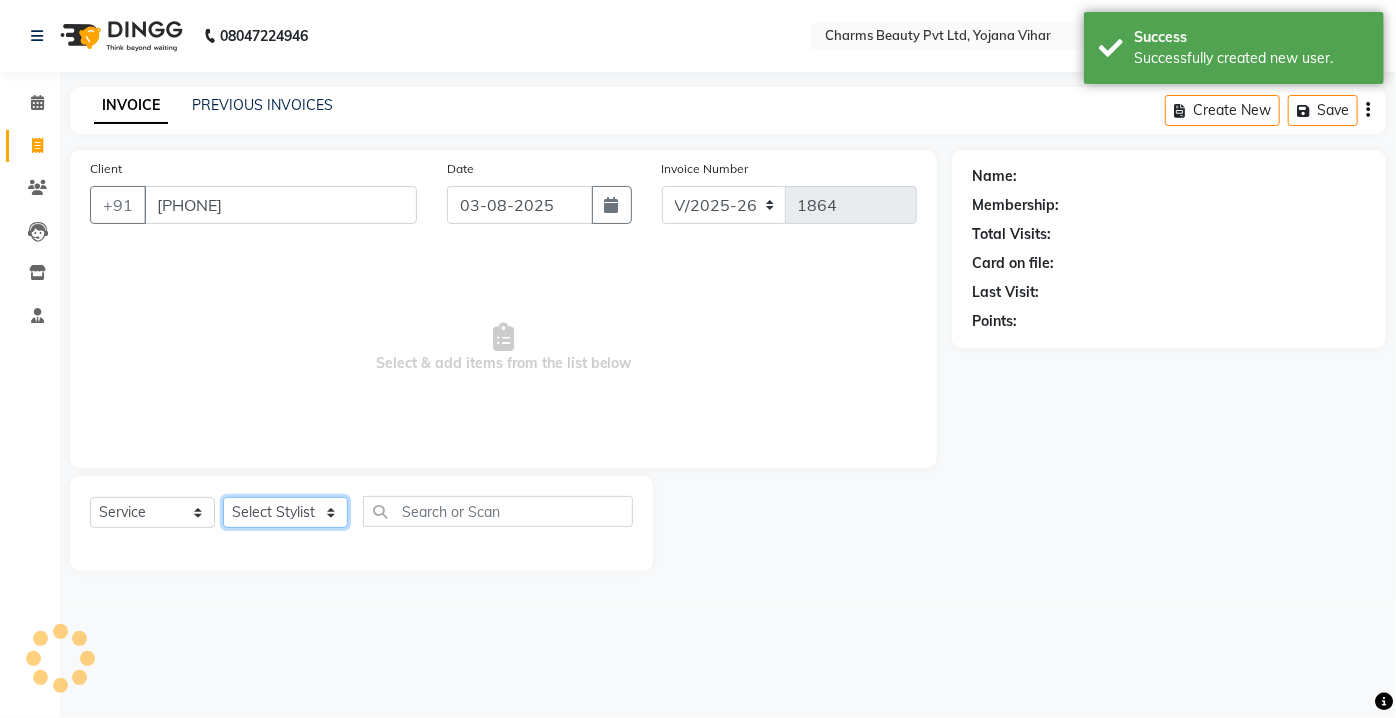 click on "Select  Service  Product  Membership  Package Voucher Prepaid Gift Card  Select Stylist Aarti Asif AZIZA BOBBY CHARMAYNE CHARMS DR. POOJA MITTAL HINA HUSSAN NOSHAD RANI RAVI SOOD  SAKSHI SANTOSH SAPNA TABBASUM" 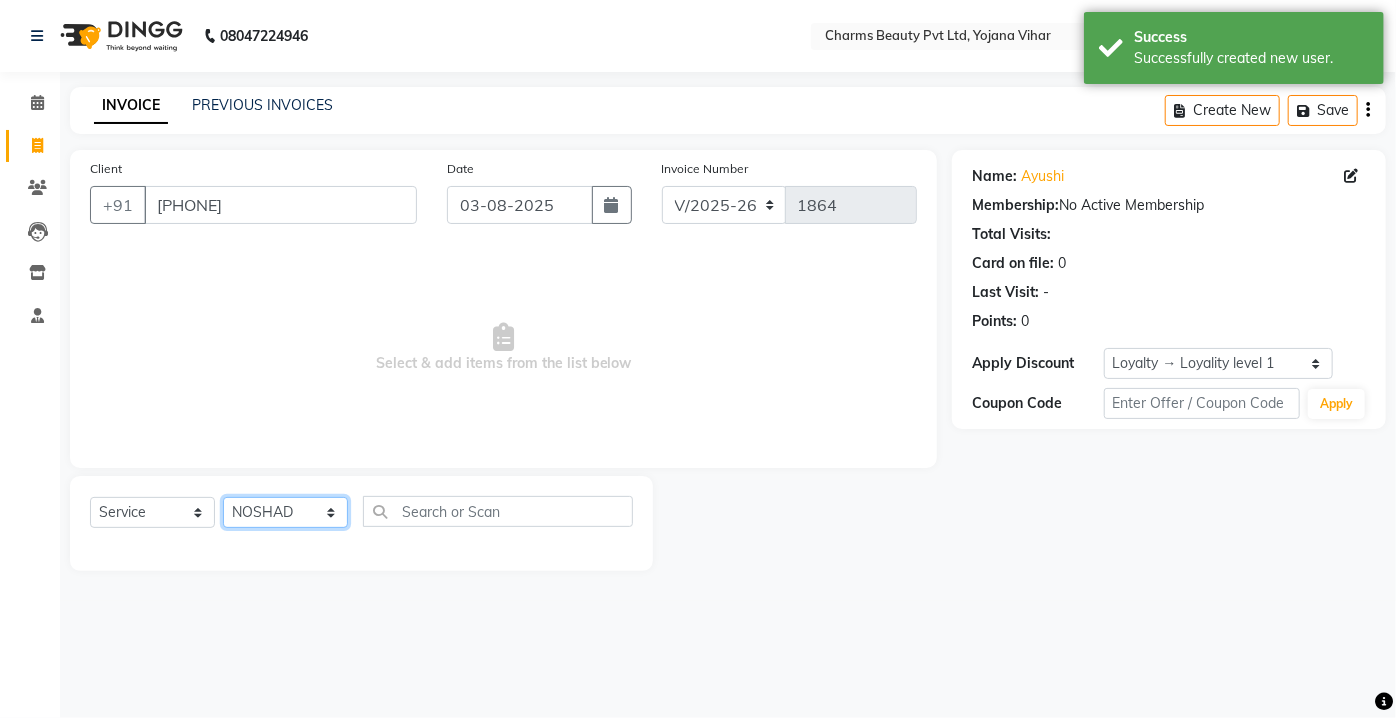 click on "Select Stylist Aarti Asif AZIZA BOBBY CHARMAYNE CHARMS DR. POOJA MITTAL HINA HUSSAN NOSHAD RANI RAVI SOOD  SAKSHI SANTOSH SAPNA TABBASUM" 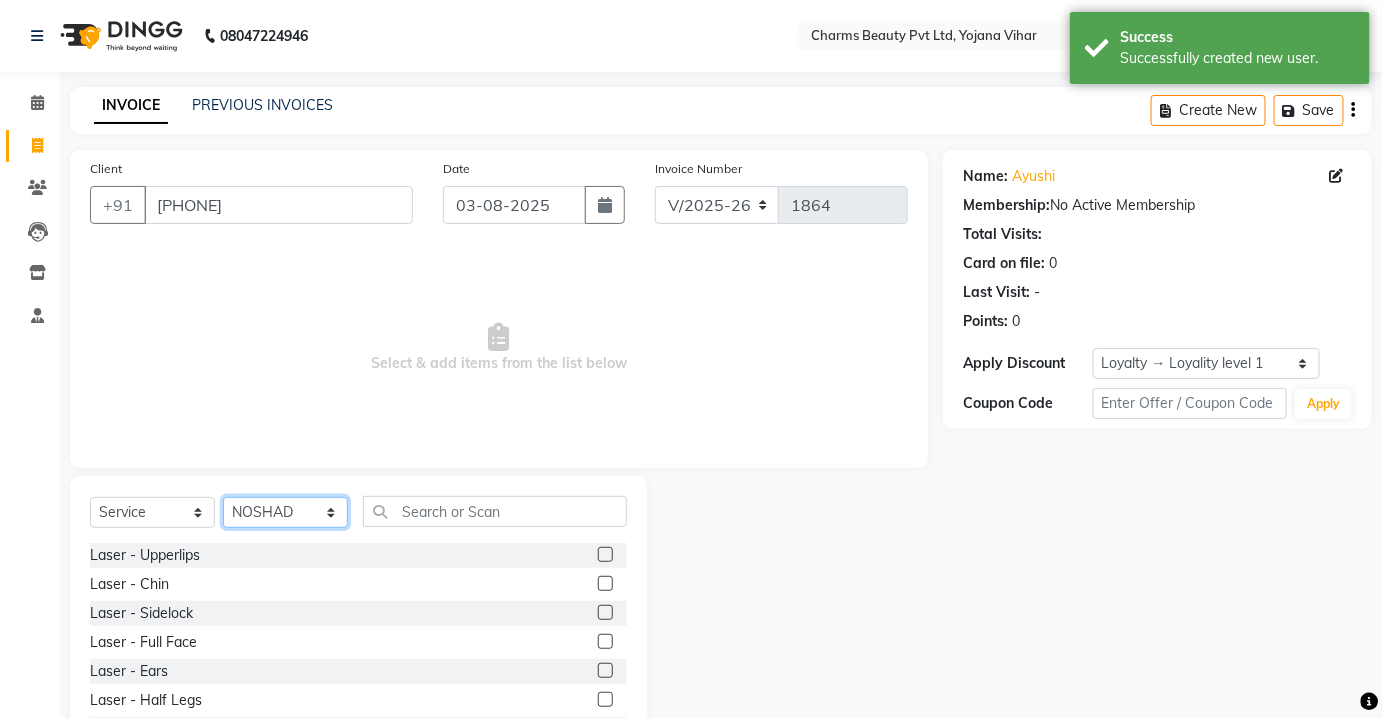 click on "Select Stylist Aarti Asif AZIZA BOBBY CHARMAYNE CHARMS DR. POOJA MITTAL HINA HUSSAN NOSHAD RANI RAVI SOOD  SAKSHI SANTOSH SAPNA TABBASUM" 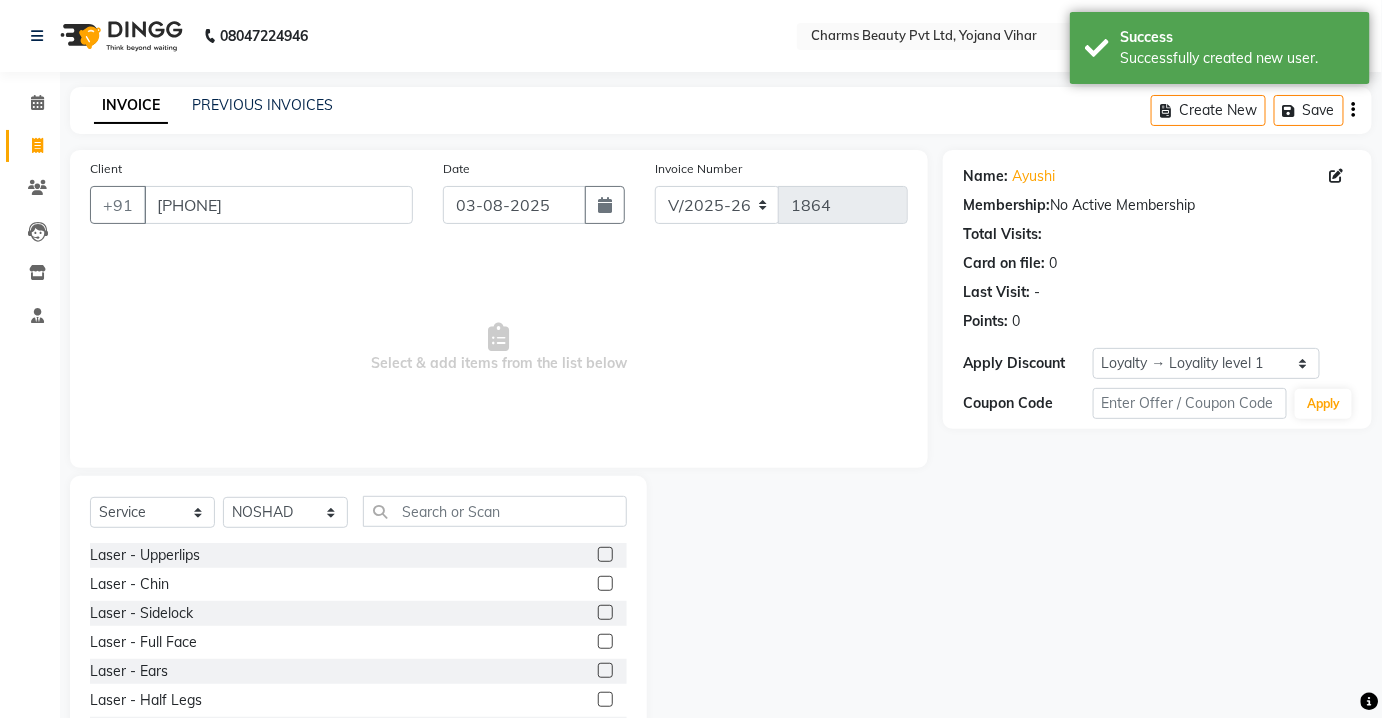 click on "Select  Service  Product  Membership  Package Voucher Prepaid Gift Card  Select Stylist Aarti Asif AZIZA BOBBY CHARMAYNE CHARMS DR. POOJA MITTAL HINA HUSSAN NOSHAD RANI RAVI SOOD  SAKSHI SANTOSH SAPNA TABBASUM" 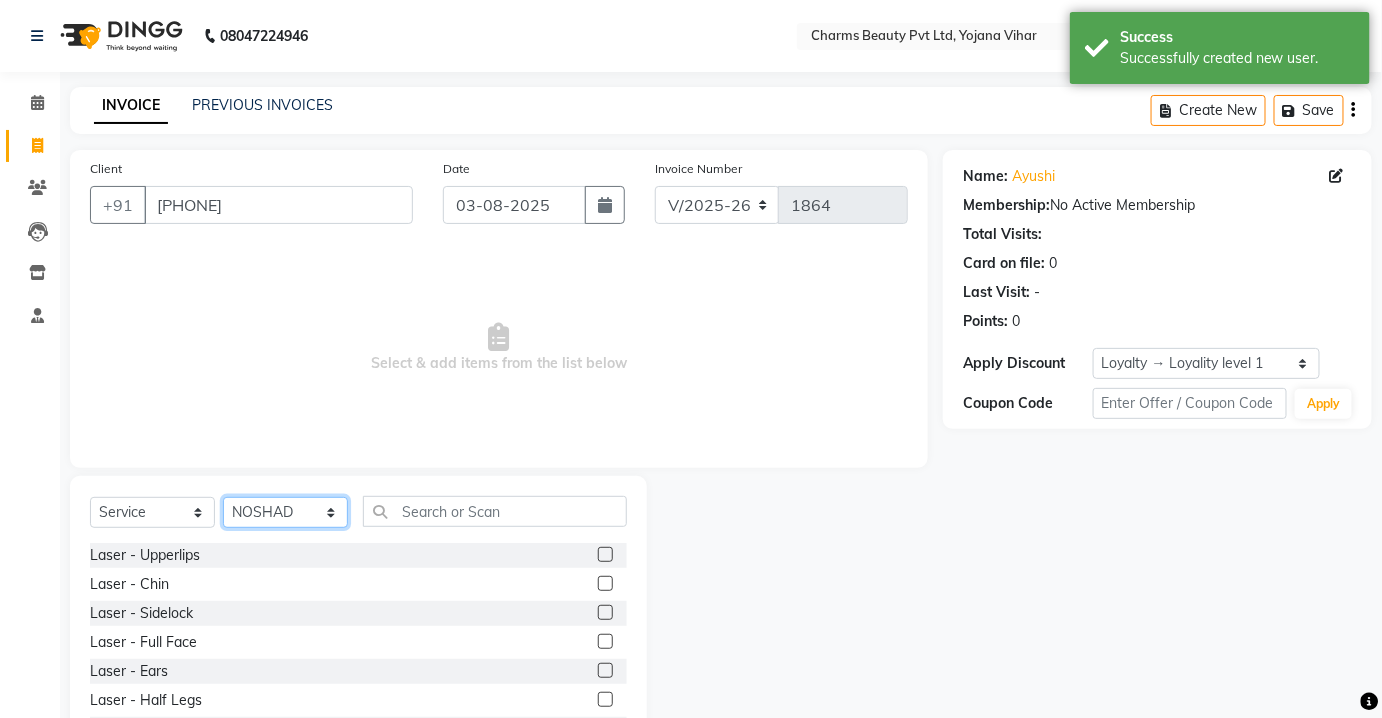 click on "Select Stylist Aarti Asif AZIZA BOBBY CHARMAYNE CHARMS DR. POOJA MITTAL HINA HUSSAN NOSHAD RANI RAVI SOOD  SAKSHI SANTOSH SAPNA TABBASUM" 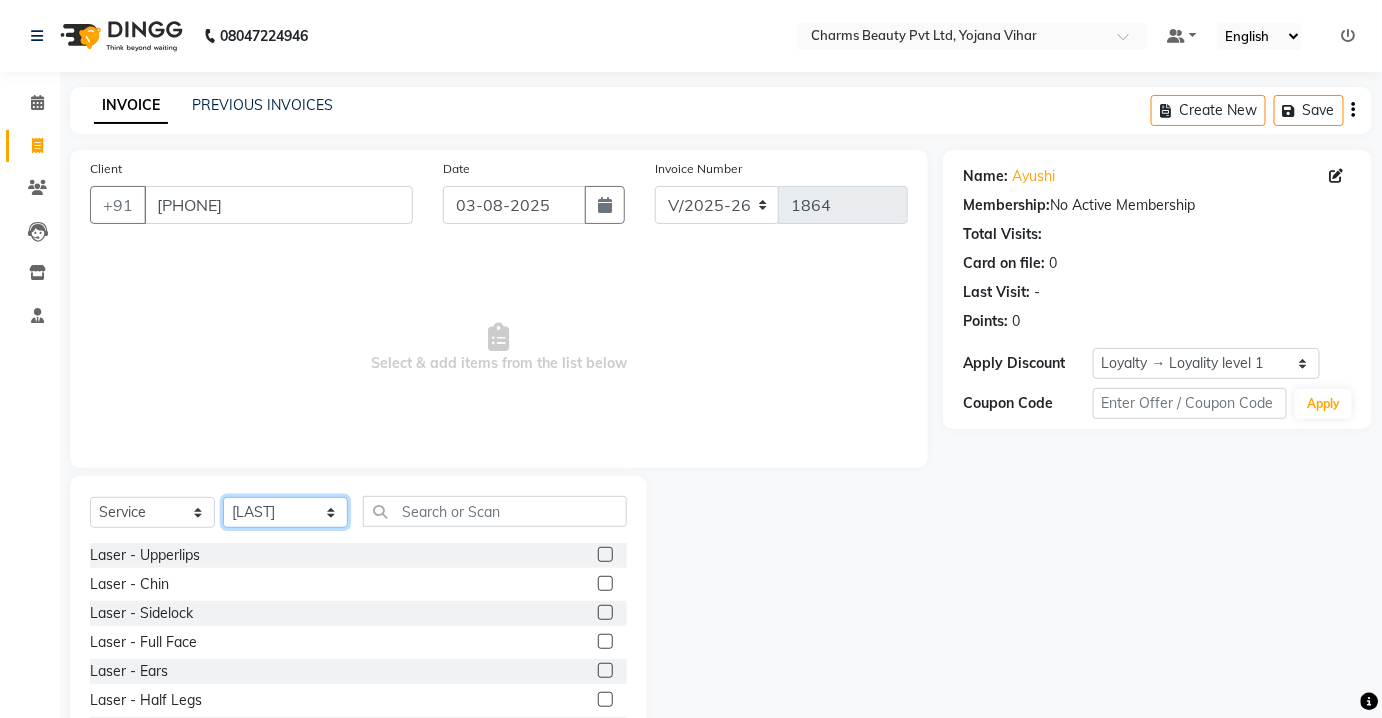 click on "Select Stylist Aarti Asif AZIZA BOBBY CHARMAYNE CHARMS DR. POOJA MITTAL HINA HUSSAN NOSHAD RANI RAVI SOOD  SAKSHI SANTOSH SAPNA TABBASUM" 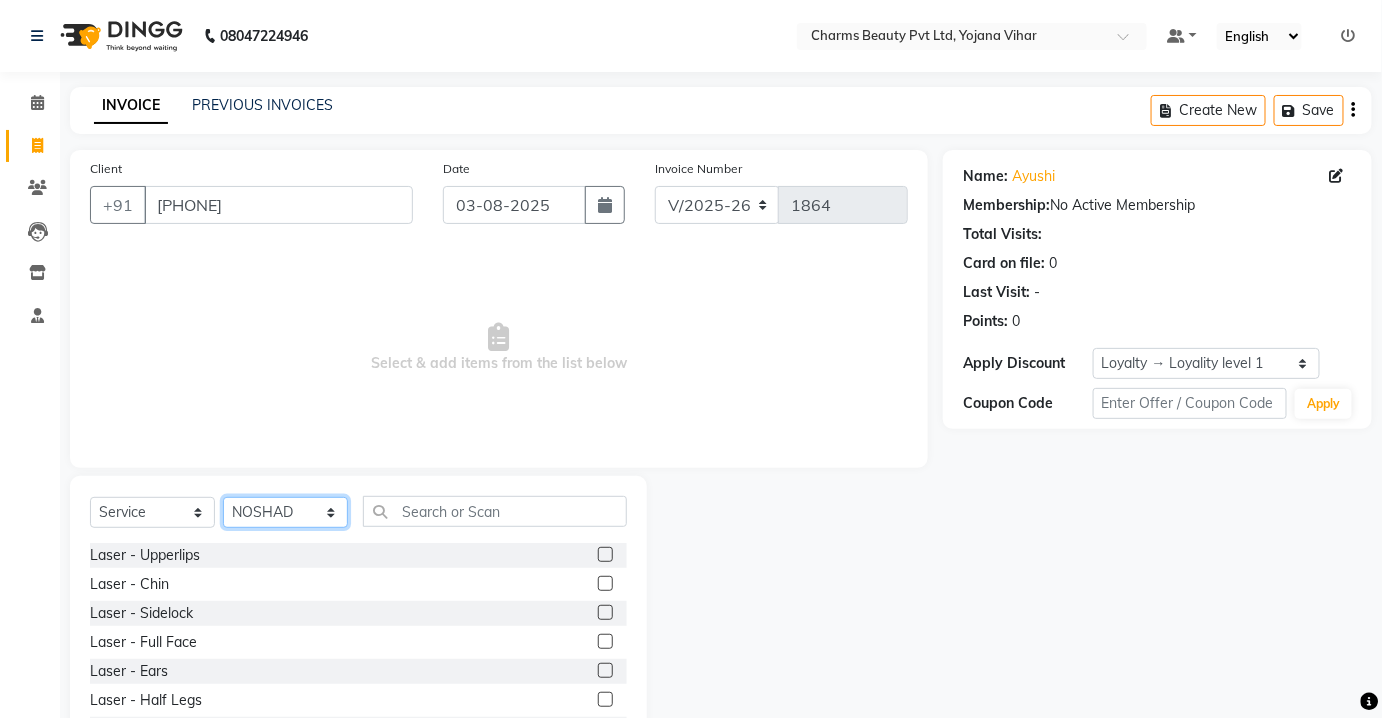 click on "Select Stylist Aarti Asif AZIZA BOBBY CHARMAYNE CHARMS DR. POOJA MITTAL HINA HUSSAN NOSHAD RANI RAVI SOOD  SAKSHI SANTOSH SAPNA TABBASUM" 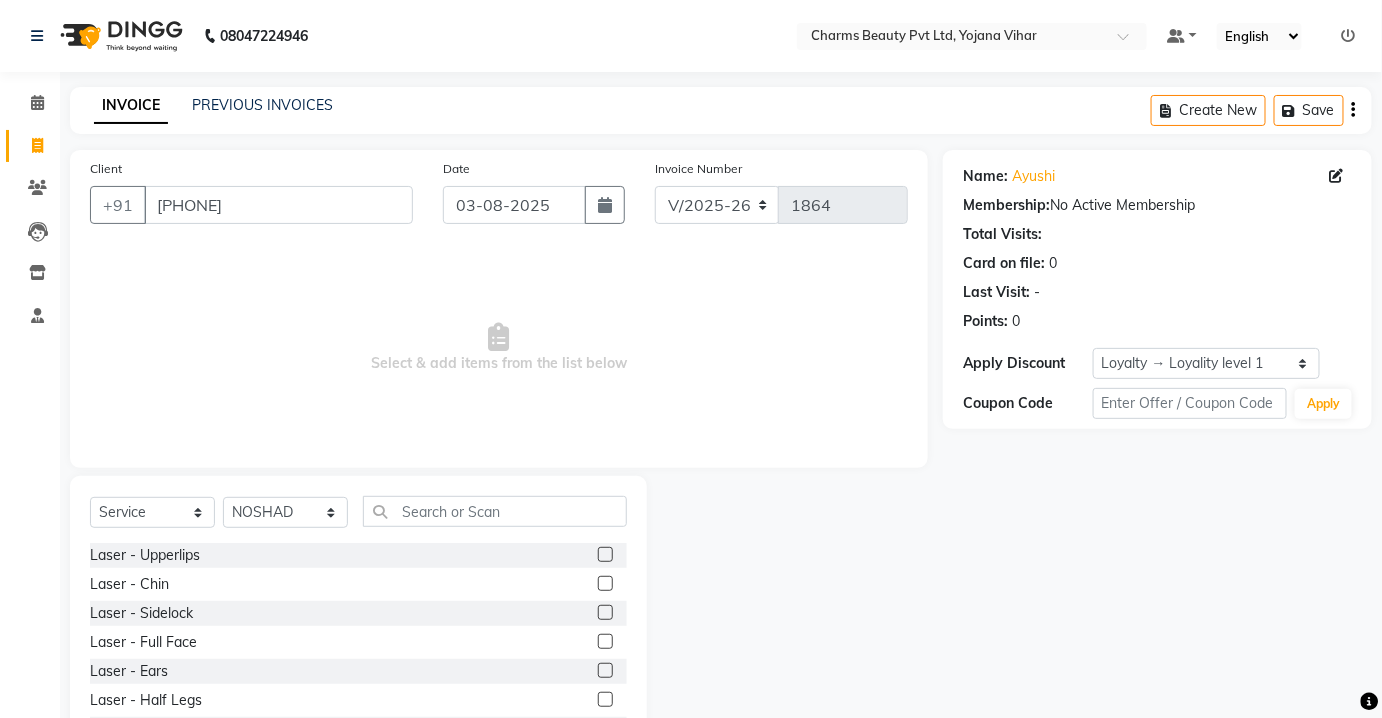 click on "Select  Service  Product  Membership  Package Voucher Prepaid Gift Card  Select Stylist Aarti Asif AZIZA BOBBY CHARMAYNE CHARMS DR. POOJA MITTAL HINA HUSSAN NOSHAD RANI RAVI SOOD  SAKSHI SANTOSH SAPNA TABBASUM" 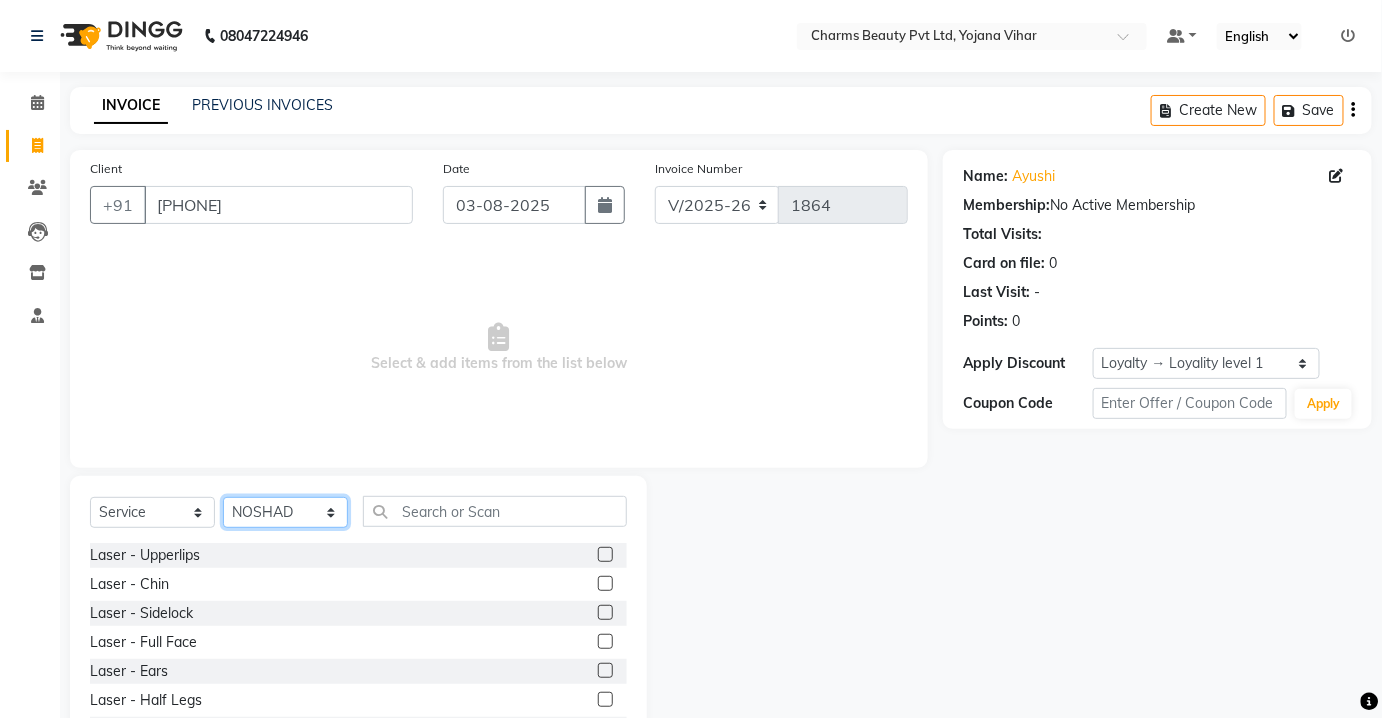 click on "Select Stylist Aarti Asif AZIZA BOBBY CHARMAYNE CHARMS DR. POOJA MITTAL HINA HUSSAN NOSHAD RANI RAVI SOOD  SAKSHI SANTOSH SAPNA TABBASUM" 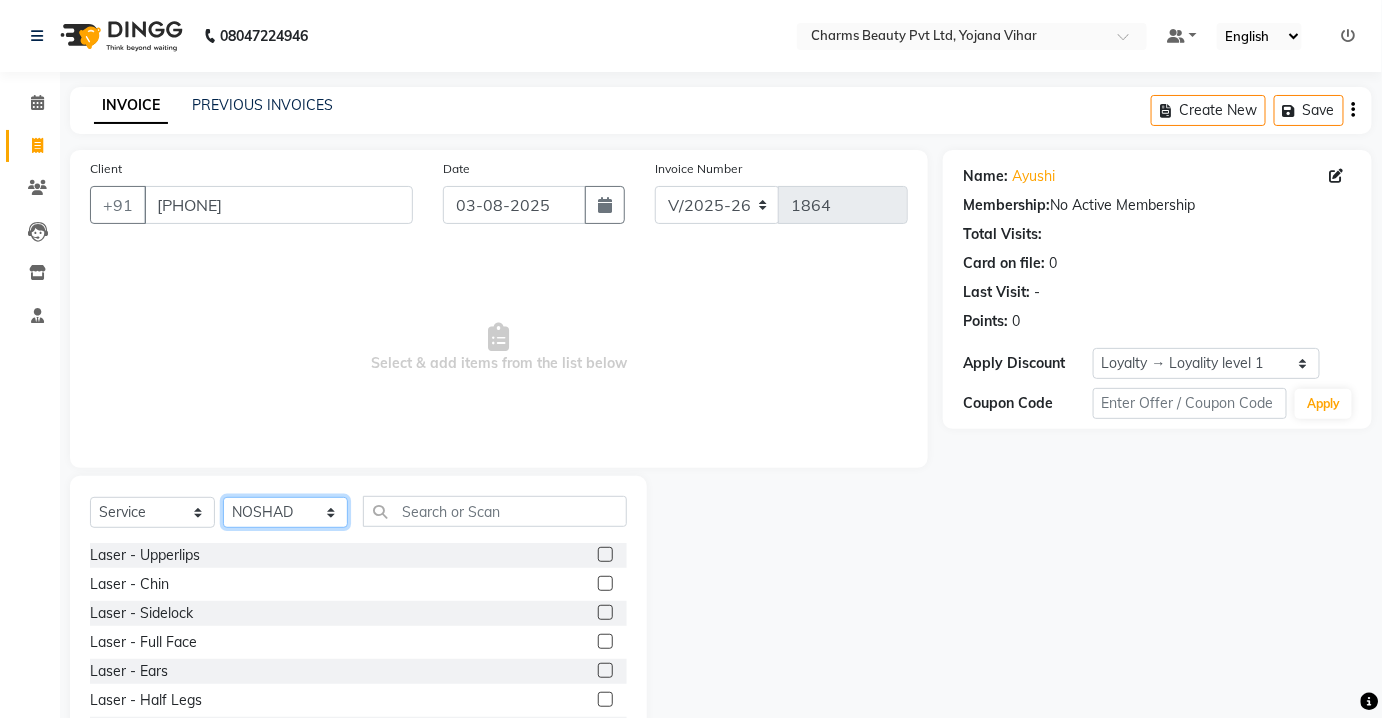 click on "Select Stylist Aarti Asif AZIZA BOBBY CHARMAYNE CHARMS DR. POOJA MITTAL HINA HUSSAN NOSHAD RANI RAVI SOOD  SAKSHI SANTOSH SAPNA TABBASUM" 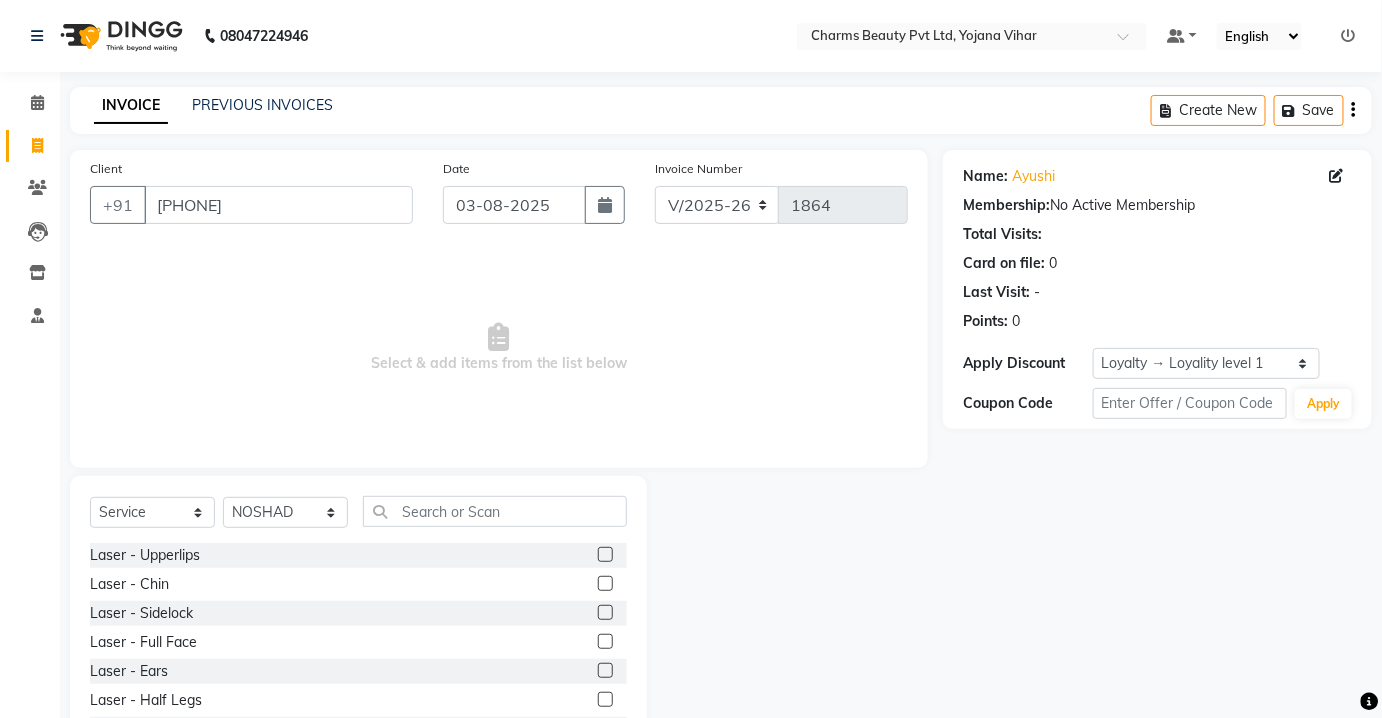 drag, startPoint x: 463, startPoint y: 532, endPoint x: 461, endPoint y: 519, distance: 13.152946 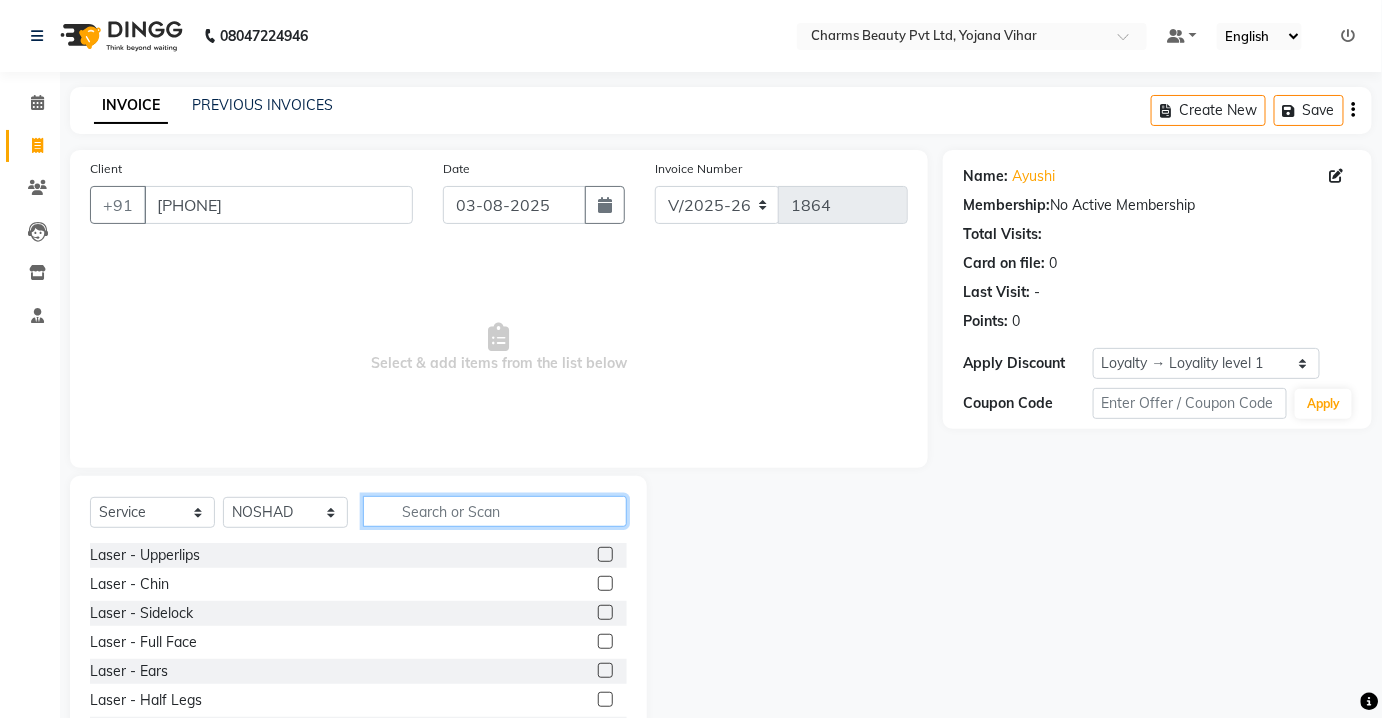 click 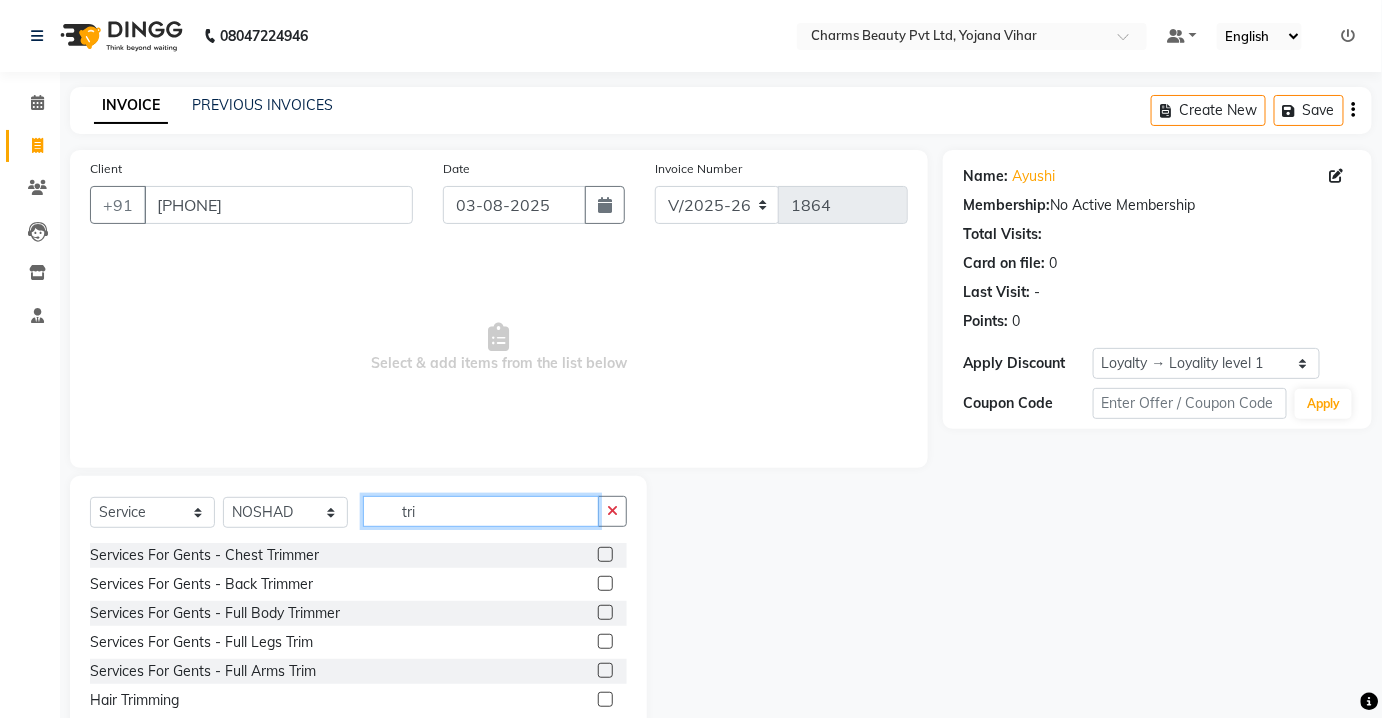 scroll, scrollTop: 56, scrollLeft: 0, axis: vertical 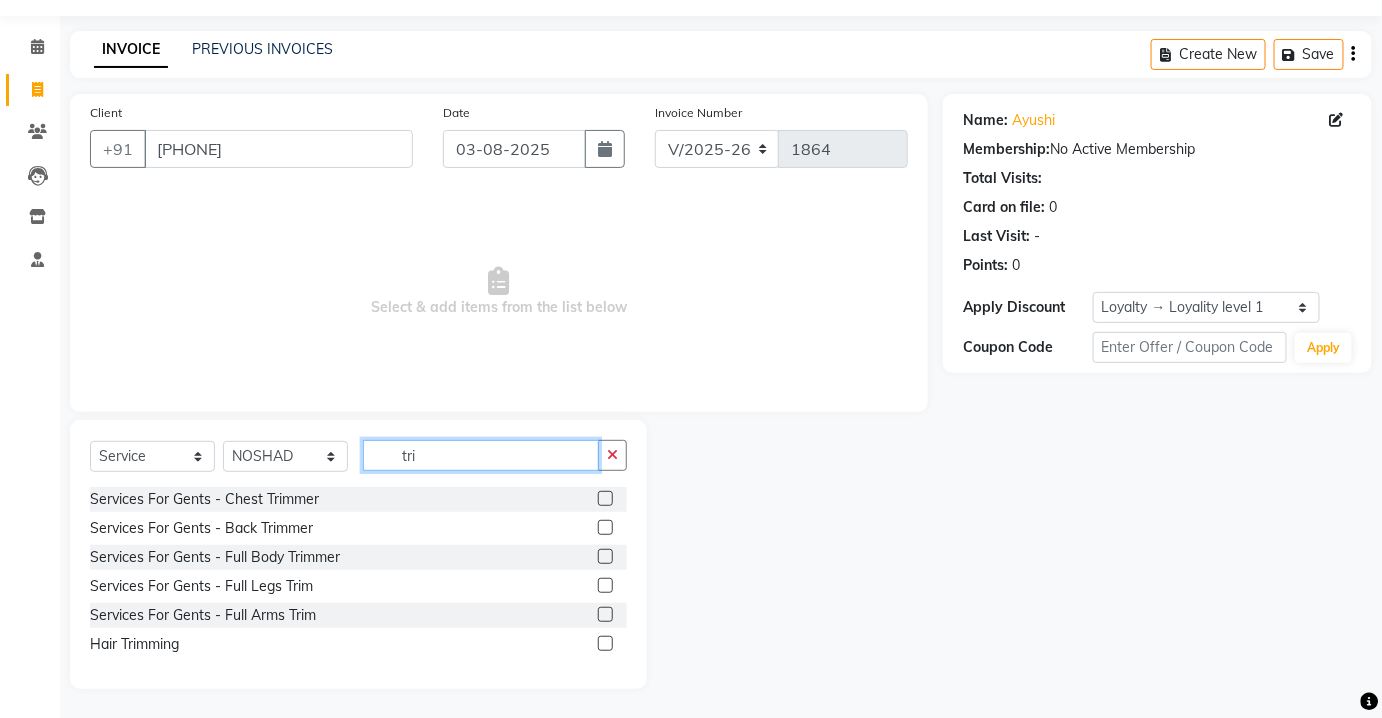 type on "tri" 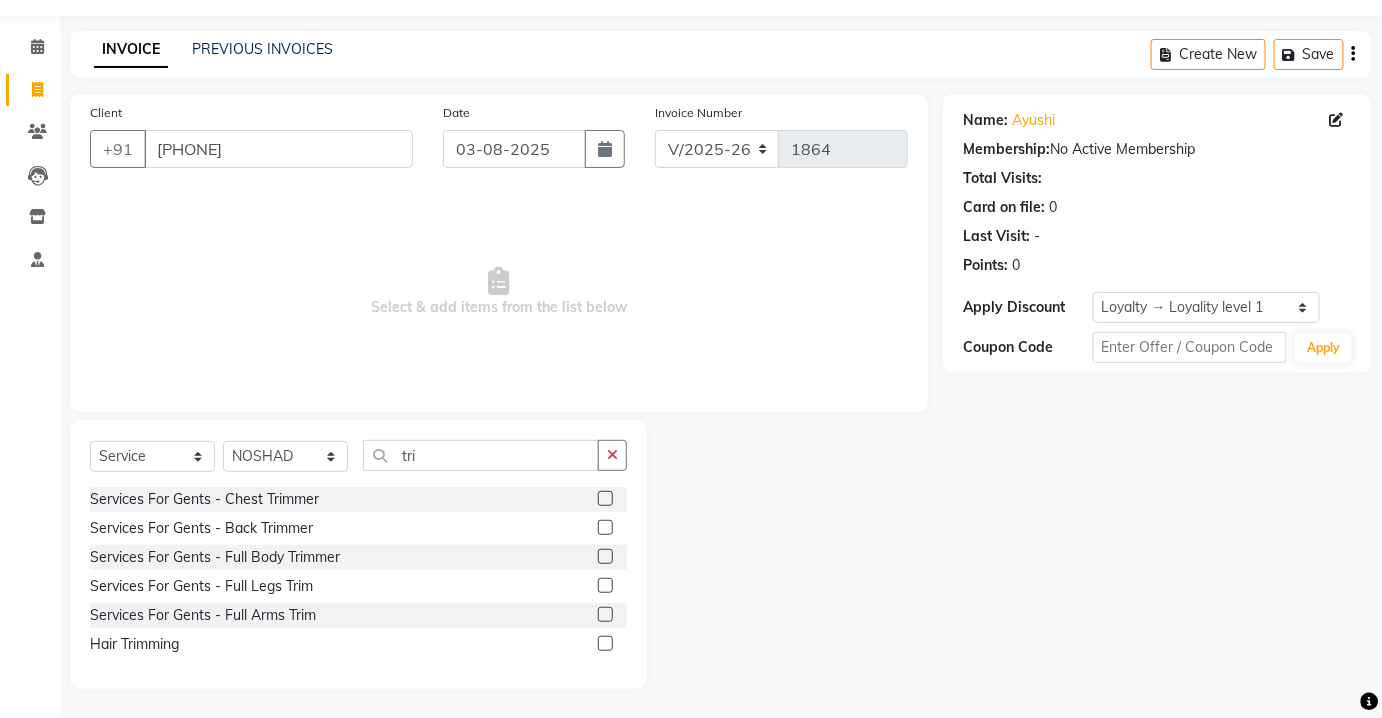click 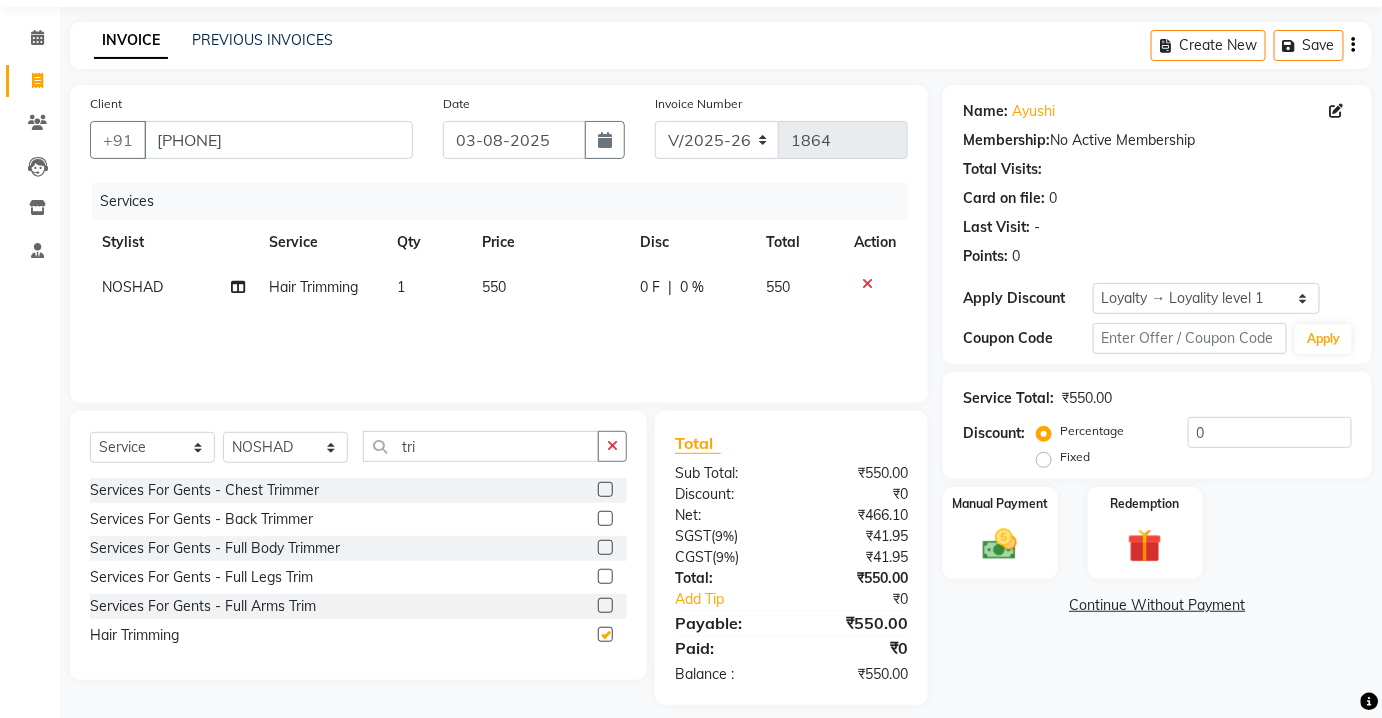 checkbox on "false" 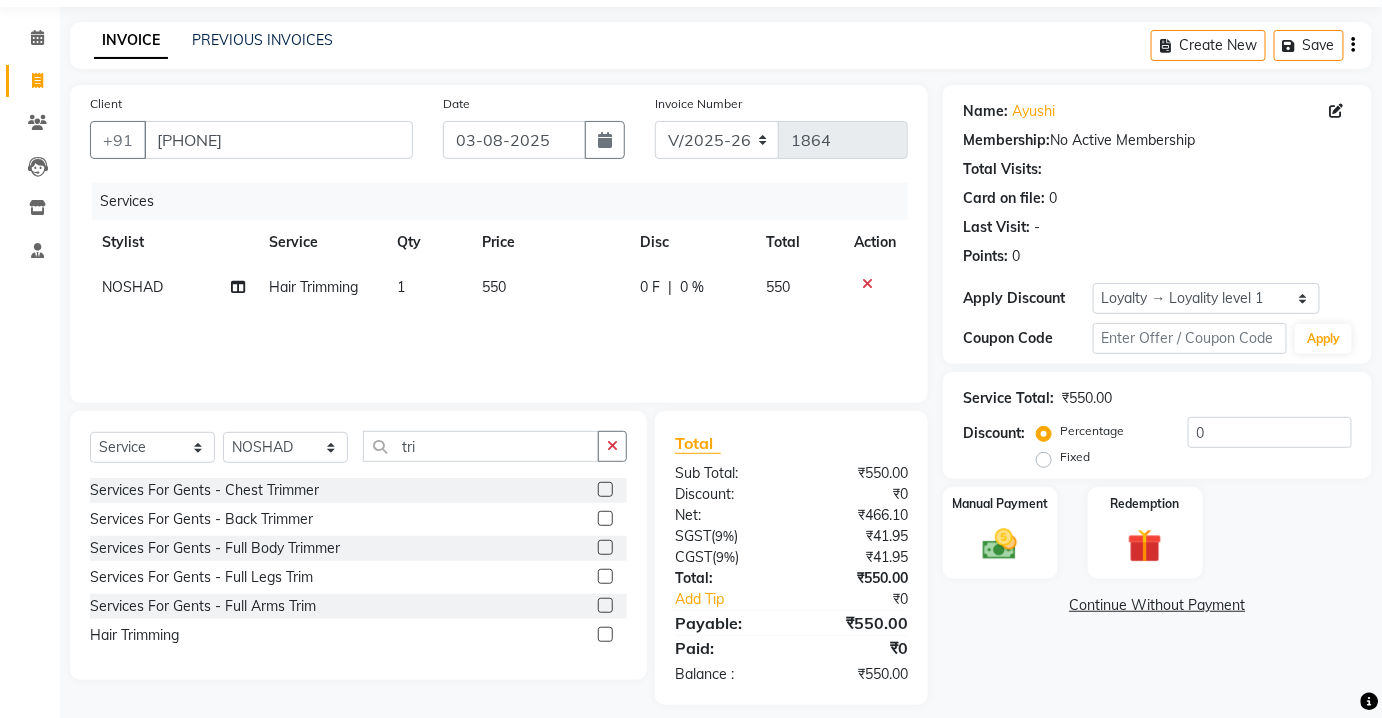 scroll, scrollTop: 80, scrollLeft: 0, axis: vertical 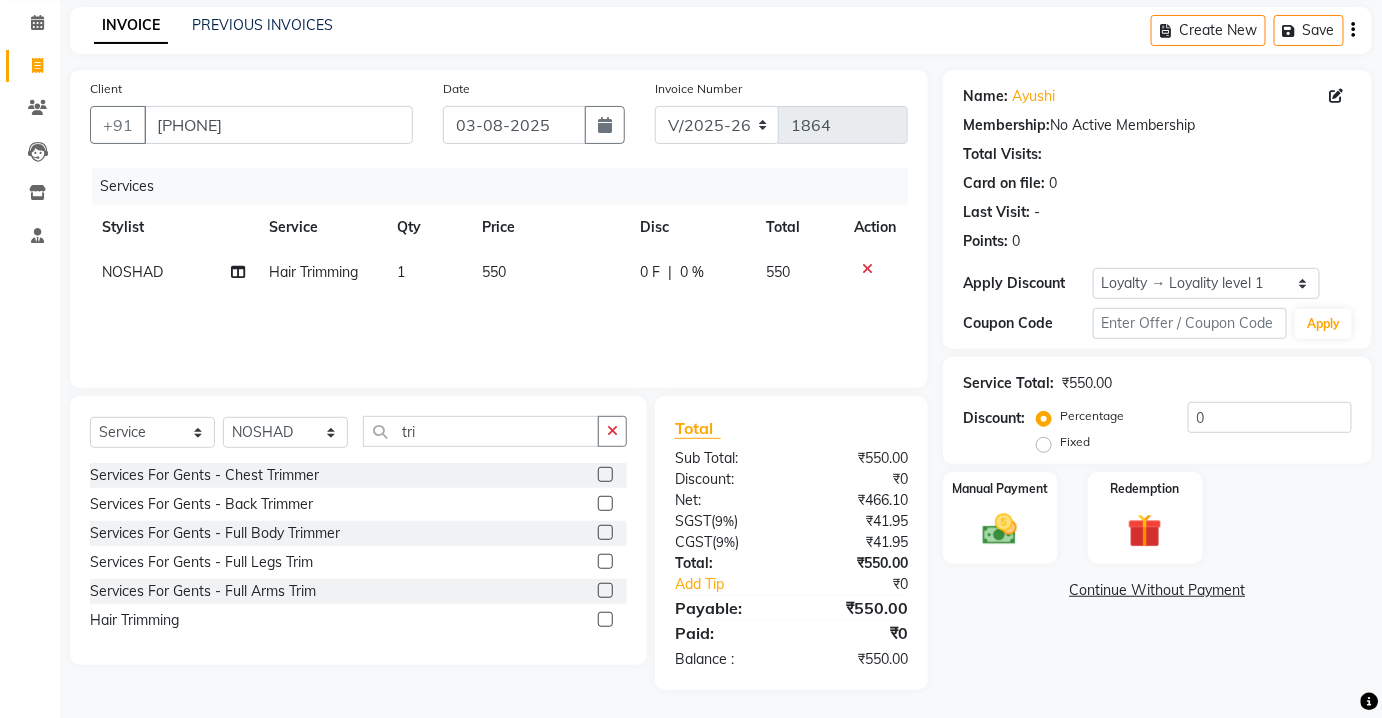 click on "550" 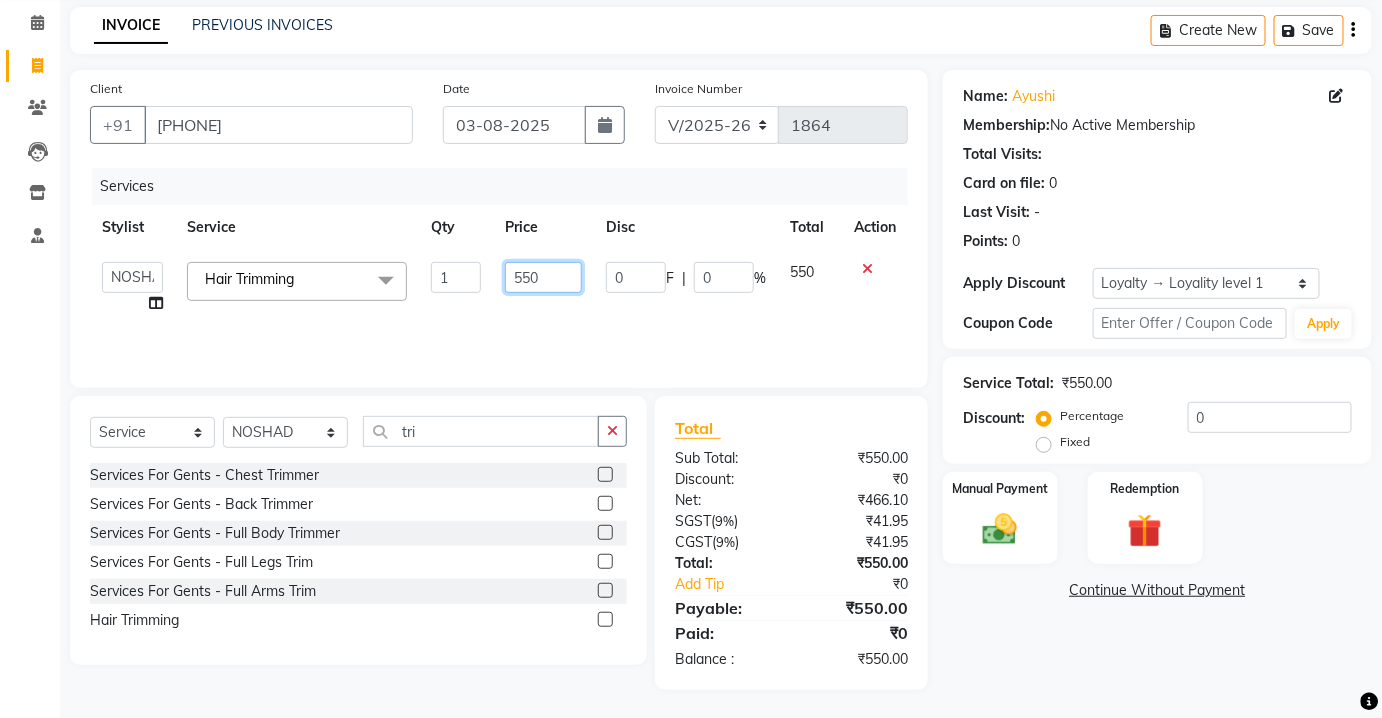 click on "550" 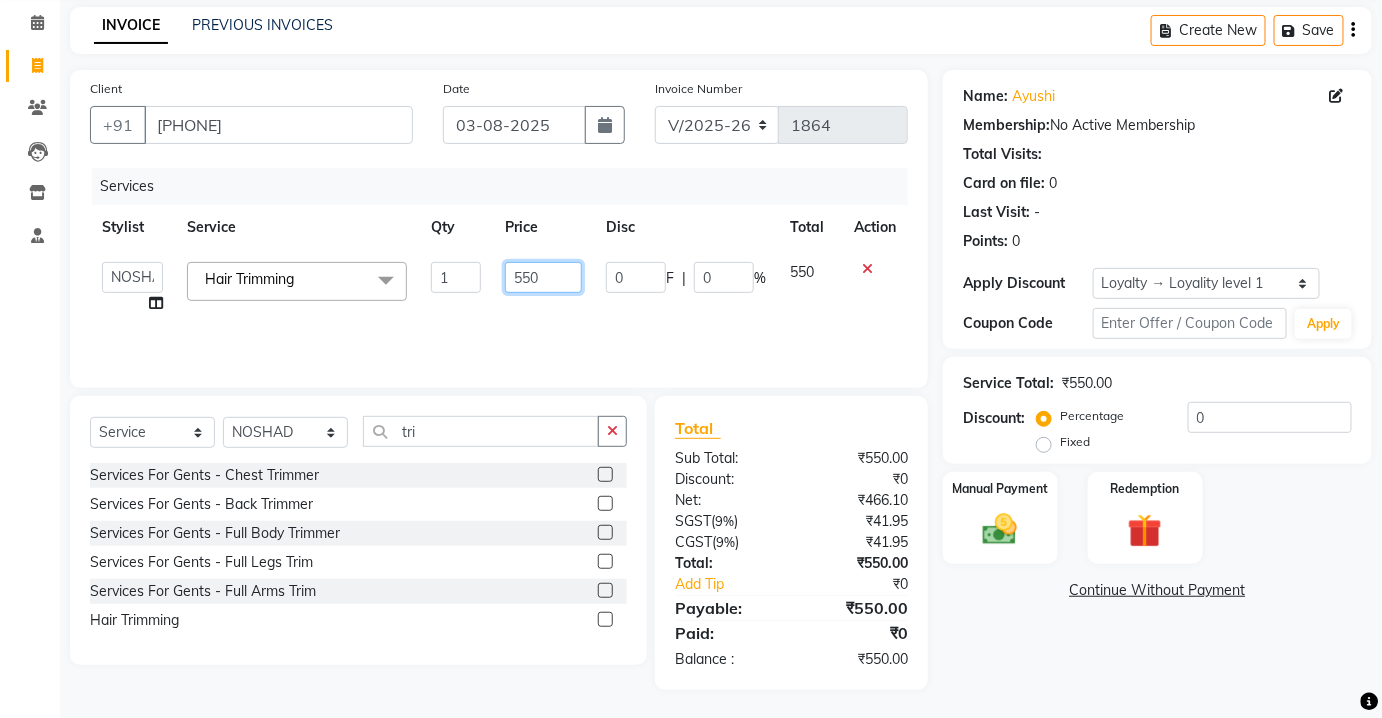 click on "550" 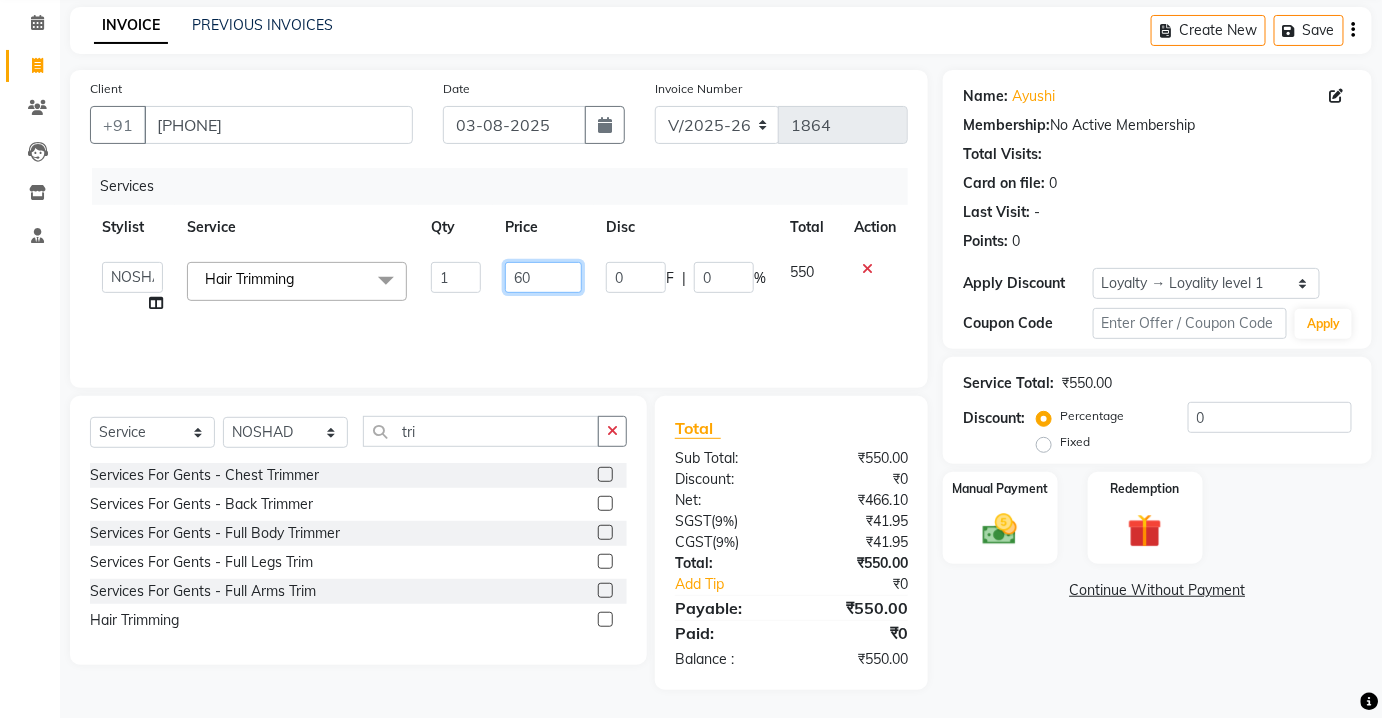type on "600" 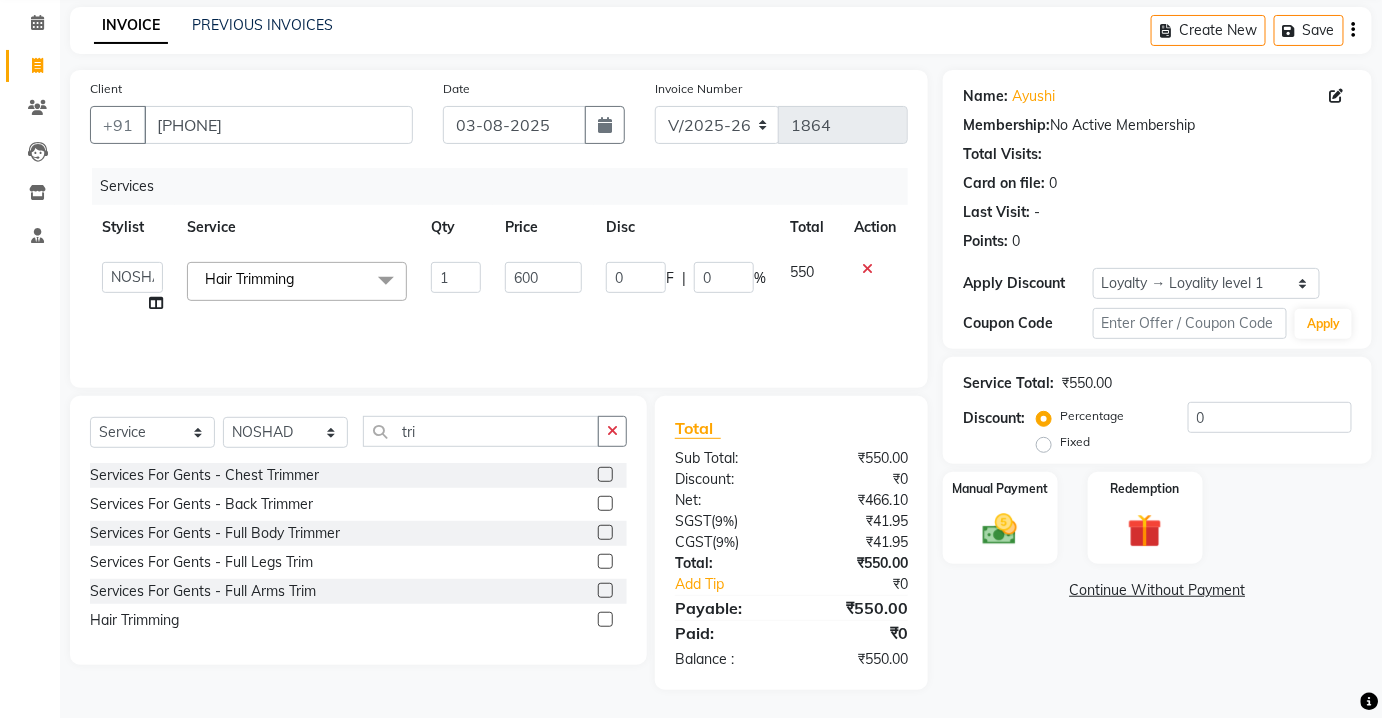 click on "Services Stylist Service Qty Price Disc Total Action  Aarti   Asif   AZIZA   BOBBY   CHARMAYNE   CHARMS   DR. POOJA MITTAL   HINA   HUSSAN   NOSHAD   RANI   RAVI SOOD    SAKSHI   SANTOSH   SAPNA   TABBASUM  Hair Trimming  x Laser  -  Upperlips Laser  -  Chin Laser  -  Sidelock Laser  -  Full Face Laser  -  Ears Laser  -  Half Legs Laser  -  Full Legs Laser  -  Arms Laser  -  Underarm'S Laser  -  Bikini Laser  -  Full Body Facial-  Hydra Facial Classic Facial - Hydra + DNA Laser -DNA YOGA Lases TRT Face Pack hair Cruls Eye Lenses ADVANCE M FACIAL HYDRA LYMPHATIC DRAINAGE BEARD COLOR Flowers HAIR DO Eye TRT MD Hydra Facial CONSULTATION Hair PRP_ DERMA PLANING Hair Derma Scalp TRT FACIAL SEMI TREATMENT FACIAL MESO TRT MESO + DNA  SKIN ASSESTMENT  HAIR ASSESTMENT  IV GLUTATHIONE THRAPY Permanent Hair Style  -  Biotin Permanent Hair Style  -  Biotin++ Permanent Hair Style  -  Biotox Permanent Hair Style  -  Silk Therapy Permanent Hair Style  -  Keratin Treatment Permanent Hair Style  -  Kera Smooth D TAN Facial 1" 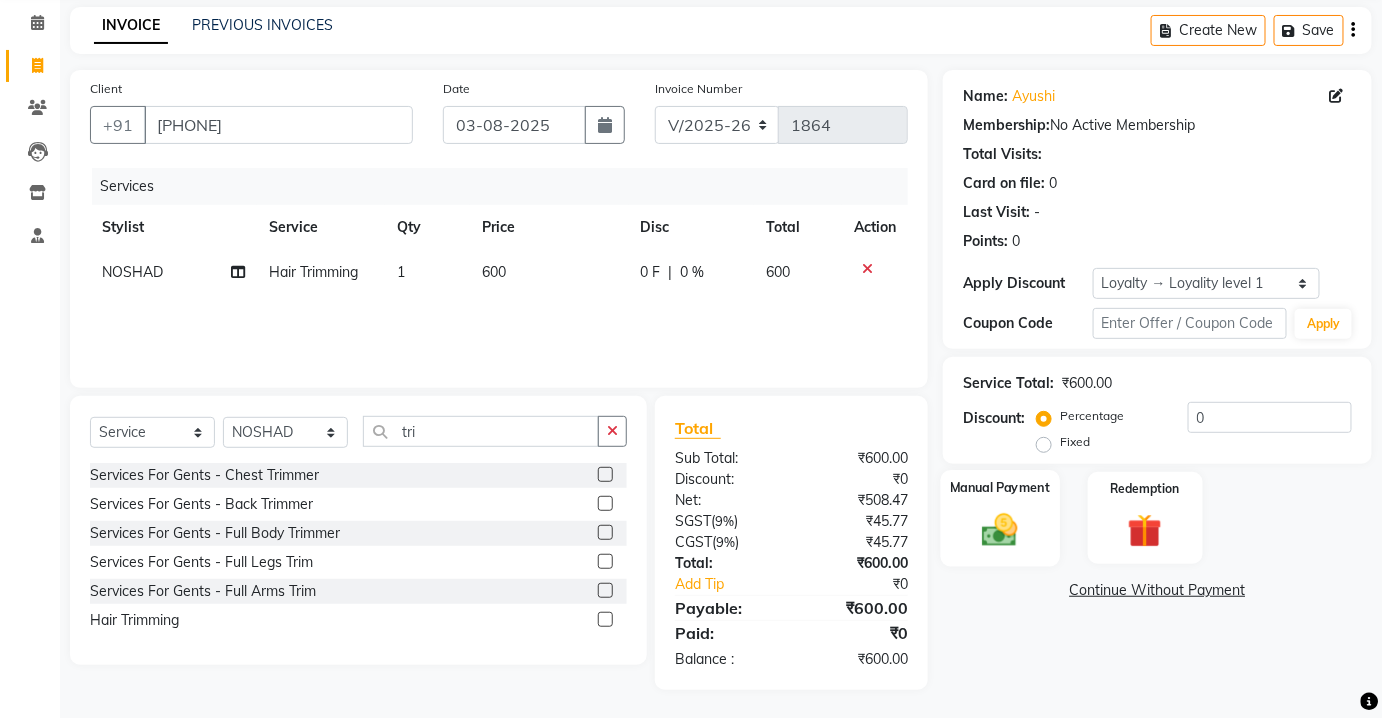 click on "Manual Payment" 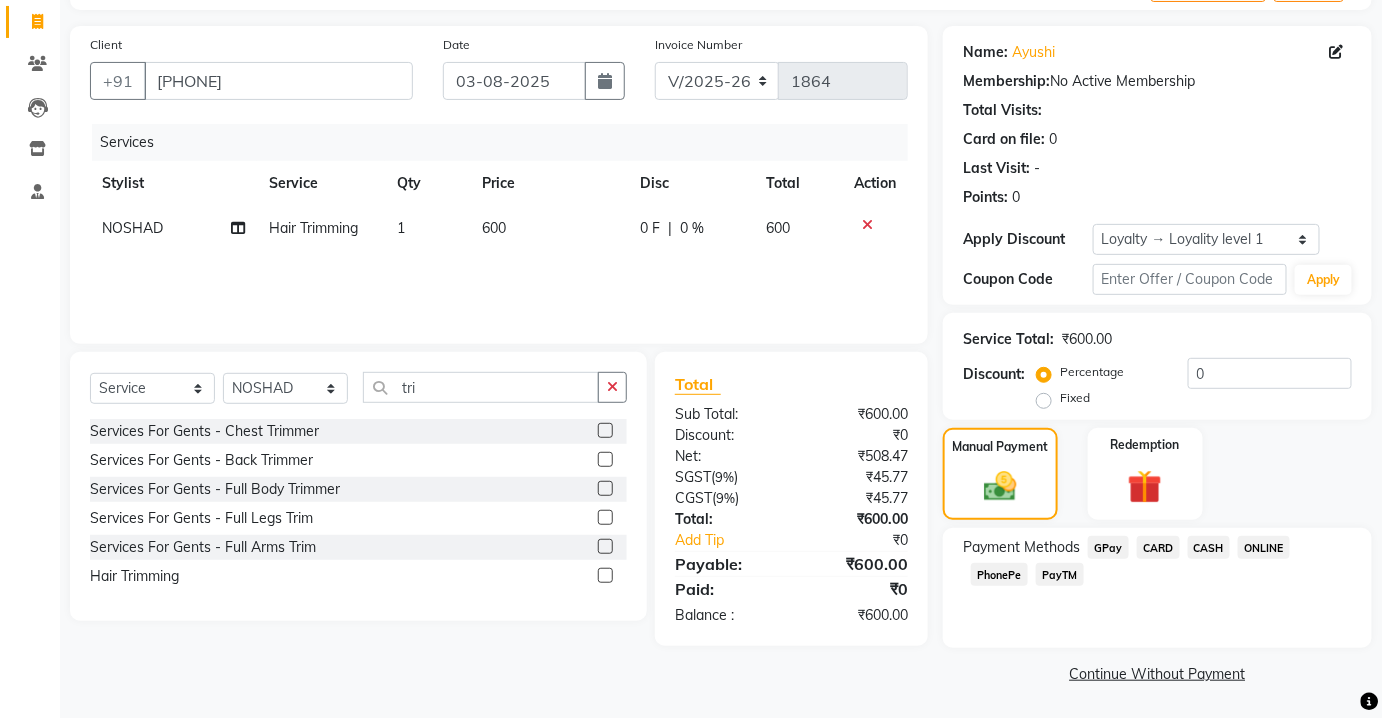 click on "CASH" 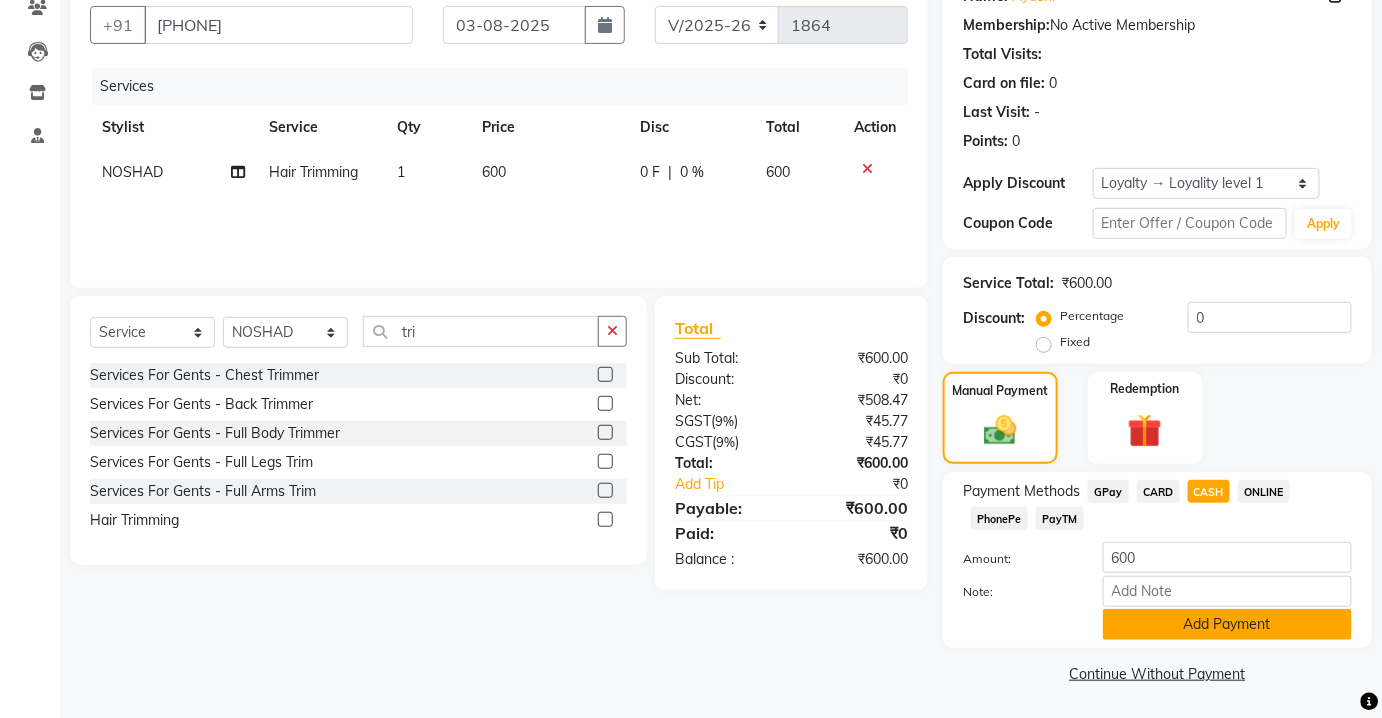 click on "Add Payment" 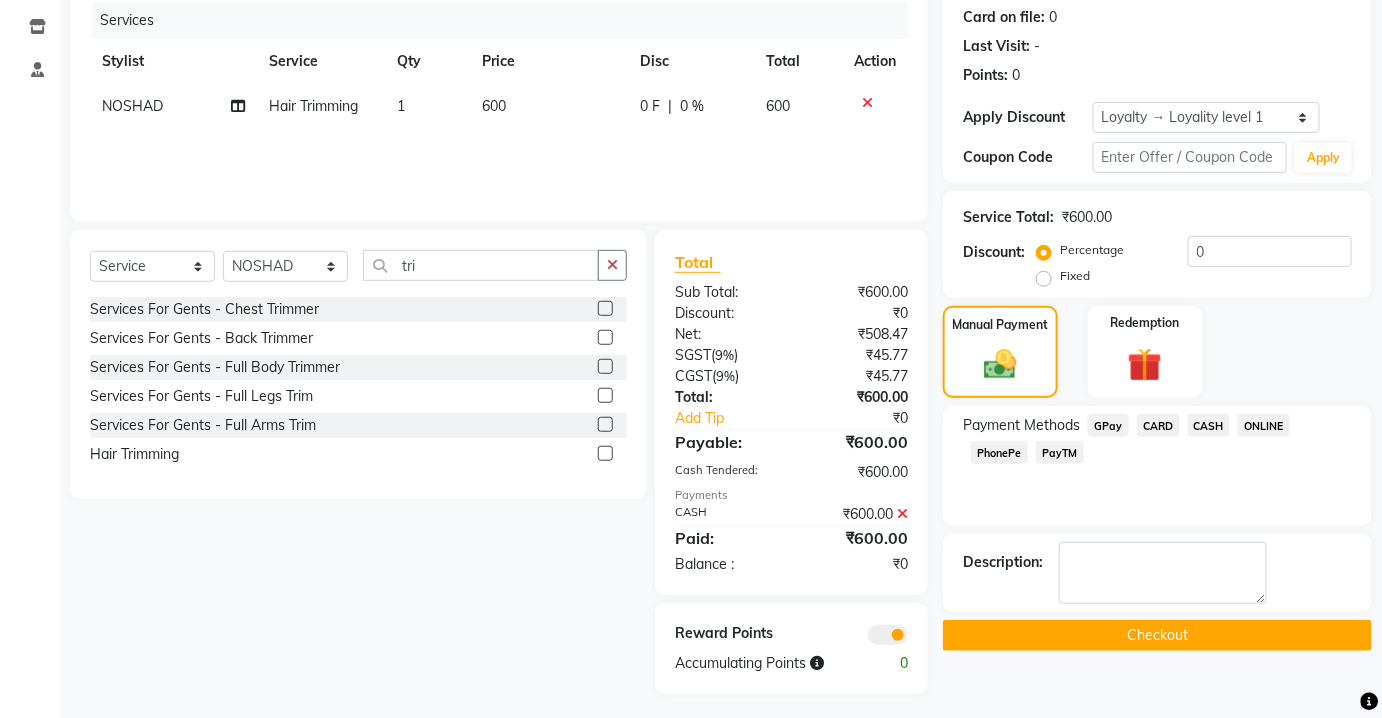 scroll, scrollTop: 250, scrollLeft: 0, axis: vertical 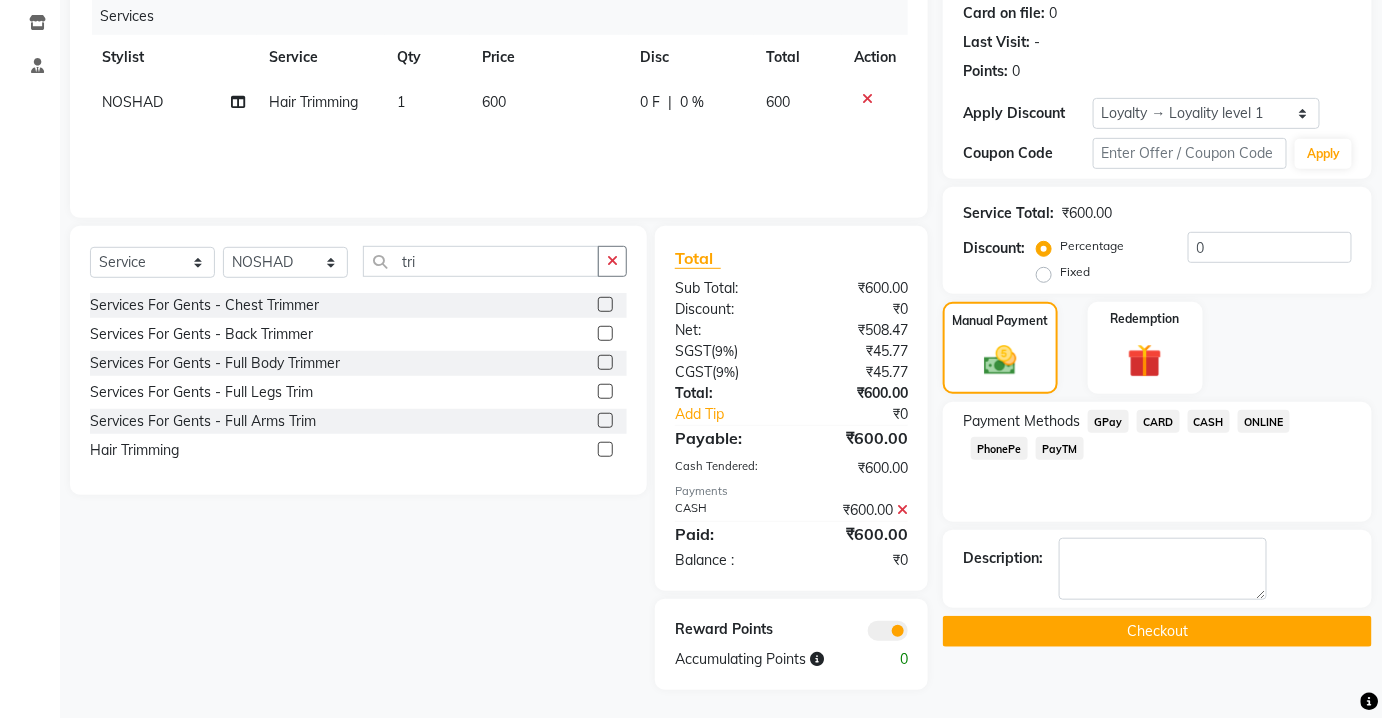 click on "Checkout" 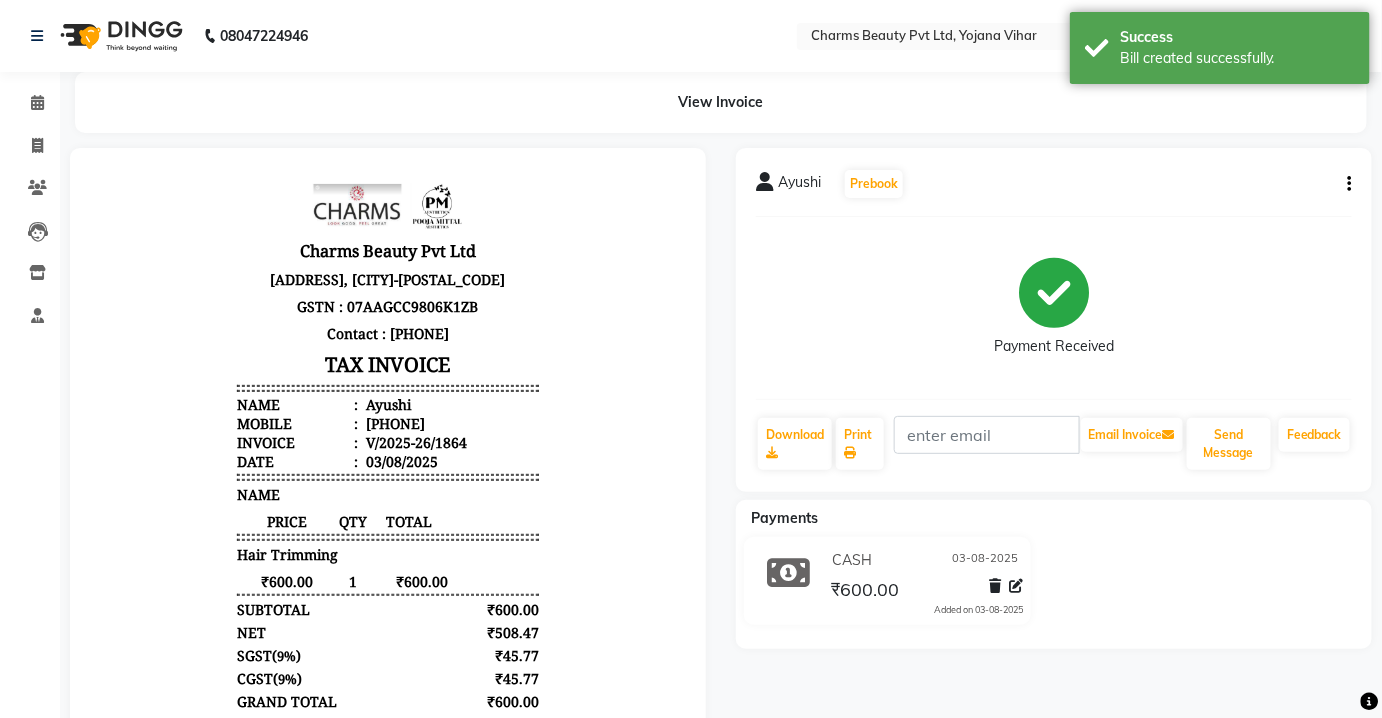 scroll, scrollTop: 0, scrollLeft: 0, axis: both 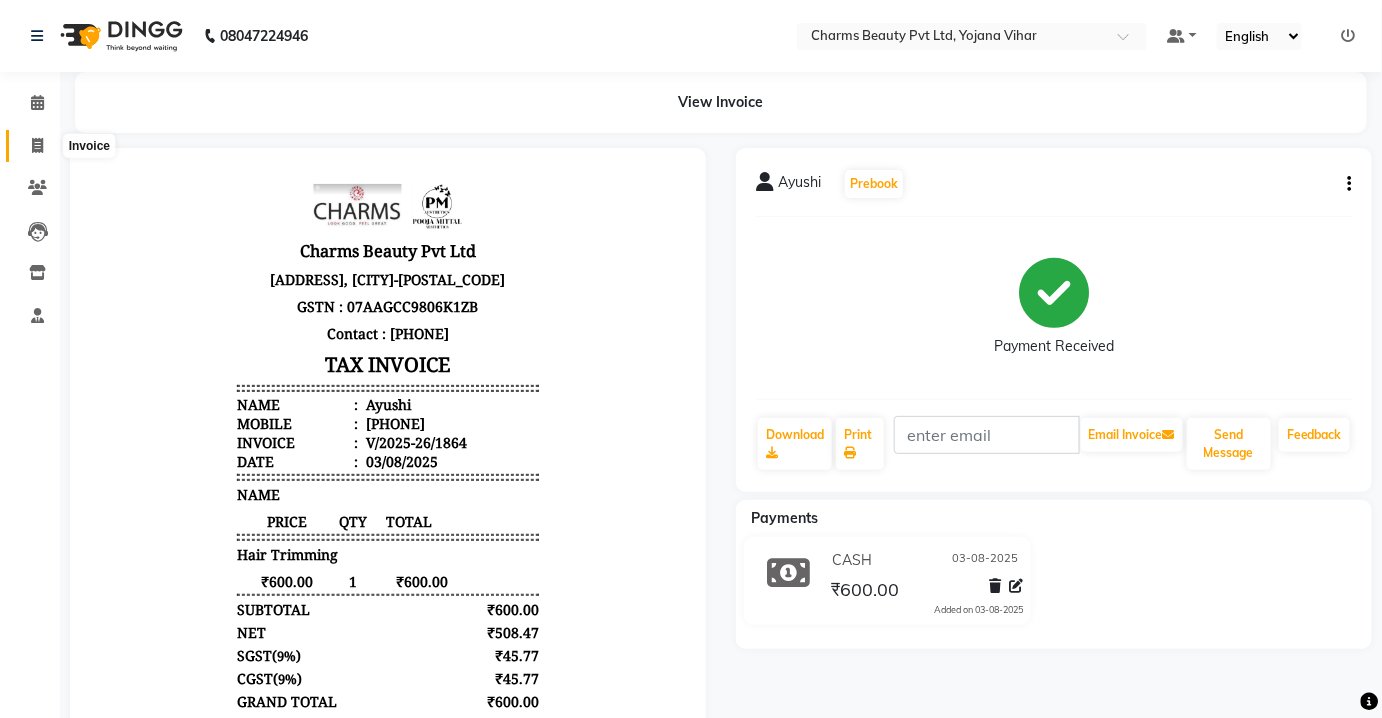 click 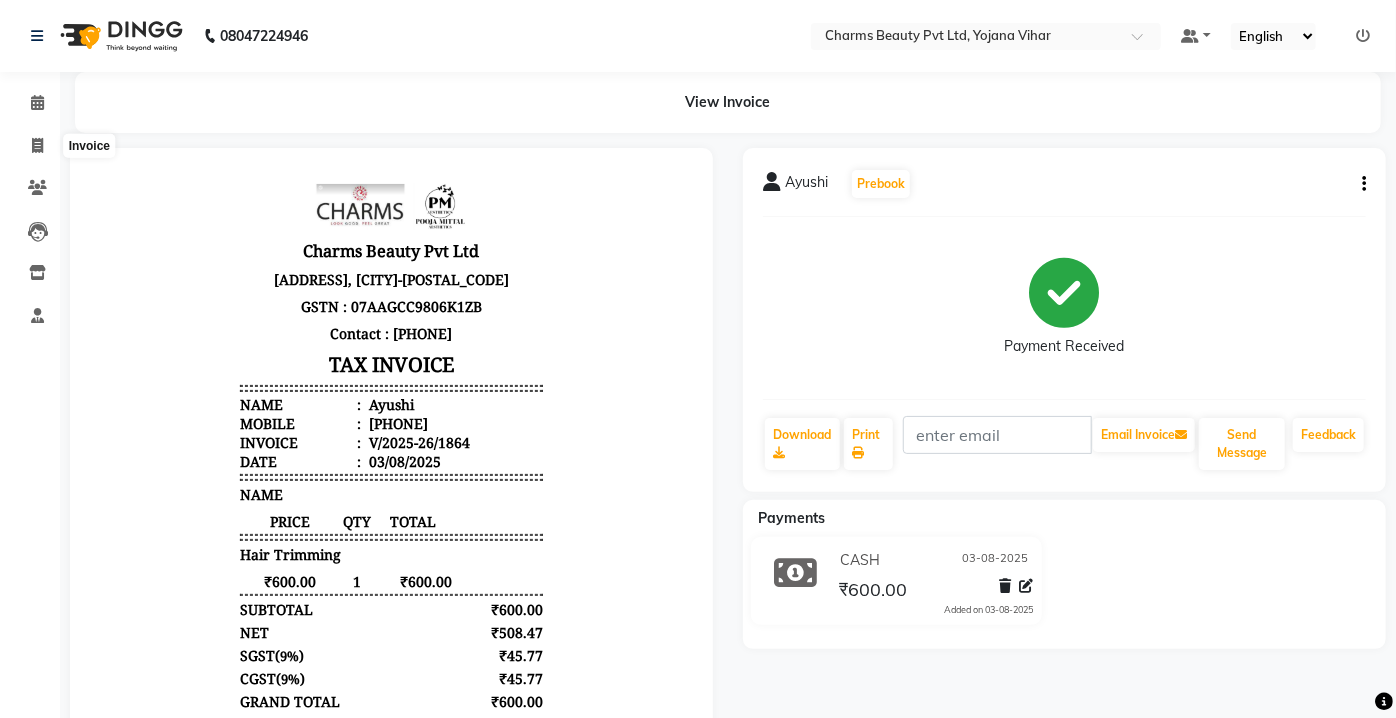 select on "service" 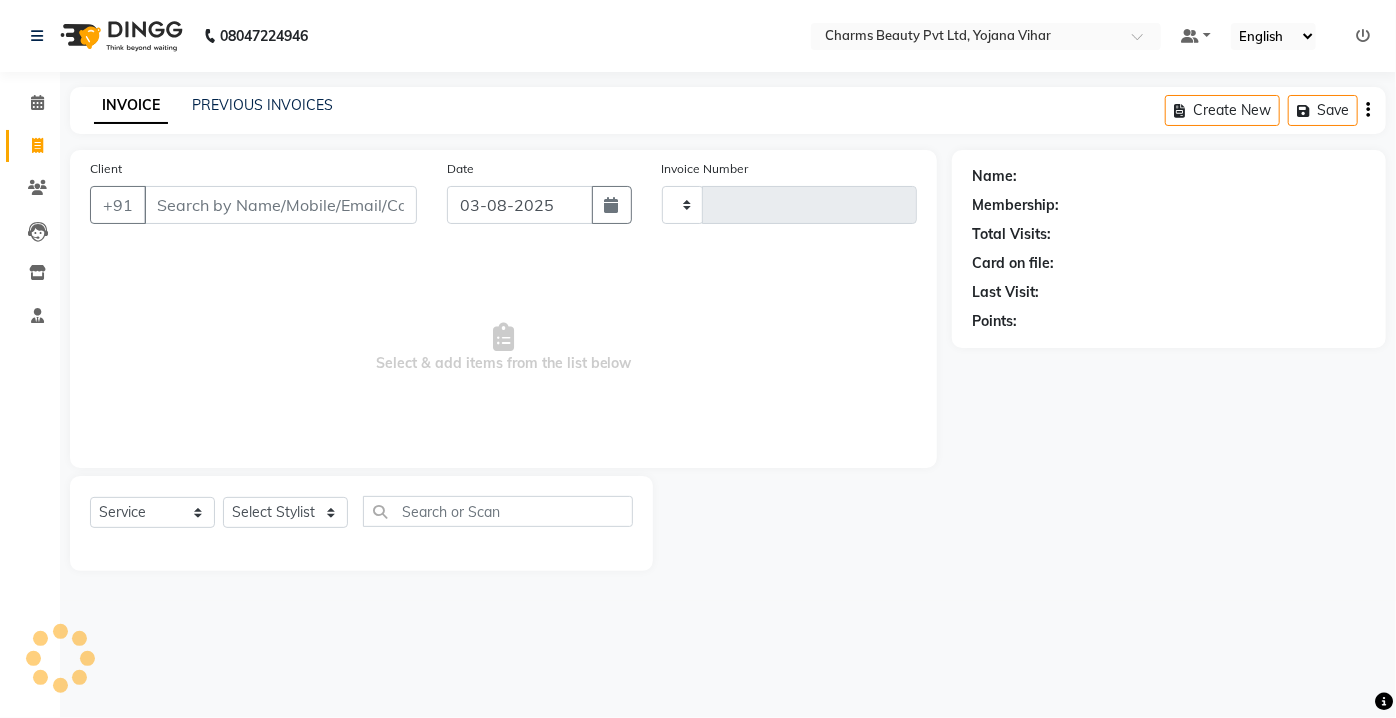 type on "1865" 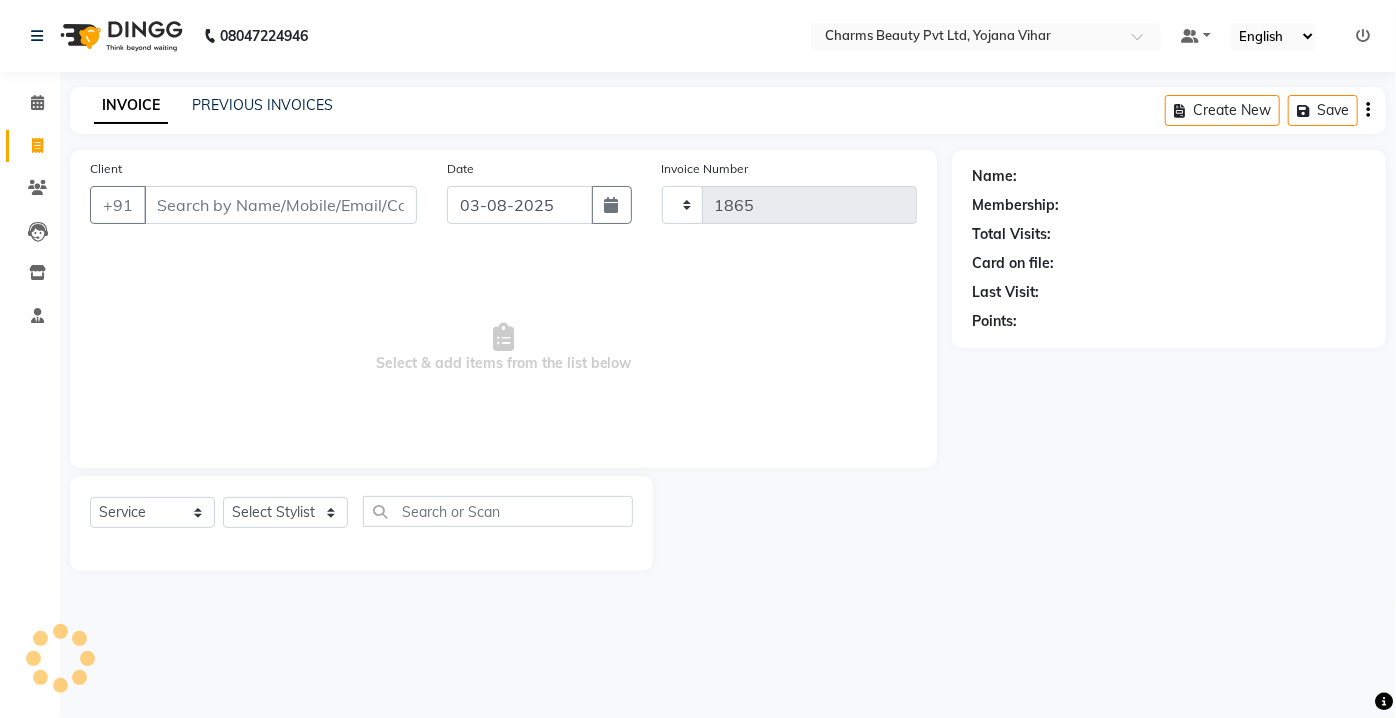 select on "3743" 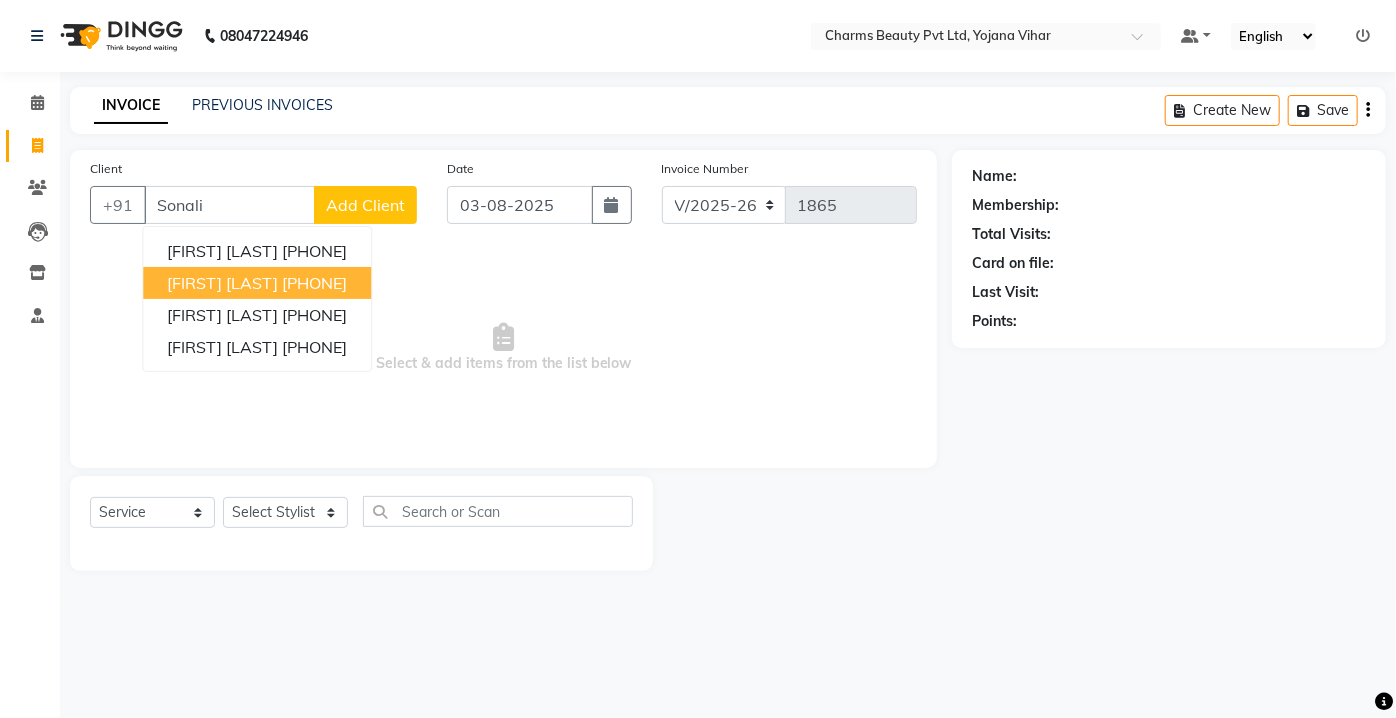 click on "[PHONE]" at bounding box center (314, 283) 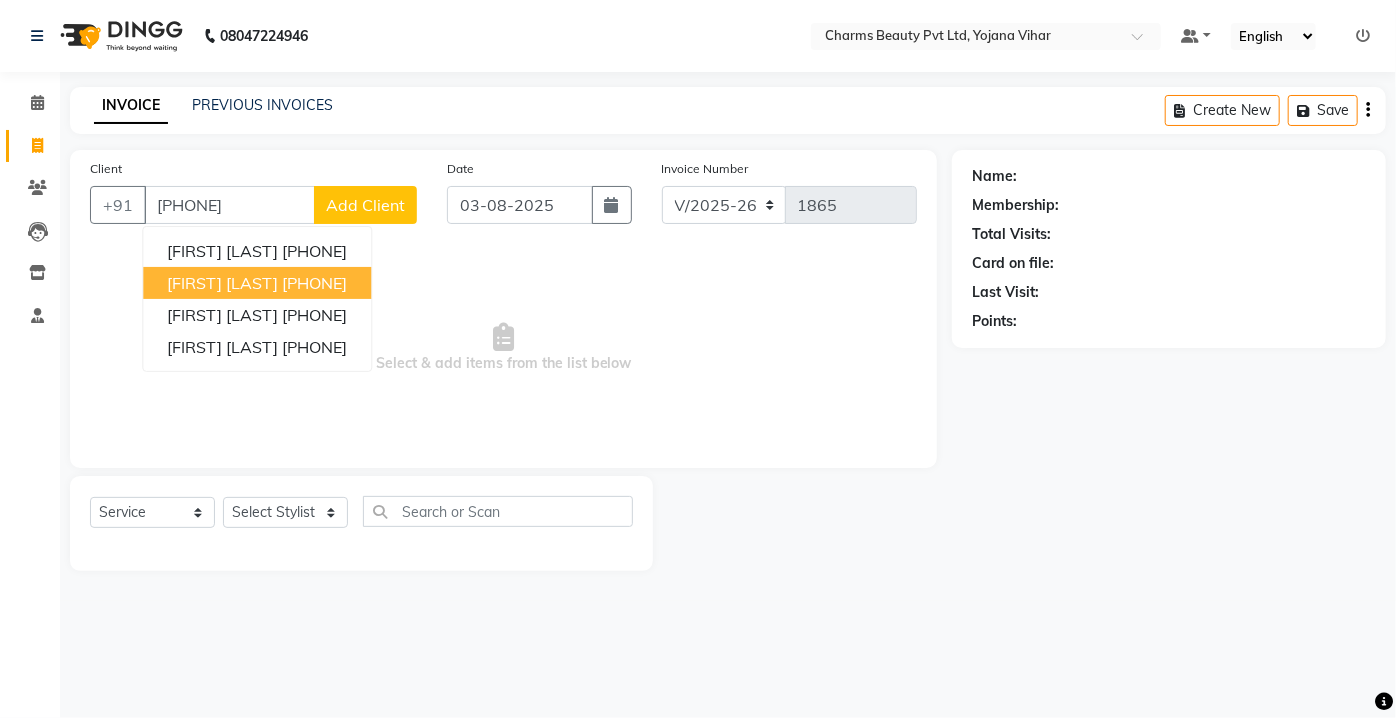 type on "[PHONE]" 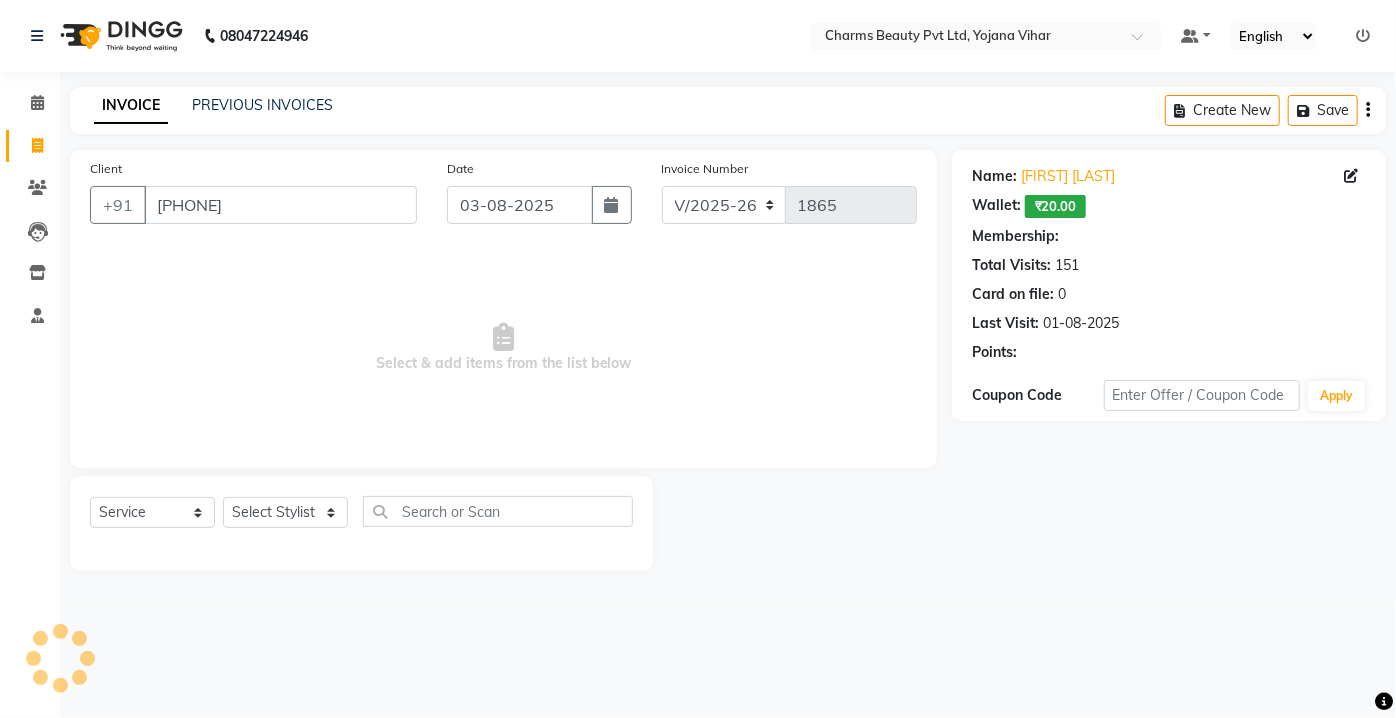 select on "1: Object" 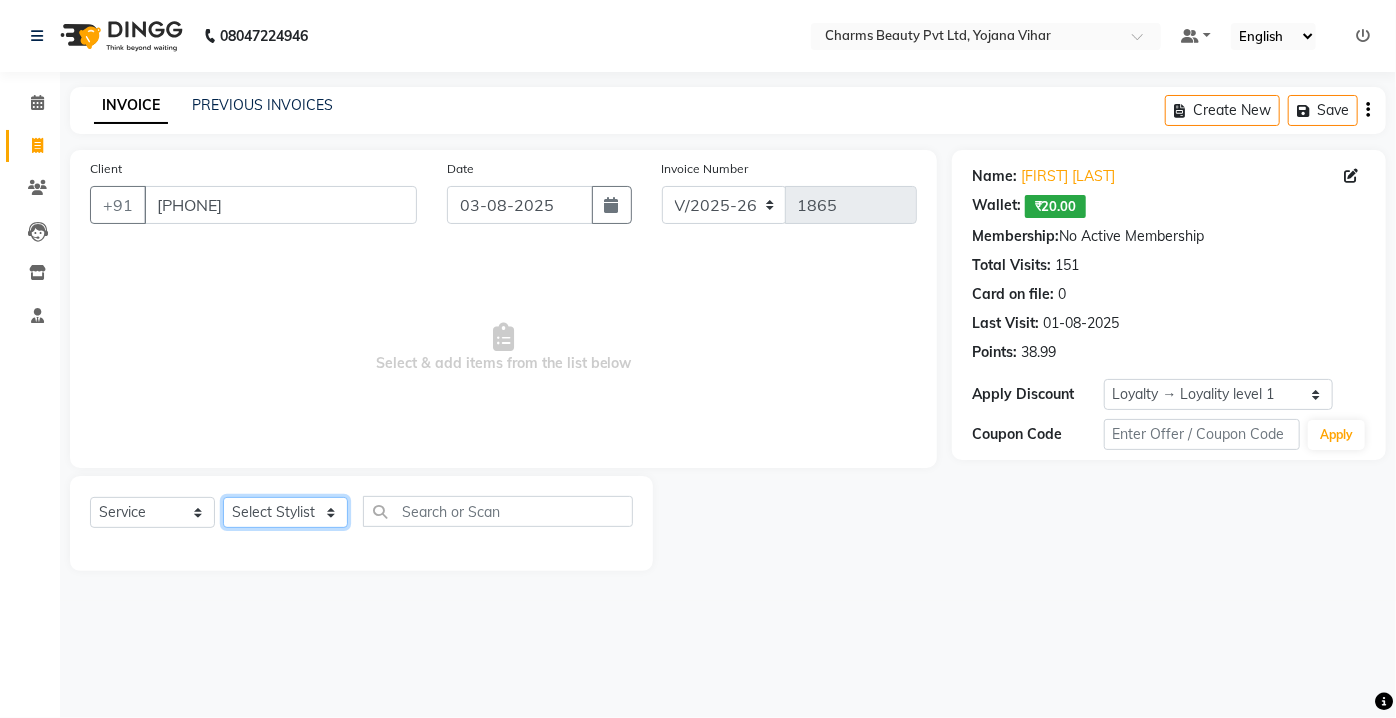 drag, startPoint x: 272, startPoint y: 508, endPoint x: 276, endPoint y: 497, distance: 11.7046995 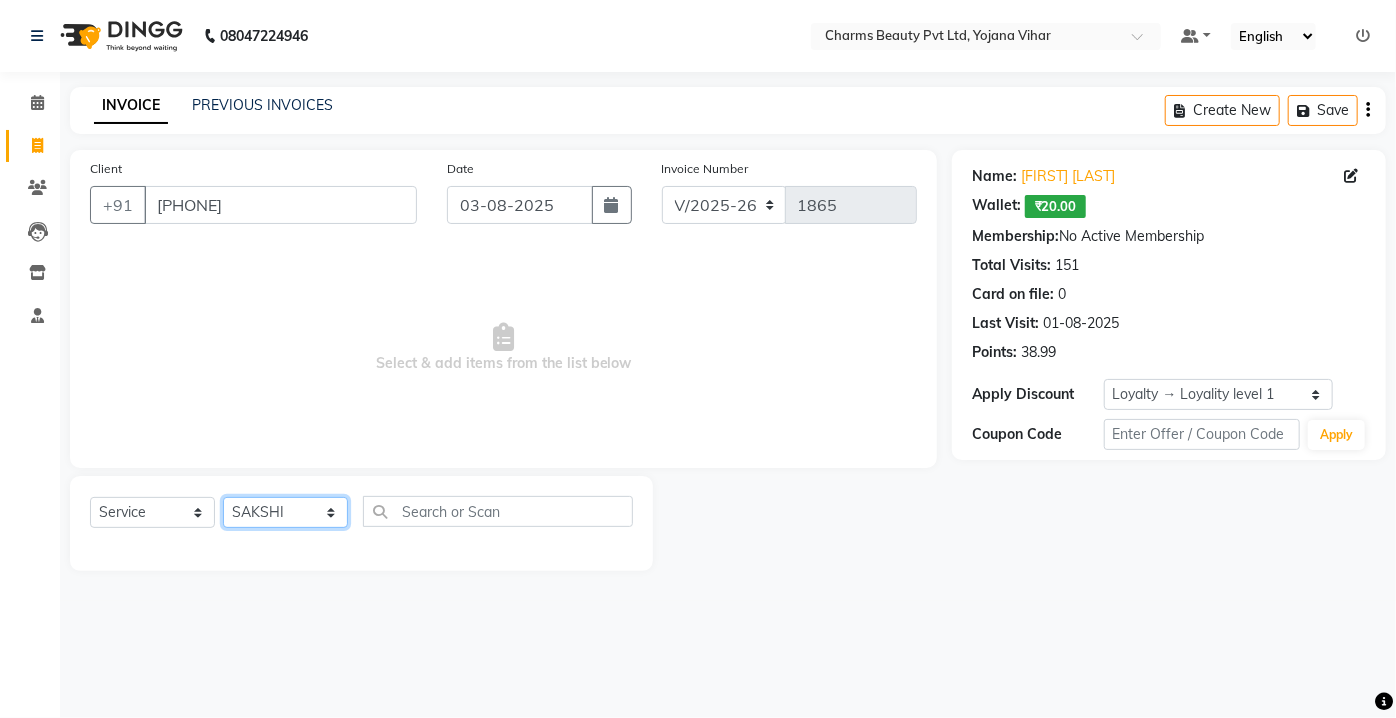 click on "Select Stylist Aarti Asif AZIZA BOBBY CHARMAYNE CHARMS DR. POOJA MITTAL HINA HUSSAN NOSHAD RANI RAVI SOOD  SAKSHI SANTOSH SAPNA TABBASUM" 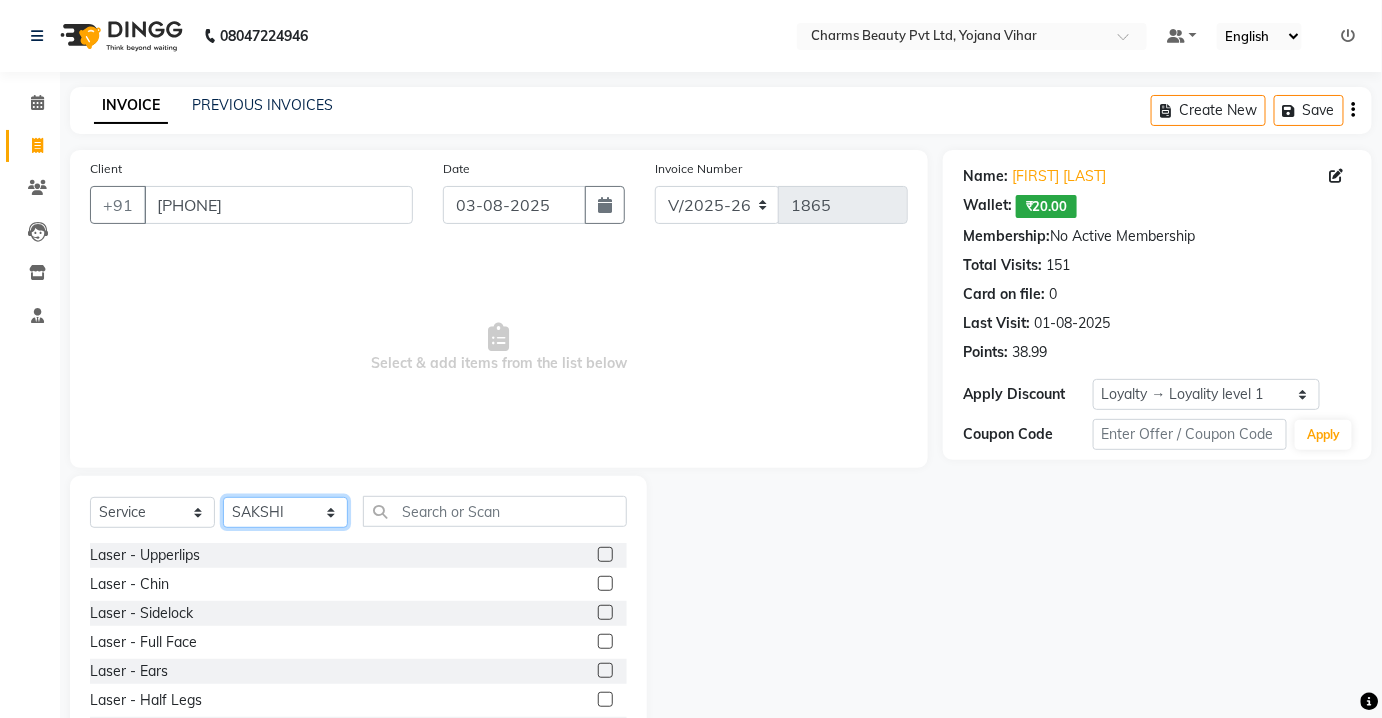 drag, startPoint x: 296, startPoint y: 516, endPoint x: 298, endPoint y: 503, distance: 13.152946 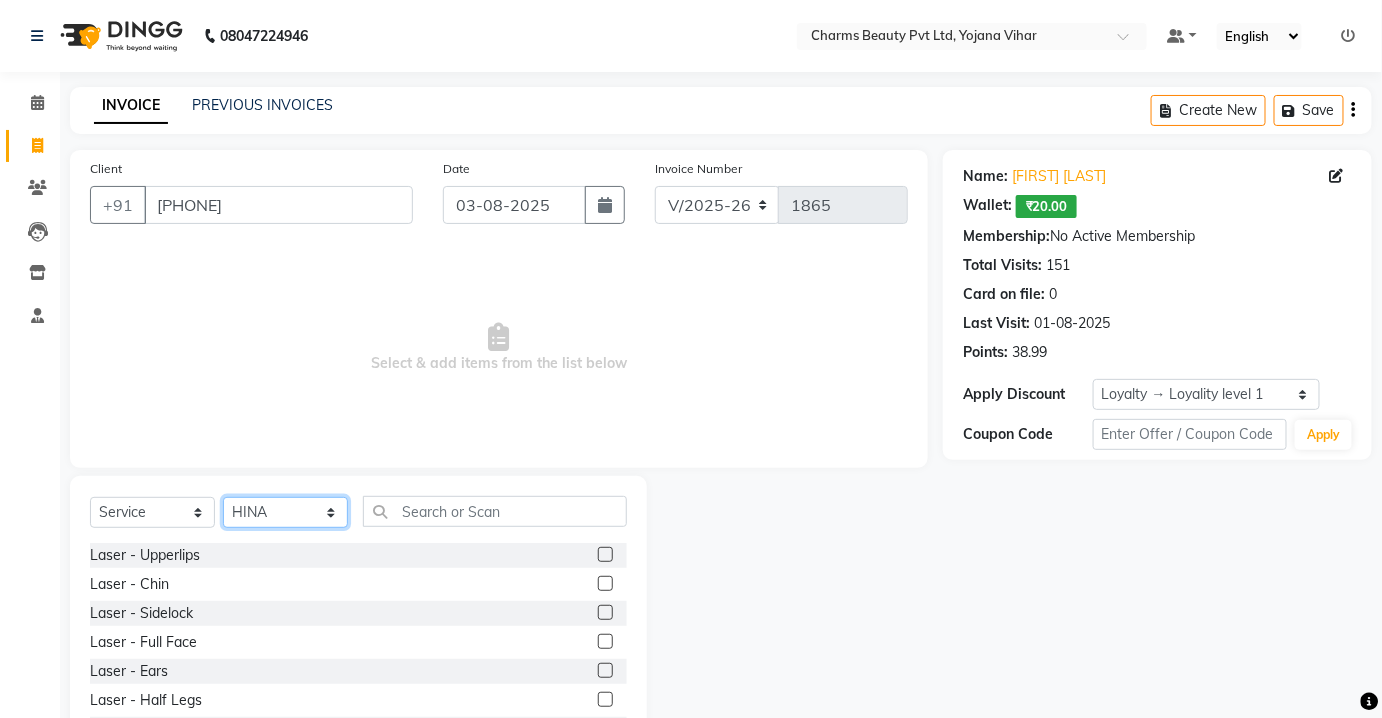 click on "Select Stylist Aarti Asif AZIZA BOBBY CHARMAYNE CHARMS DR. POOJA MITTAL HINA HUSSAN NOSHAD RANI RAVI SOOD  SAKSHI SANTOSH SAPNA TABBASUM" 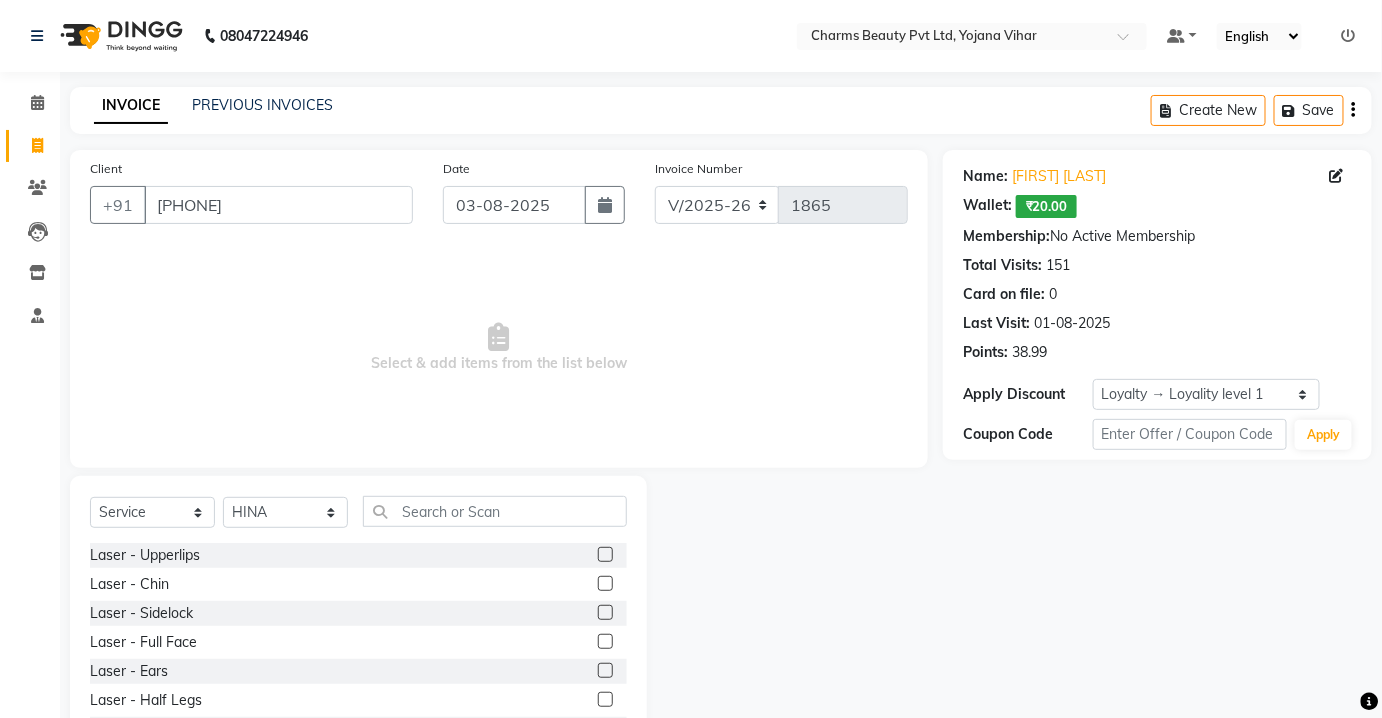 click on "Select  Service  Product  Membership  Package Voucher Prepaid Gift Card  Select Stylist Aarti Asif AZIZA BOBBY CHARMAYNE CHARMS DR. POOJA MITTAL HINA HUSSAN NOSHAD RANI RAVI SOOD  SAKSHI SANTOSH SAPNA TABBASUM Laser  -  Upperlips  Laser  -  Chin  Laser  -  Sidelock  Laser  -  Full Face  Laser  -  Ears  Laser  -  Half Legs  Laser  -  Full Legs  Laser  -  Arms  Laser  -  Underarm'S  Laser  -  Bikini  Laser  -  Full Body  Facial-  Hydra Facial Classic  Facial - Hydra + DNA  Laser -DNA YOGA  Lases TRT  Face Pack  hair Cruls  Eye Lenses  ADVANCE  M FACIAL  HYDRA LYMPHATIC DRAINAGE  BEARD COLOR  Flowers  HAIR DO  Eye TRT  MD Hydra Facial  CONSULTATION  Hair PRP_  DERMA PLANING  Hair Derma Scalp TRT  FACIAL  SEMI TREATMENT FACIAL  MESO TRT  MESO + DNA   SKIN ASSESTMENT   HAIR ASSESTMENT   IV GLUTATHIONE THRAPY  Permanent Hair Style  -  Biotin  Permanent Hair Style  -  Biotin++  Permanent Hair Style  -  Biotox  Permanent Hair Style  -  Silk Therapy  Permanent Hair Style  -  Keratin Treatment  D TAN  Manicure  -  Spa" 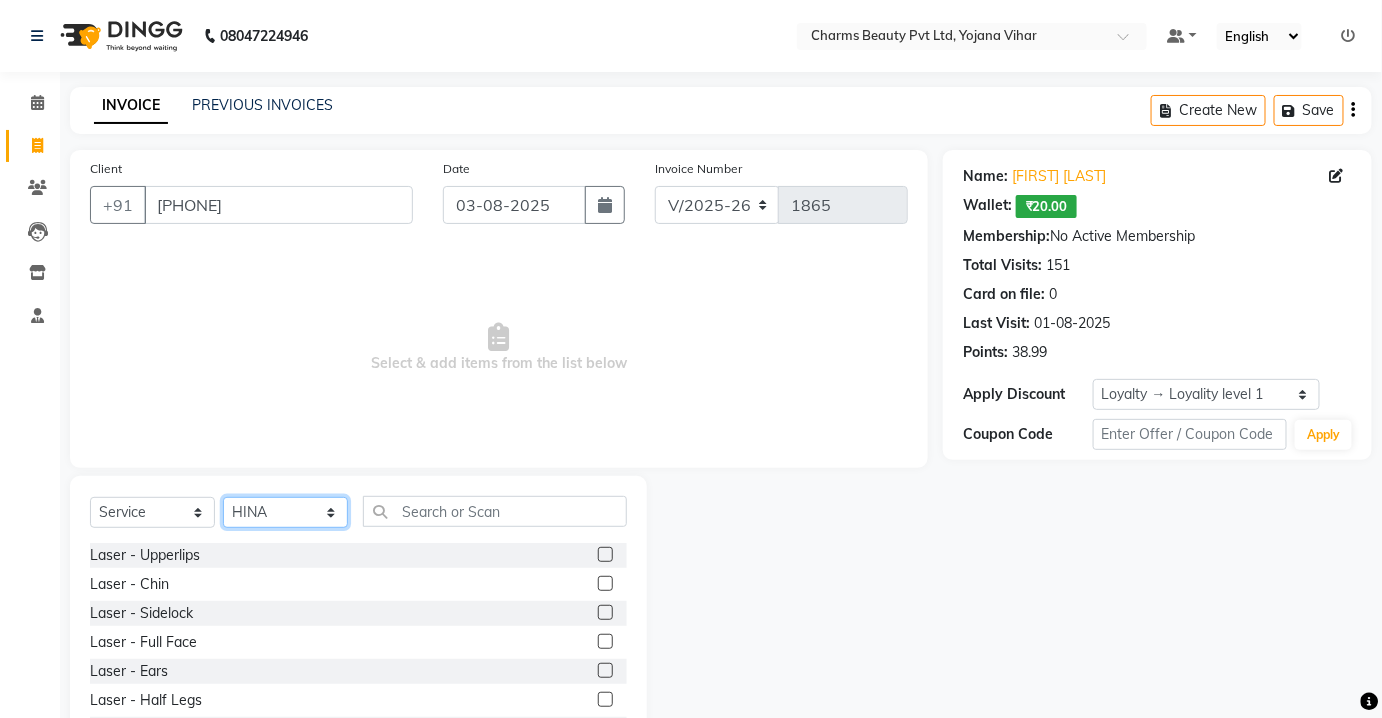 drag, startPoint x: 293, startPoint y: 516, endPoint x: 298, endPoint y: 500, distance: 16.763054 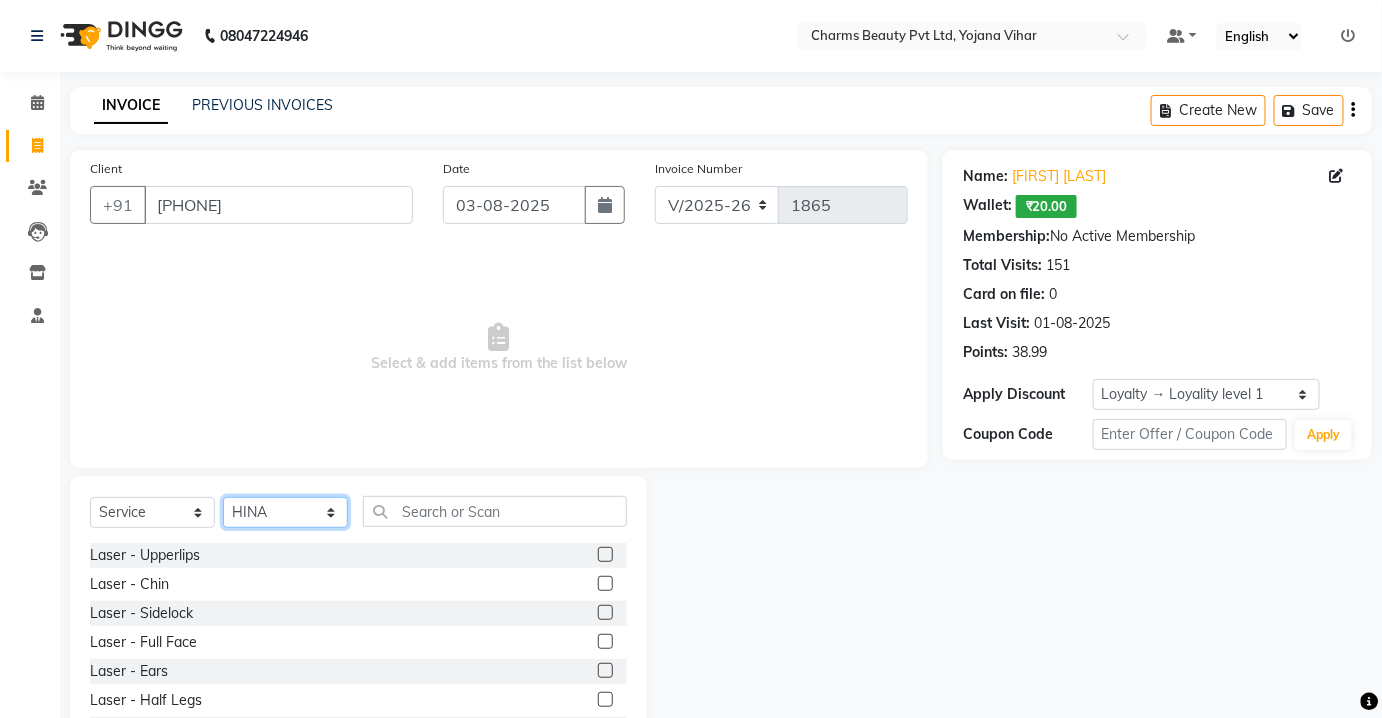 click on "Select Stylist Aarti Asif AZIZA BOBBY CHARMAYNE CHARMS DR. POOJA MITTAL HINA HUSSAN NOSHAD RANI RAVI SOOD  SAKSHI SANTOSH SAPNA TABBASUM" 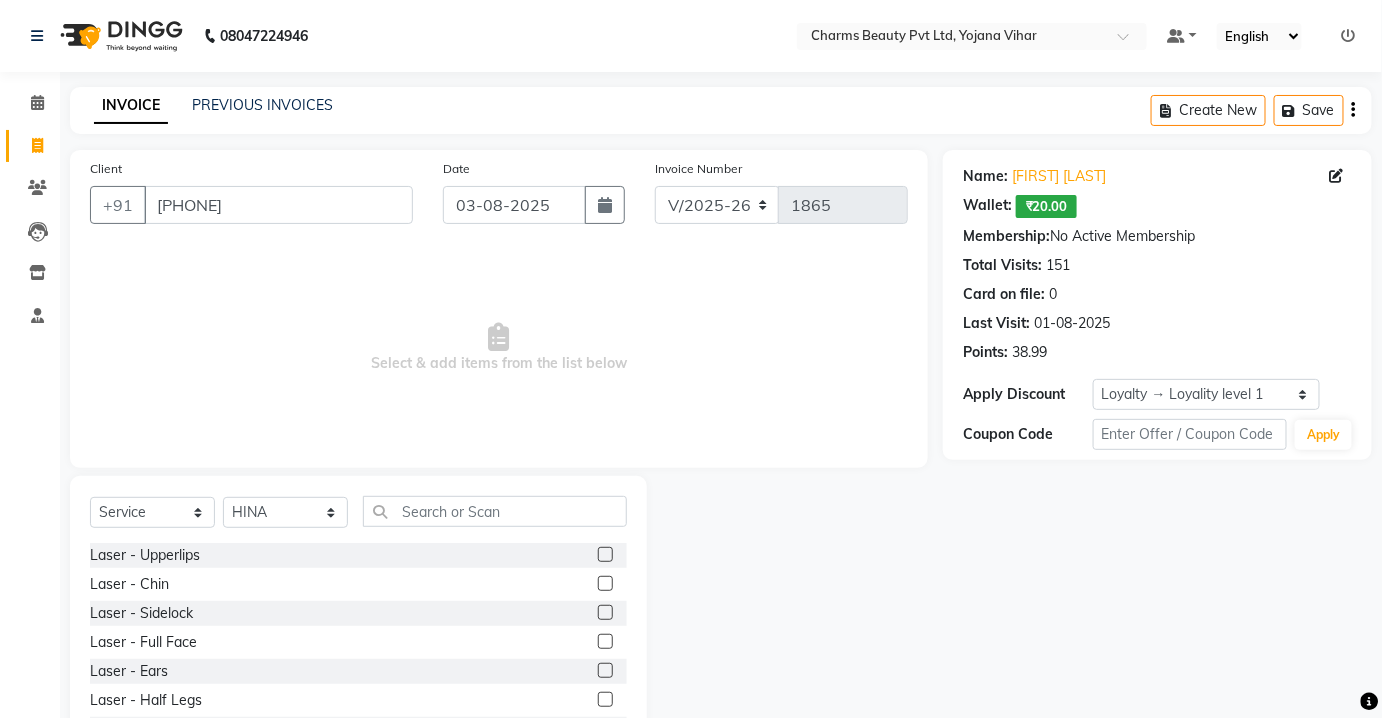 drag, startPoint x: 315, startPoint y: 539, endPoint x: 315, endPoint y: 511, distance: 28 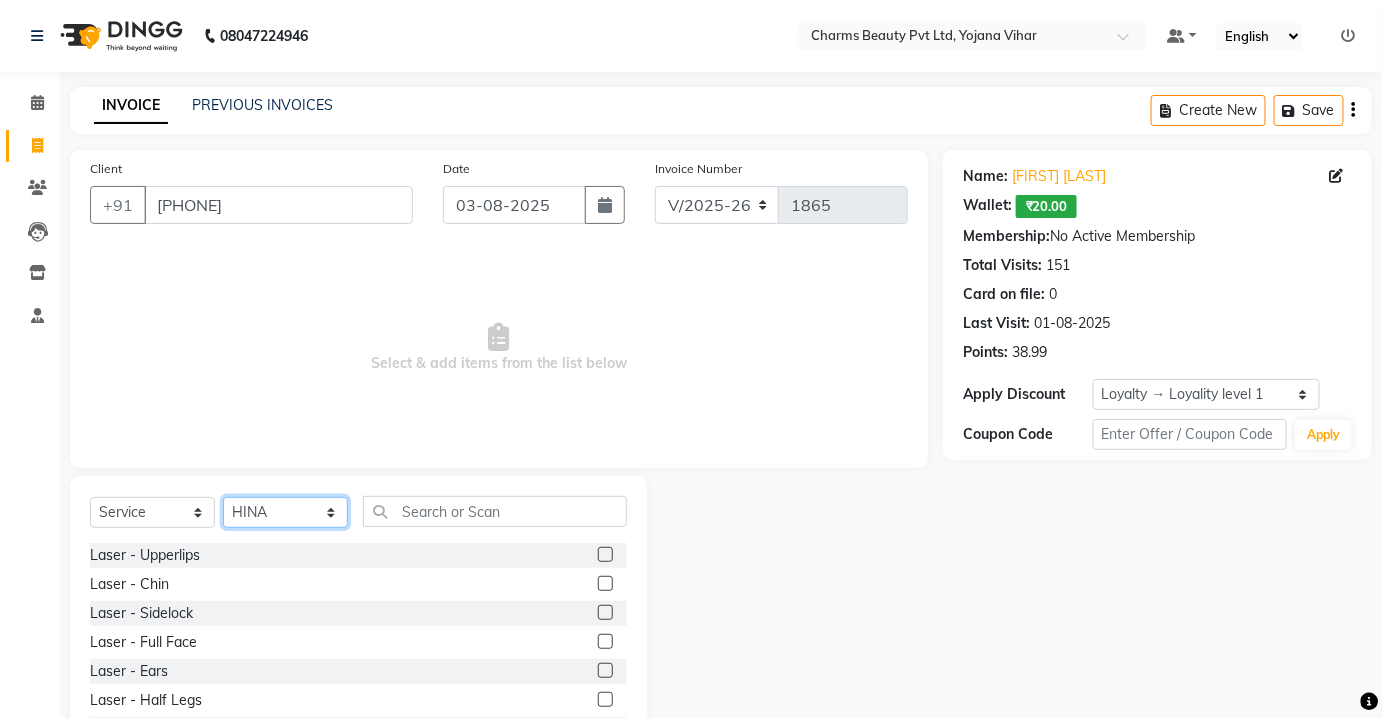 drag, startPoint x: 316, startPoint y: 511, endPoint x: 323, endPoint y: 500, distance: 13.038404 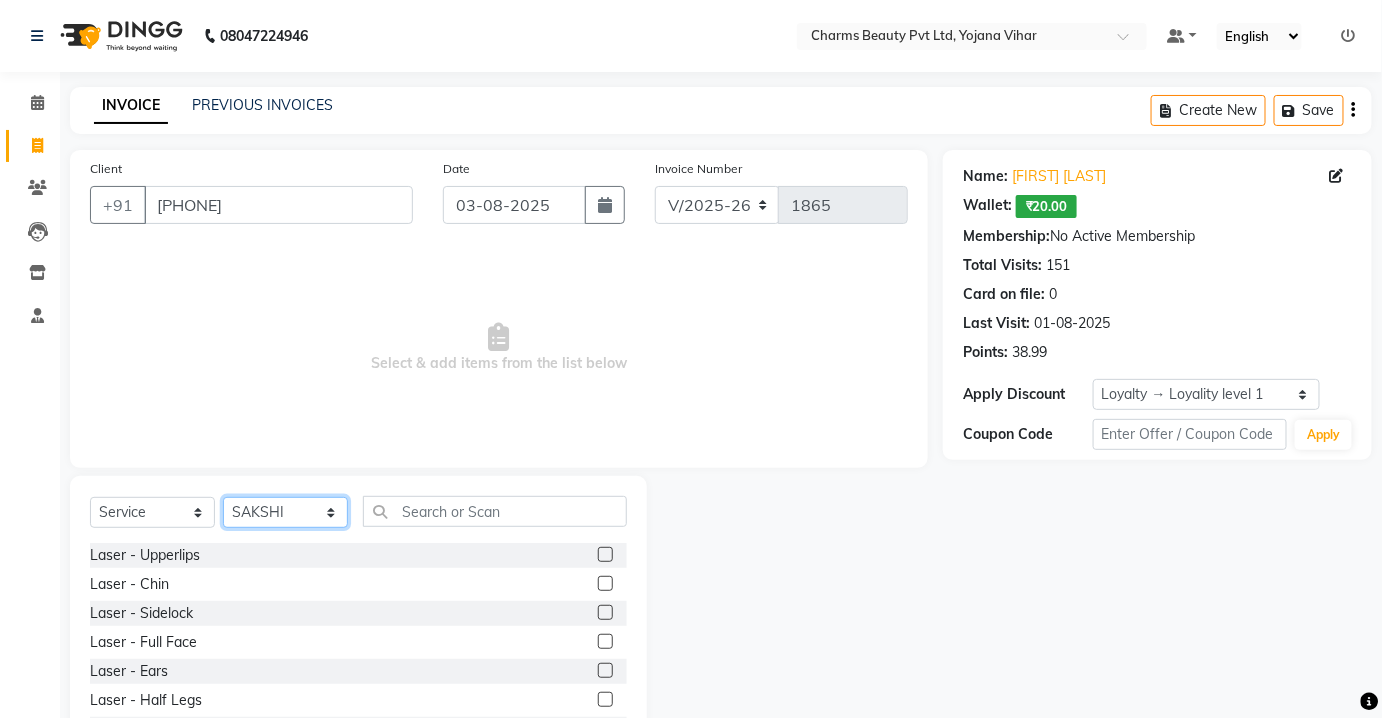 click on "Select Stylist Aarti Asif AZIZA BOBBY CHARMAYNE CHARMS DR. POOJA MITTAL HINA HUSSAN NOSHAD RANI RAVI SOOD  SAKSHI SANTOSH SAPNA TABBASUM" 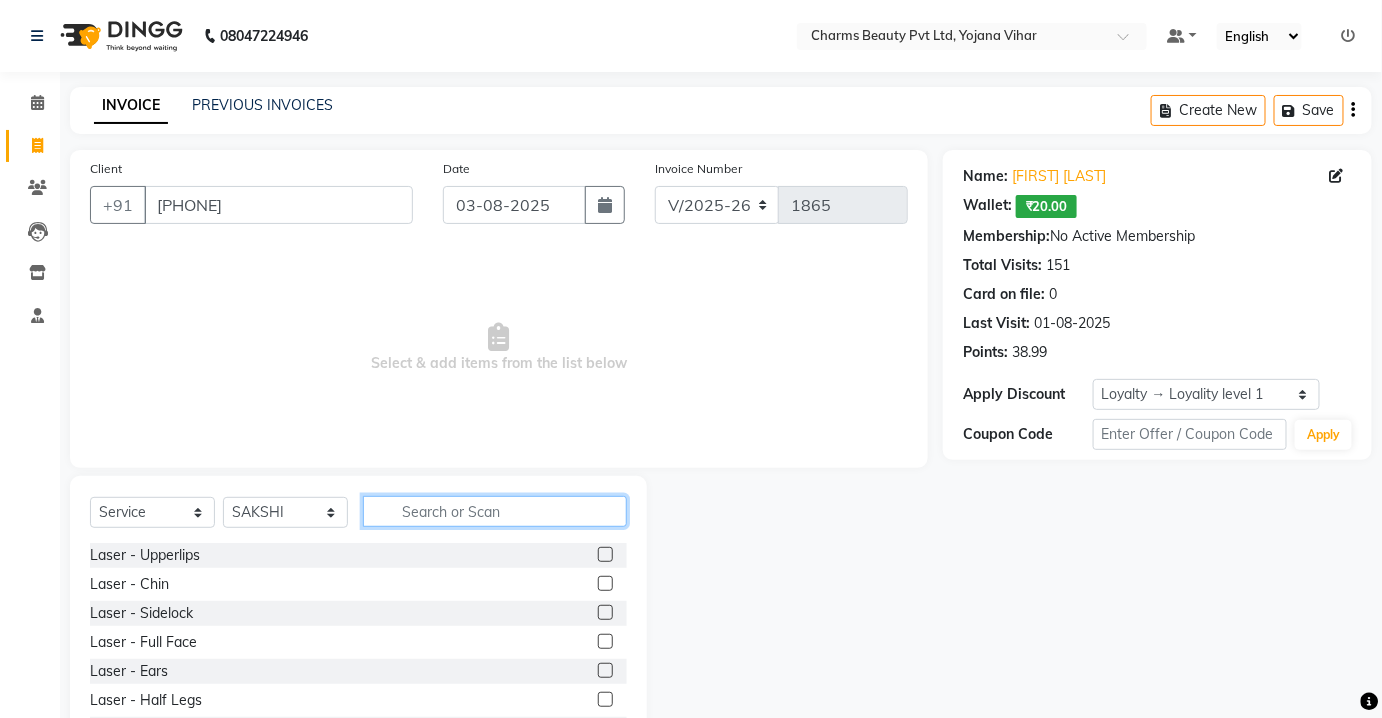 click 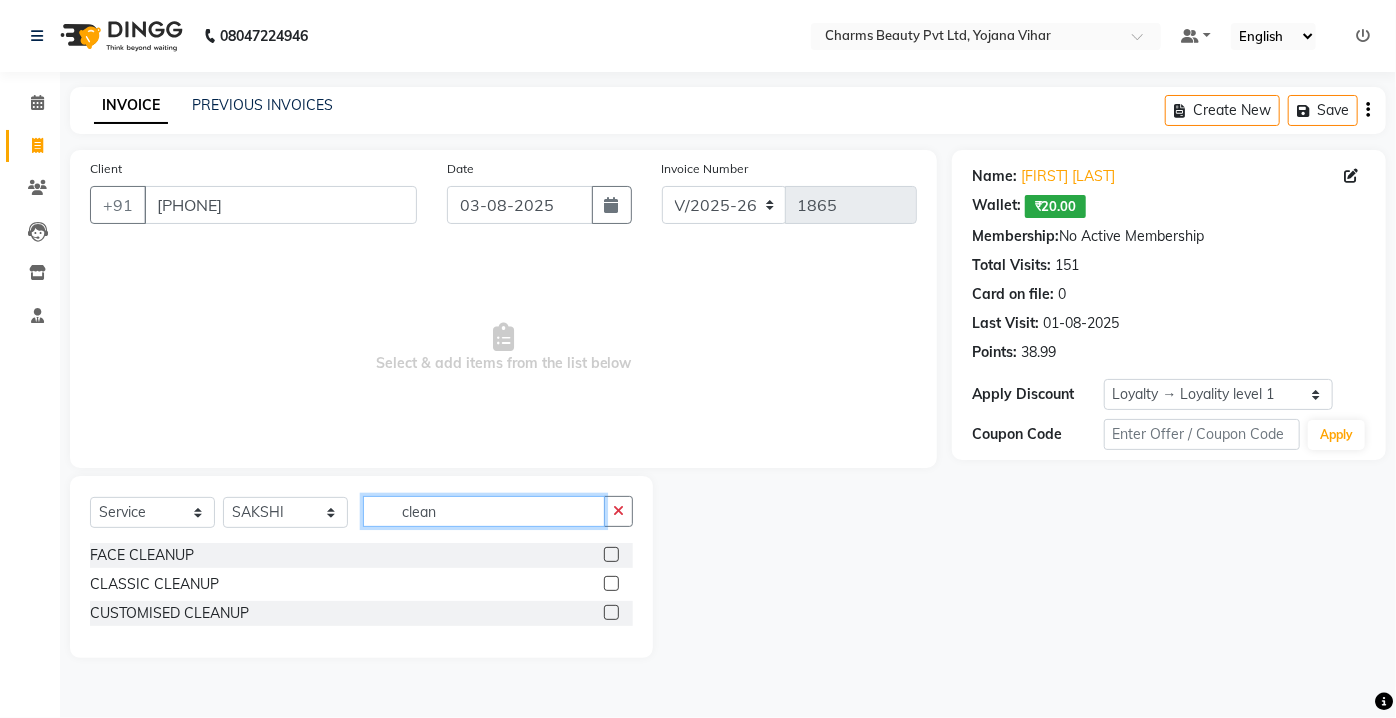 type on "clean" 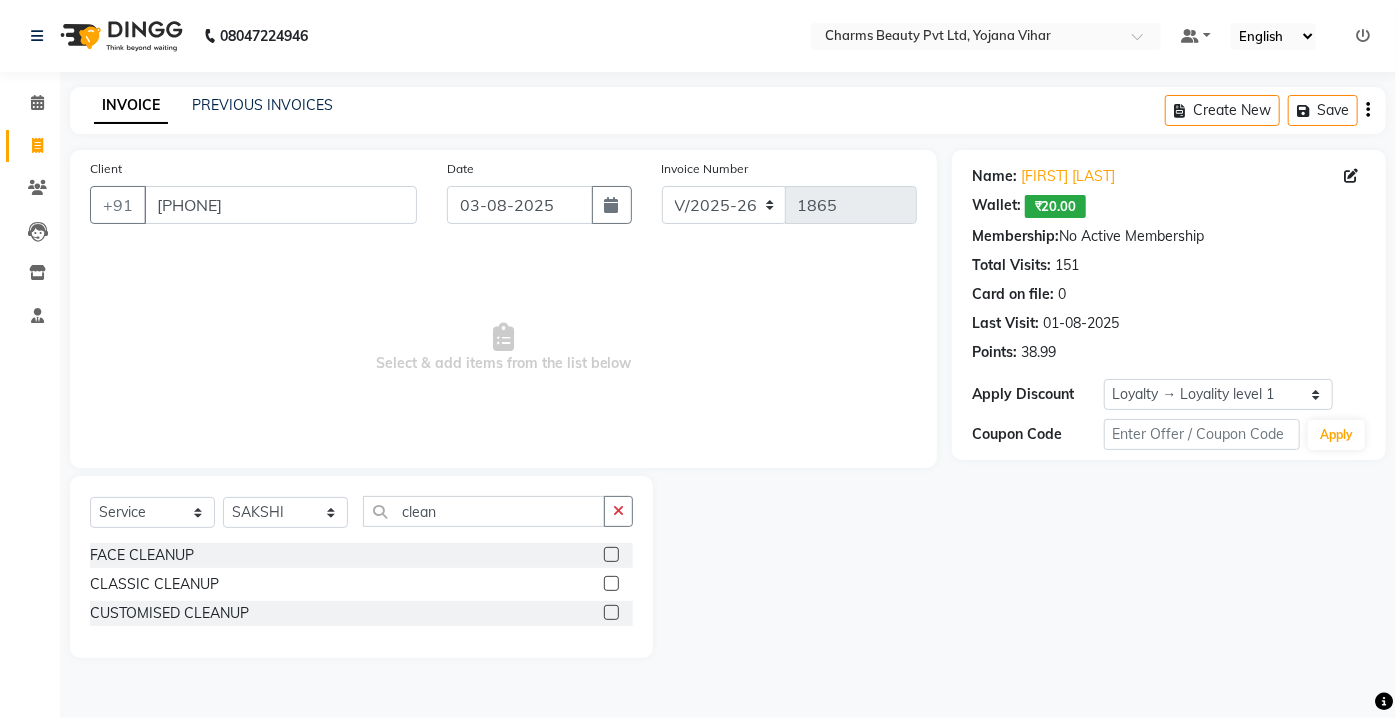 click 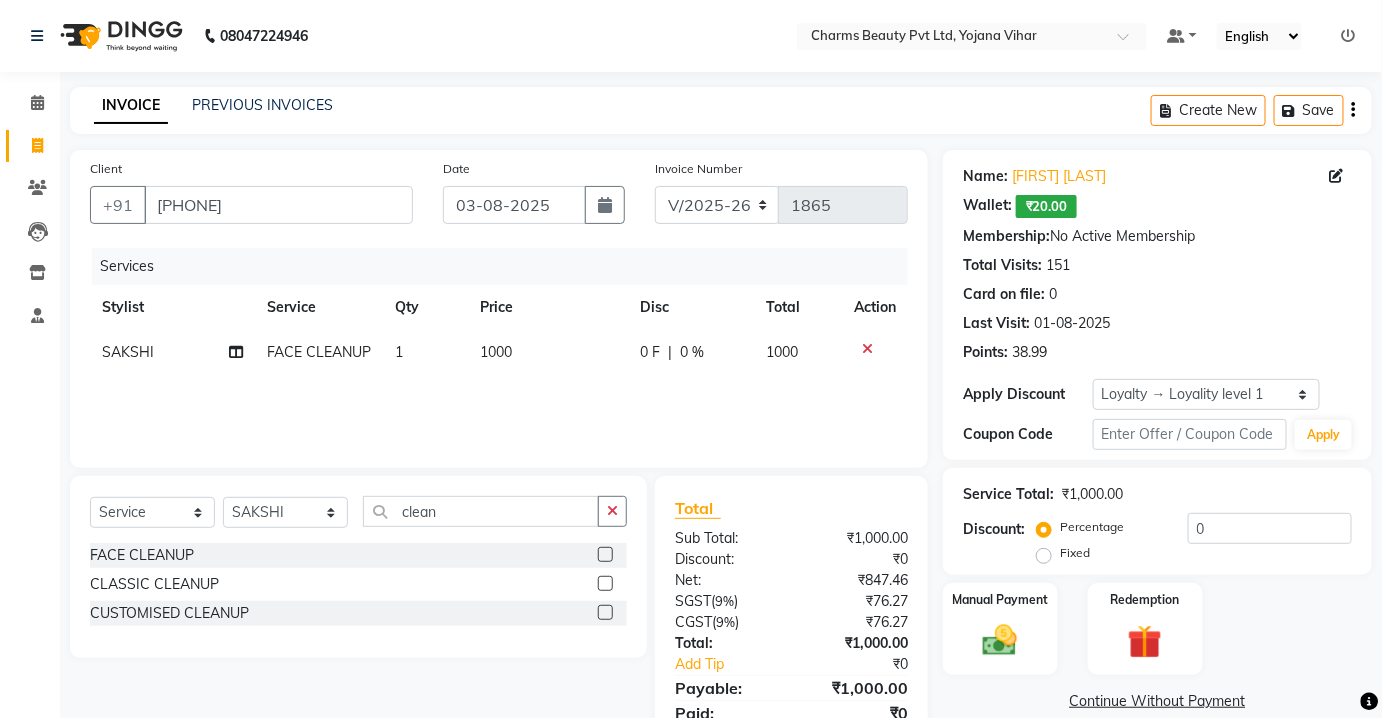drag, startPoint x: 477, startPoint y: 323, endPoint x: 550, endPoint y: 372, distance: 87.92042 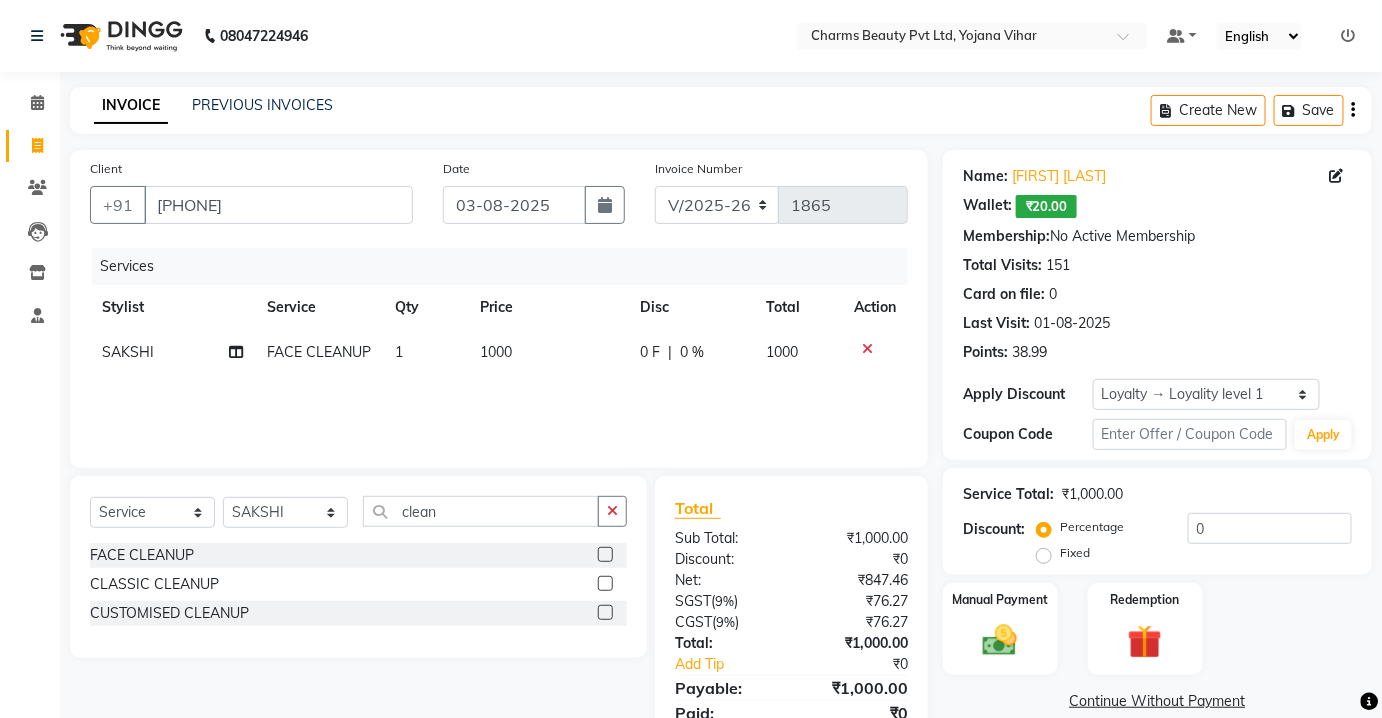 click on "Services Stylist Service Qty Price Disc Total Action [FIRST] FACE CLEANUP 1 1000 0 F | 0 % 1000" 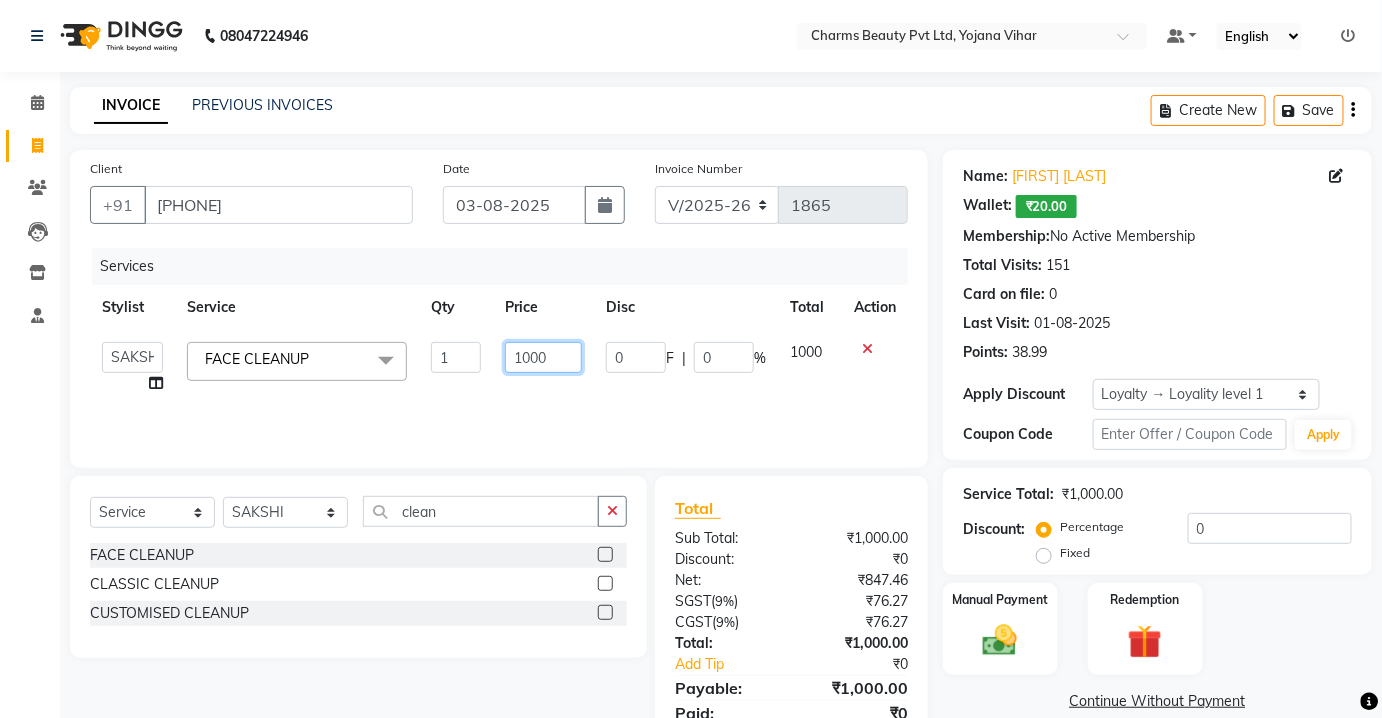 click on "1000" 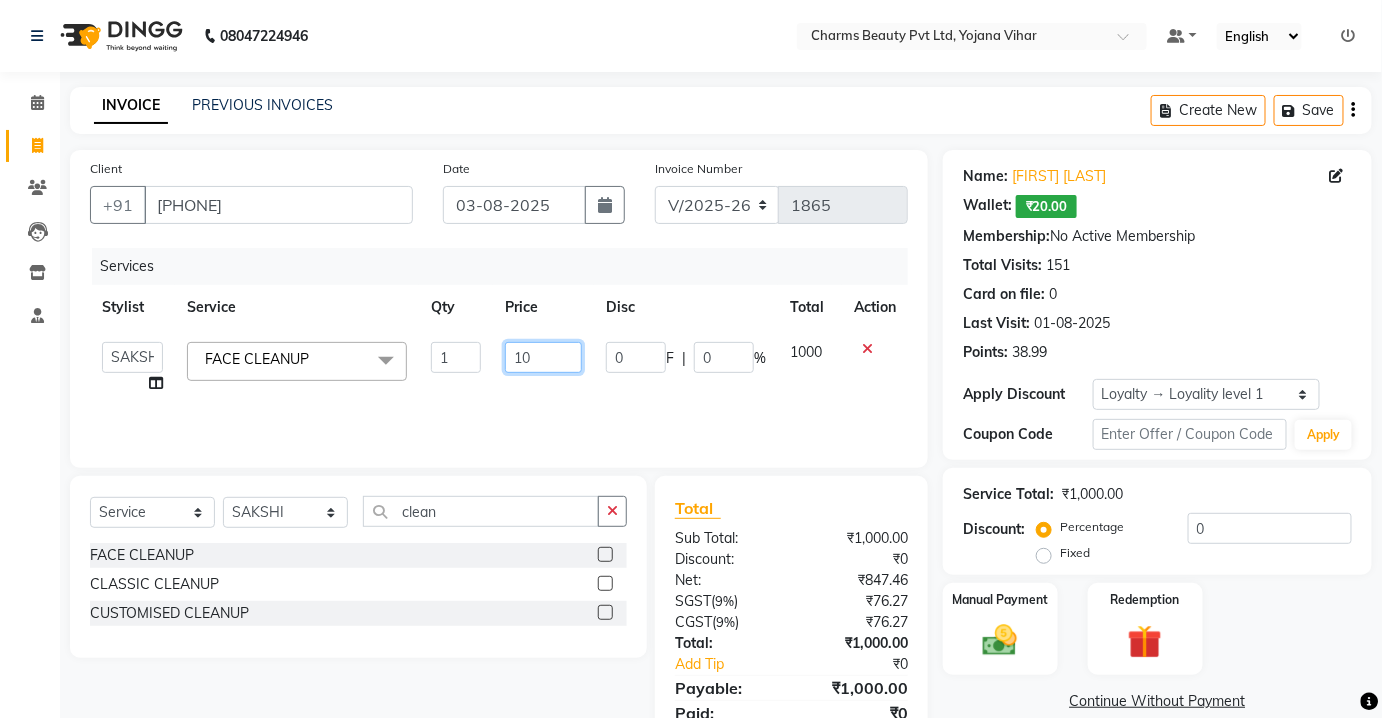 type on "1" 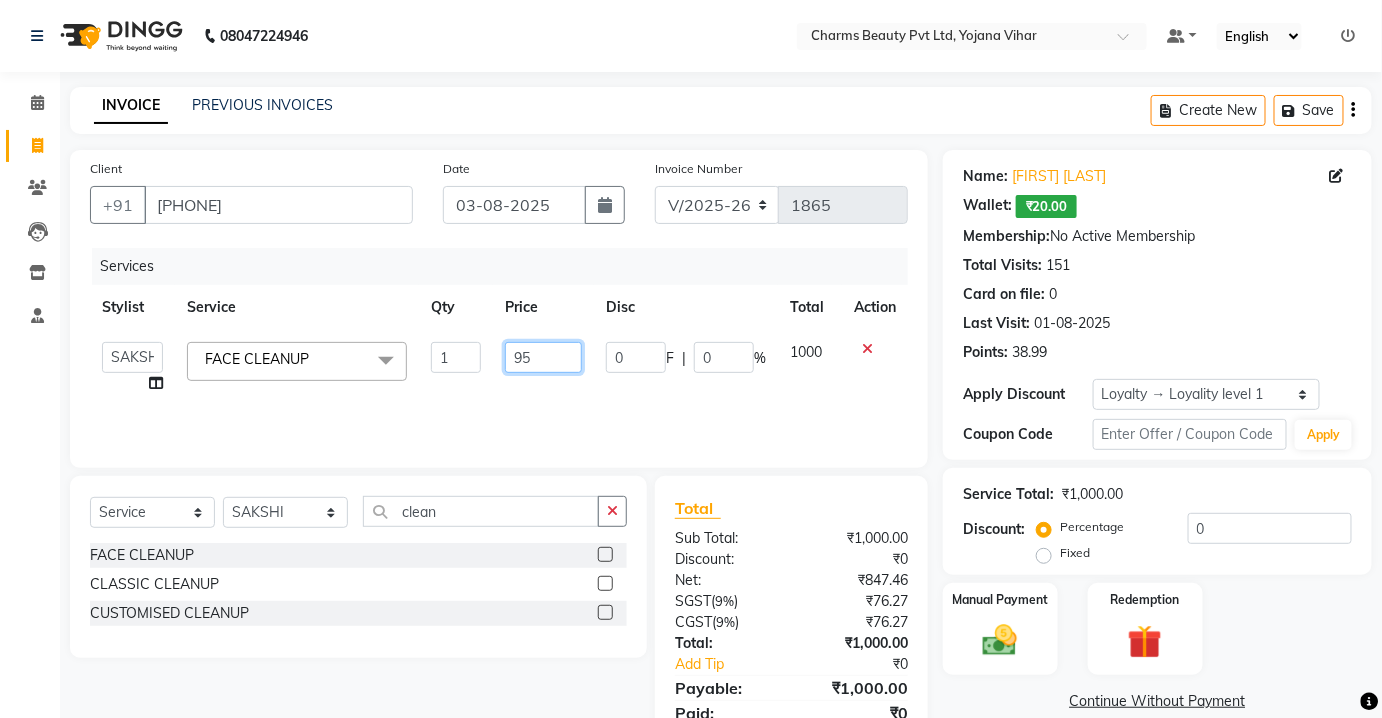 type on "950" 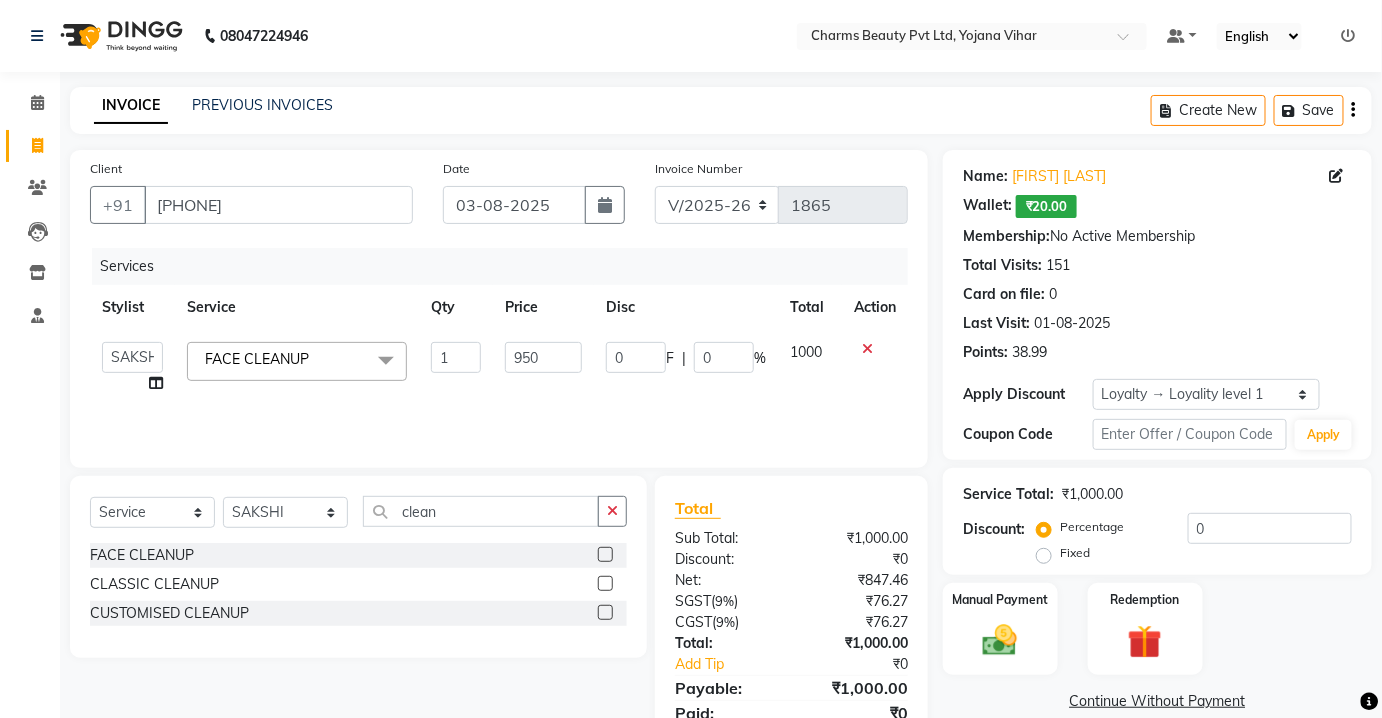 click on "Services Stylist Service Qty Price Disc Total Action  Aarti   Asif   AZIZA   BOBBY   CHARMAYNE   CHARMS   DR. POOJA MITTAL   HINA   HUSSAN   NOSHAD   RANI   RAVI SOOD    SAKSHI   SANTOSH   SAPNA   TABBASUM  FACE CLEANUP  x Laser  -  Upperlips Laser  -  Chin Laser  -  Sidelock Laser  -  Full Face Laser  -  Ears Laser  -  Half Legs Laser  -  Full Legs Laser  -  Arms Laser  -  Underarm'S Laser  -  Bikini Laser  -  Full Body Facial-  Hydra Facial Classic Facial - Hydra + DNA Laser -DNA YOGA Lases TRT Face Pack hair Cruls Eye Lenses ADVANCE M FACIAL HYDRA LYMPHATIC DRAINAGE BEARD COLOR Flowers HAIR DO Eye TRT MD Hydra Facial CONSULTATION Hair PRP_ DERMA PLANING Hair Derma Scalp TRT FACIAL SEMI TREATMENT FACIAL MESO TRT MESO + DNA  SKIN ASSESTMENT  HAIR ASSESTMENT  IV GLUTATHIONE THRAPY Permanent Hair Style  -  Biotin Permanent Hair Style  -  Biotin++ Permanent Hair Style  -  Biotox Permanent Hair Style  -  Silk Therapy Permanent Hair Style  -  Keratin Treatment Permanent Hair Style  -  Kera Smooth D TAN Facial 1" 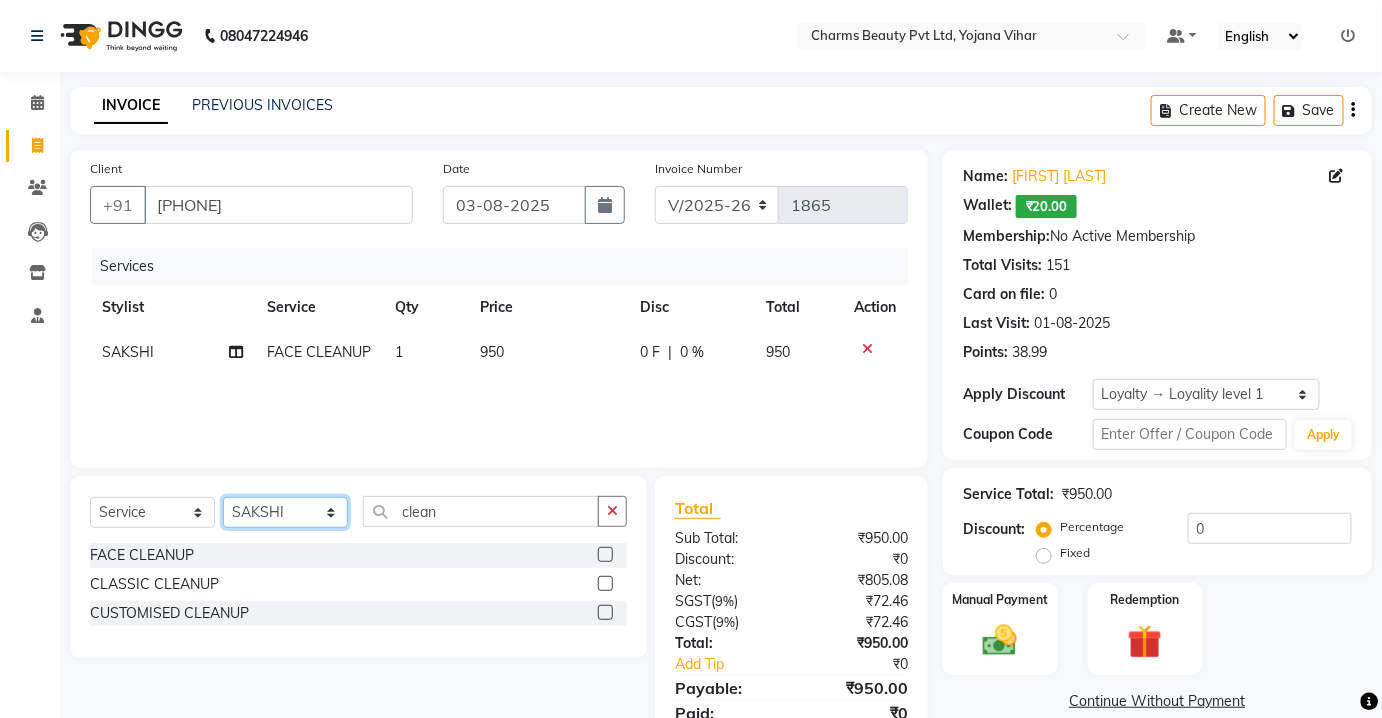 click on "Select Stylist Aarti Asif AZIZA BOBBY CHARMAYNE CHARMS DR. POOJA MITTAL HINA HUSSAN NOSHAD RANI RAVI SOOD  SAKSHI SANTOSH SAPNA TABBASUM" 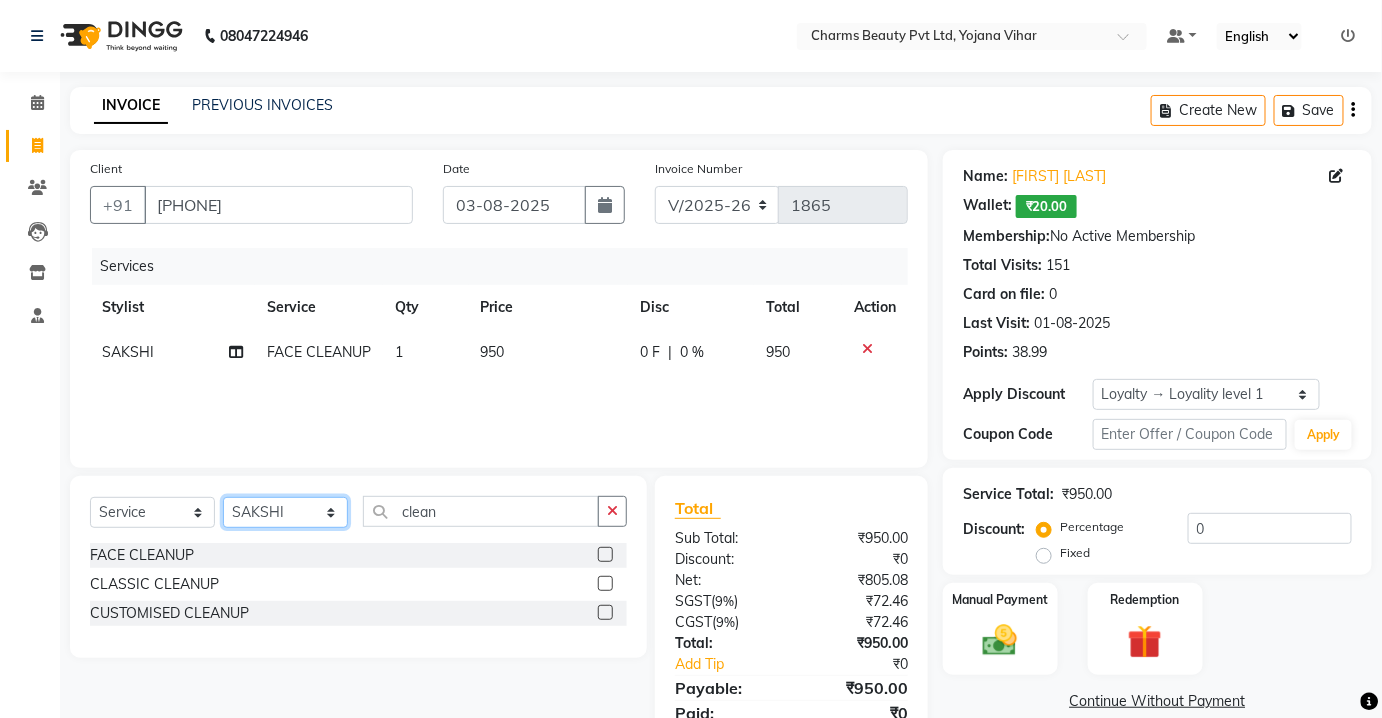 click on "Select Stylist Aarti Asif AZIZA BOBBY CHARMAYNE CHARMS DR. POOJA MITTAL HINA HUSSAN NOSHAD RANI RAVI SOOD  SAKSHI SANTOSH SAPNA TABBASUM" 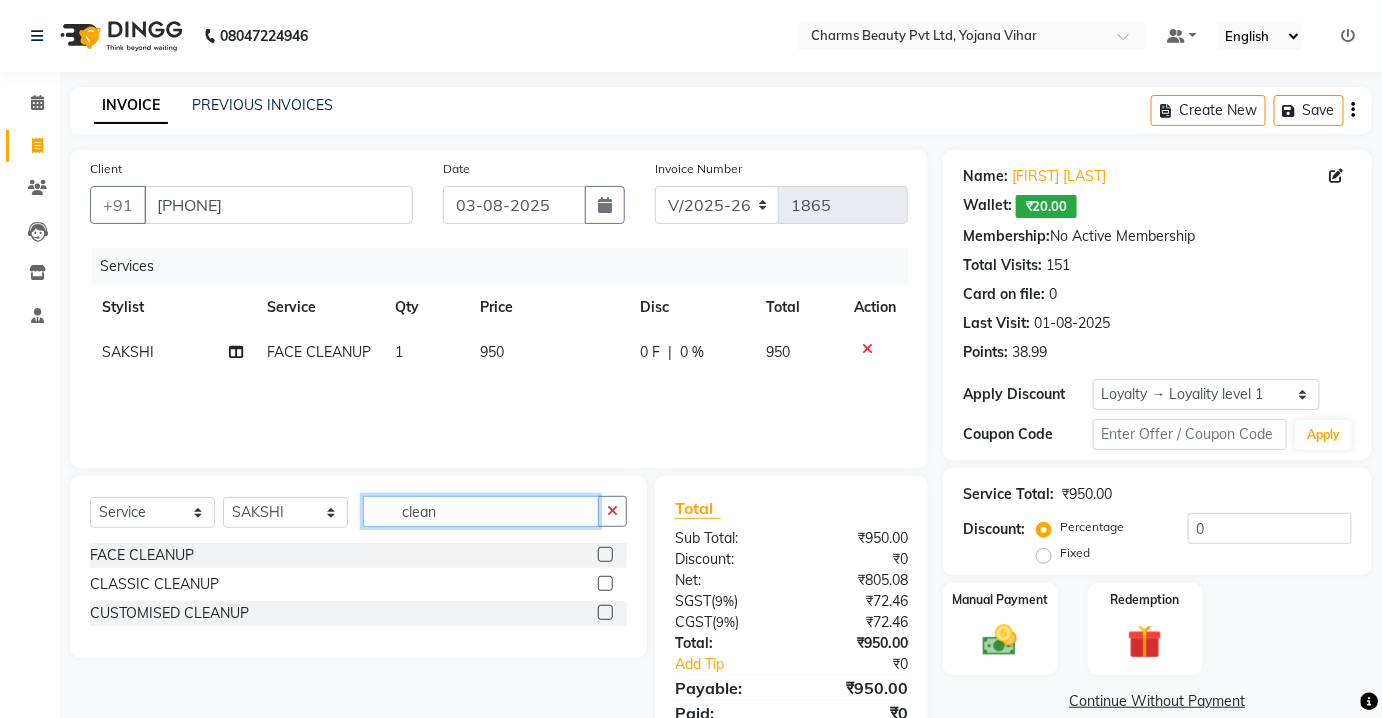 click on "clean" 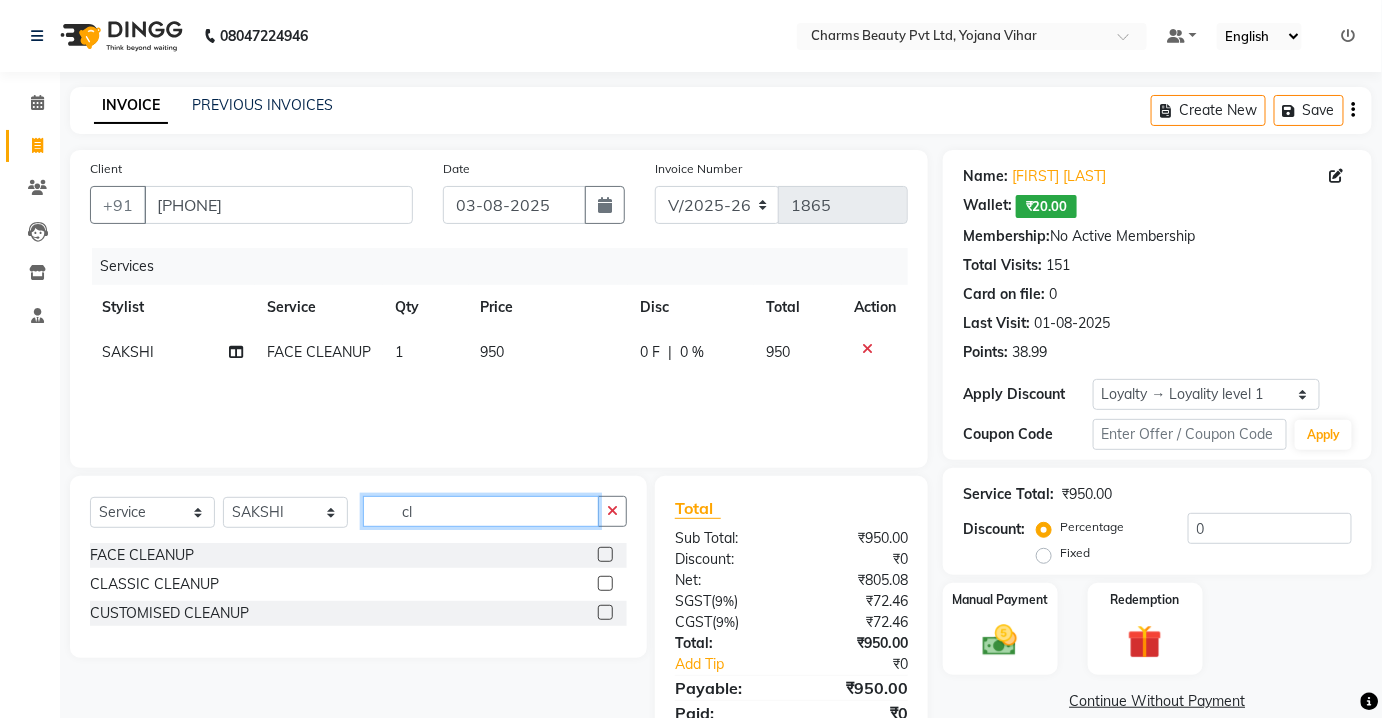 type on "c" 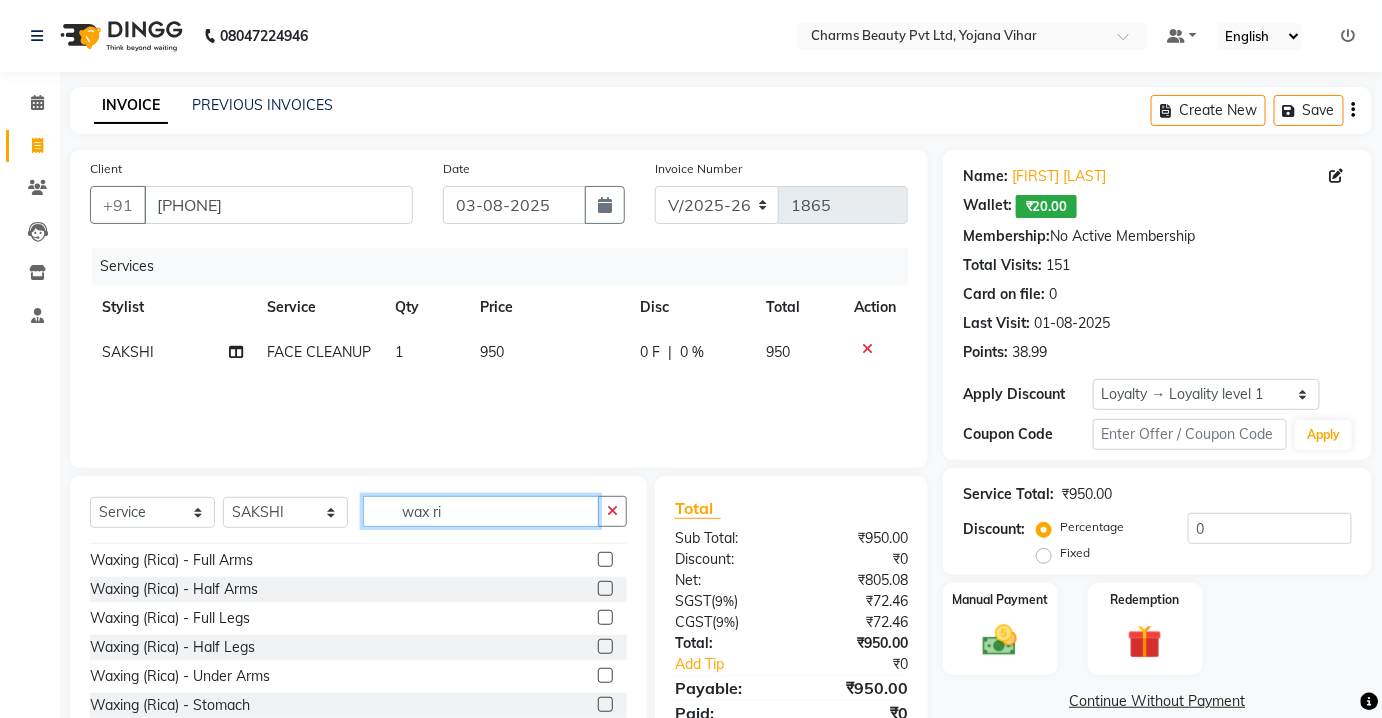 scroll, scrollTop: 90, scrollLeft: 0, axis: vertical 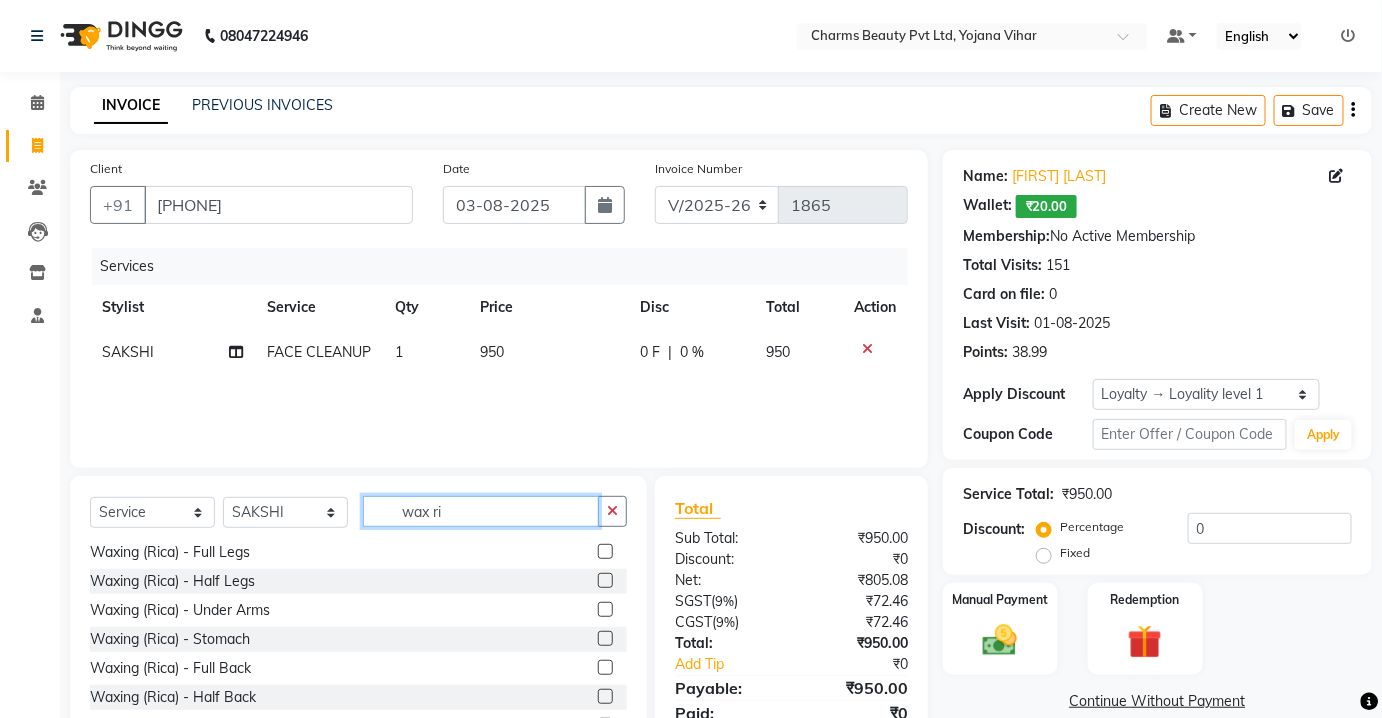 type on "wax ri" 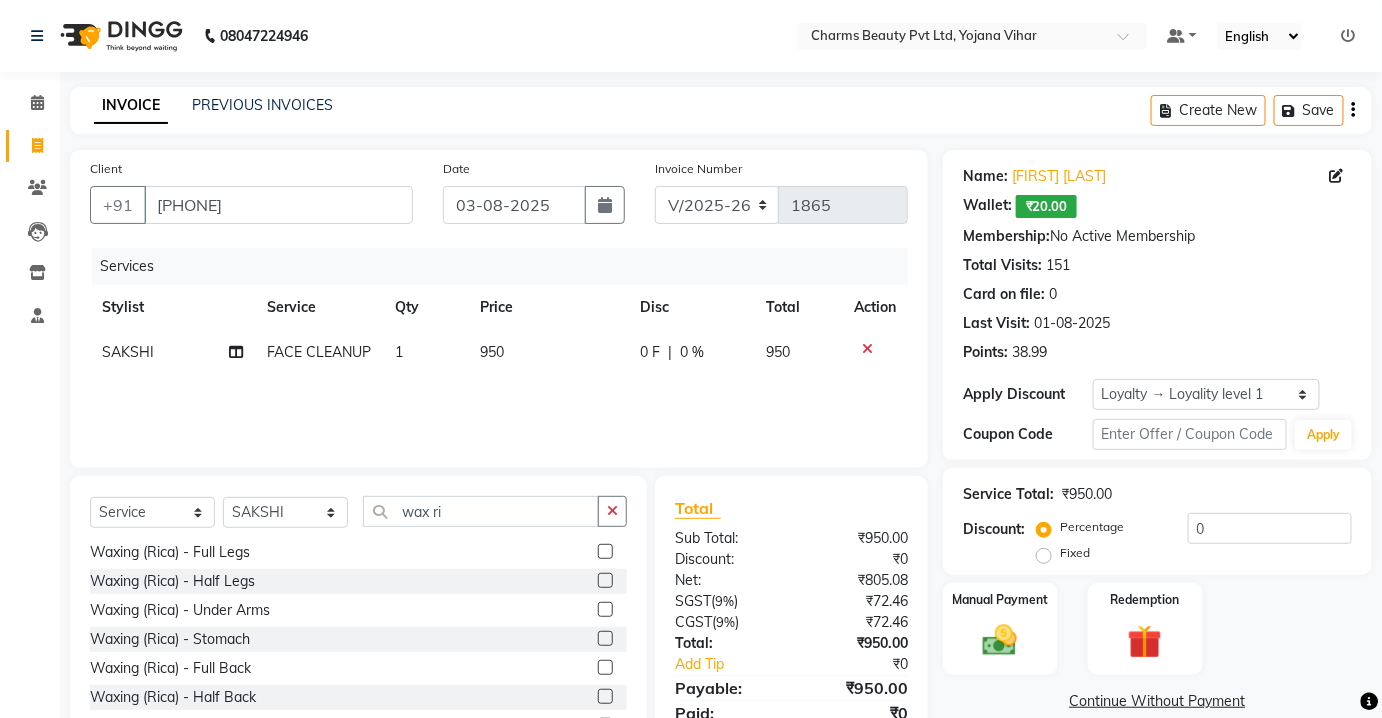 click 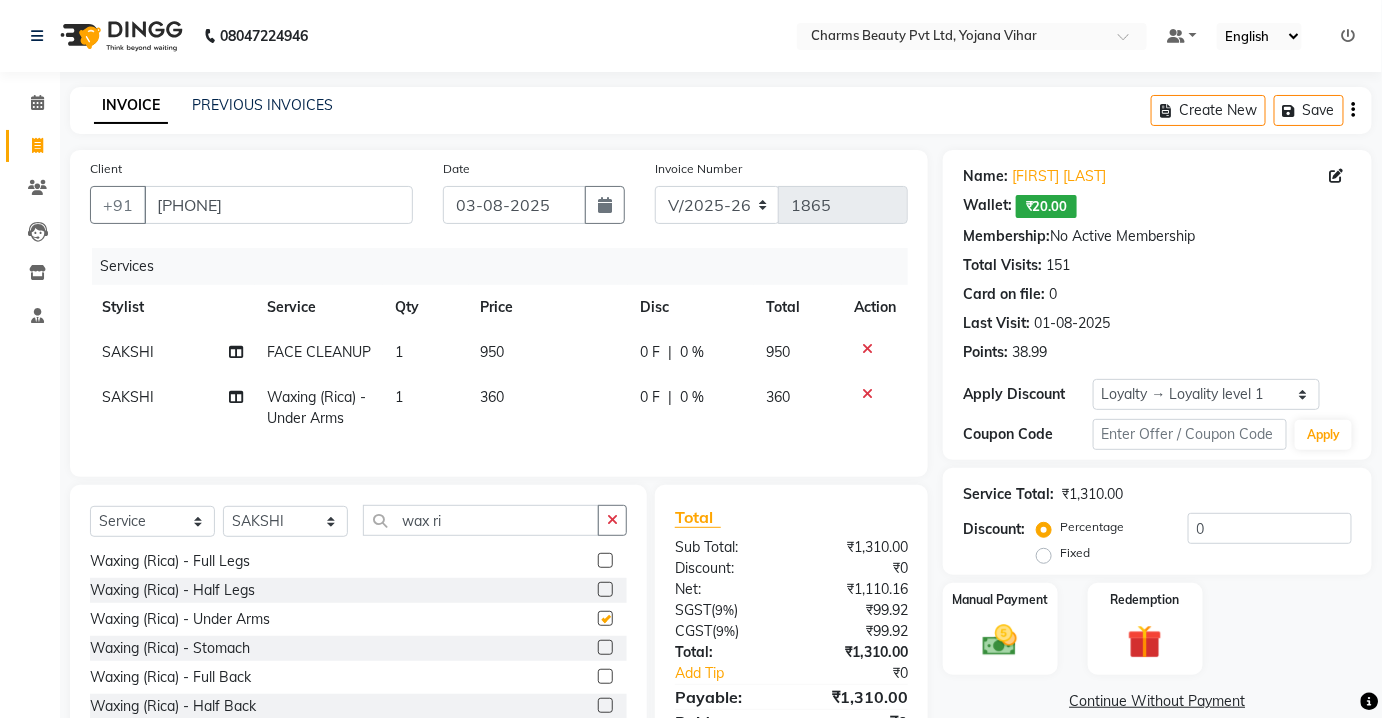 checkbox on "false" 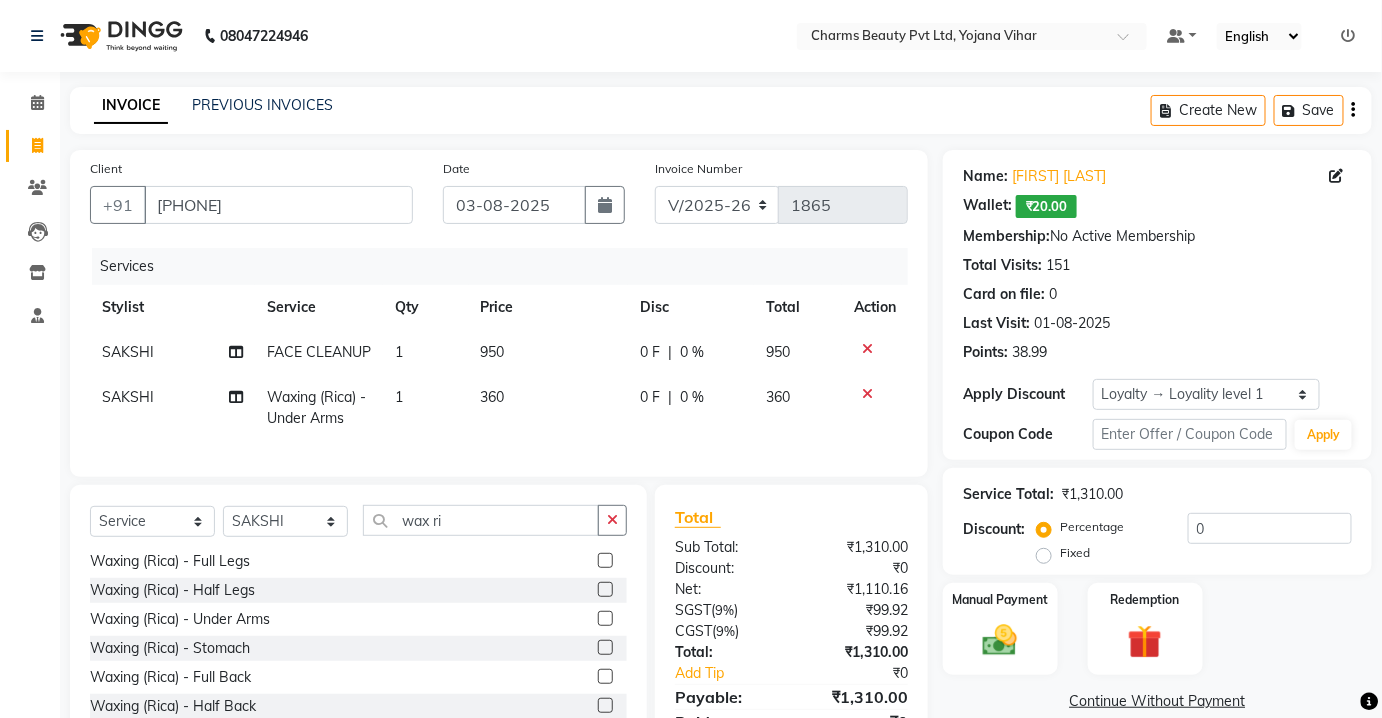 scroll, scrollTop: 104, scrollLeft: 0, axis: vertical 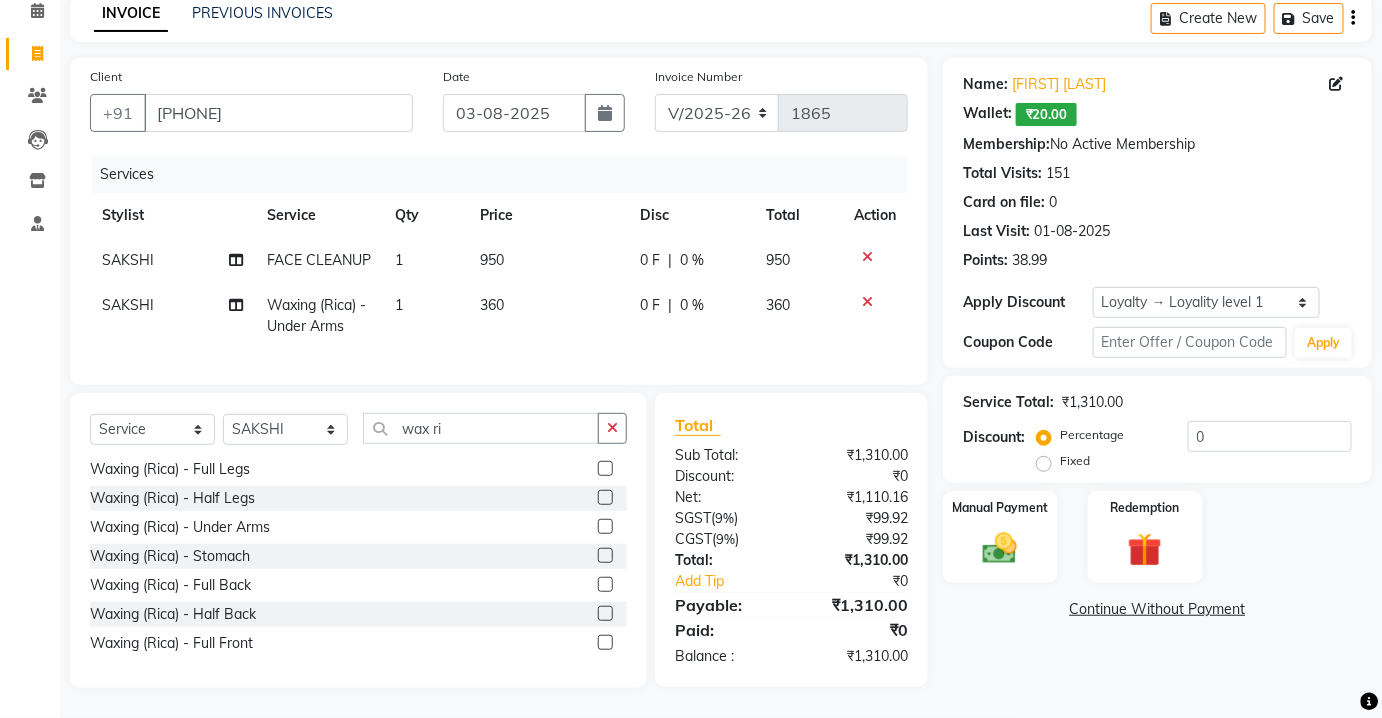 click on "Select  Service  Product  Membership  Package Voucher Prepaid Gift Card  Select Stylist Aarti Asif AZIZA BOBBY CHARMAYNE CHARMS DR. POOJA MITTAL HINA HUSSAN NOSHAD RANI RAVI SOOD  SAKSHI SANTOSH SAPNA TABBASUM wax ri" 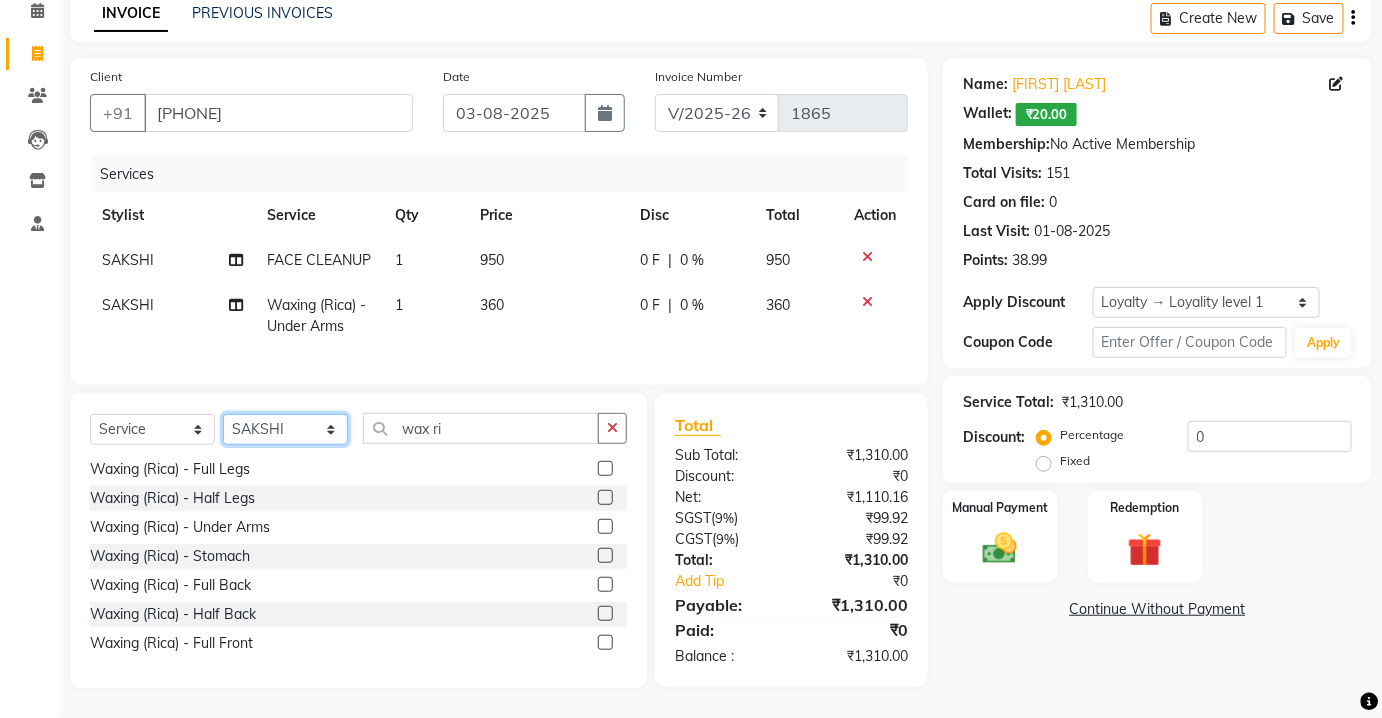click on "Select Stylist Aarti Asif AZIZA BOBBY CHARMAYNE CHARMS DR. POOJA MITTAL HINA HUSSAN NOSHAD RANI RAVI SOOD  SAKSHI SANTOSH SAPNA TABBASUM" 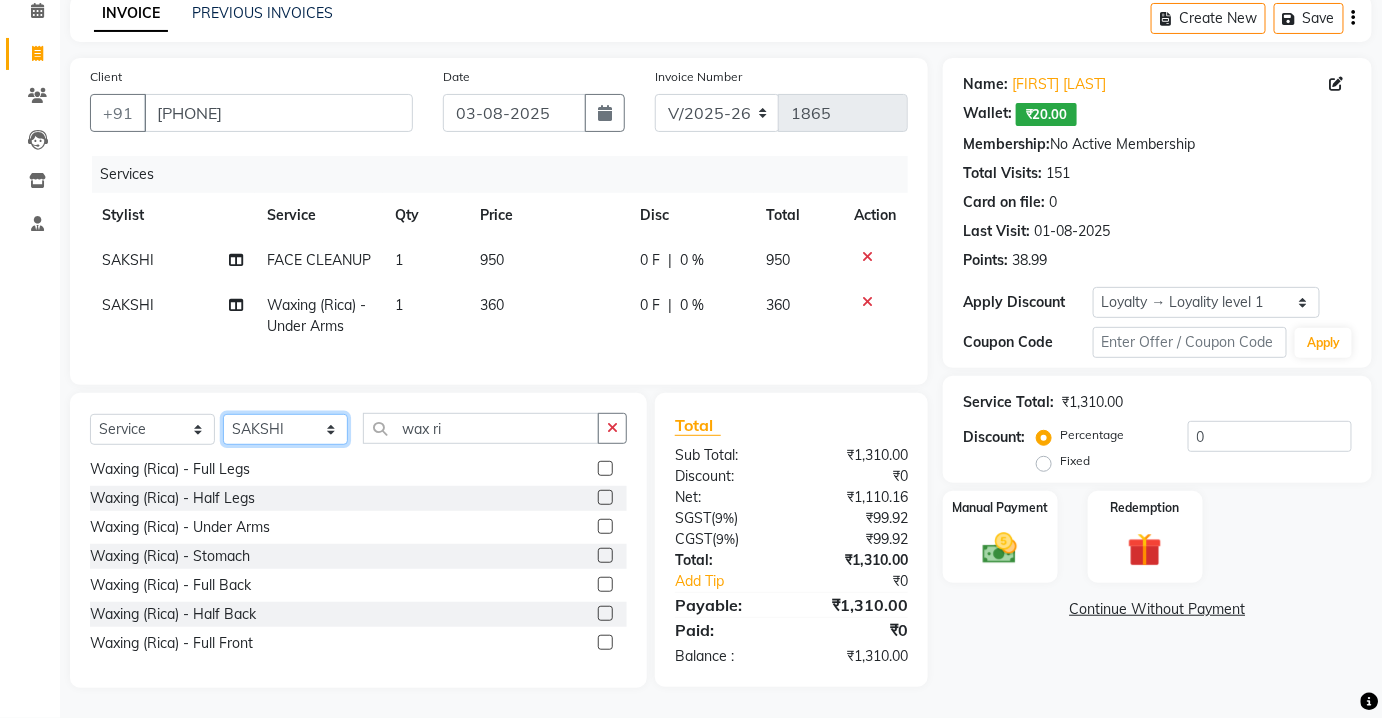 select on "87460" 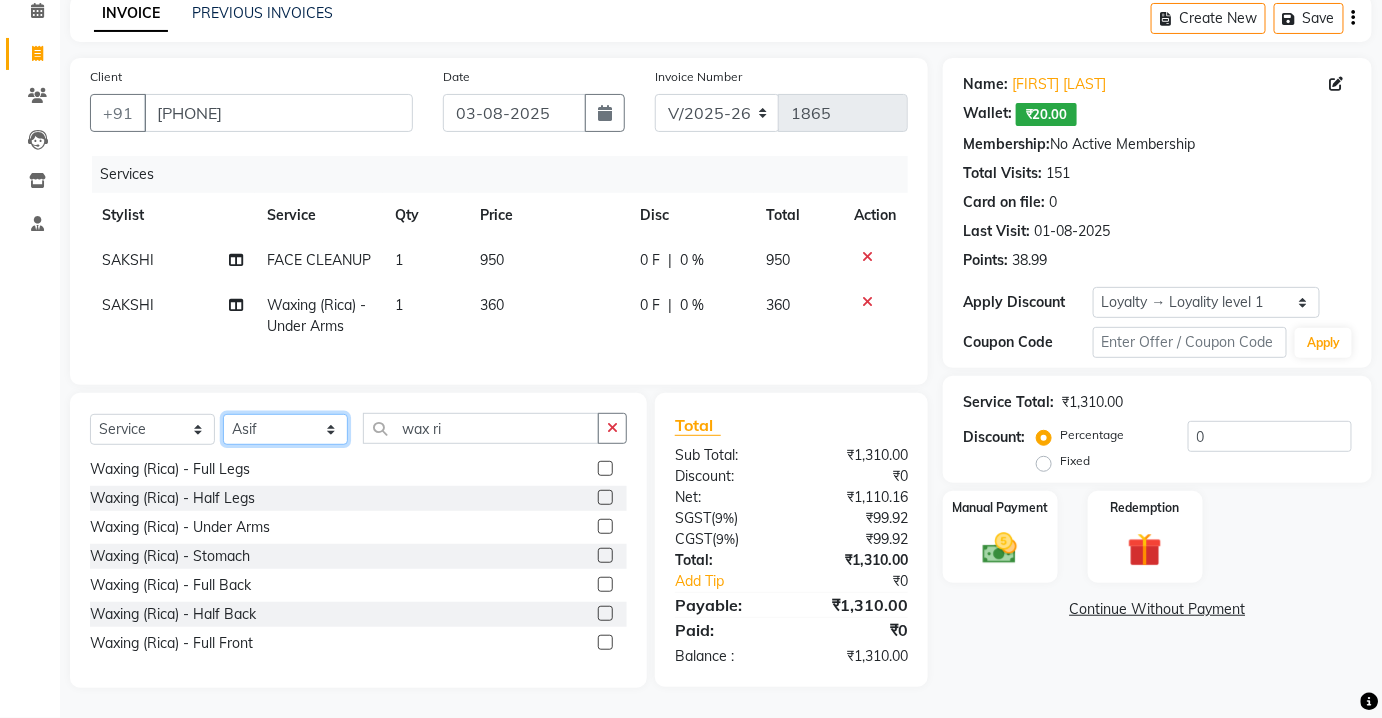 click on "Select Stylist Aarti Asif AZIZA BOBBY CHARMAYNE CHARMS DR. POOJA MITTAL HINA HUSSAN NOSHAD RANI RAVI SOOD  SAKSHI SANTOSH SAPNA TABBASUM" 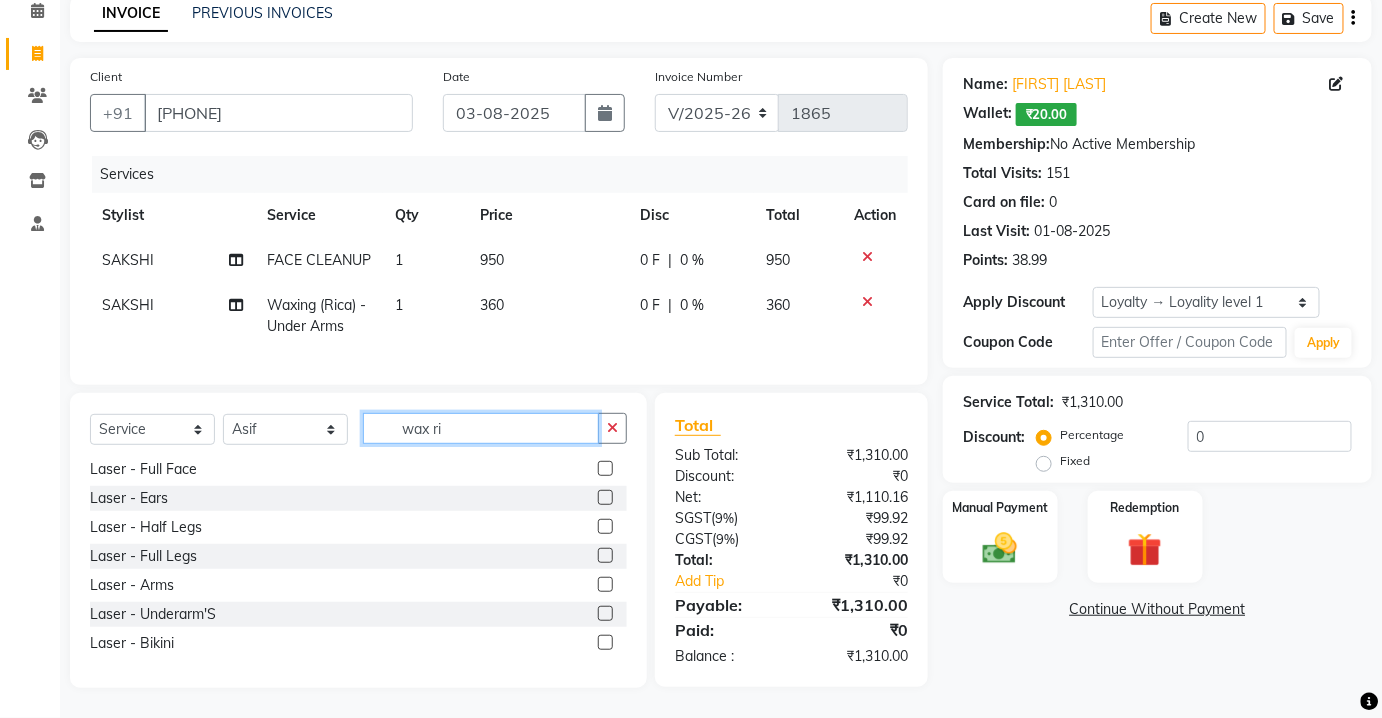 click on "wax ri" 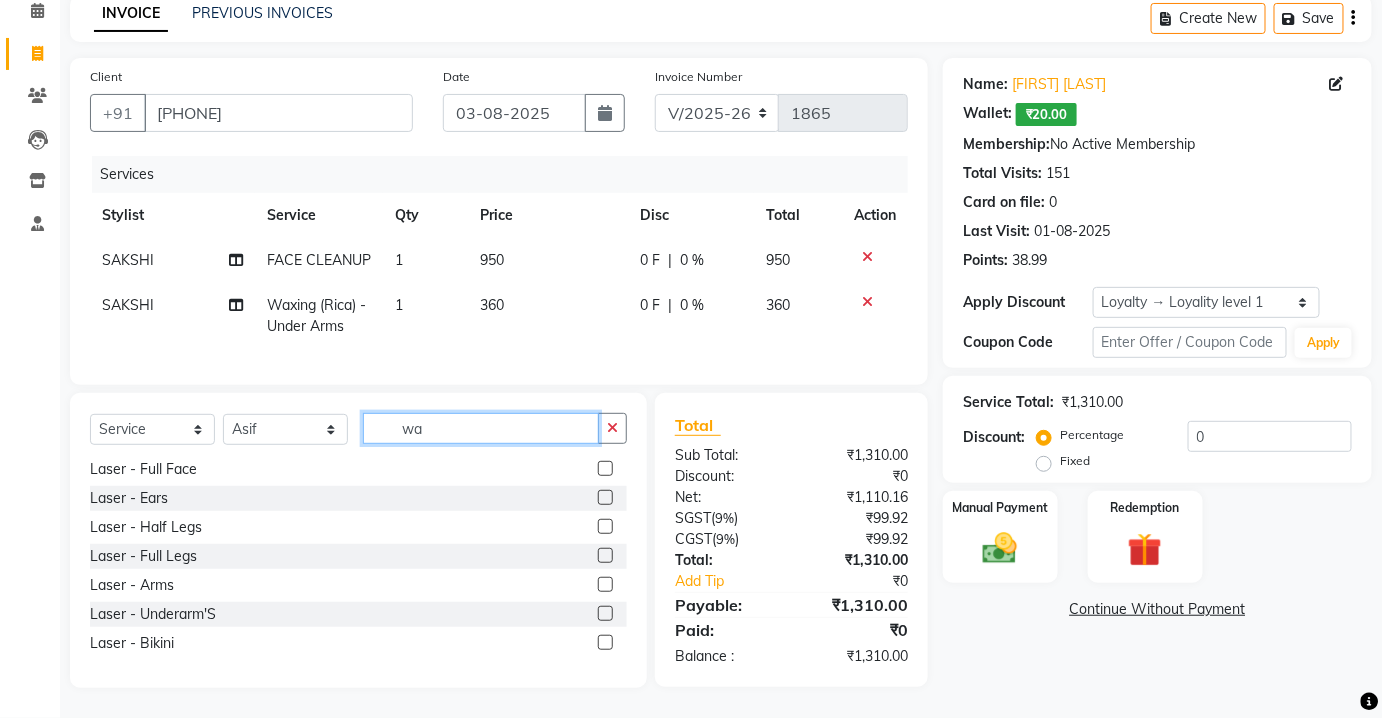 type on "w" 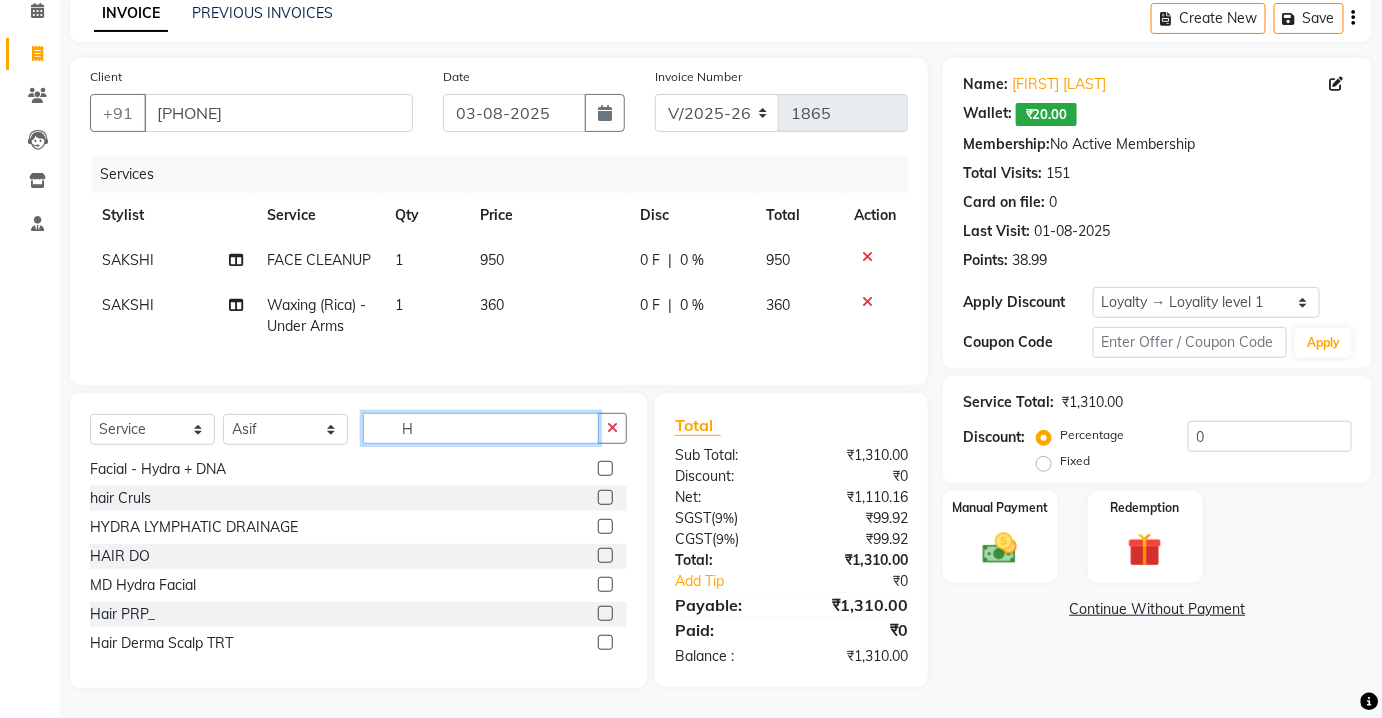 scroll, scrollTop: 0, scrollLeft: 0, axis: both 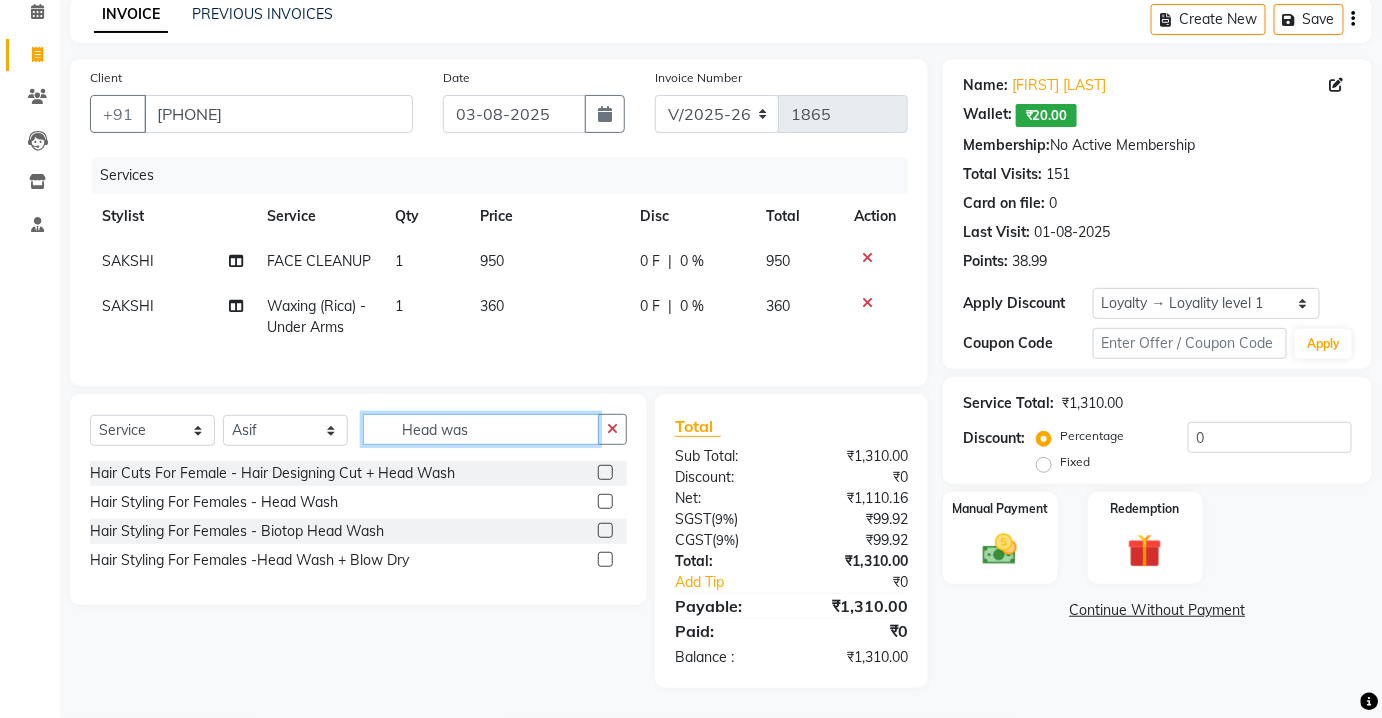 type on "Head was" 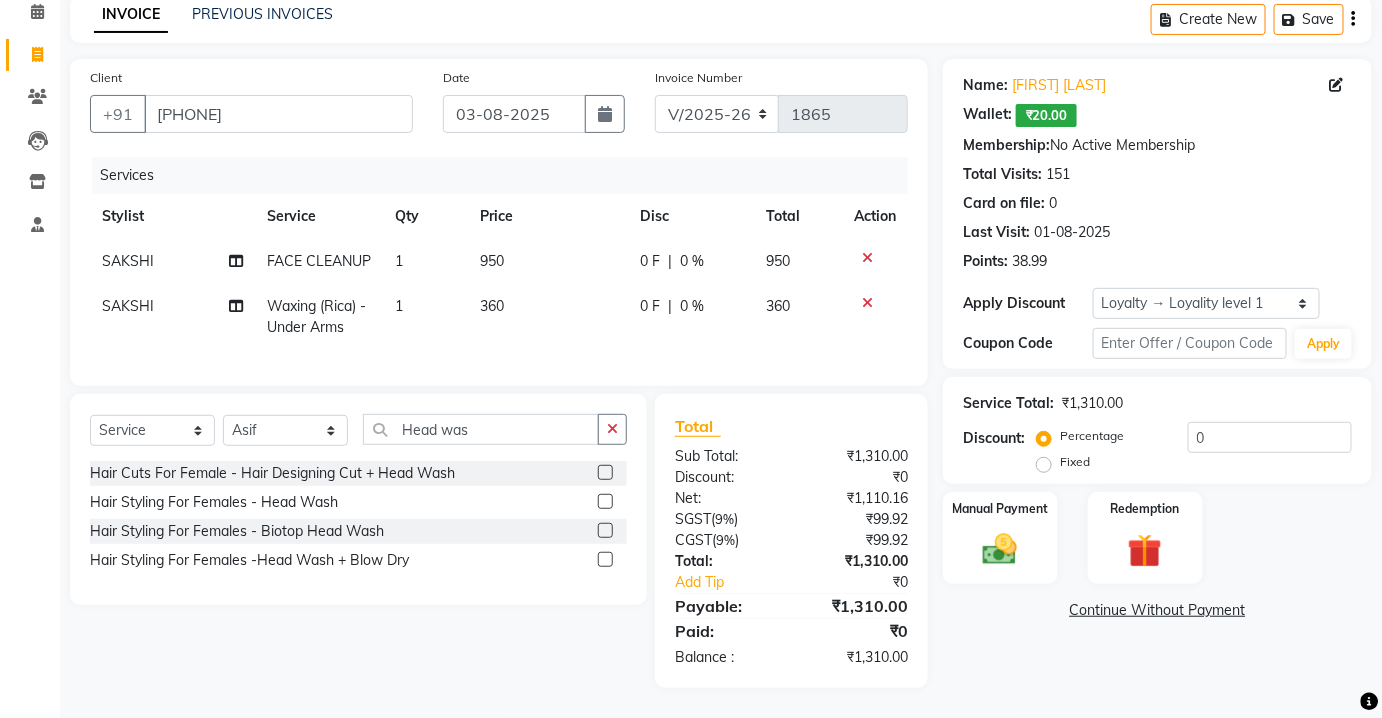 drag, startPoint x: 604, startPoint y: 503, endPoint x: 673, endPoint y: 318, distance: 197.44873 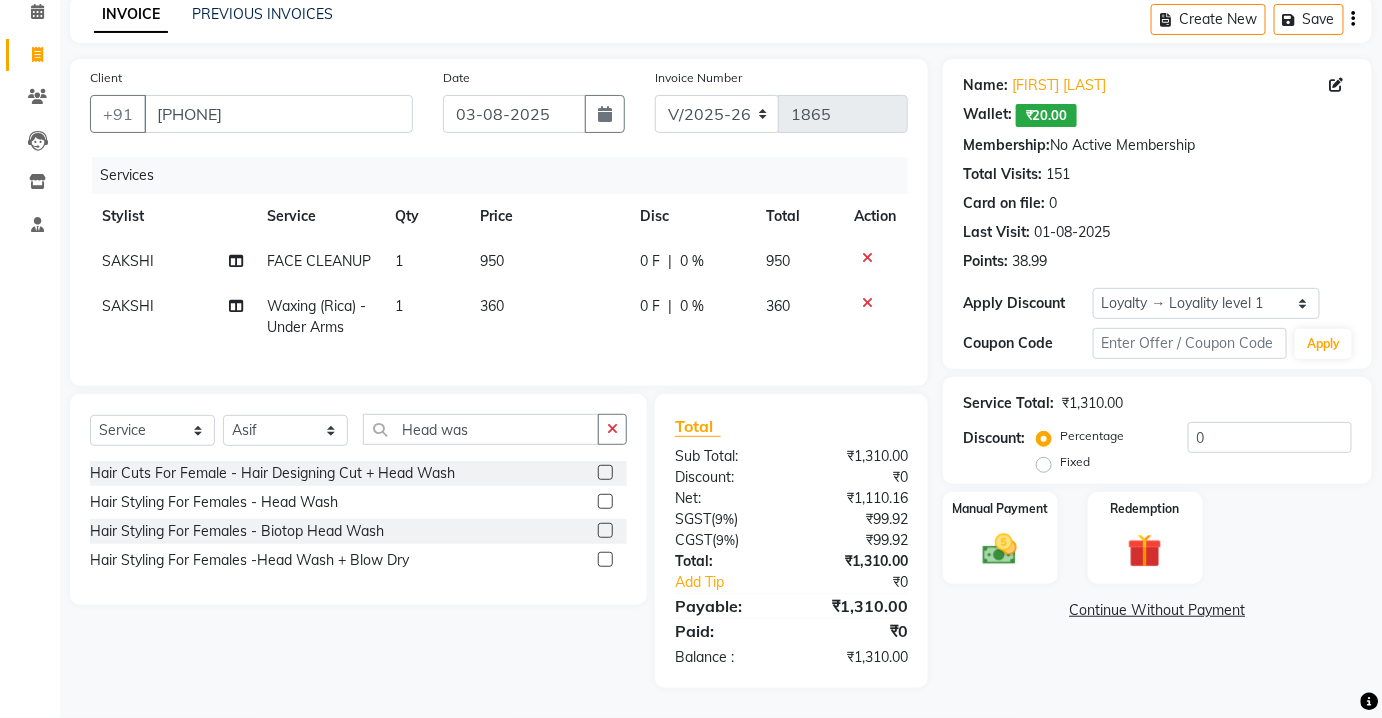 drag, startPoint x: 601, startPoint y: 502, endPoint x: 640, endPoint y: 324, distance: 182.2224 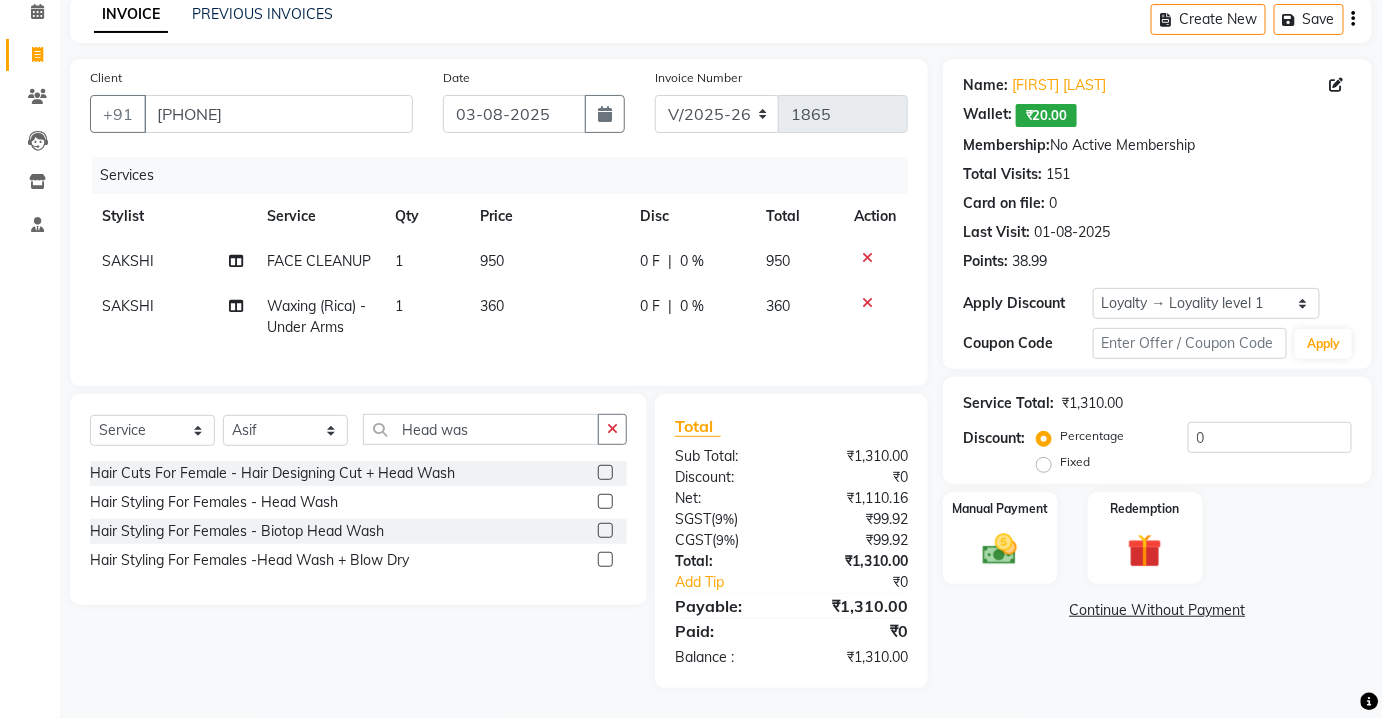 click at bounding box center [604, 502] 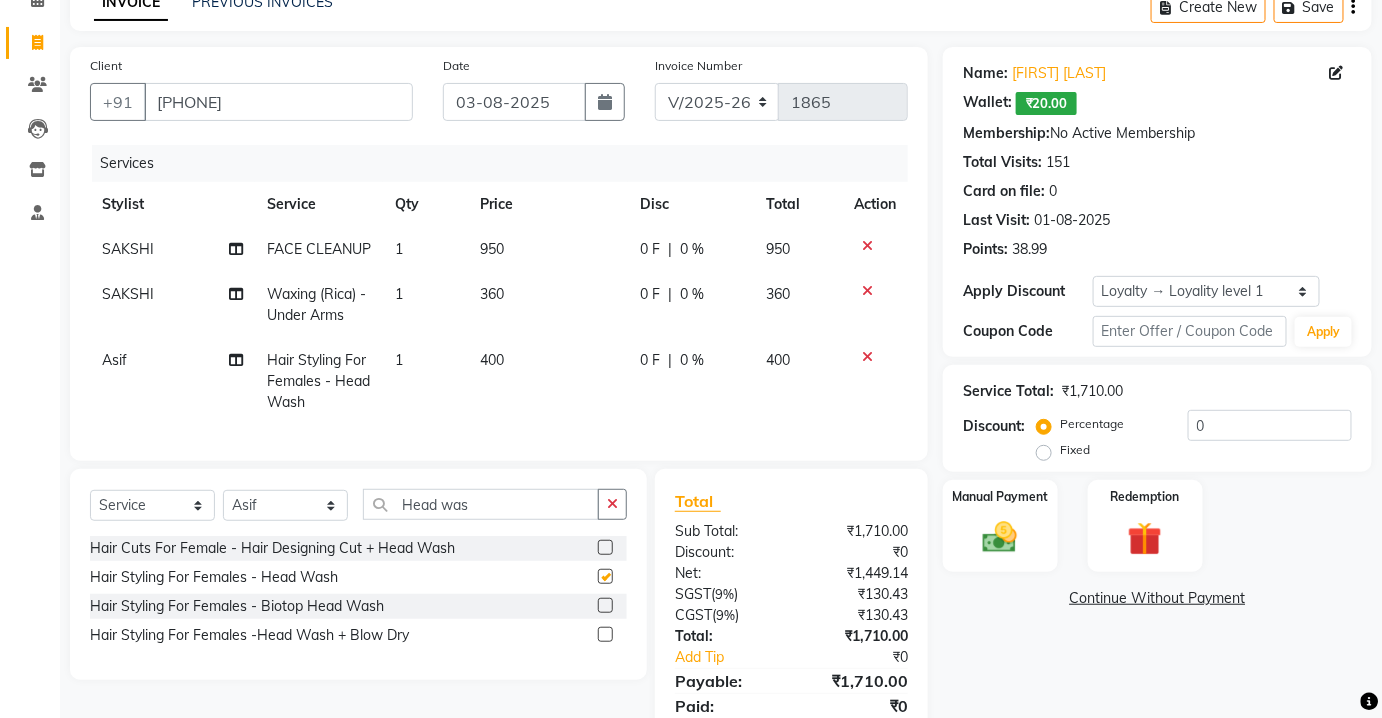 checkbox on "false" 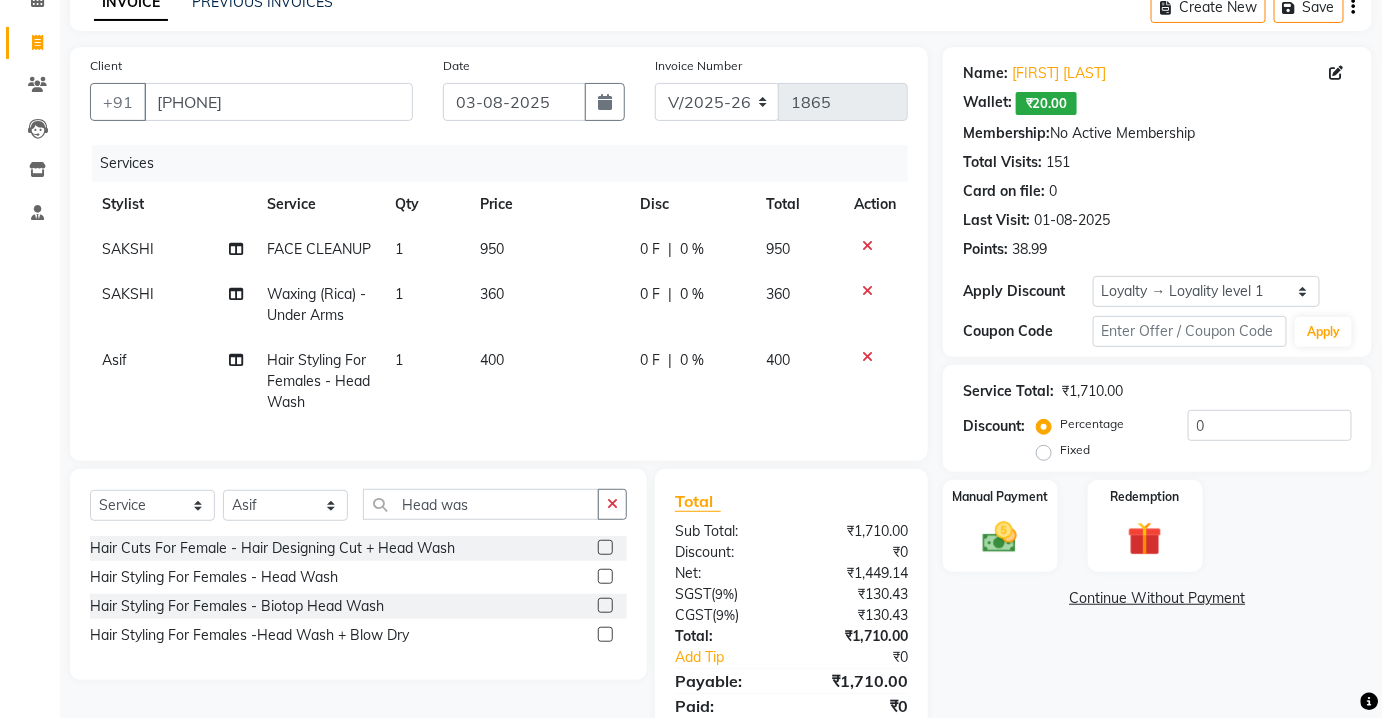 scroll, scrollTop: 190, scrollLeft: 0, axis: vertical 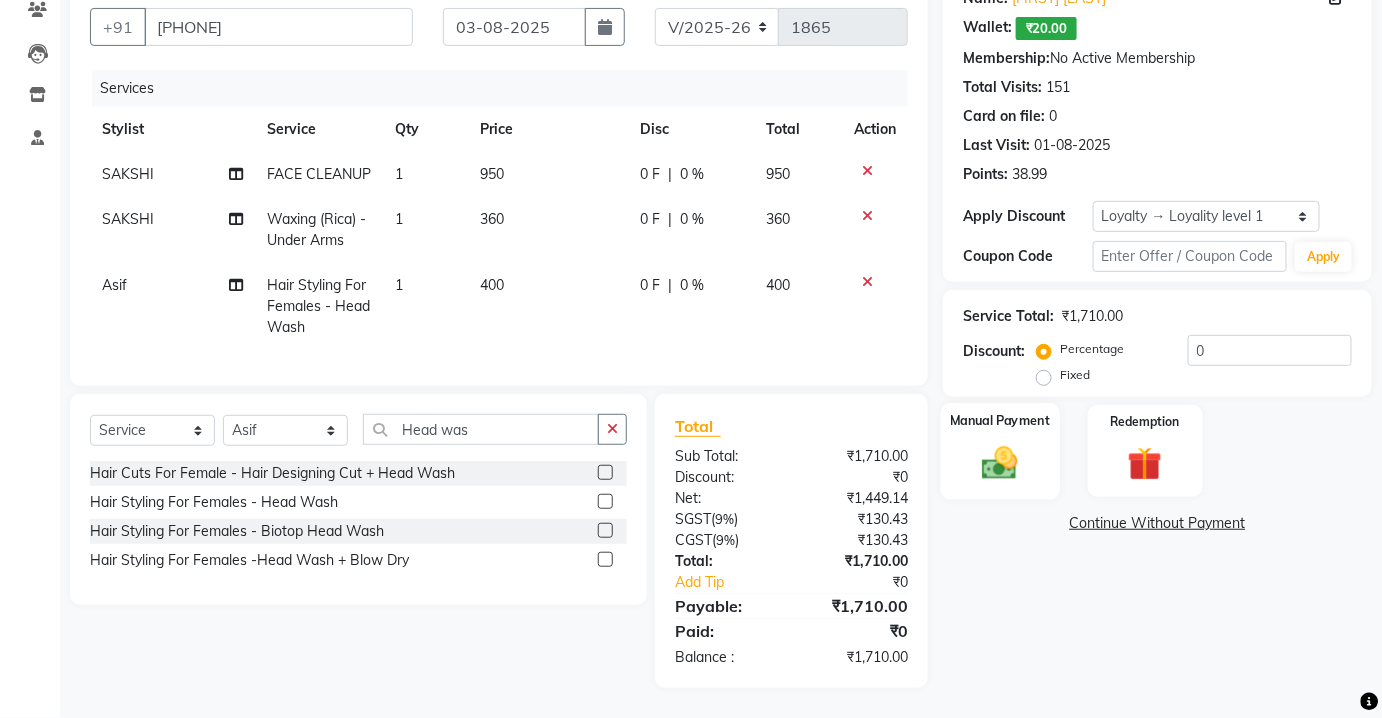 click 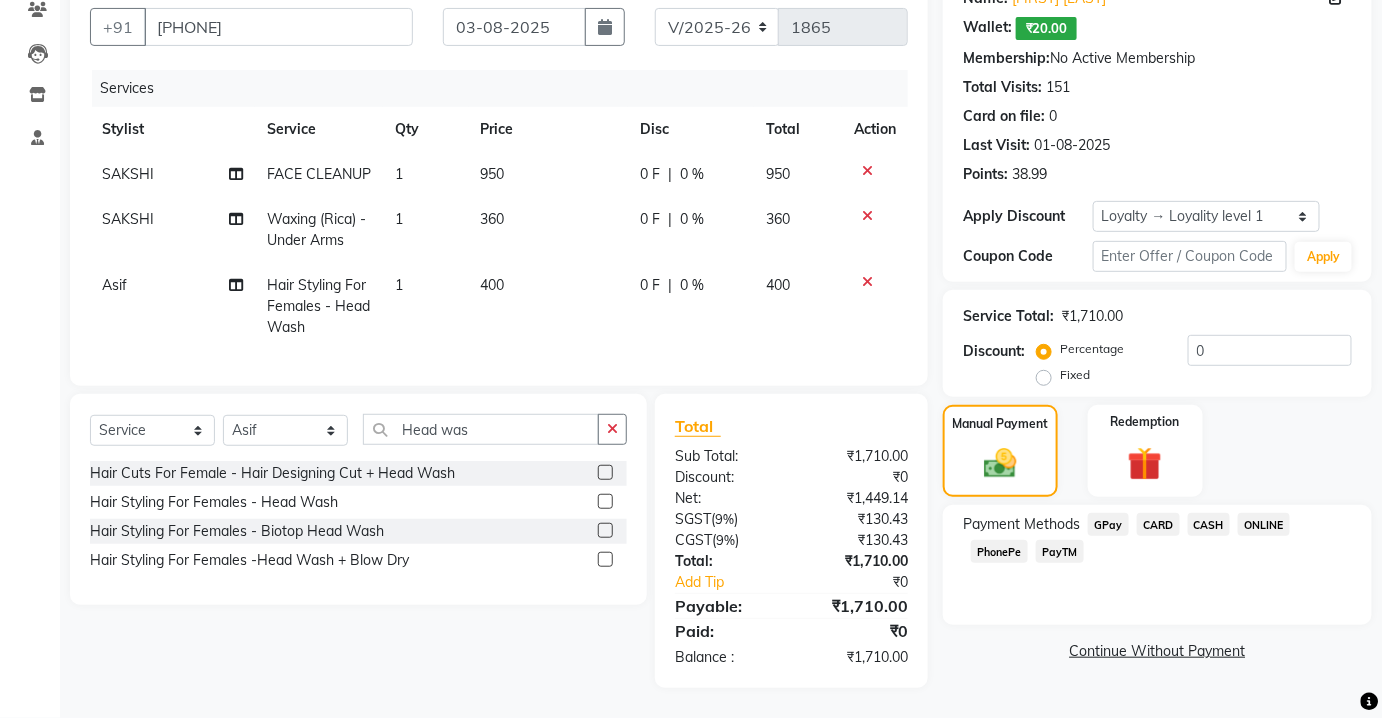 click on "CASH" 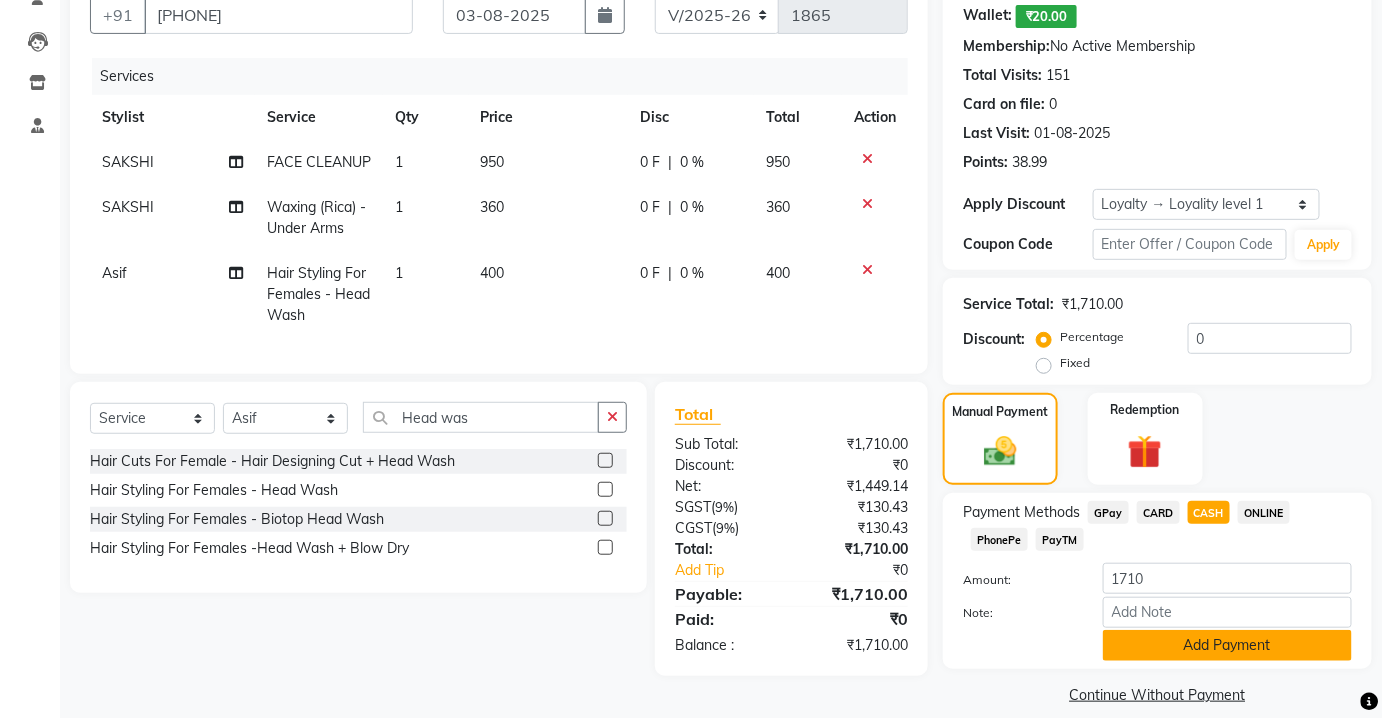 scroll, scrollTop: 210, scrollLeft: 0, axis: vertical 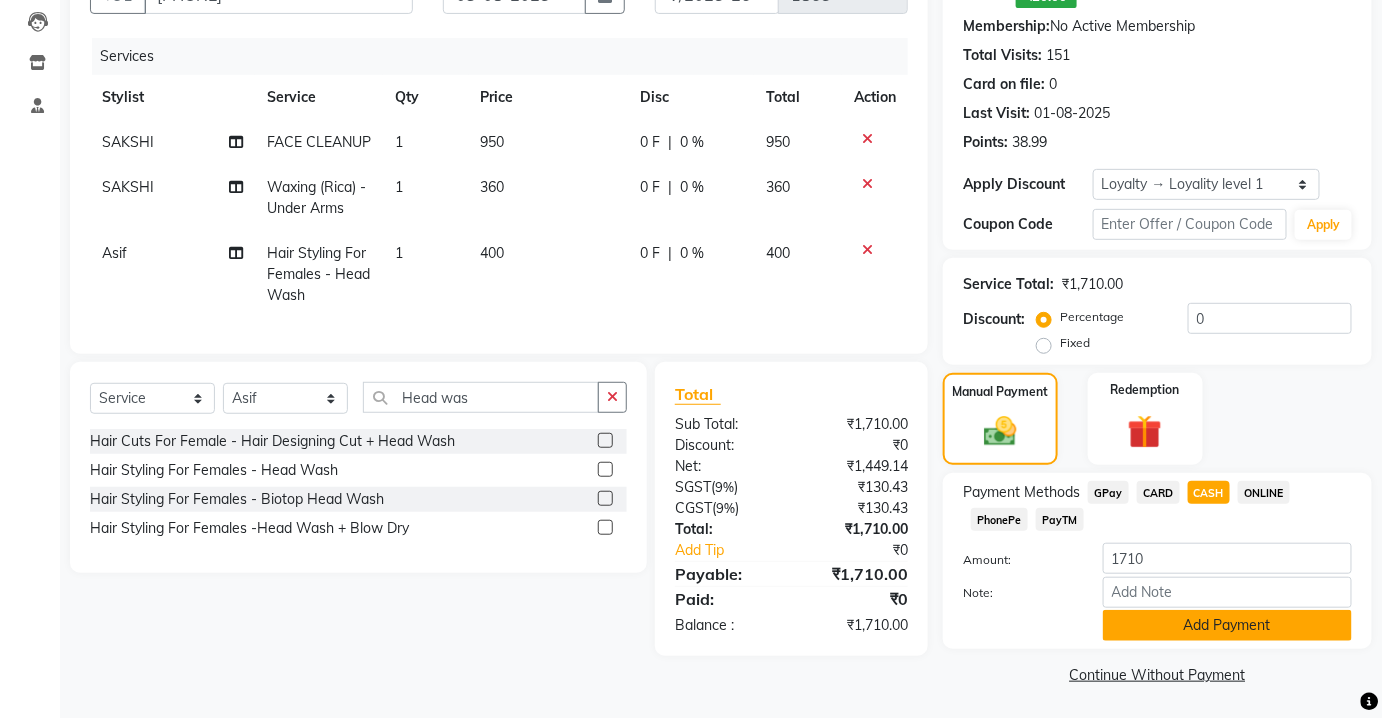 click on "Payment Methods  GPay   CARD   CASH   ONLINE   PhonePe   PayTM  Amount: 1710 Note: Add Payment" 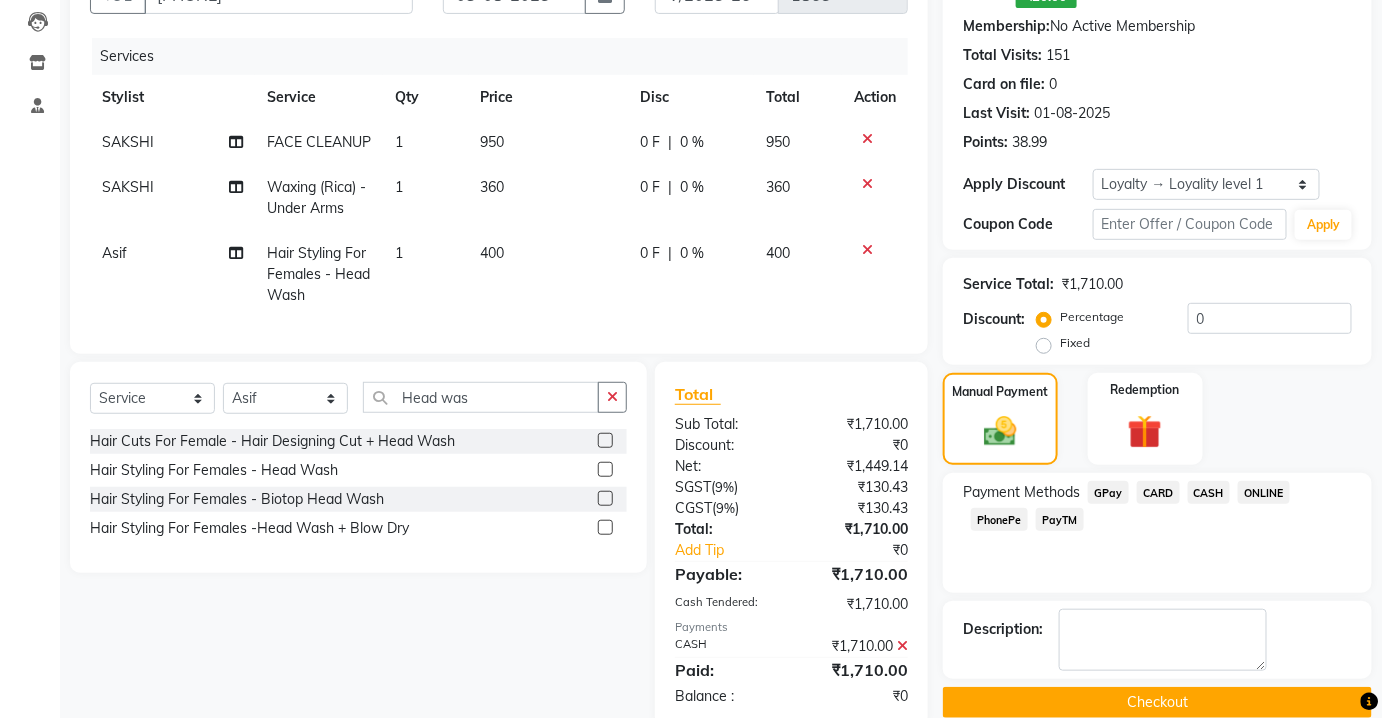 scroll, scrollTop: 381, scrollLeft: 0, axis: vertical 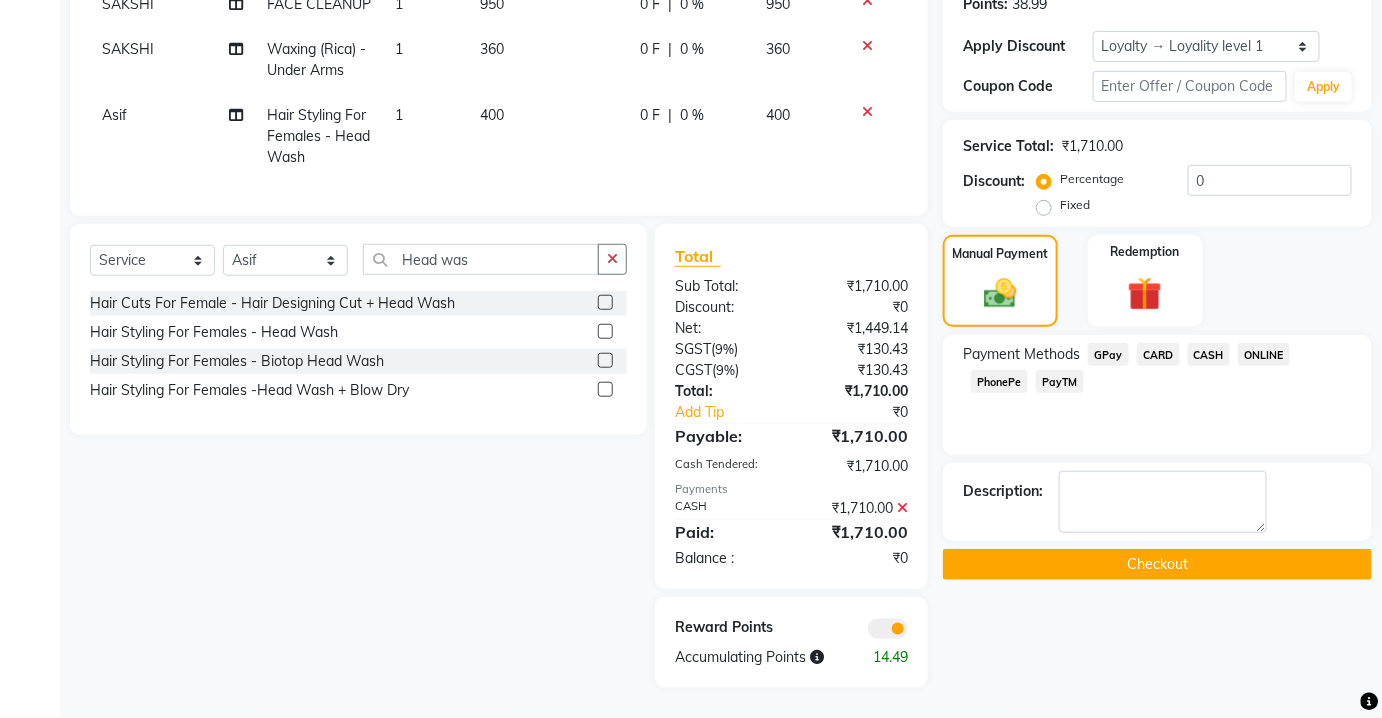 click on "Checkout" 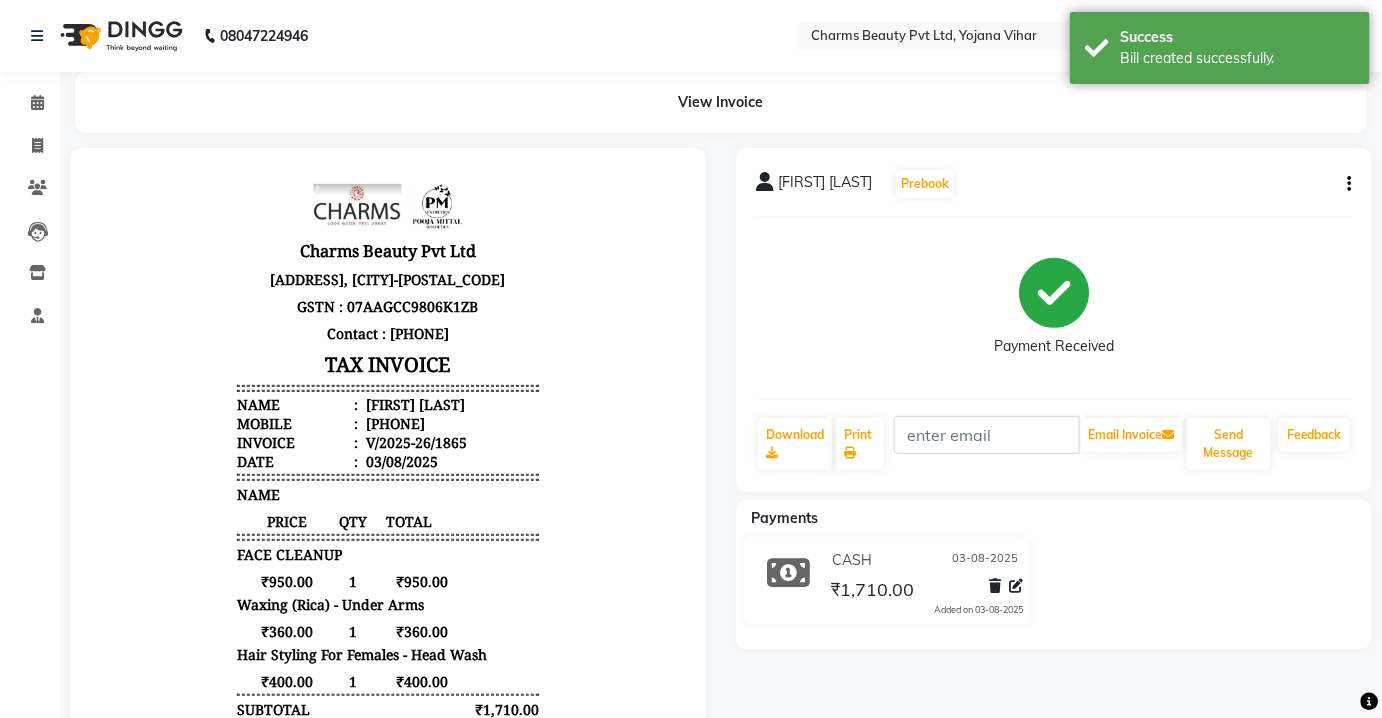 scroll, scrollTop: 0, scrollLeft: 0, axis: both 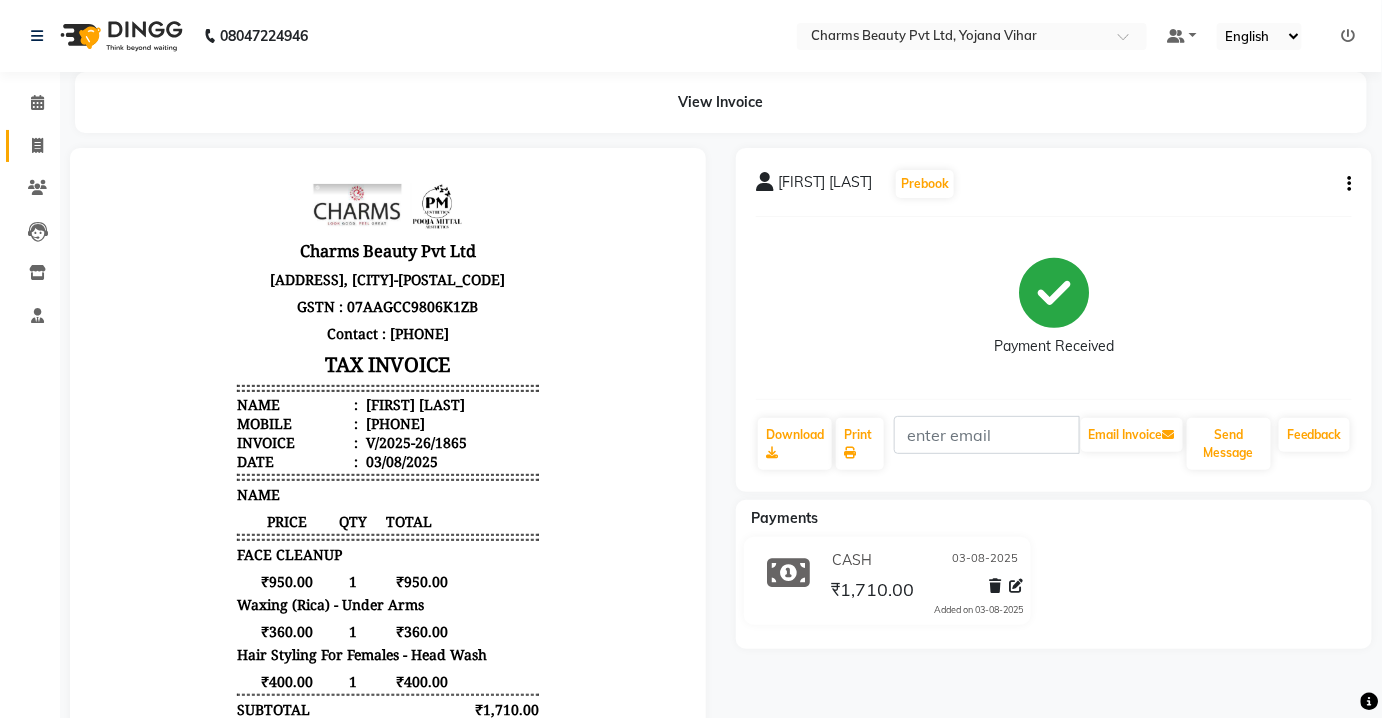 click on "Invoice" 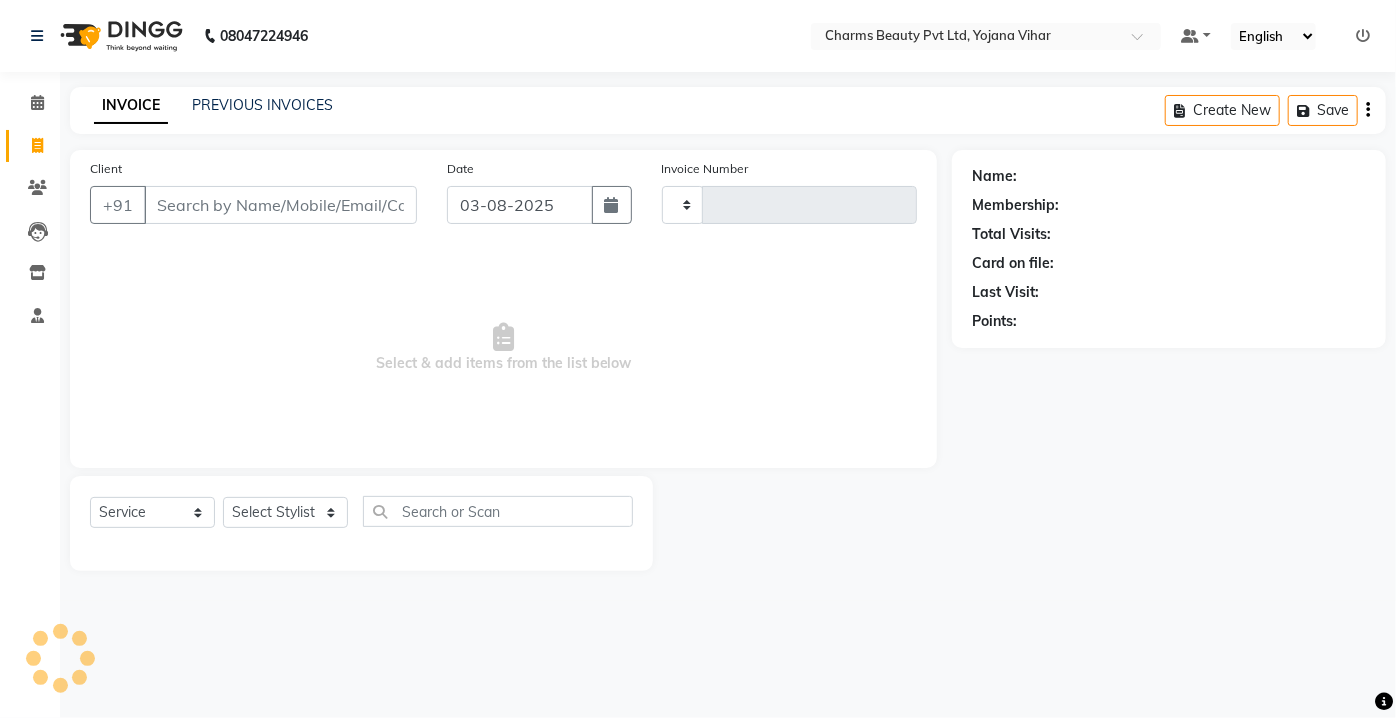 type on "1866" 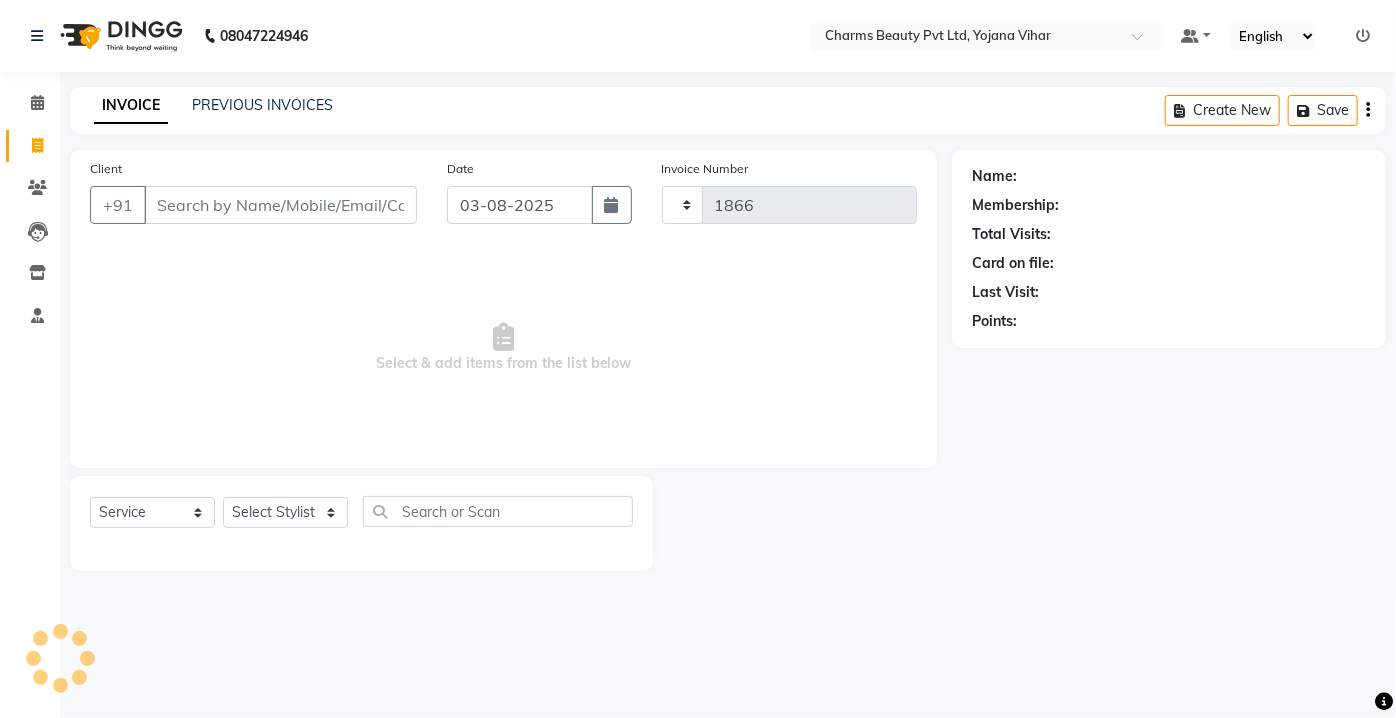select on "3743" 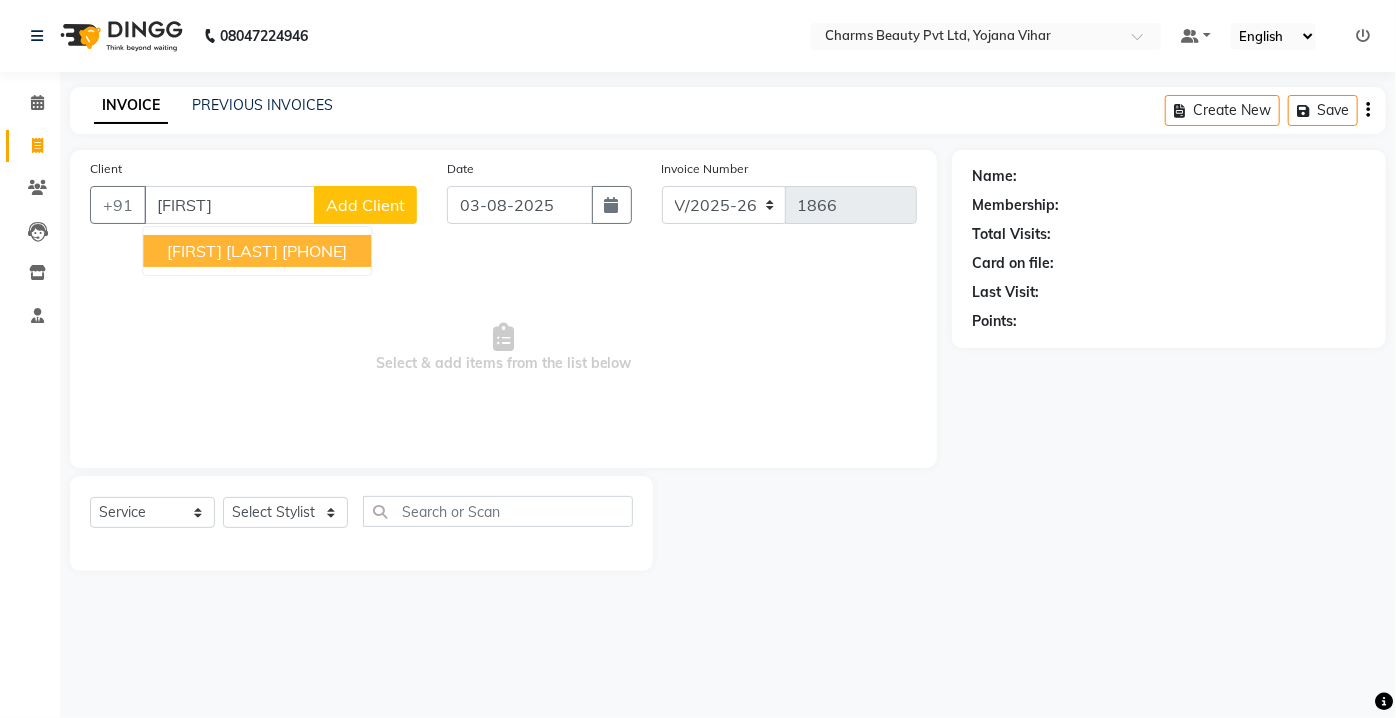 click on "[FIRST] [LAST] [PHONE]" at bounding box center (257, 251) 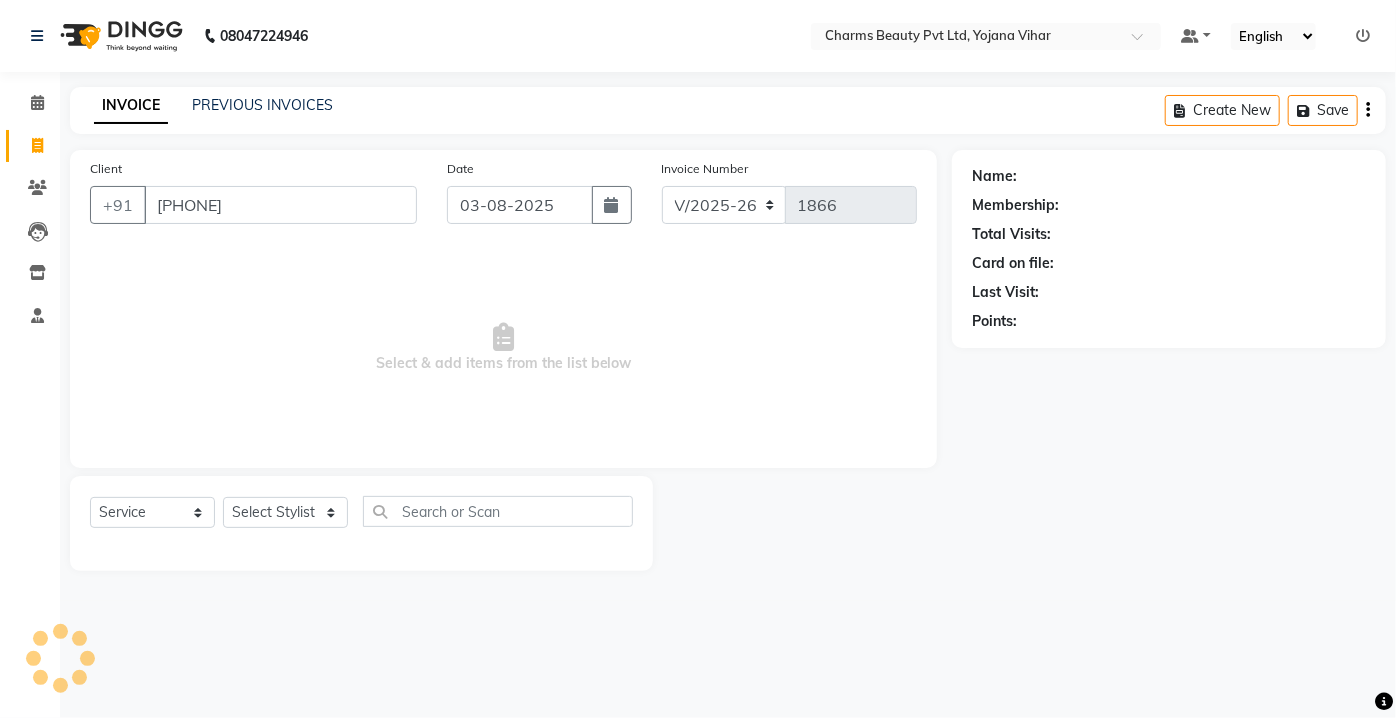 type on "[PHONE]" 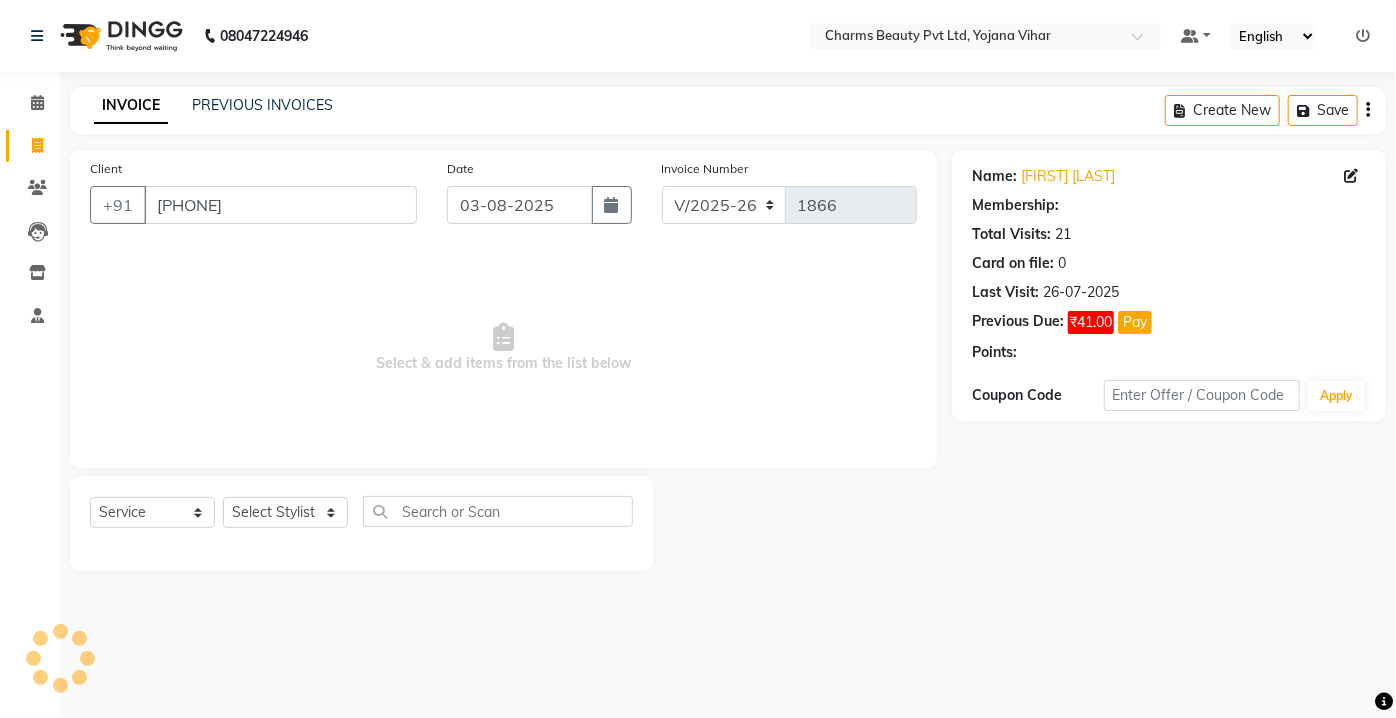 select on "1: Object" 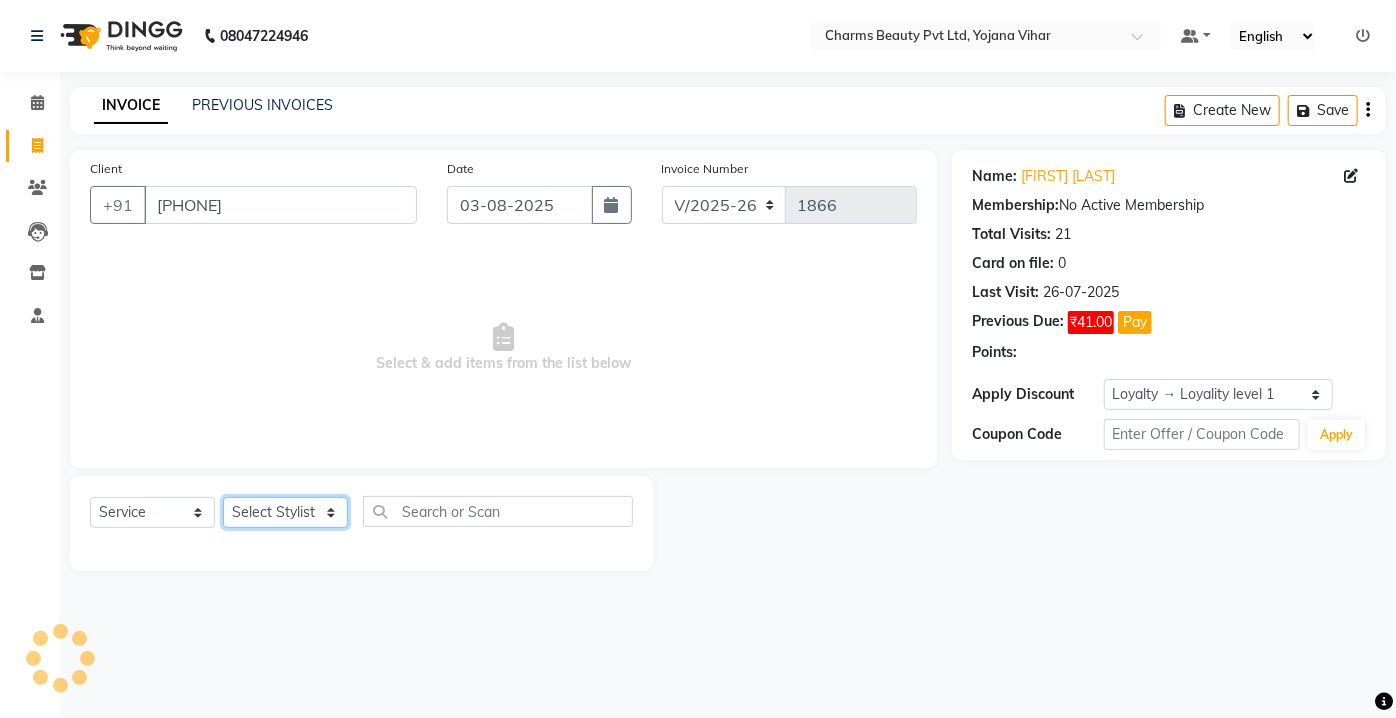 drag, startPoint x: 291, startPoint y: 527, endPoint x: 282, endPoint y: 534, distance: 11.401754 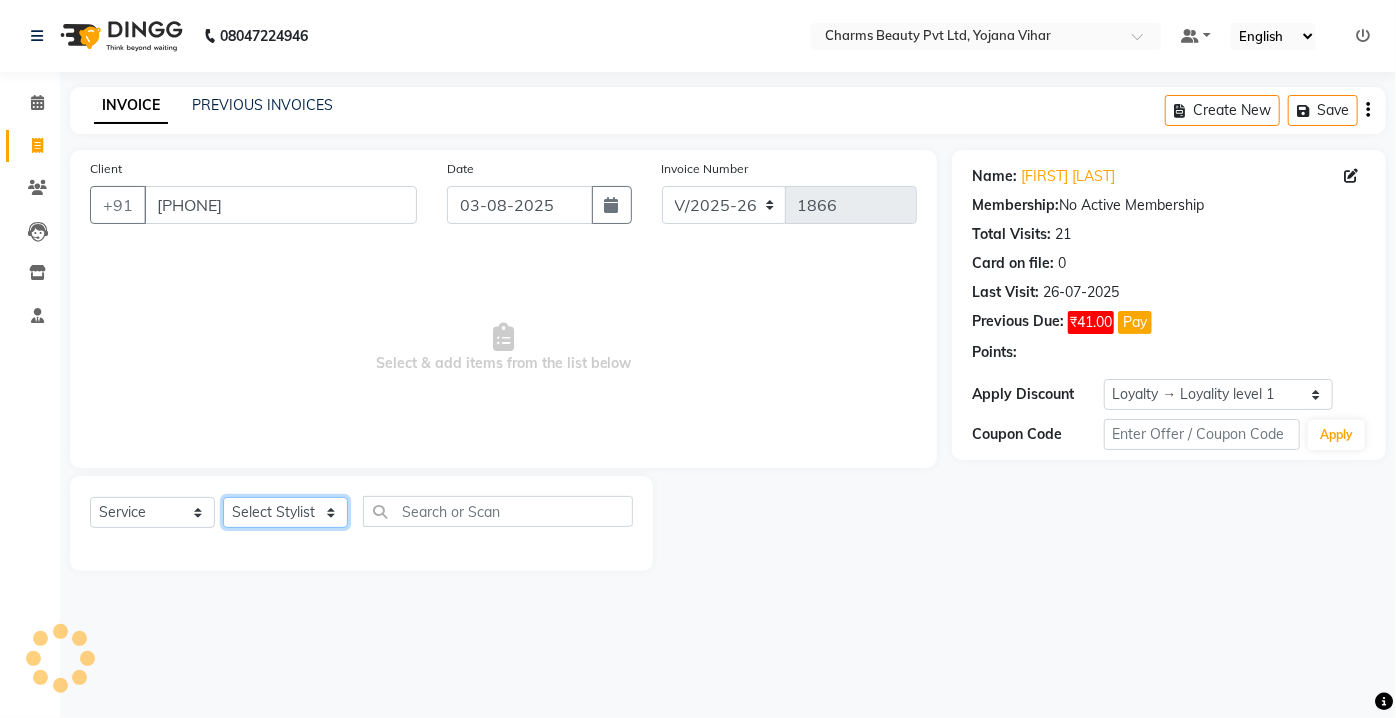 click on "Select  Service  Product  Membership  Package Voucher Prepaid Gift Card  Select Stylist Aarti Asif AZIZA BOBBY CHARMAYNE CHARMS DR. POOJA MITTAL HINA HUSSAN NOSHAD RANI RAVI SOOD  SAKSHI SANTOSH SAPNA TABBASUM" 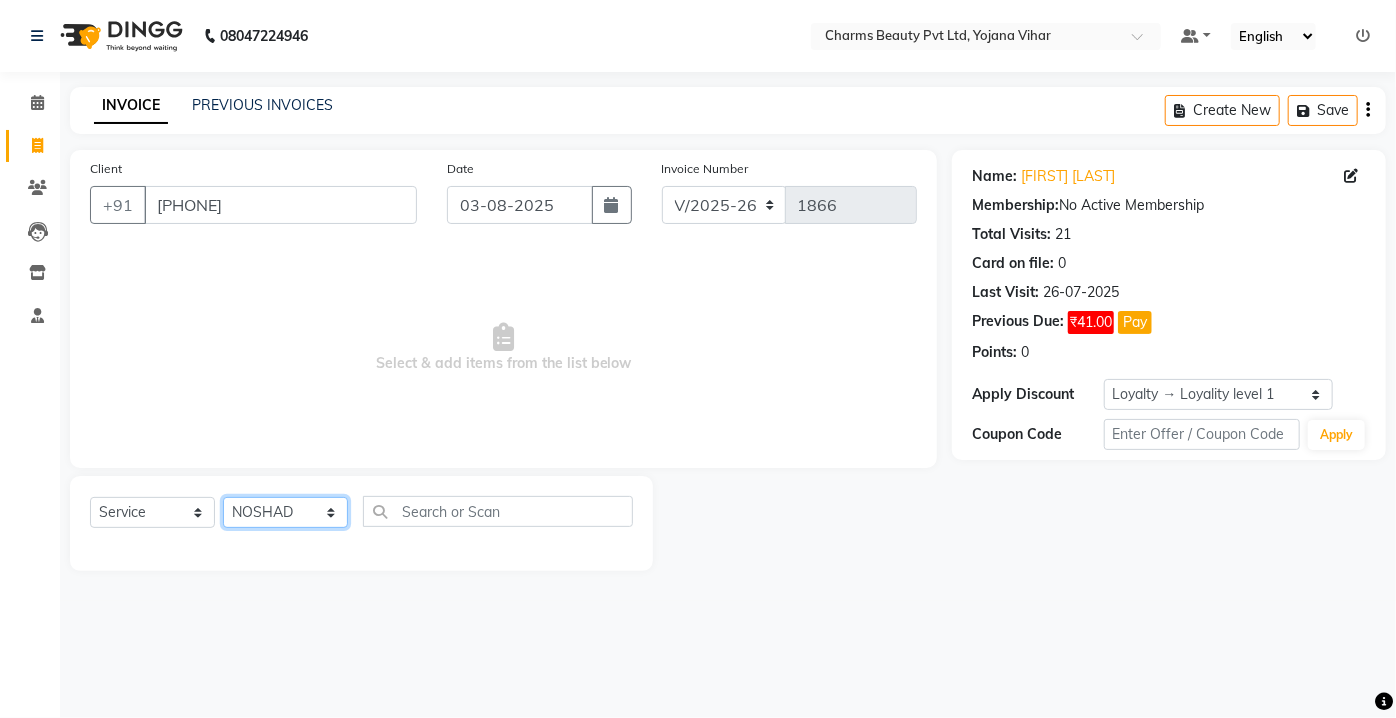 click on "Select Stylist Aarti Asif AZIZA BOBBY CHARMAYNE CHARMS DR. POOJA MITTAL HINA HUSSAN NOSHAD RANI RAVI SOOD  SAKSHI SANTOSH SAPNA TABBASUM" 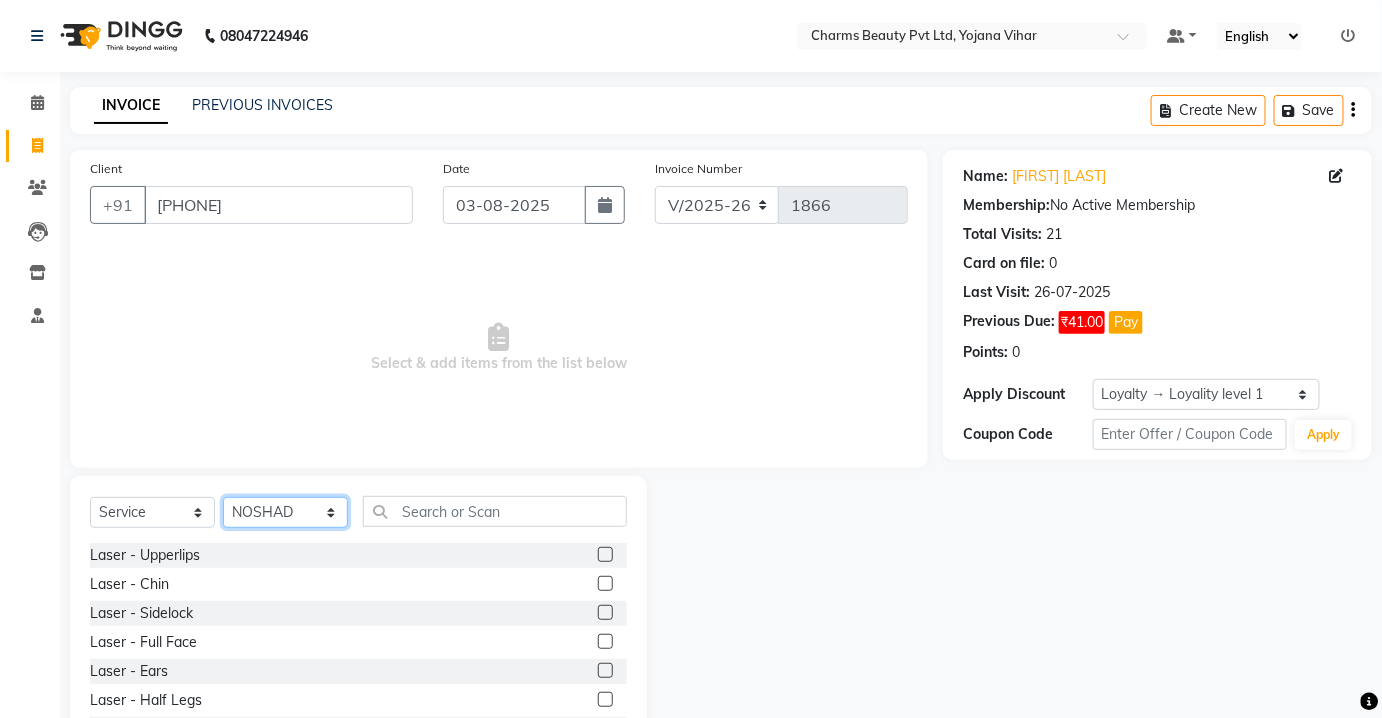click on "Select Stylist Aarti Asif AZIZA BOBBY CHARMAYNE CHARMS DR. POOJA MITTAL HINA HUSSAN NOSHAD RANI RAVI SOOD  SAKSHI SANTOSH SAPNA TABBASUM" 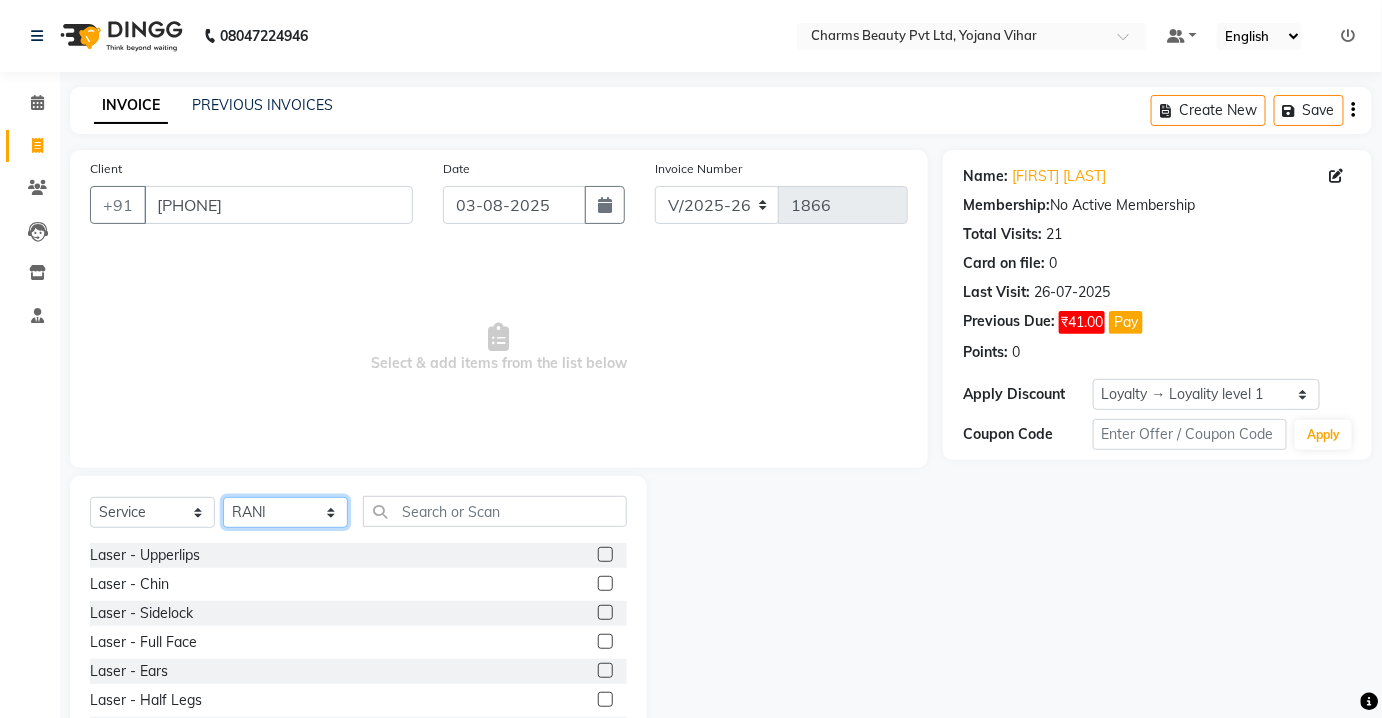 click on "Select Stylist Aarti Asif AZIZA BOBBY CHARMAYNE CHARMS DR. POOJA MITTAL HINA HUSSAN NOSHAD RANI RAVI SOOD  SAKSHI SANTOSH SAPNA TABBASUM" 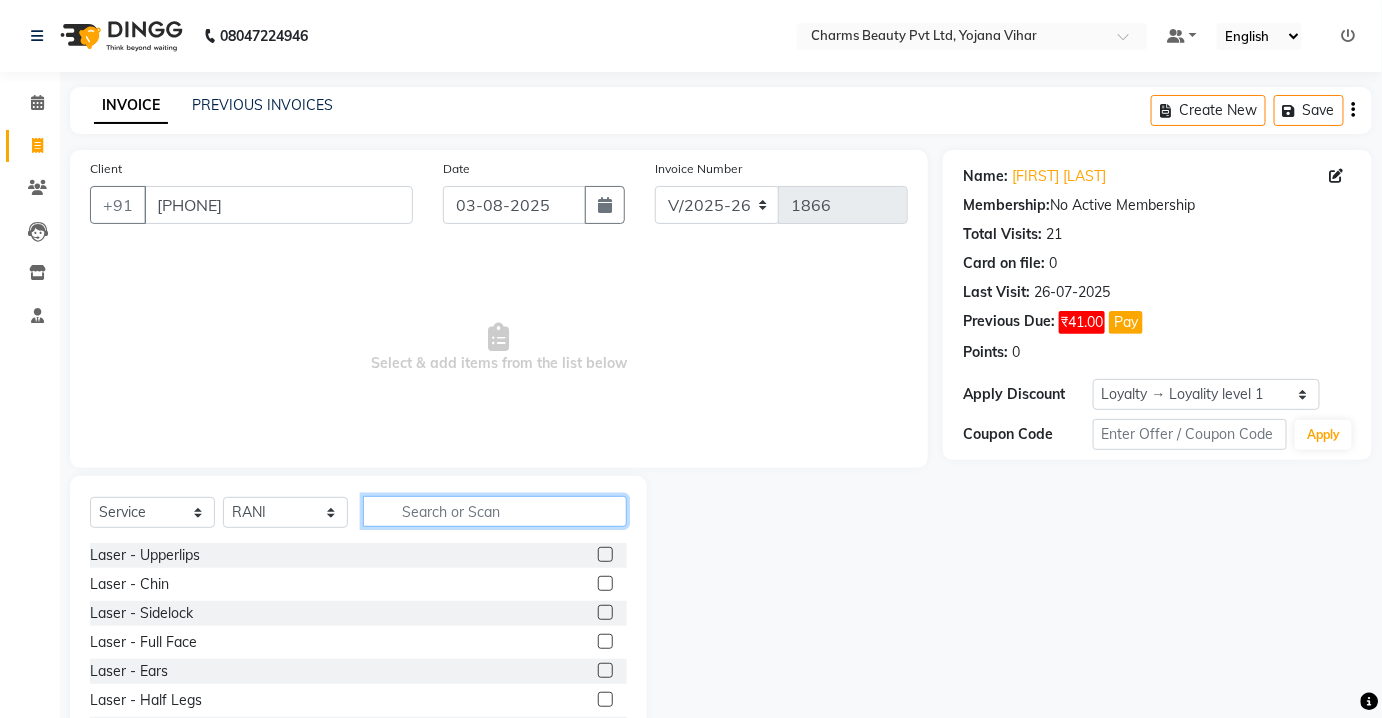 click 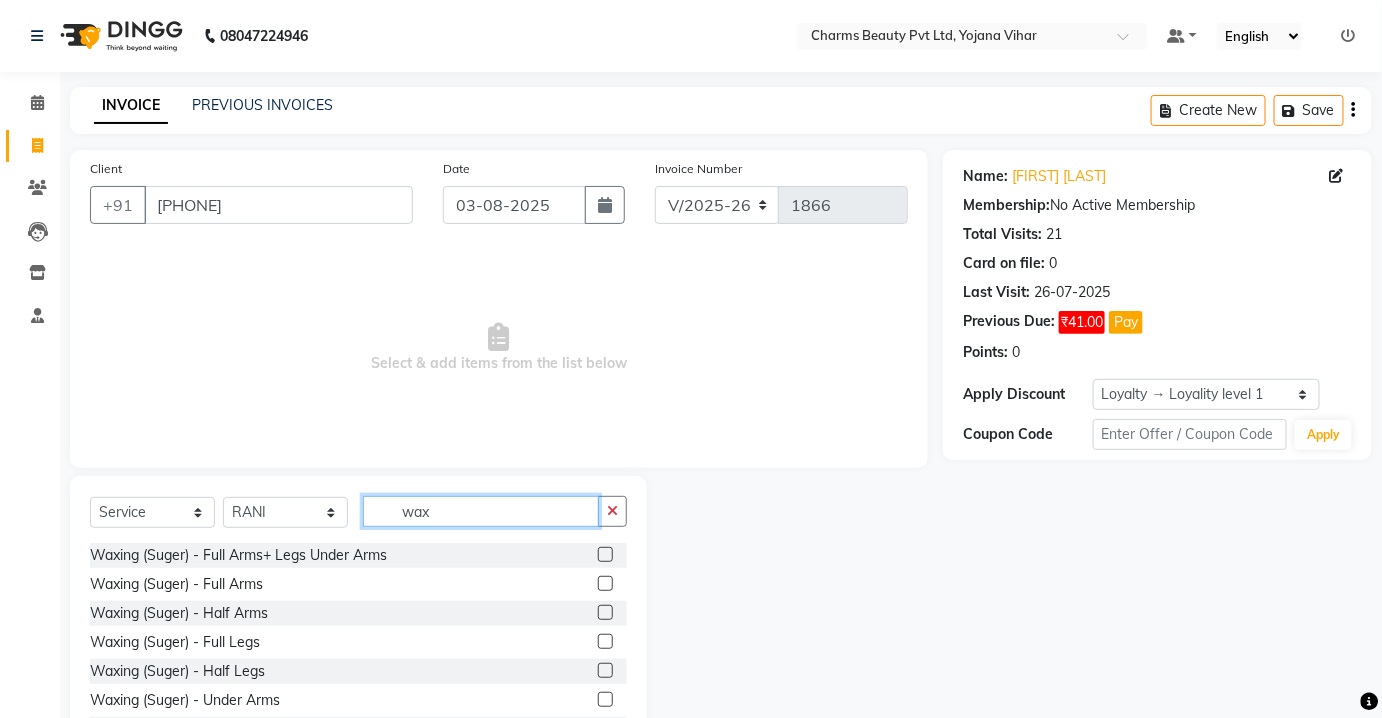 type on "wax" 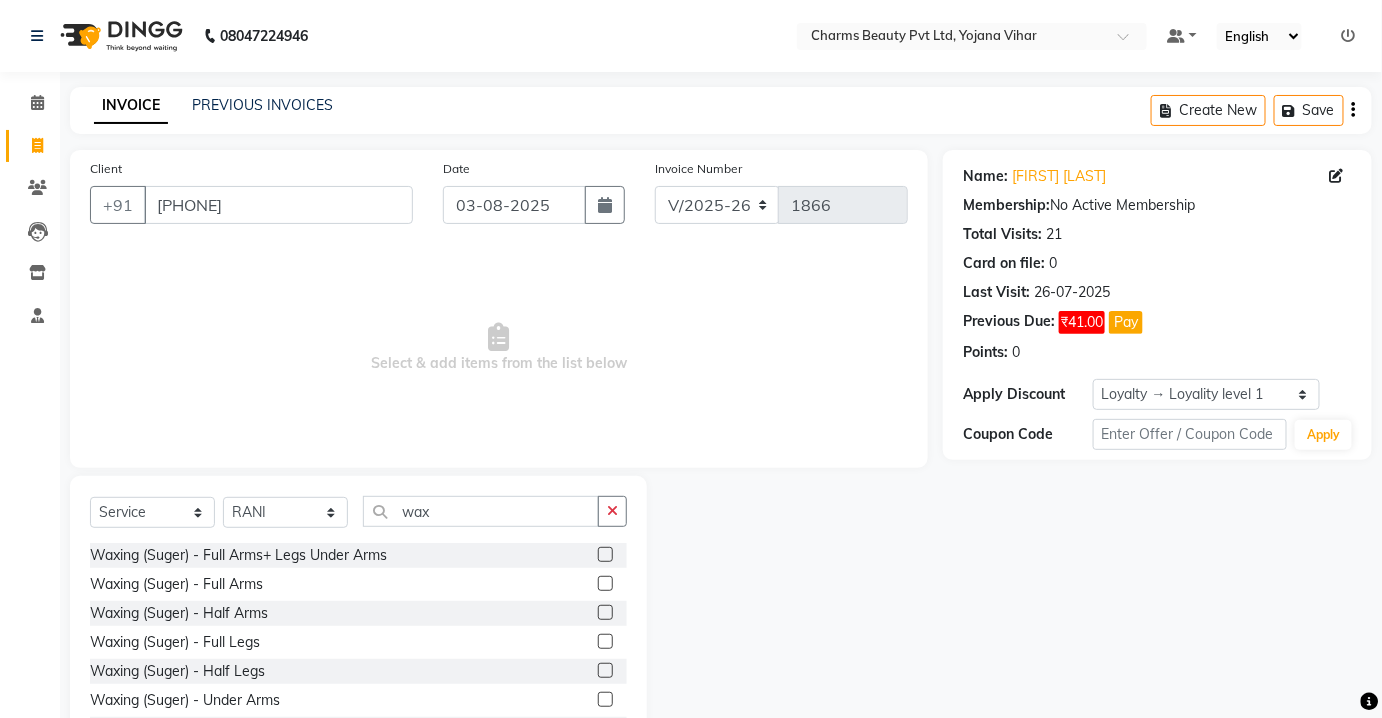 click on "Waxing (Suger)  -  Full Arms+ Legs Under Arms" 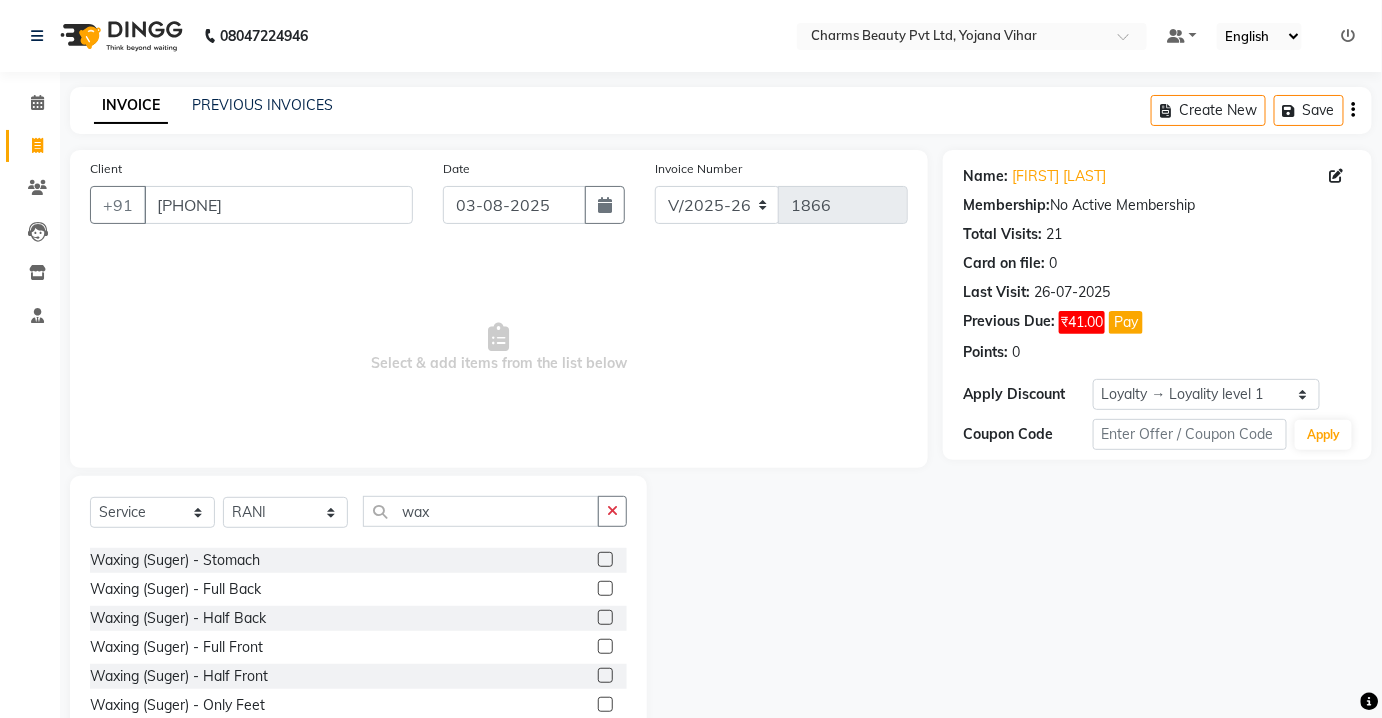 scroll, scrollTop: 272, scrollLeft: 0, axis: vertical 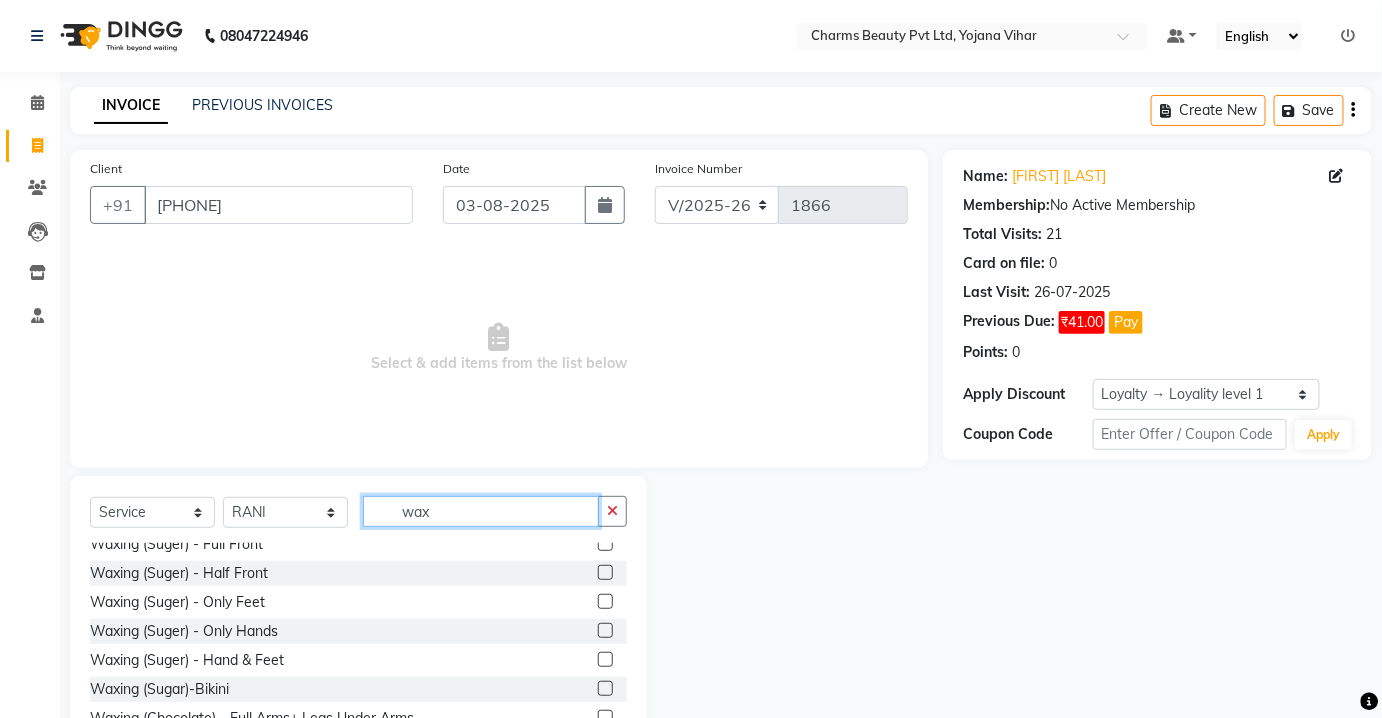 click on "wax" 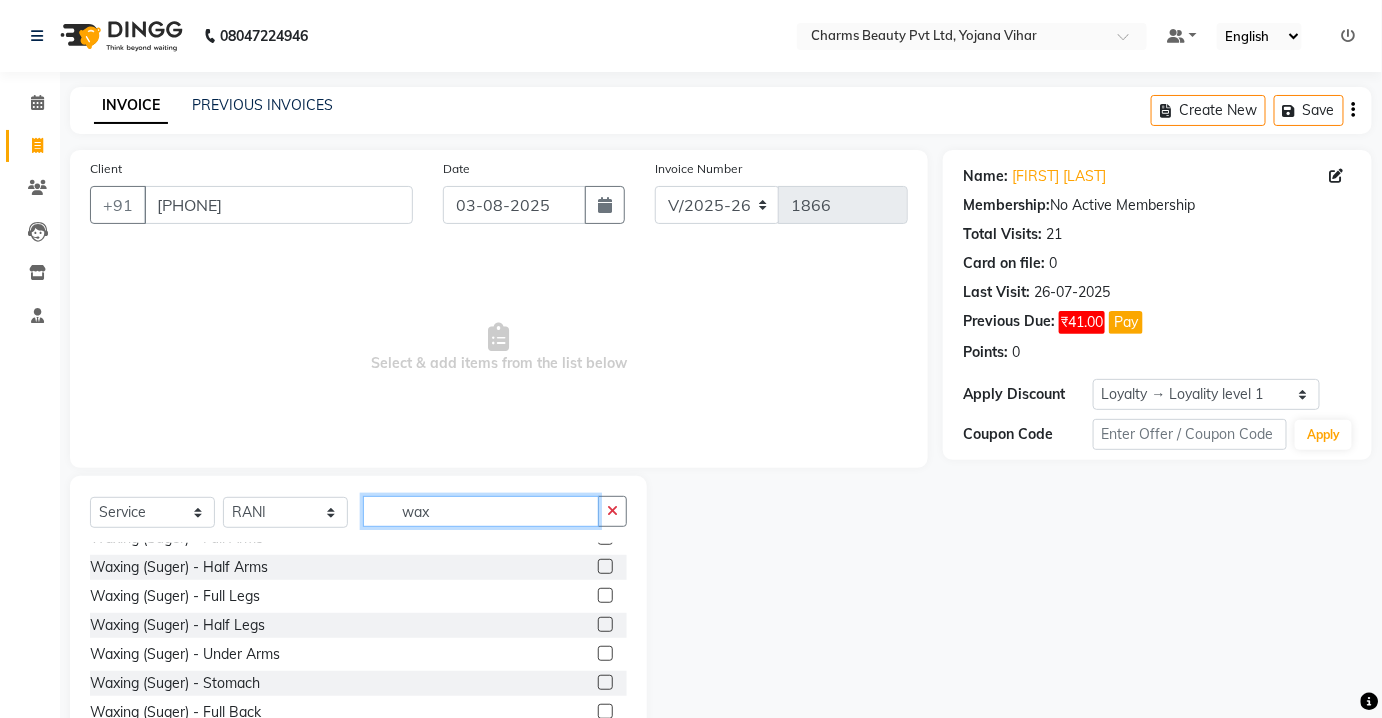 scroll, scrollTop: 0, scrollLeft: 0, axis: both 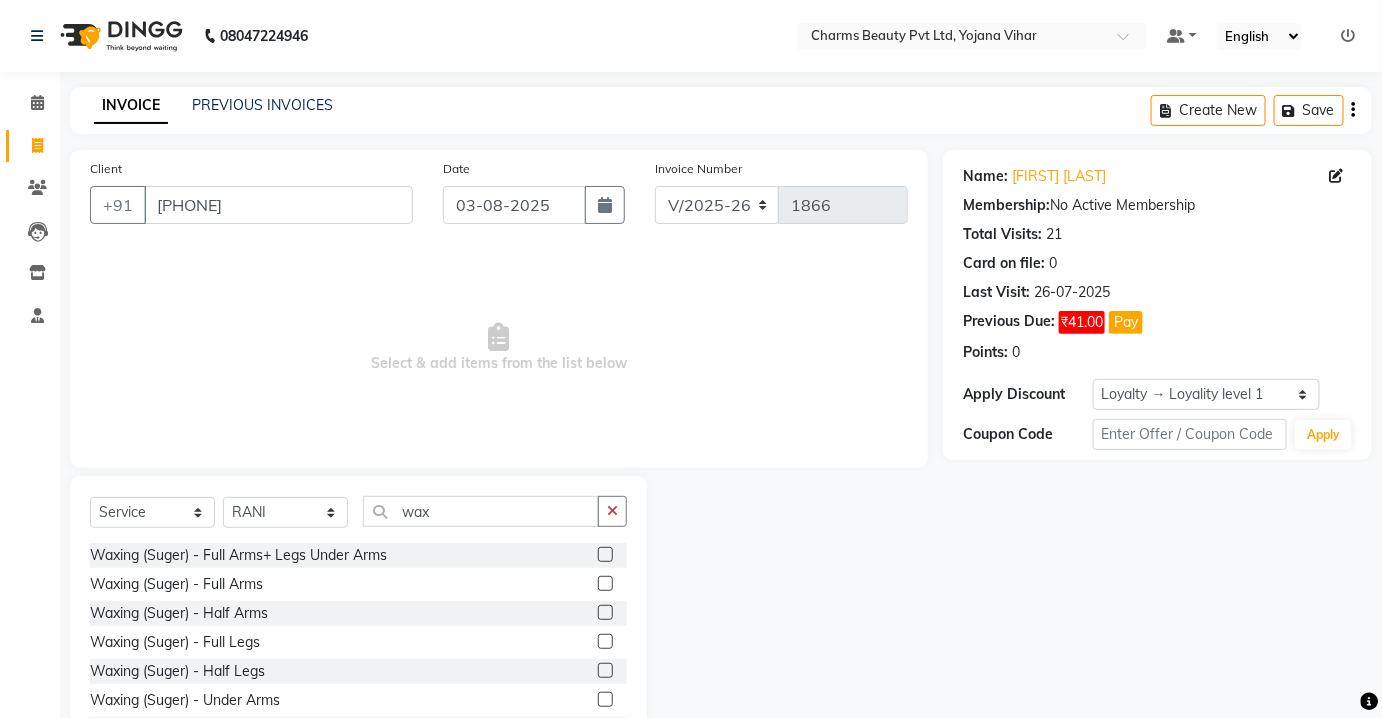 click 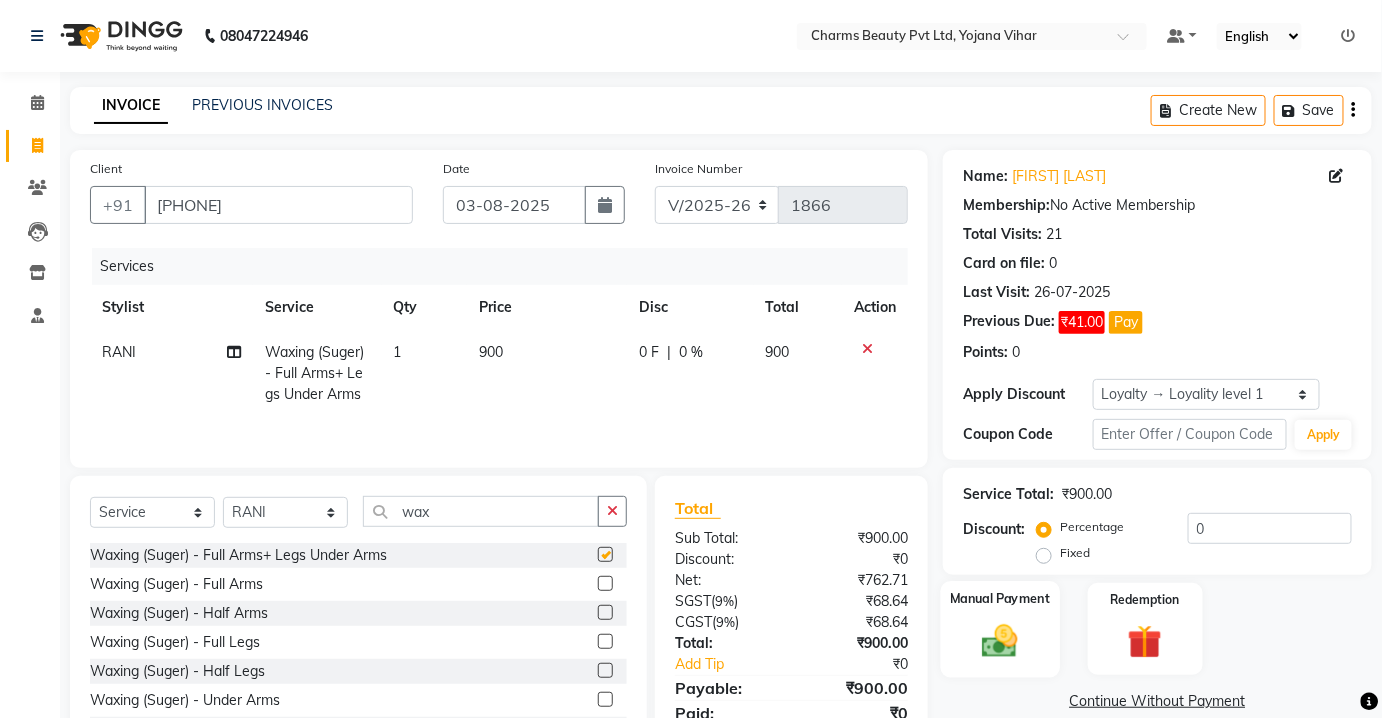checkbox on "false" 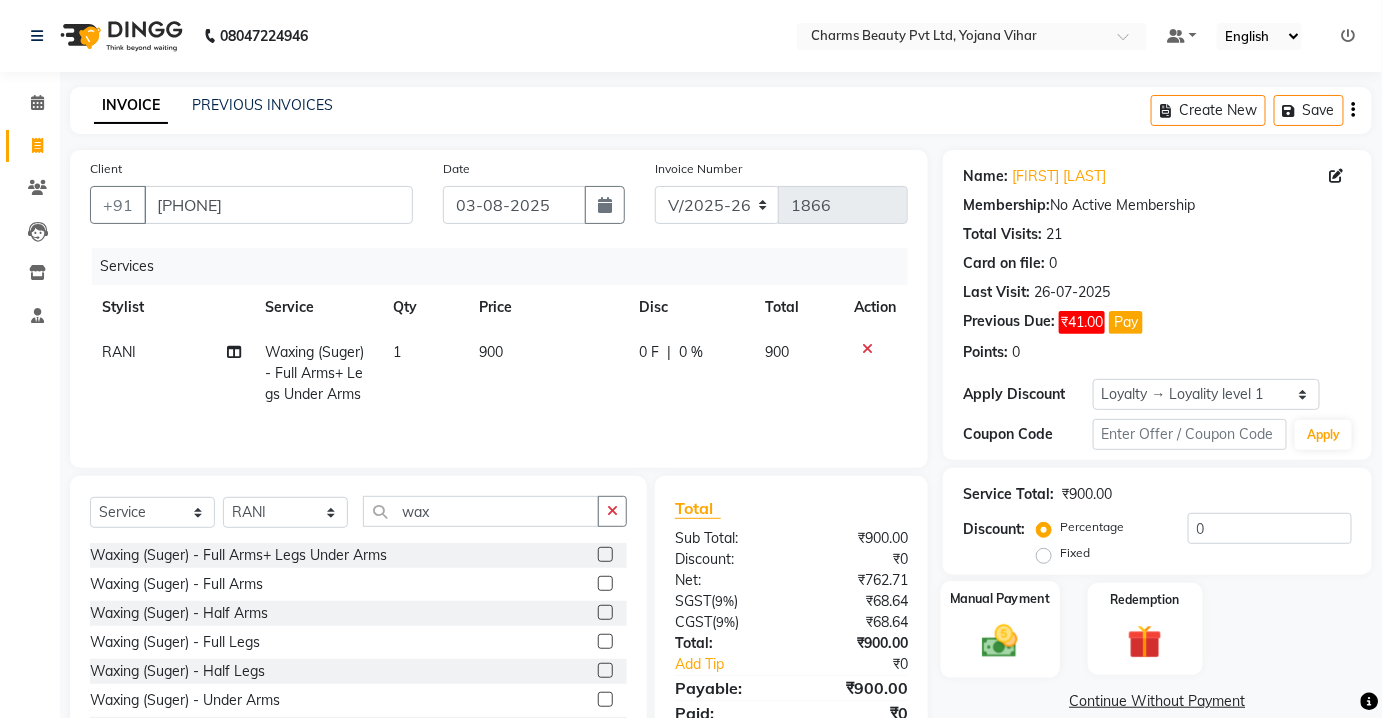 scroll, scrollTop: 82, scrollLeft: 0, axis: vertical 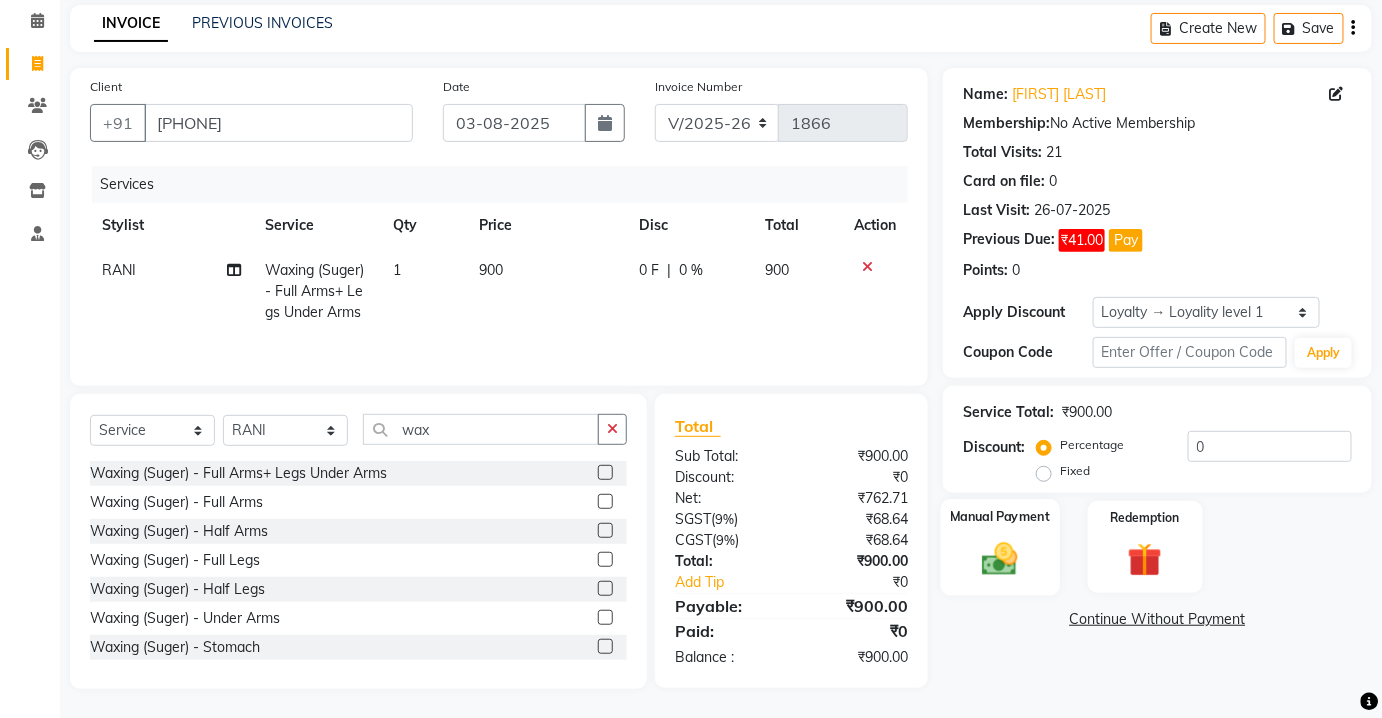click 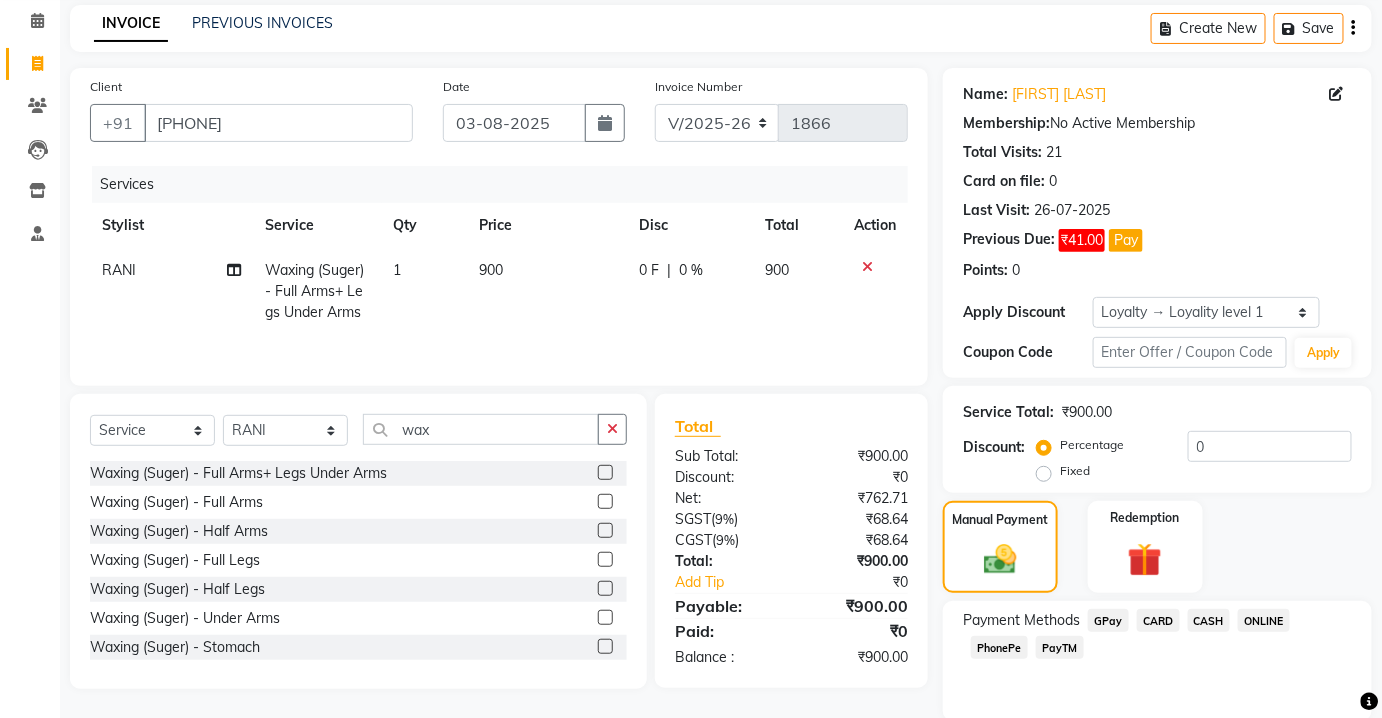 click on "PayTM" 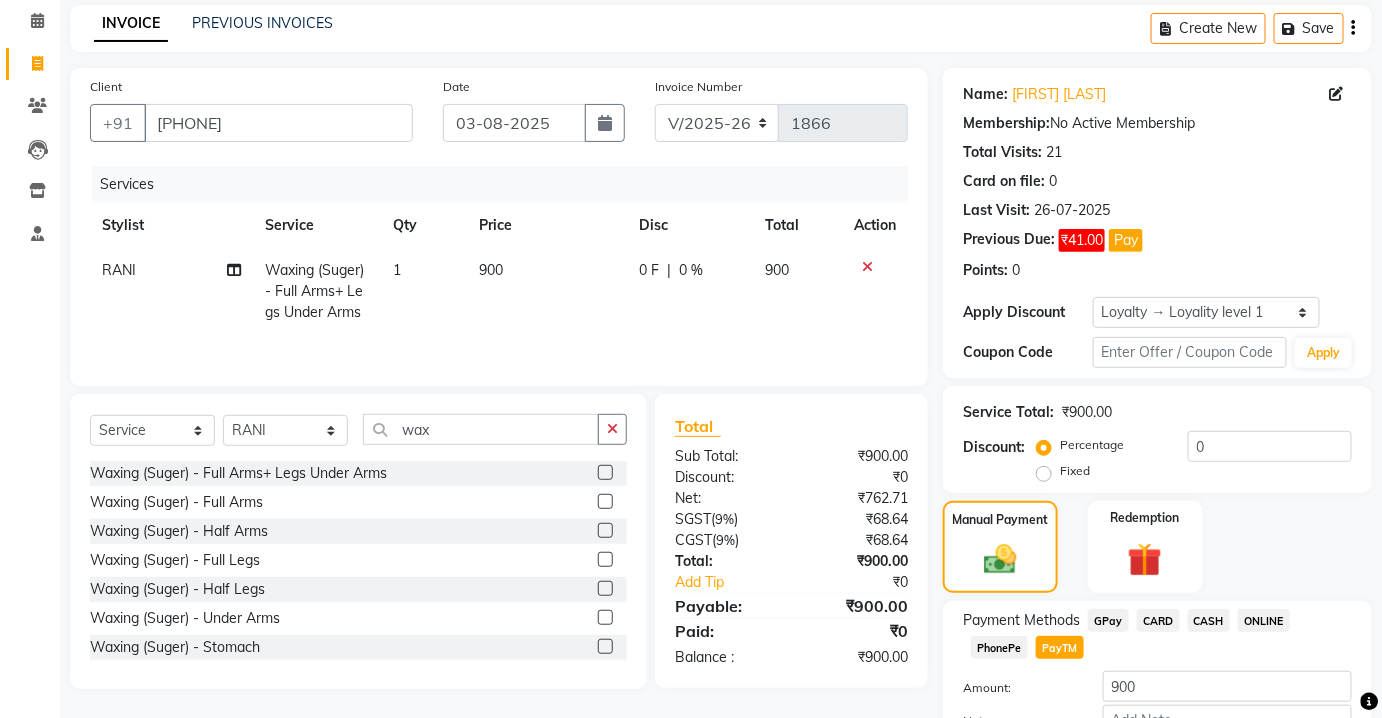 scroll, scrollTop: 210, scrollLeft: 0, axis: vertical 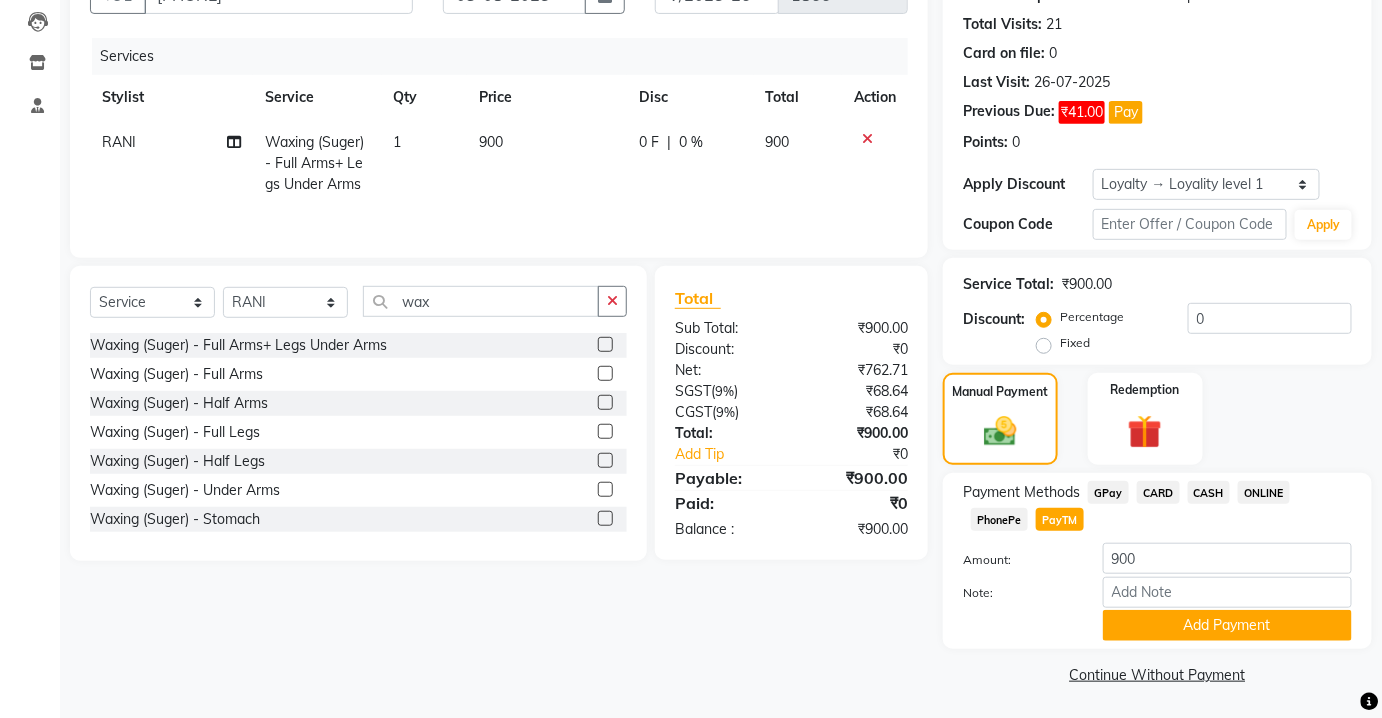 click on "Continue Without Payment" 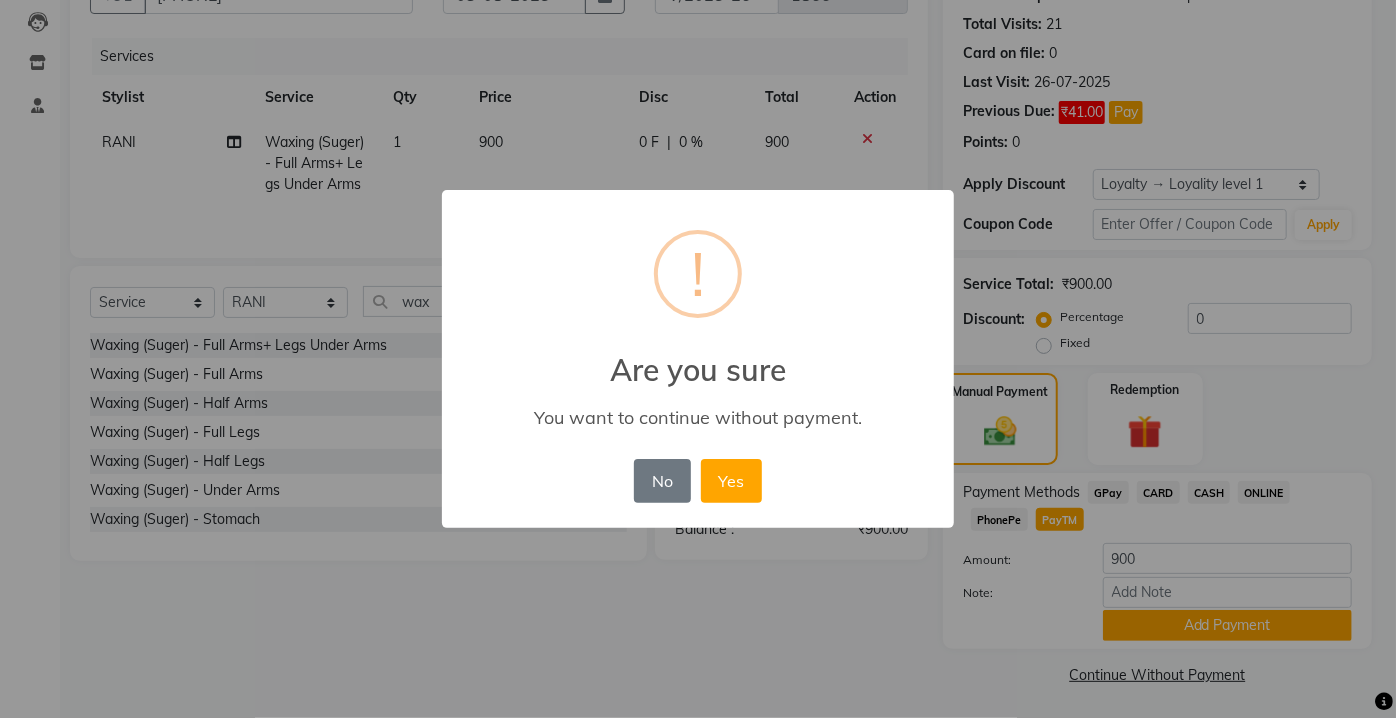 click on "× ! Are you sure You want to continue without payment. No No Yes" at bounding box center [698, 359] 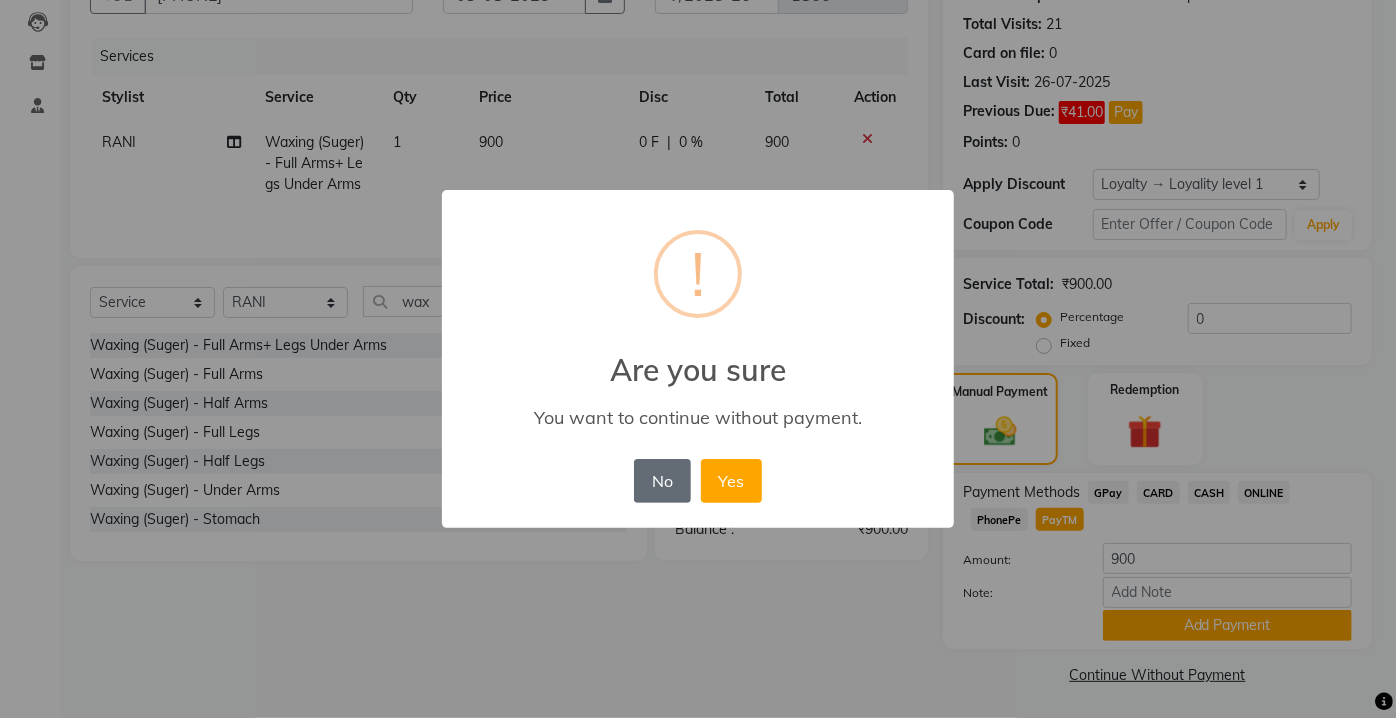 click on "No" at bounding box center [662, 481] 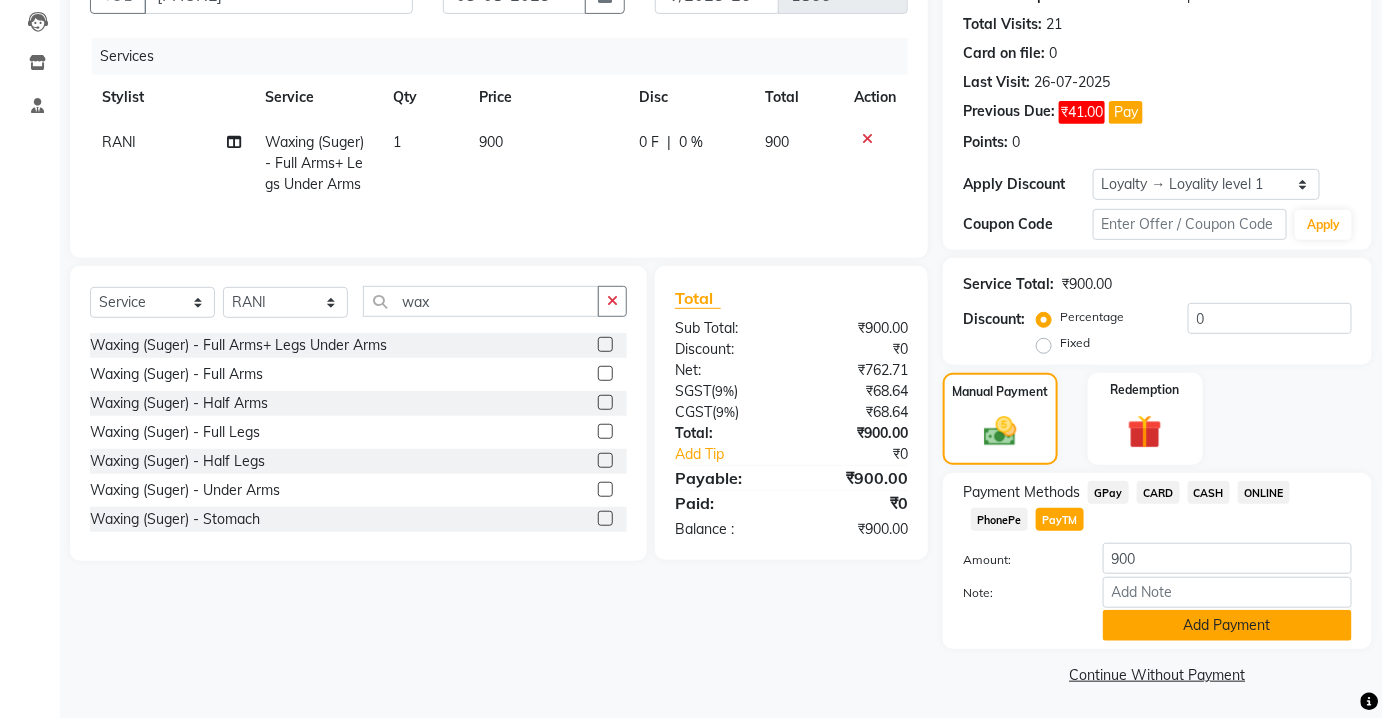 click on "Add Payment" 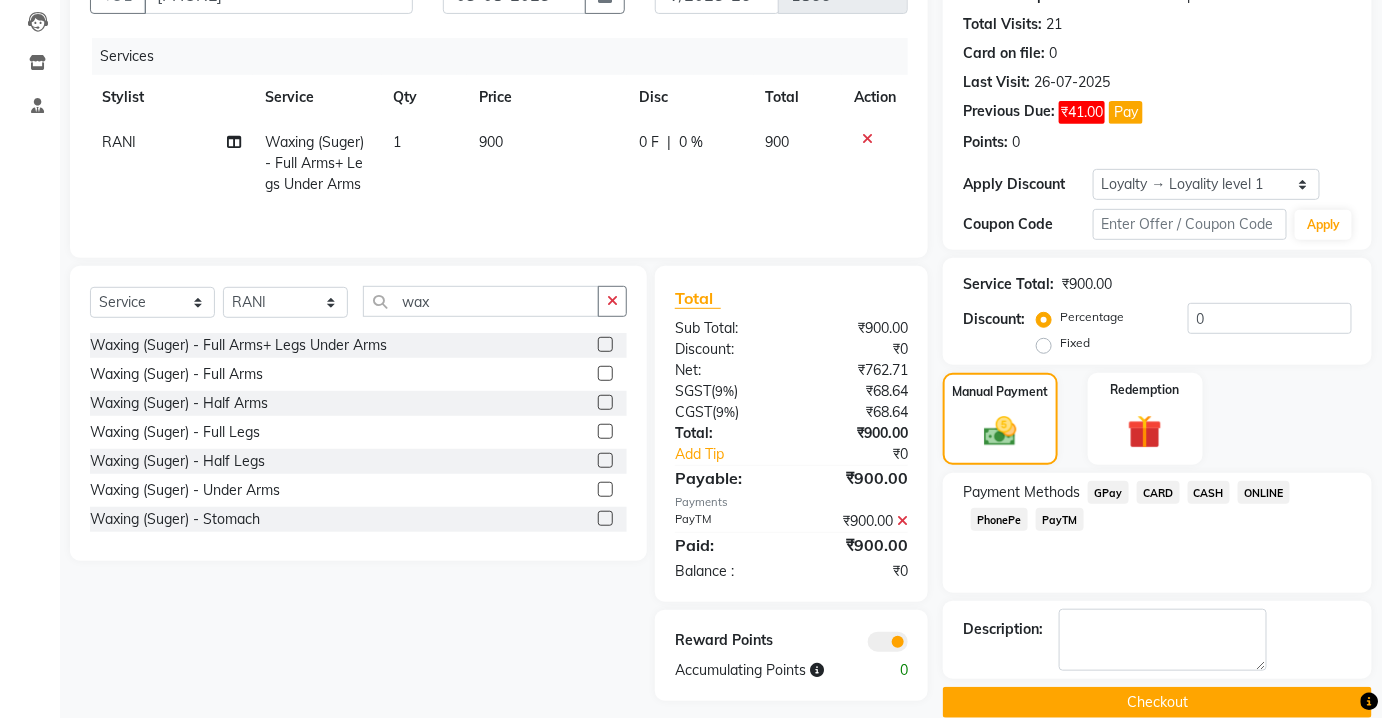 scroll, scrollTop: 238, scrollLeft: 0, axis: vertical 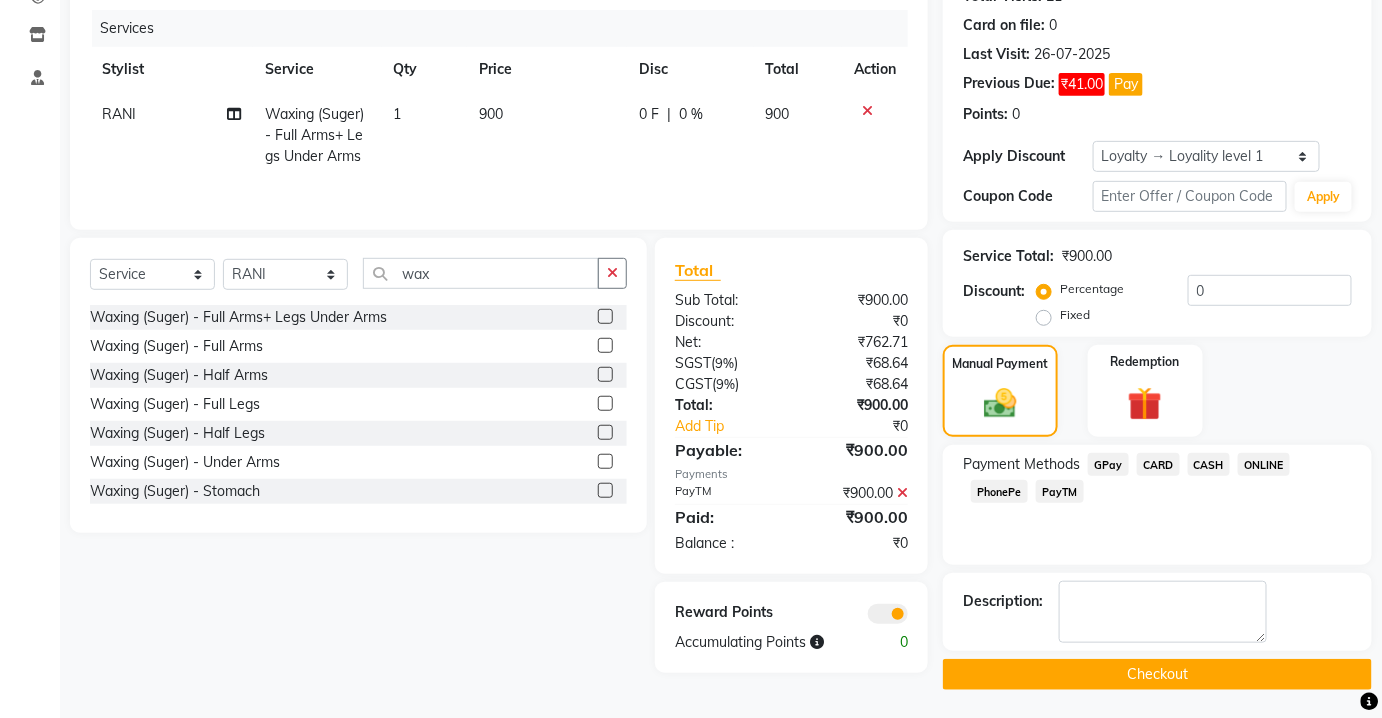 click on "Checkout" 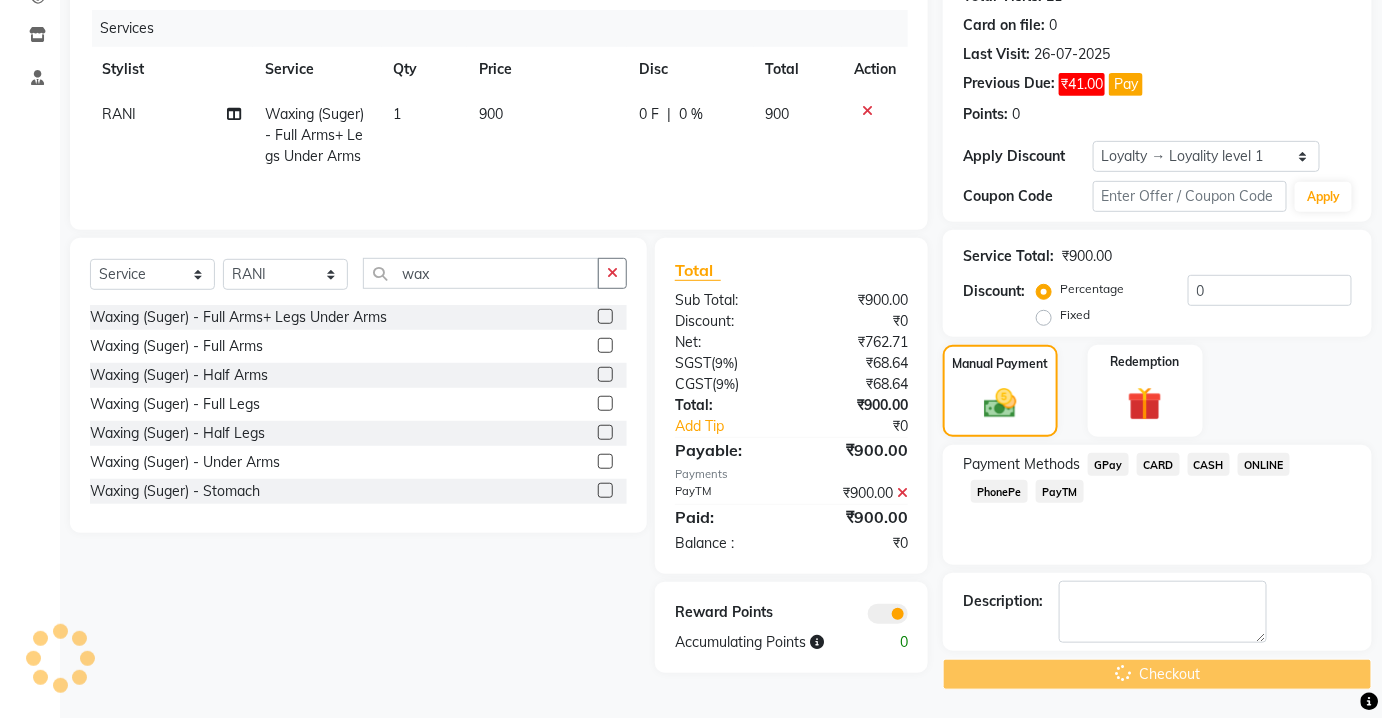 scroll, scrollTop: 0, scrollLeft: 0, axis: both 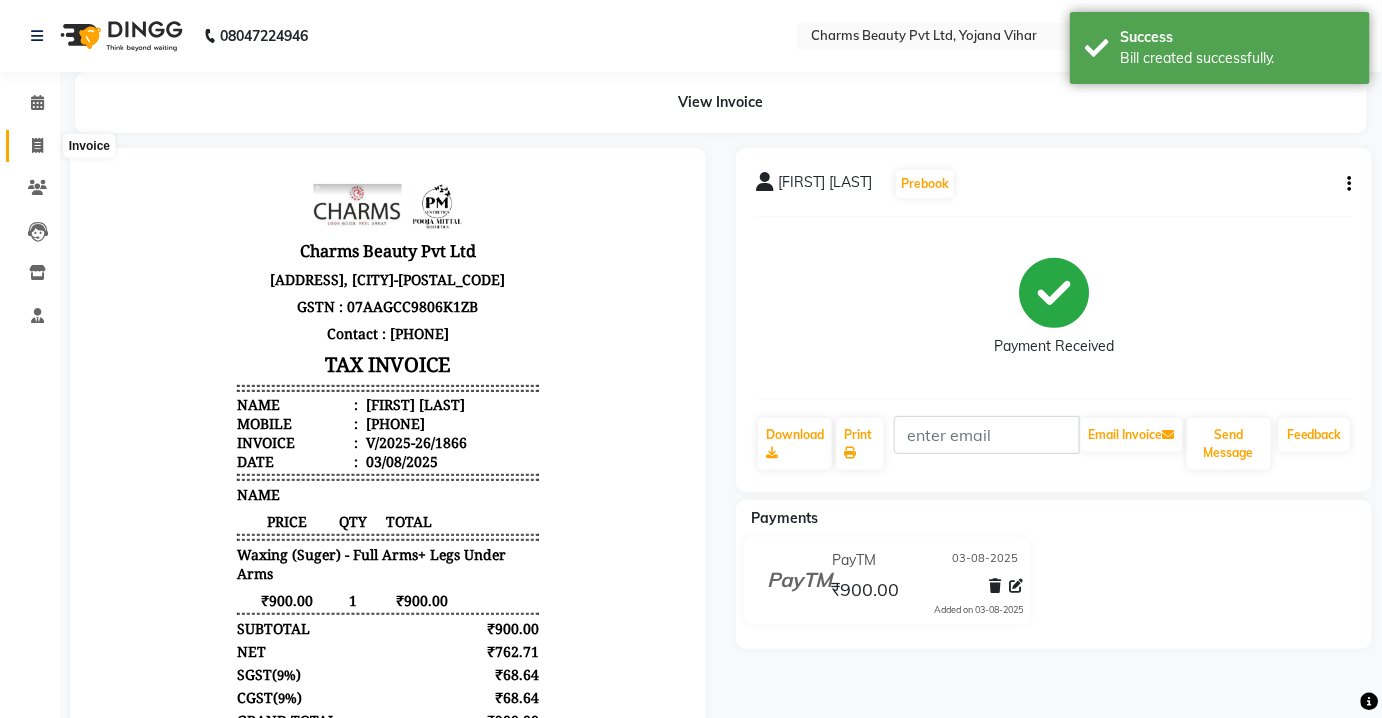 click 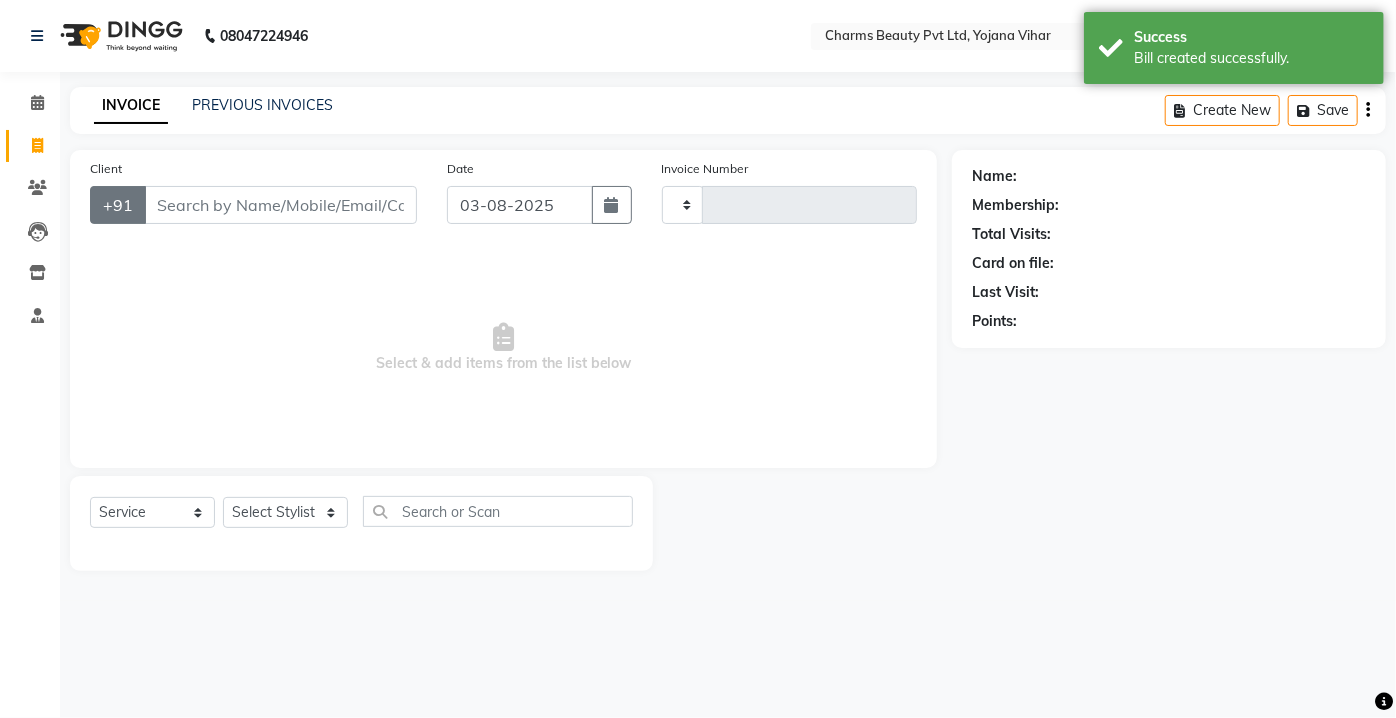 type on "1867" 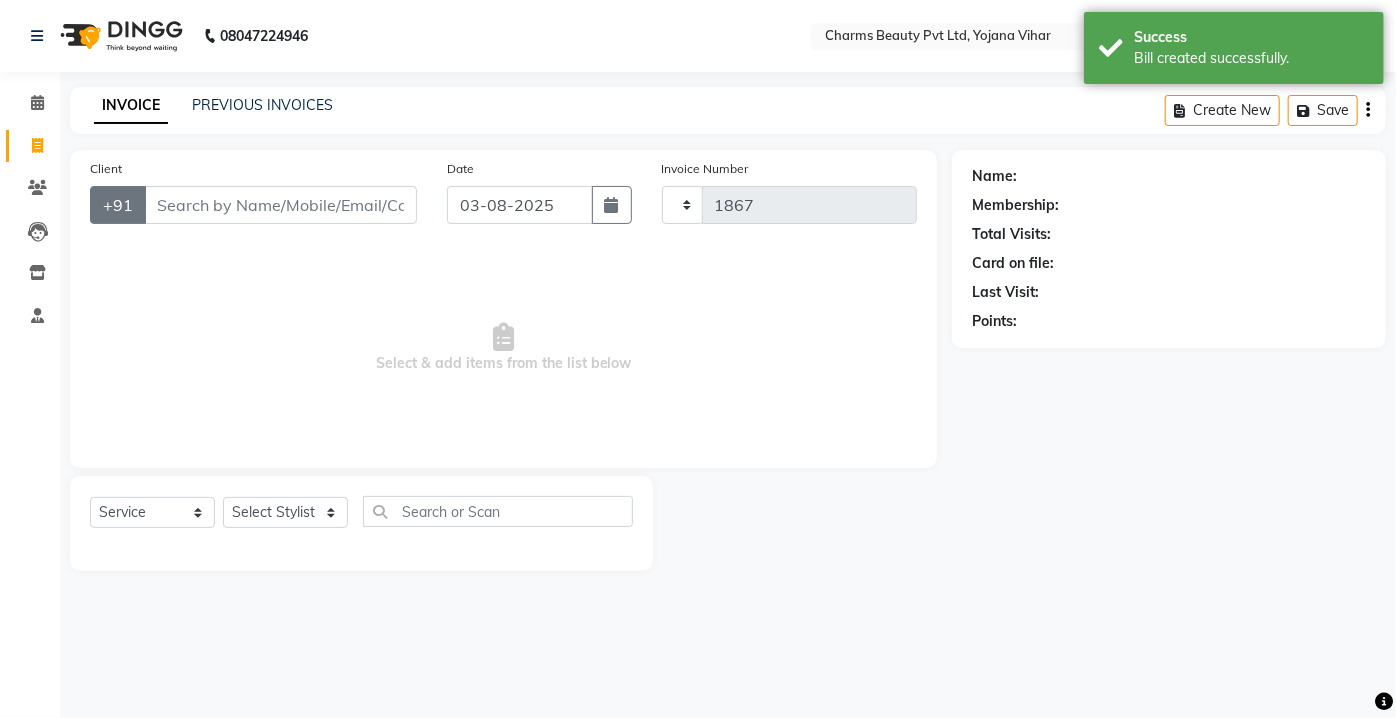select on "3743" 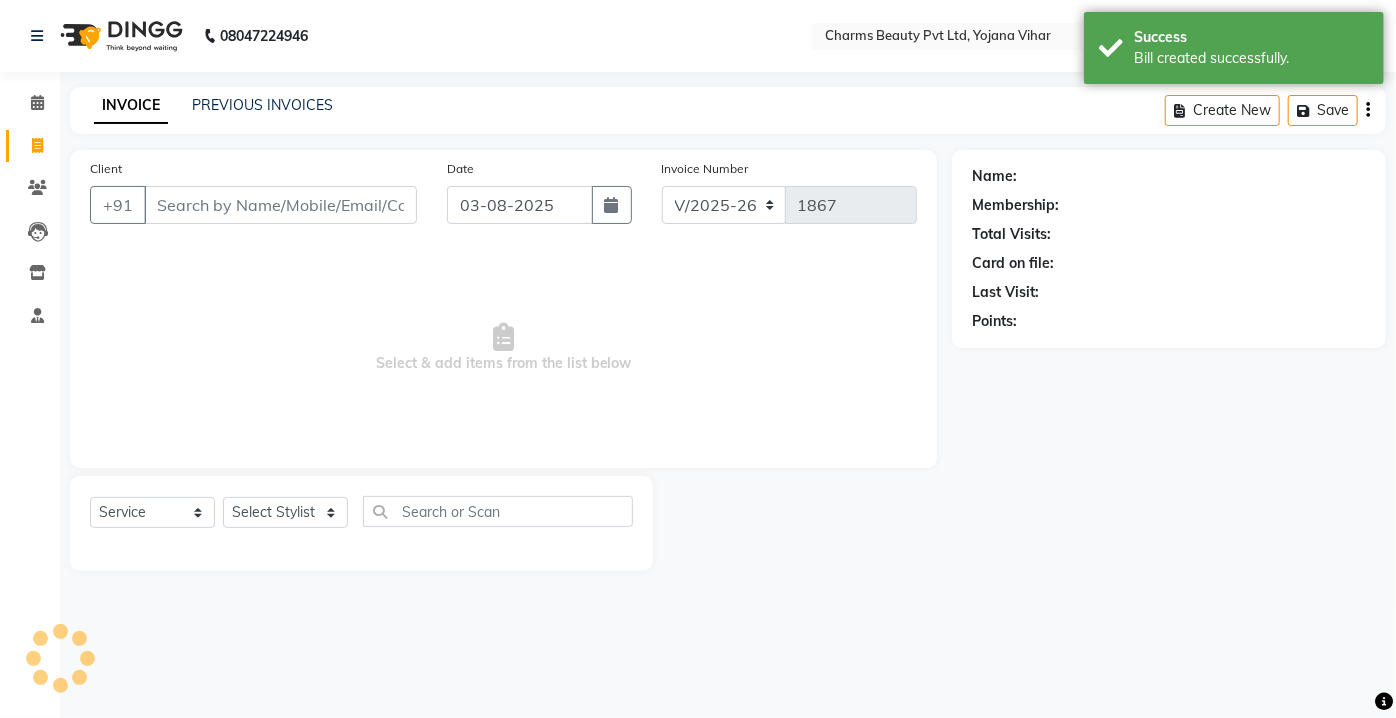 drag, startPoint x: 192, startPoint y: 200, endPoint x: 155, endPoint y: 216, distance: 40.311287 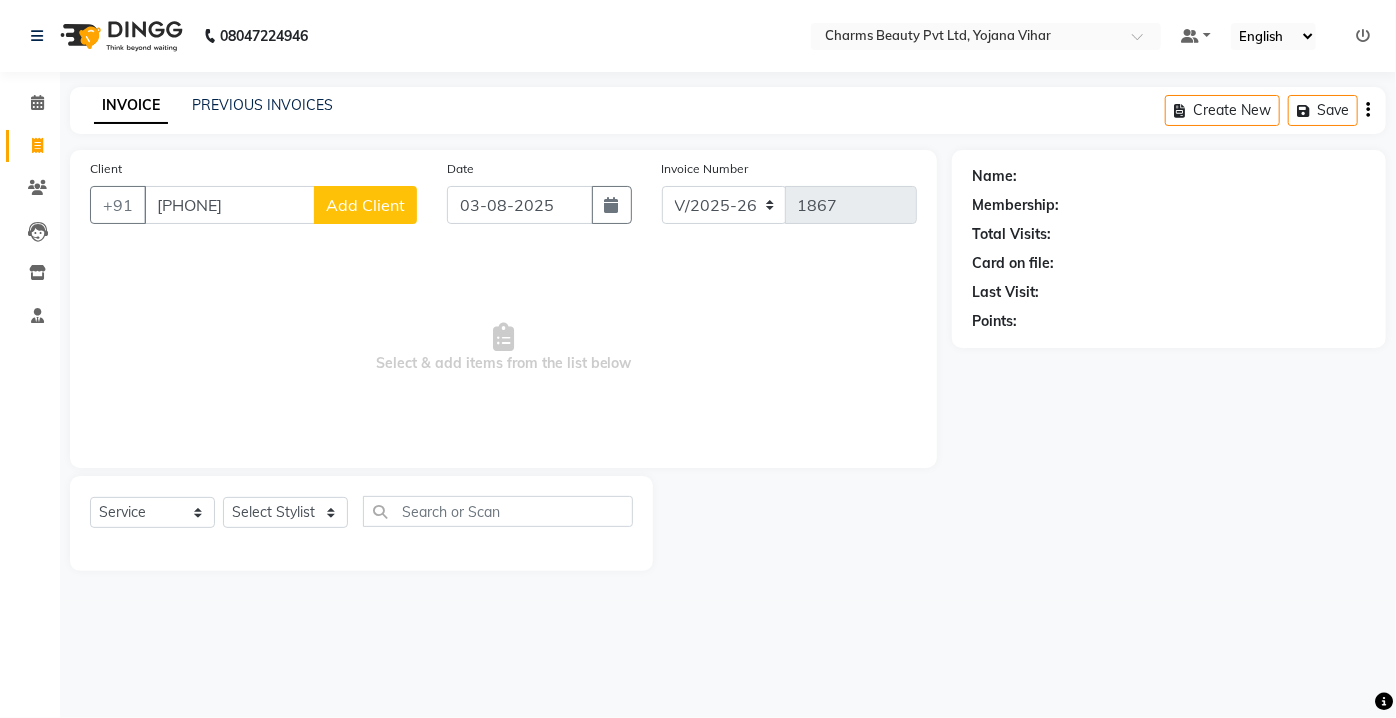 click on "[PHONE]" at bounding box center [229, 205] 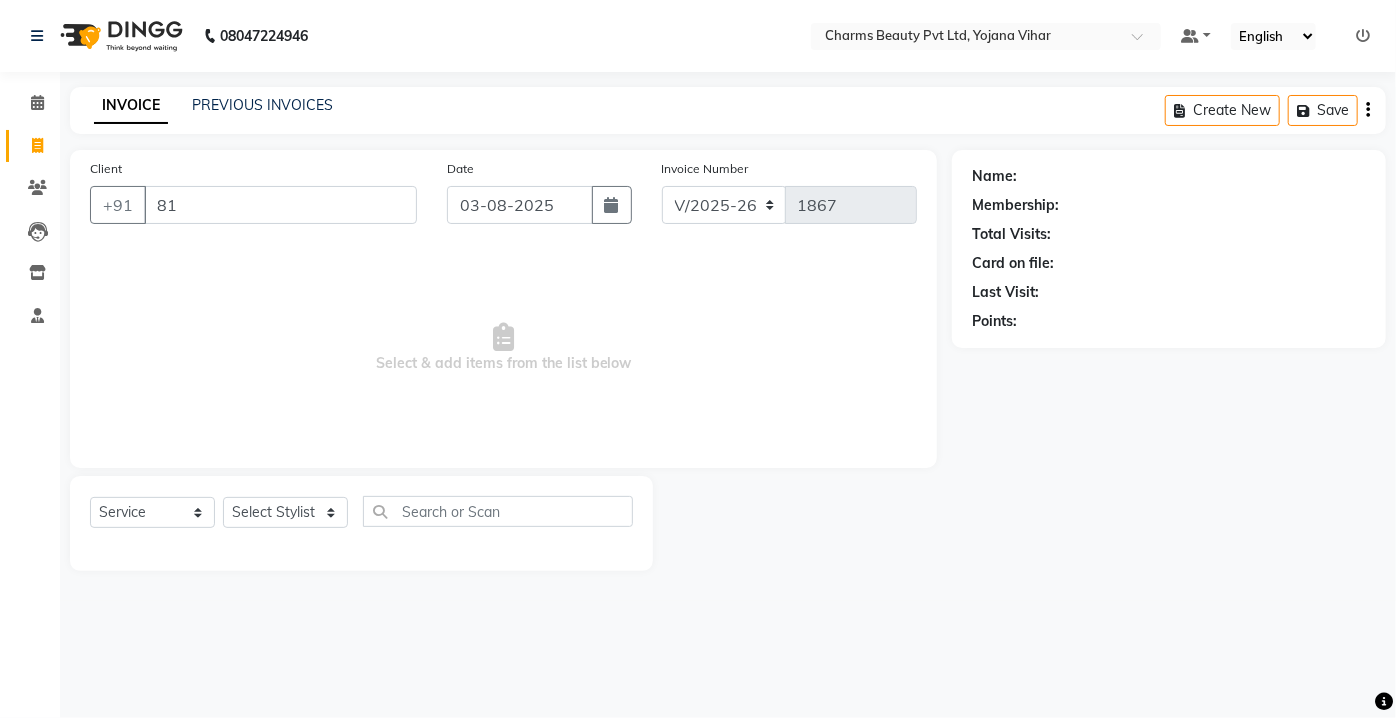 type on "8" 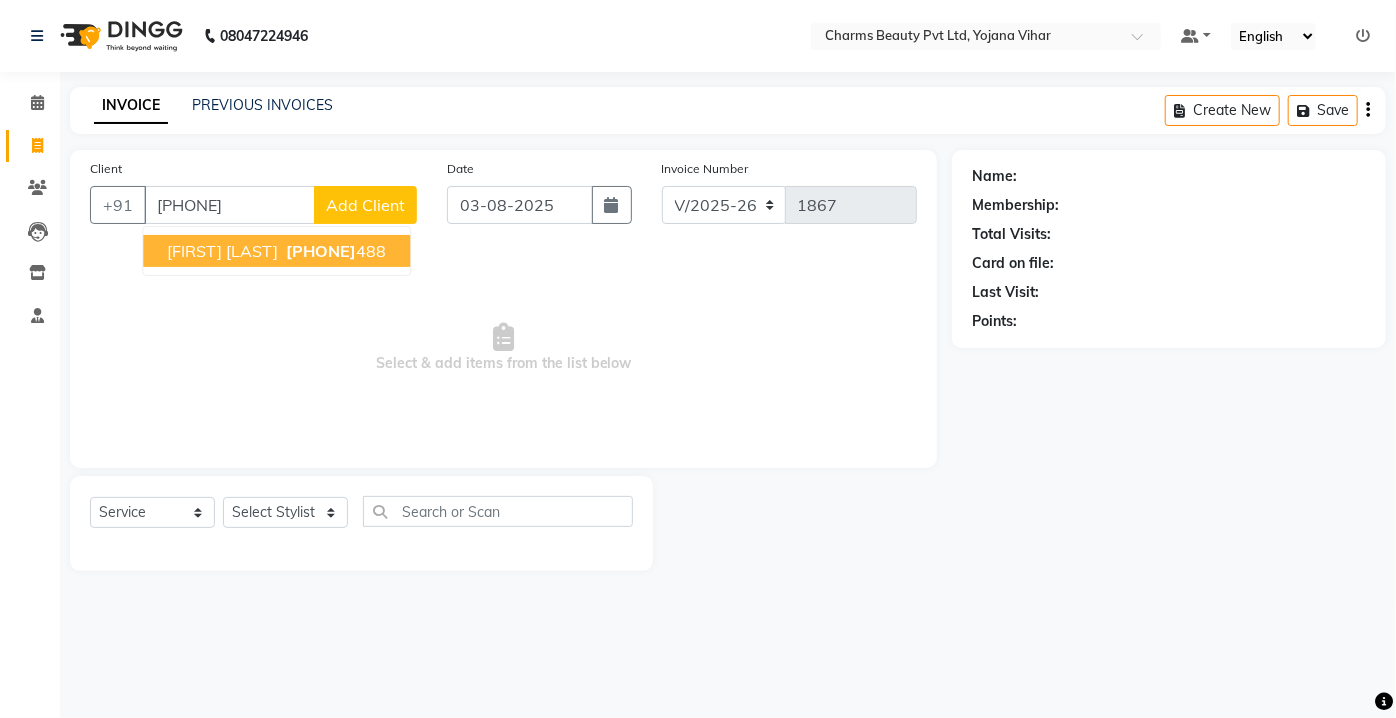 click on "[PHONE]" at bounding box center (321, 251) 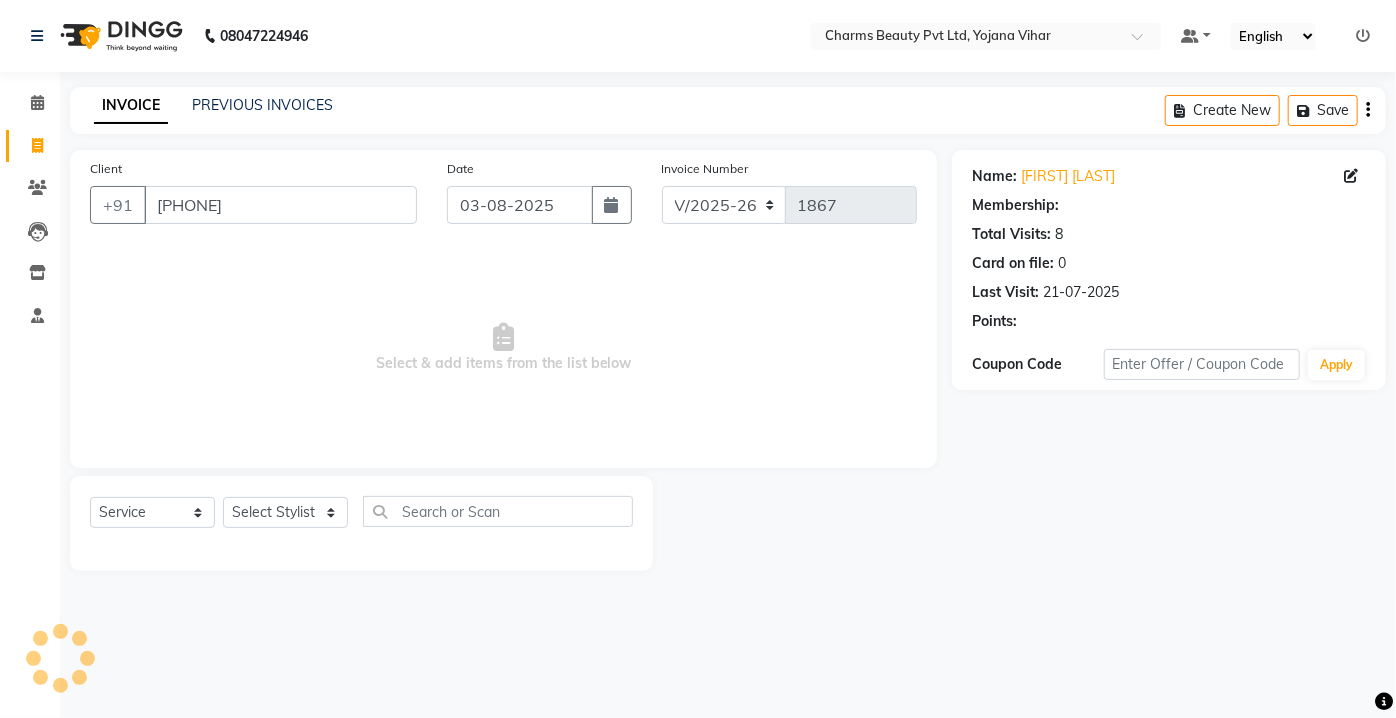 select on "1: Object" 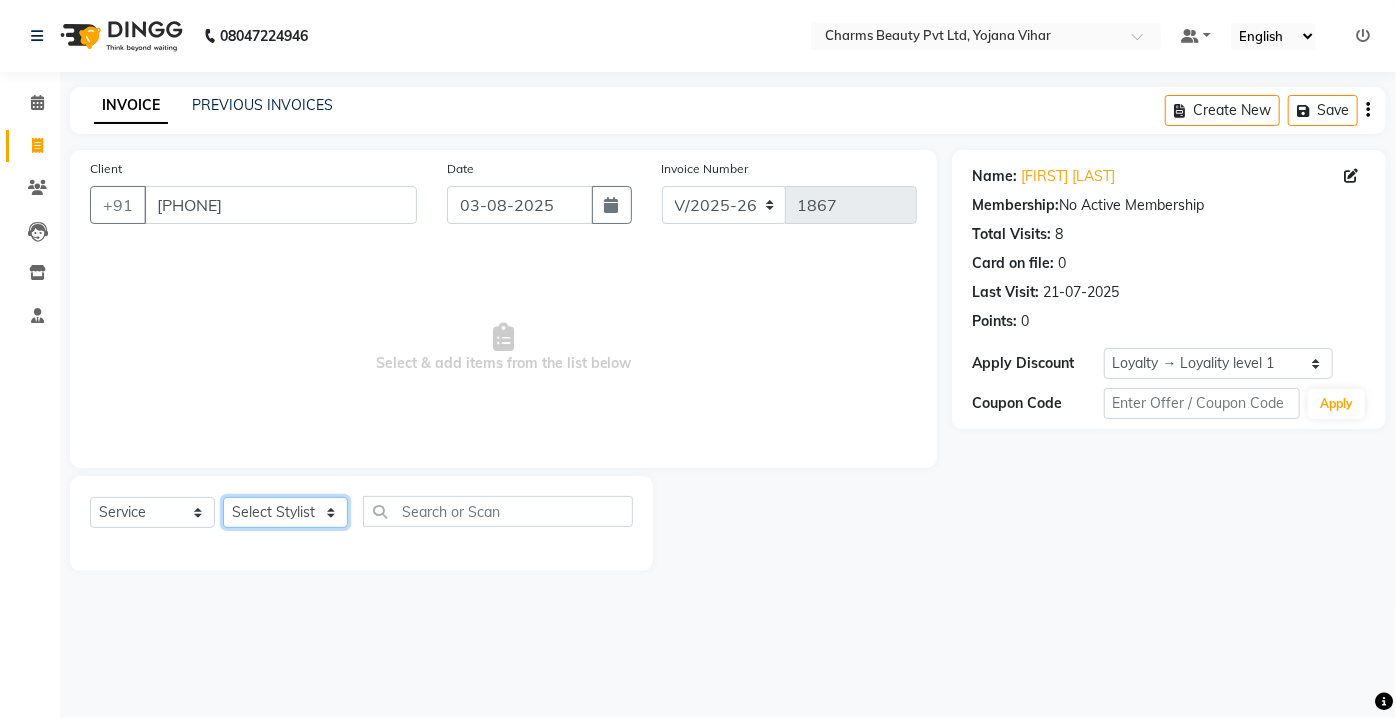 drag, startPoint x: 301, startPoint y: 512, endPoint x: 296, endPoint y: 502, distance: 11.18034 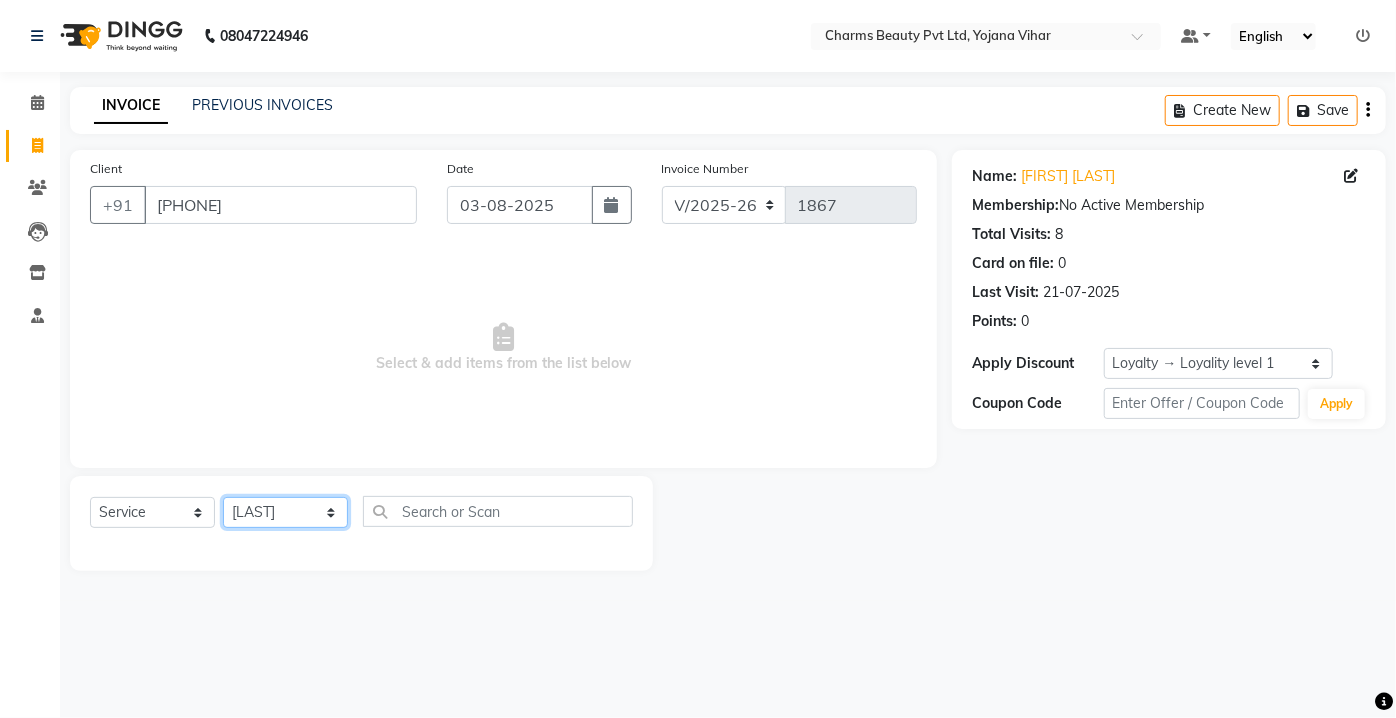 click on "Select Stylist Aarti Asif AZIZA BOBBY CHARMAYNE CHARMS DR. POOJA MITTAL HINA HUSSAN NOSHAD RANI RAVI SOOD  SAKSHI SANTOSH SAPNA TABBASUM" 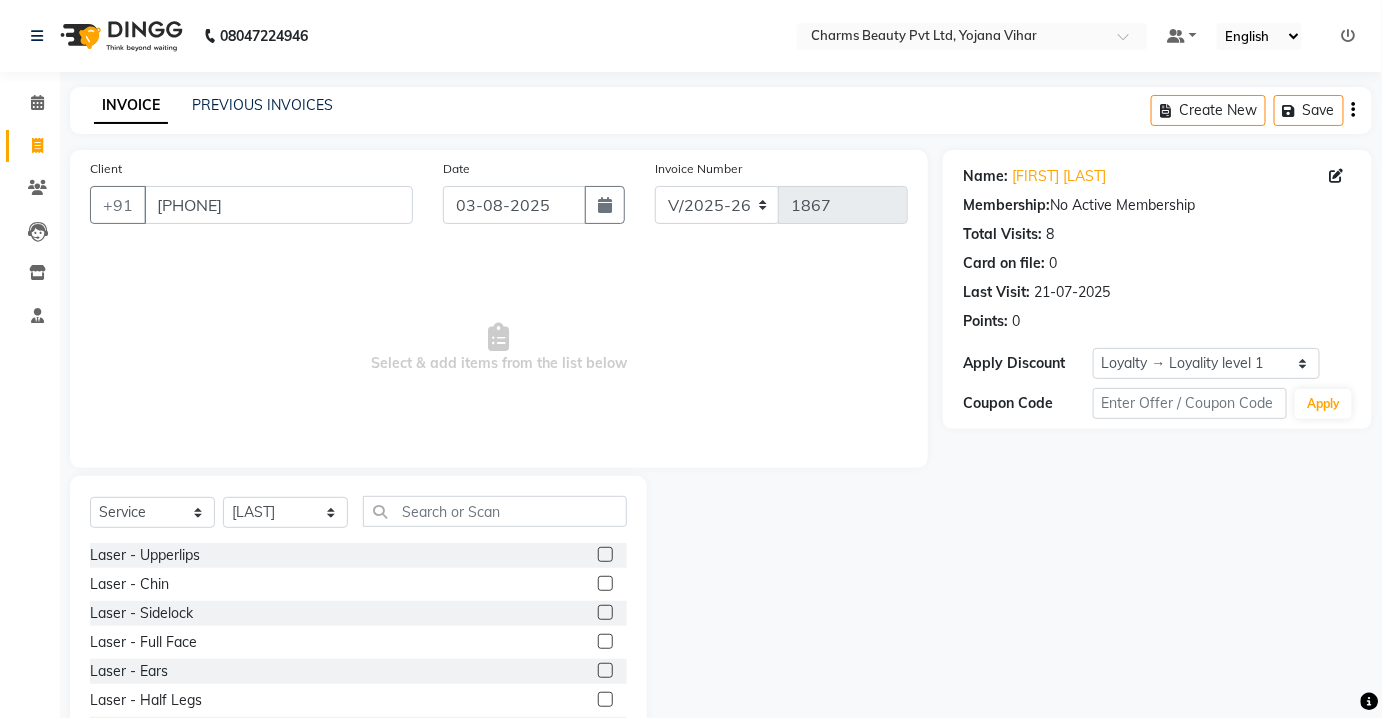 click on "Select  Service  Product  Membership  Package Voucher Prepaid Gift Card  Select Stylist Aarti Asif AZIZA BOBBY CHARMAYNE CHARMS DR. POOJA MITTAL HINA HUSSAN NOSHAD RANI RAVI SOOD  SAKSHI SANTOSH SAPNA TABBASUM" 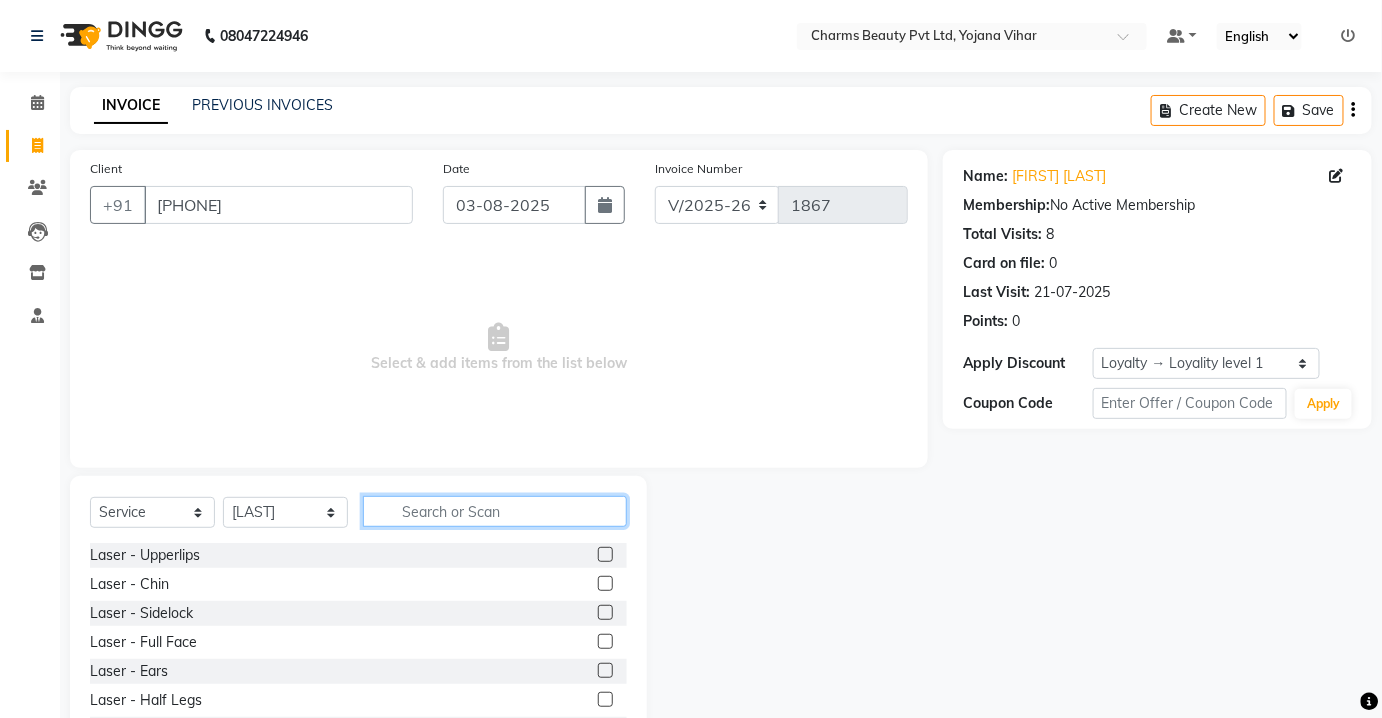 click 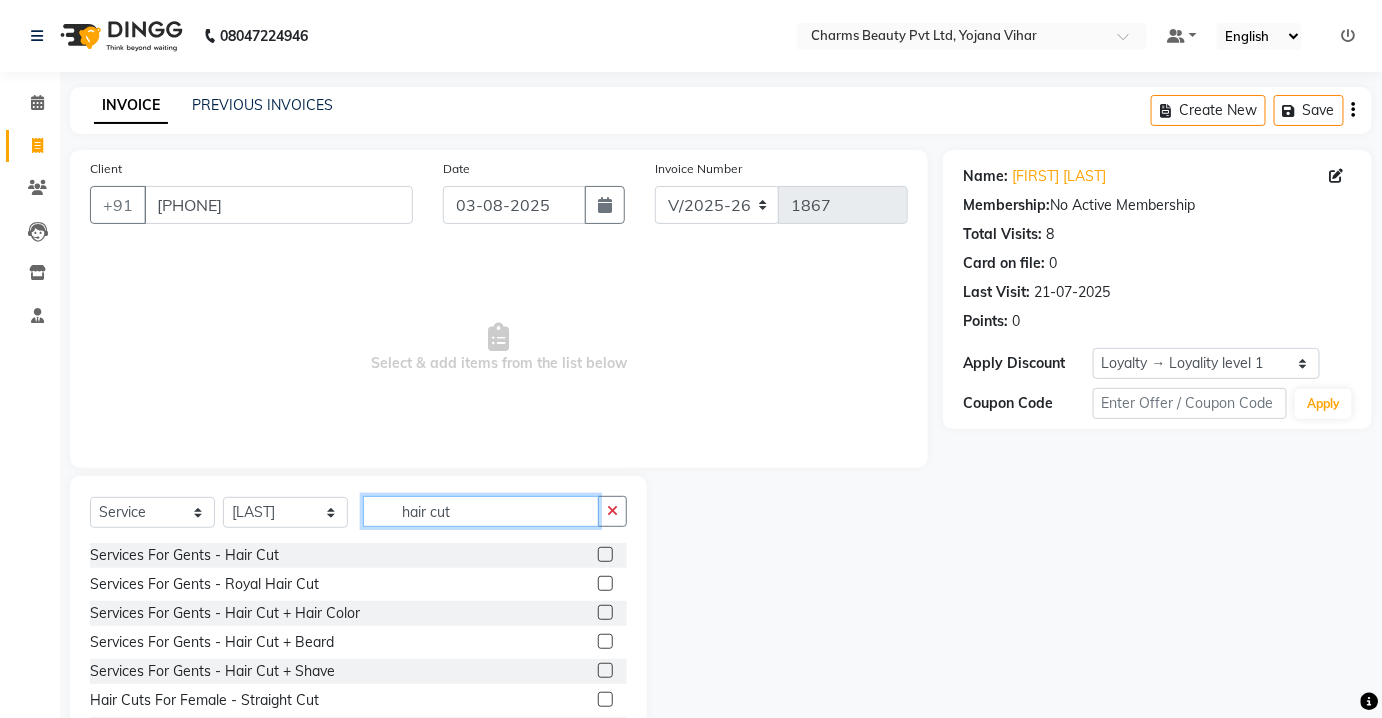 type on "hair cut" 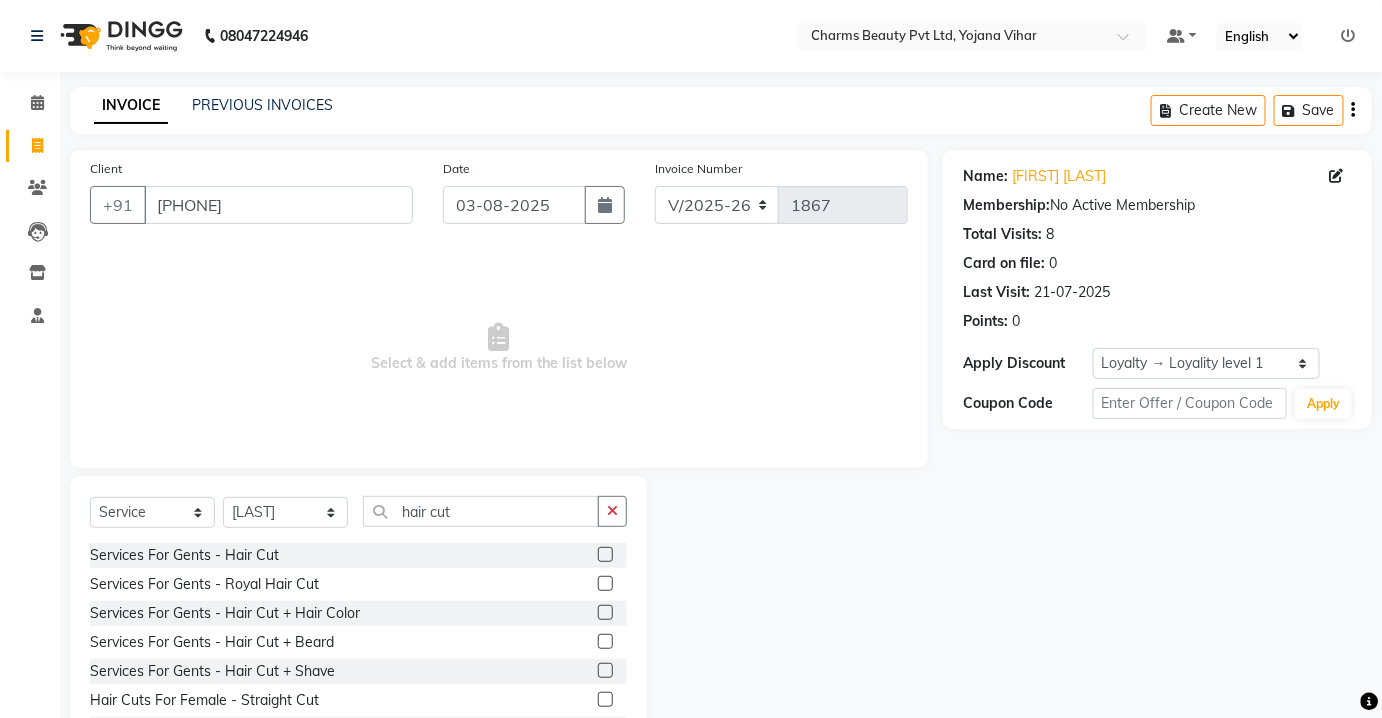 click 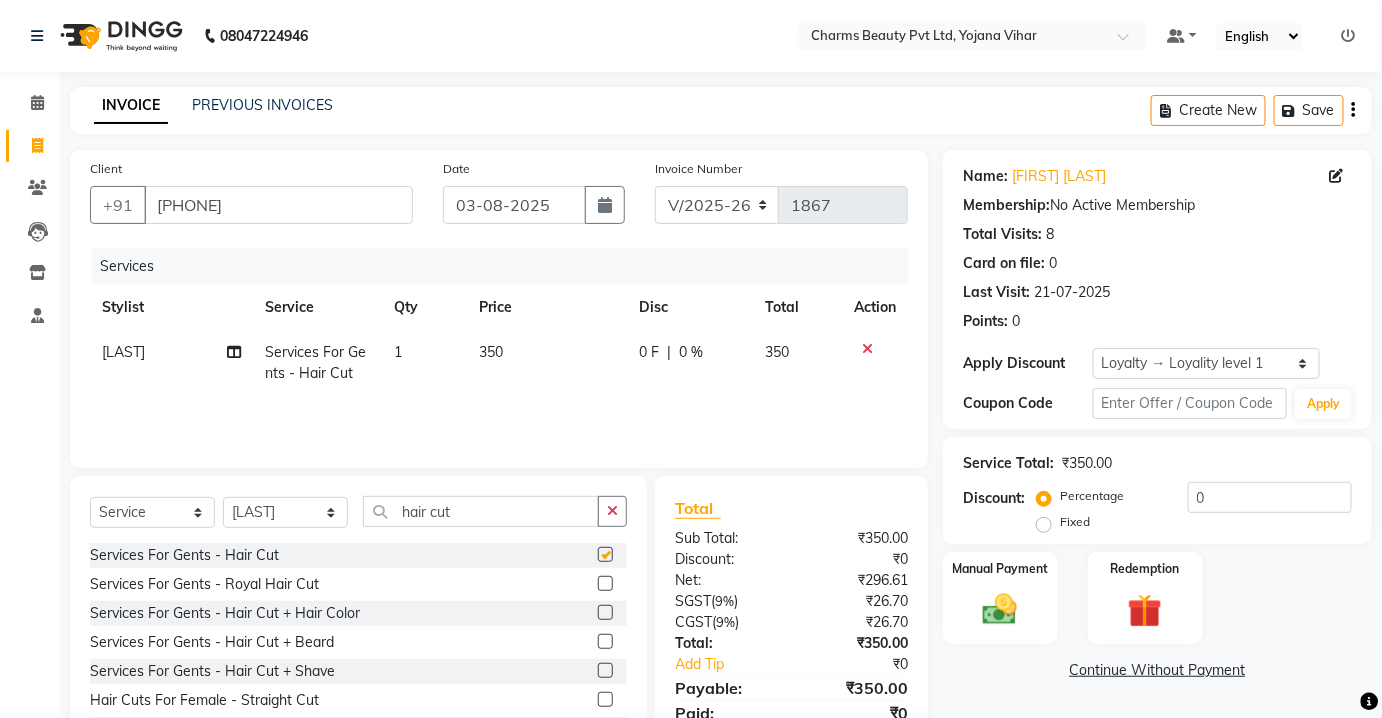 scroll, scrollTop: 82, scrollLeft: 0, axis: vertical 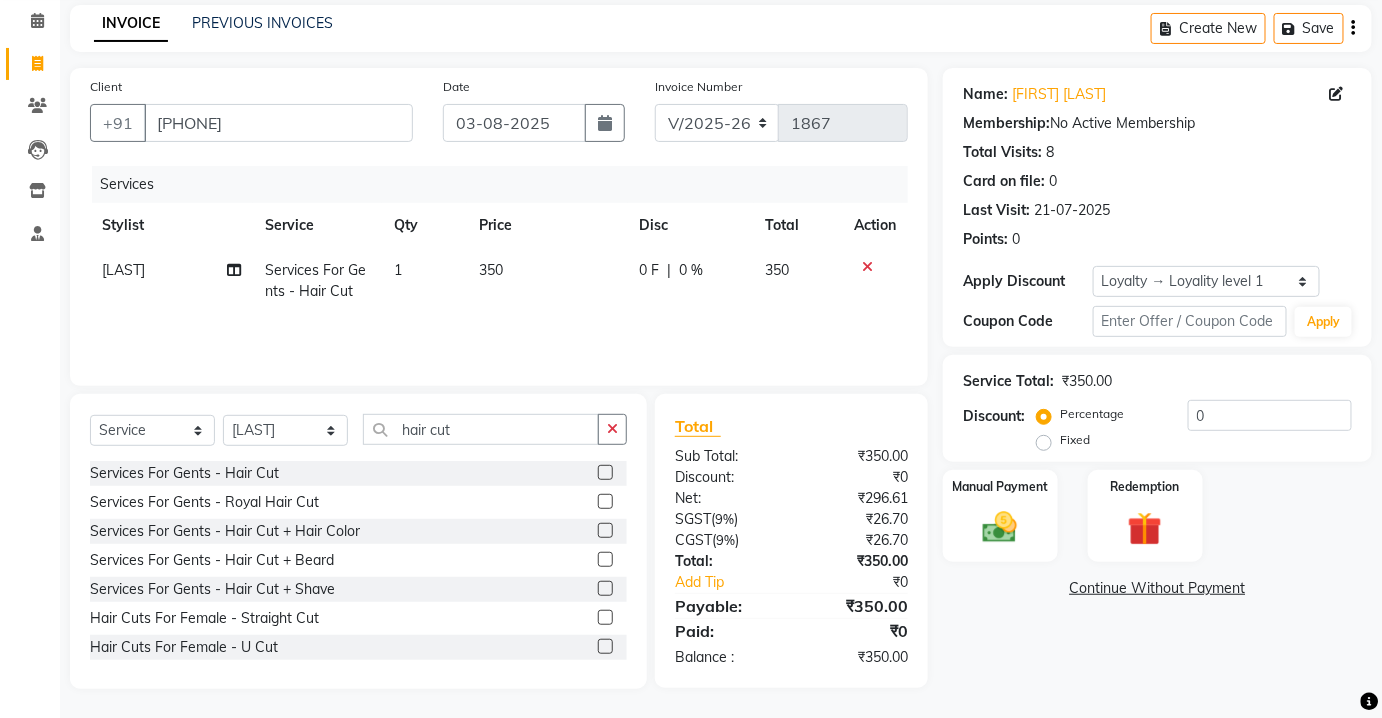 checkbox on "false" 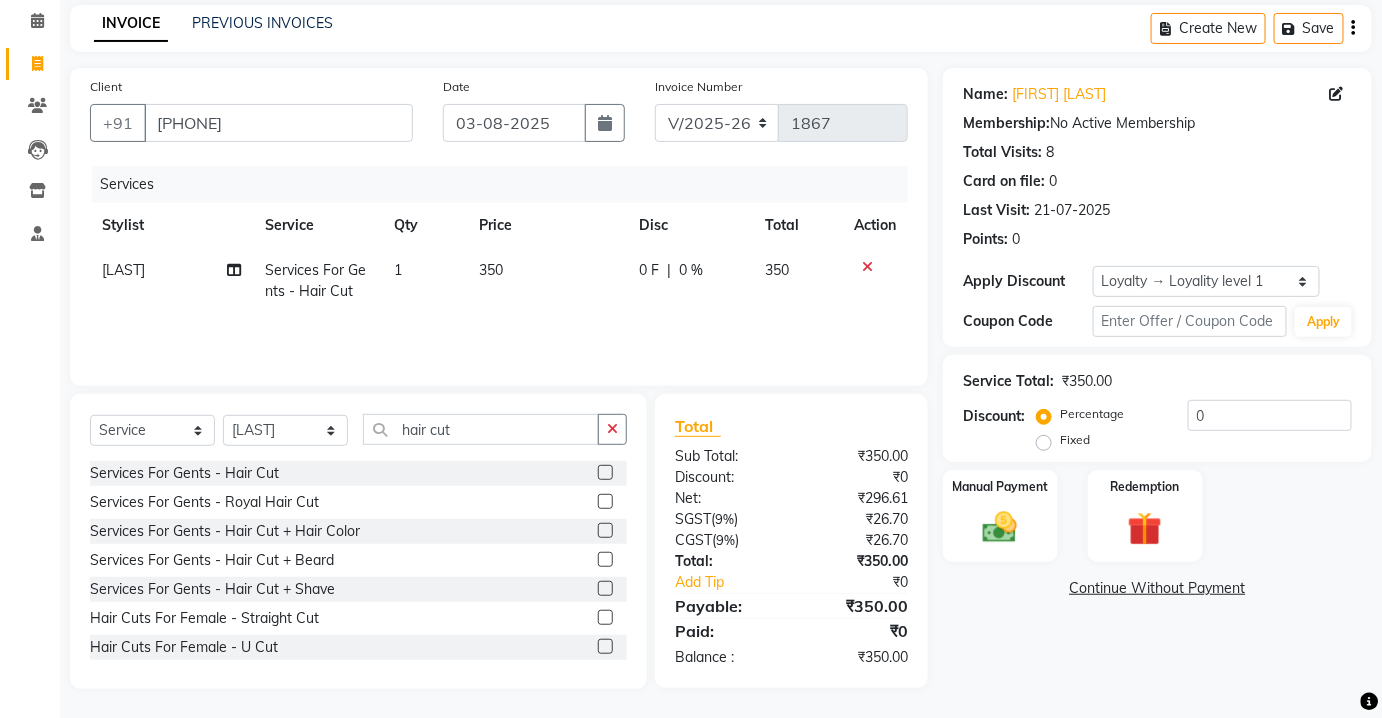 click on "Manual Payment Redemption" 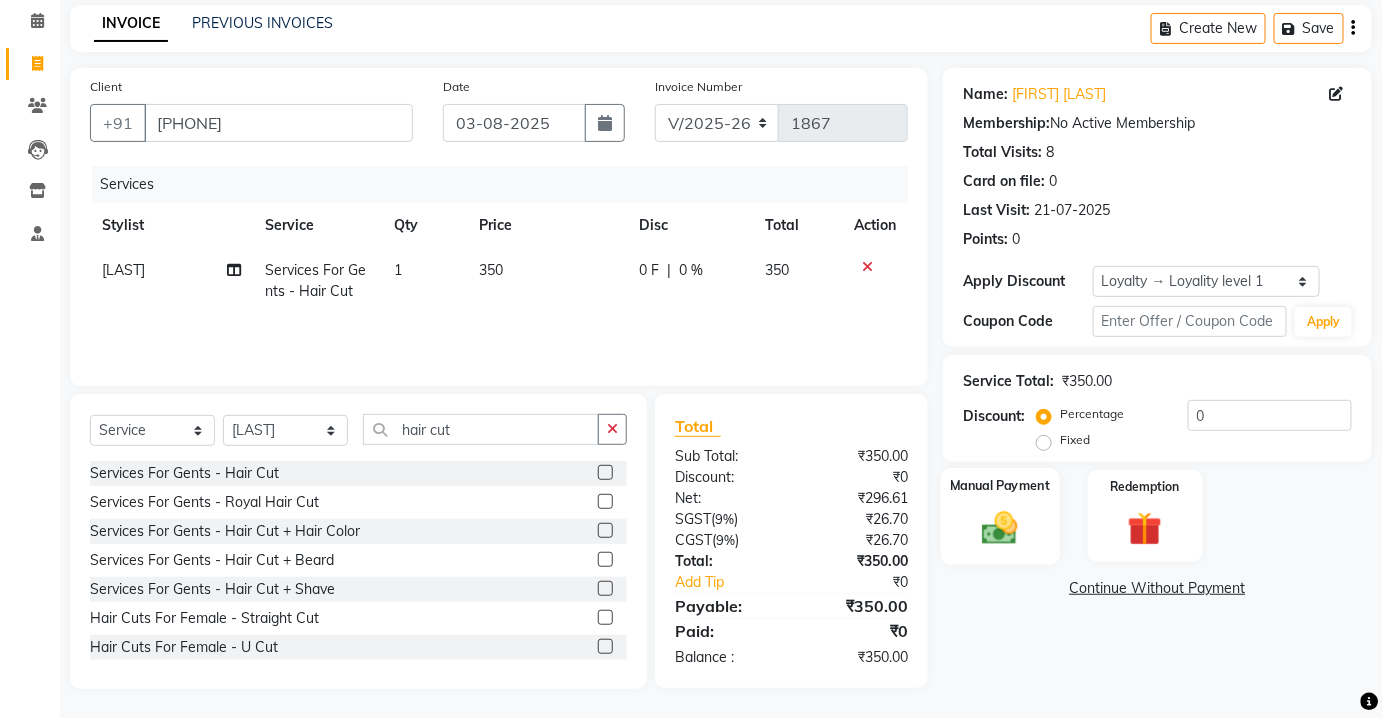 click on "Manual Payment" 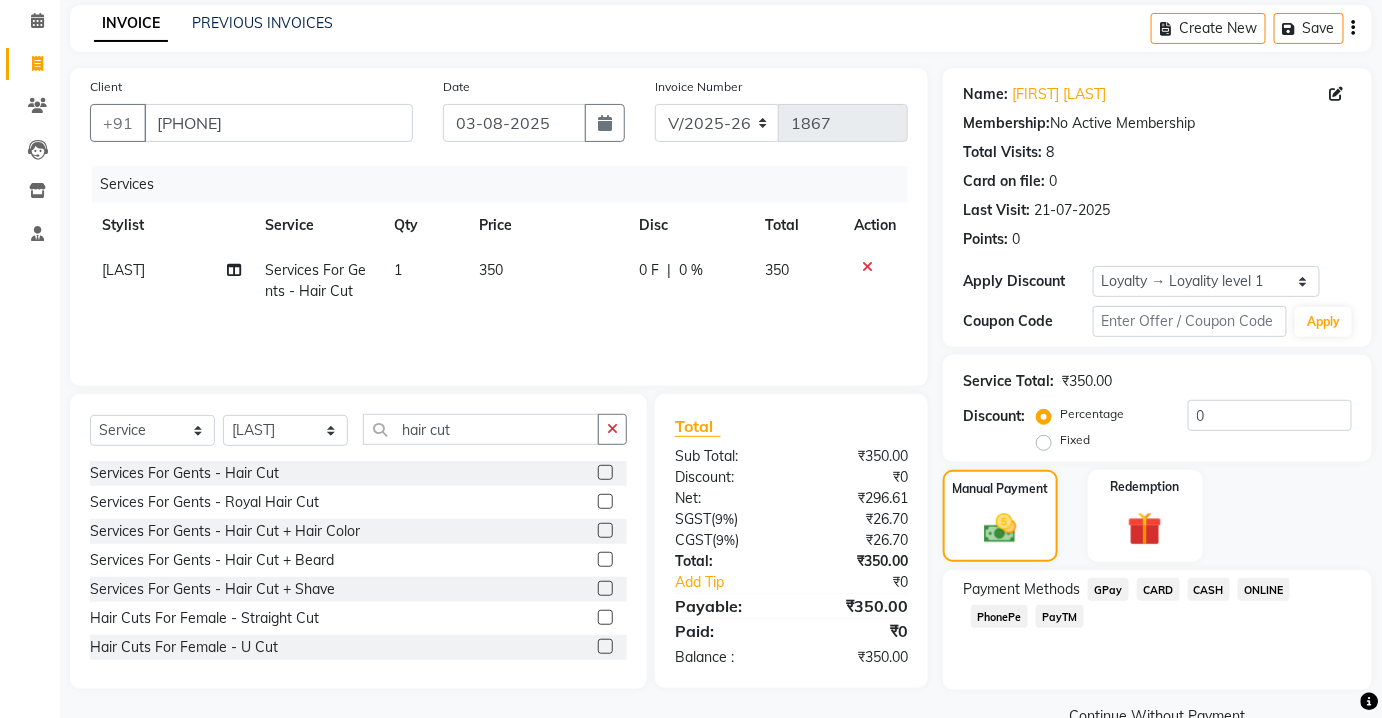 click on "CASH" 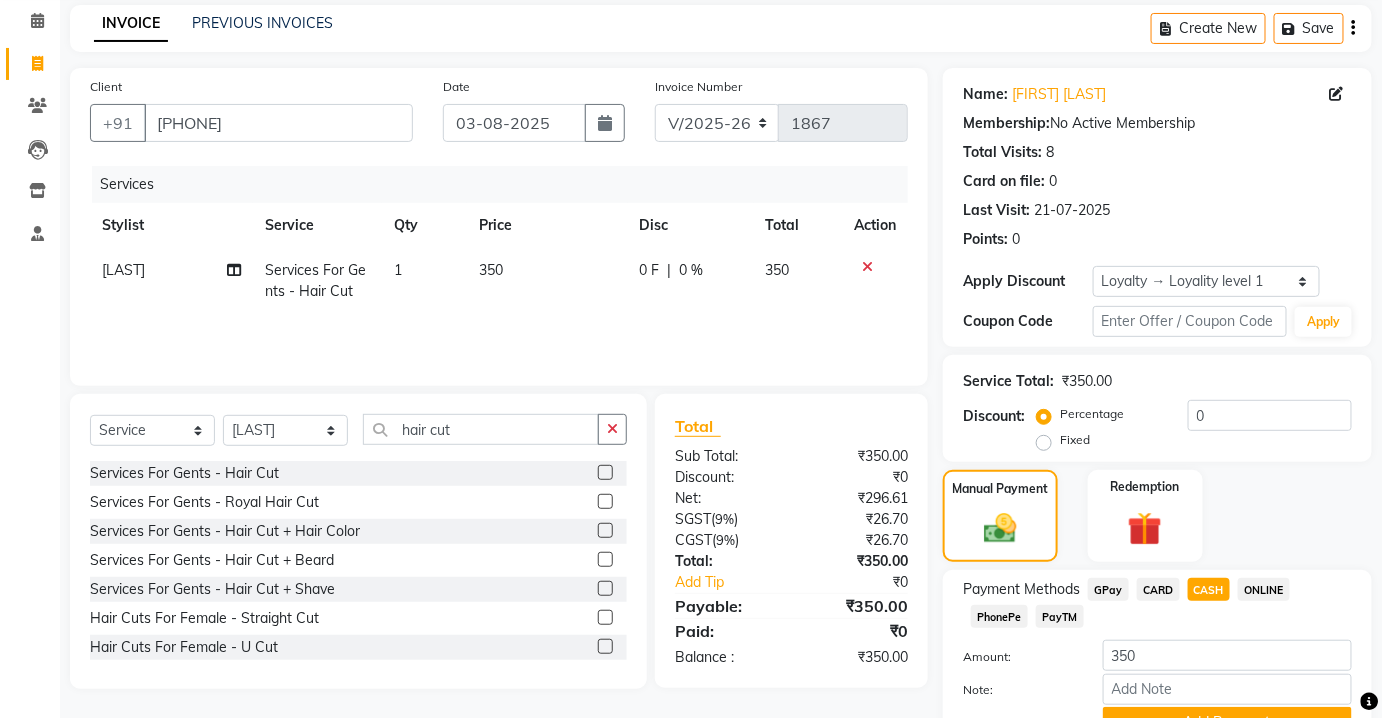 scroll, scrollTop: 180, scrollLeft: 0, axis: vertical 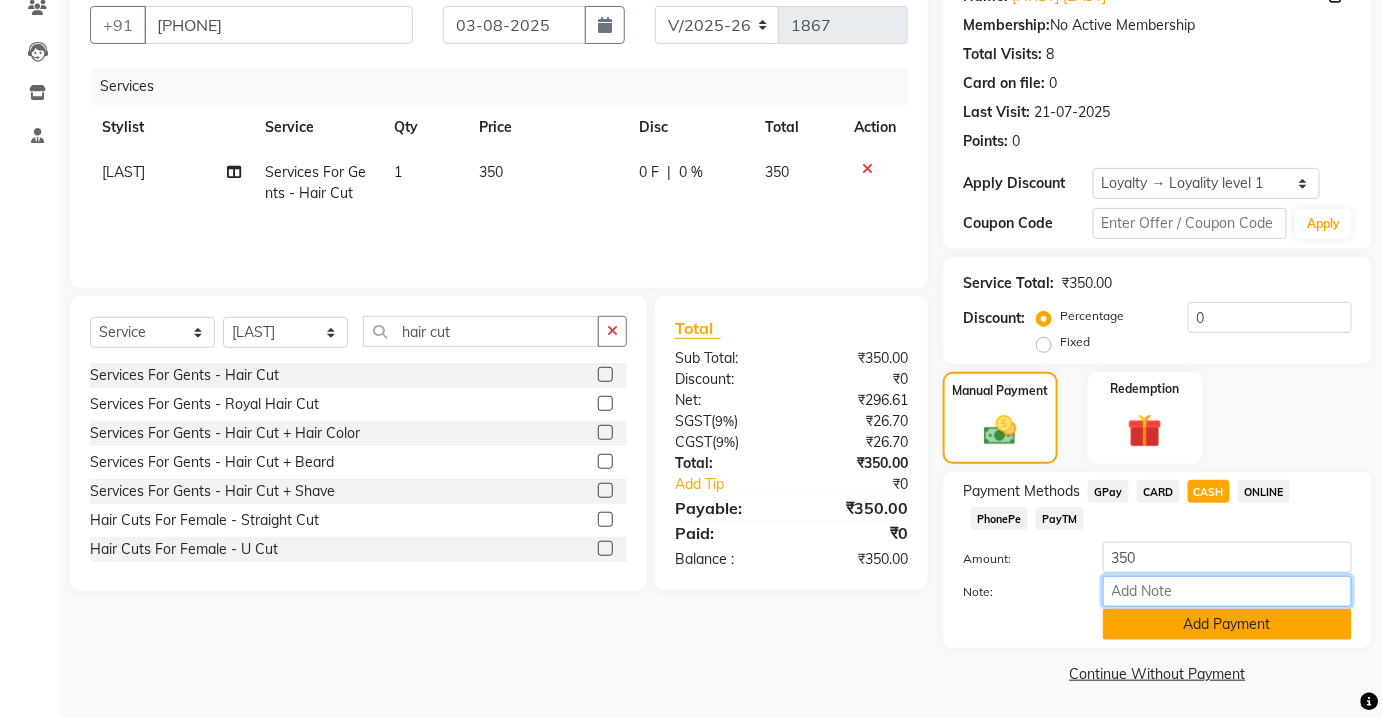drag, startPoint x: 1213, startPoint y: 598, endPoint x: 1218, endPoint y: 615, distance: 17.720045 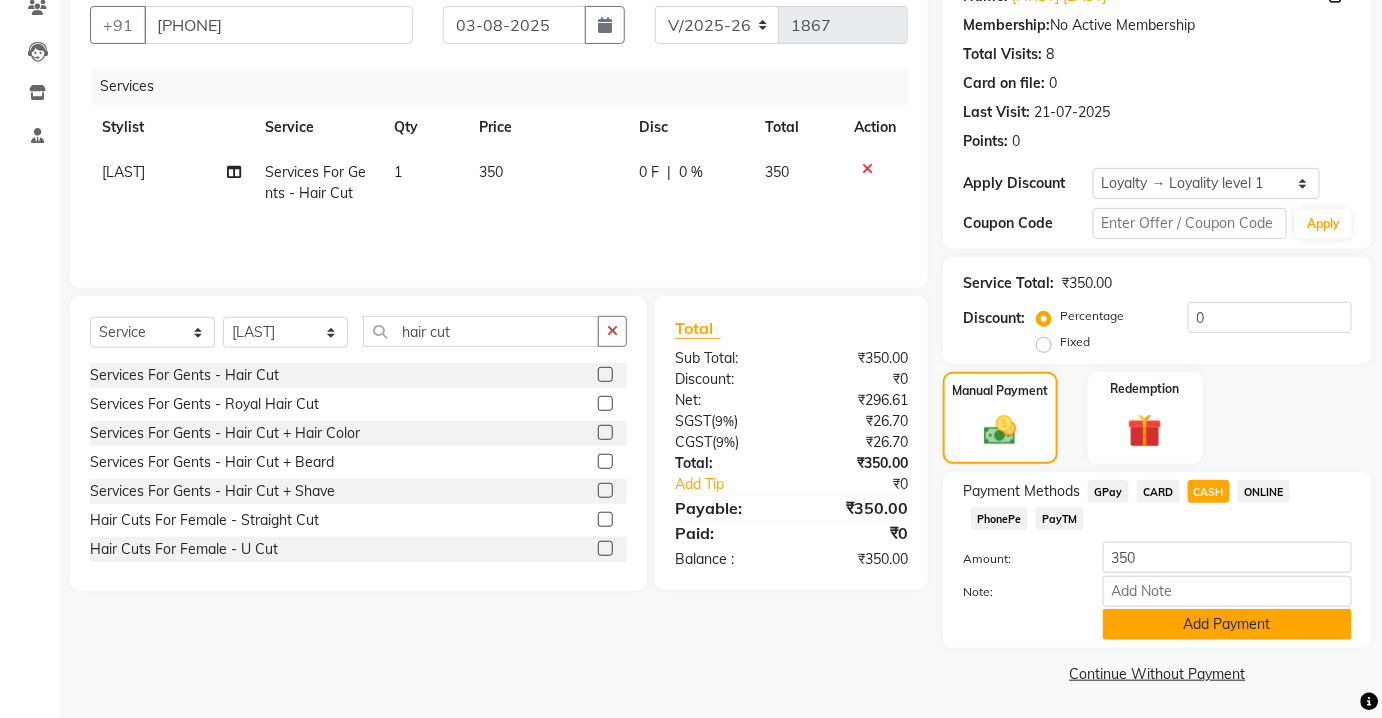 click on "Add Payment" 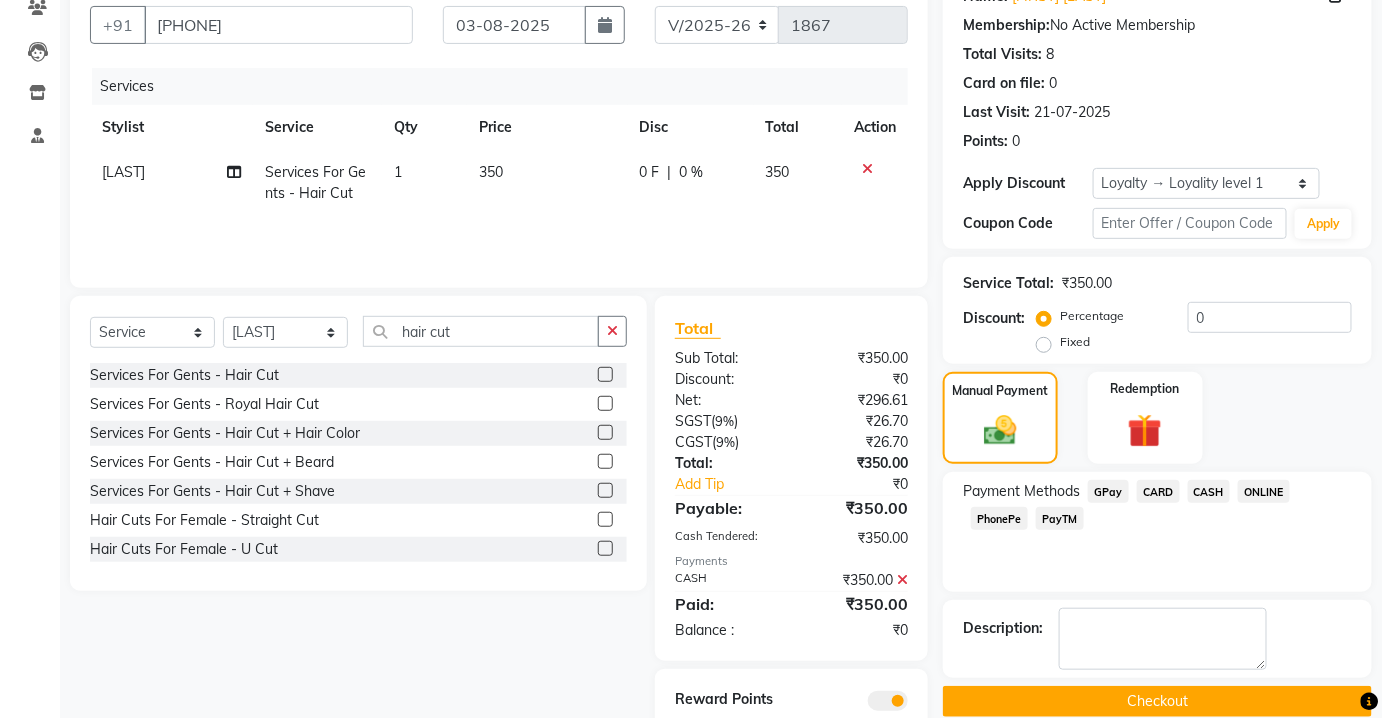 scroll, scrollTop: 250, scrollLeft: 0, axis: vertical 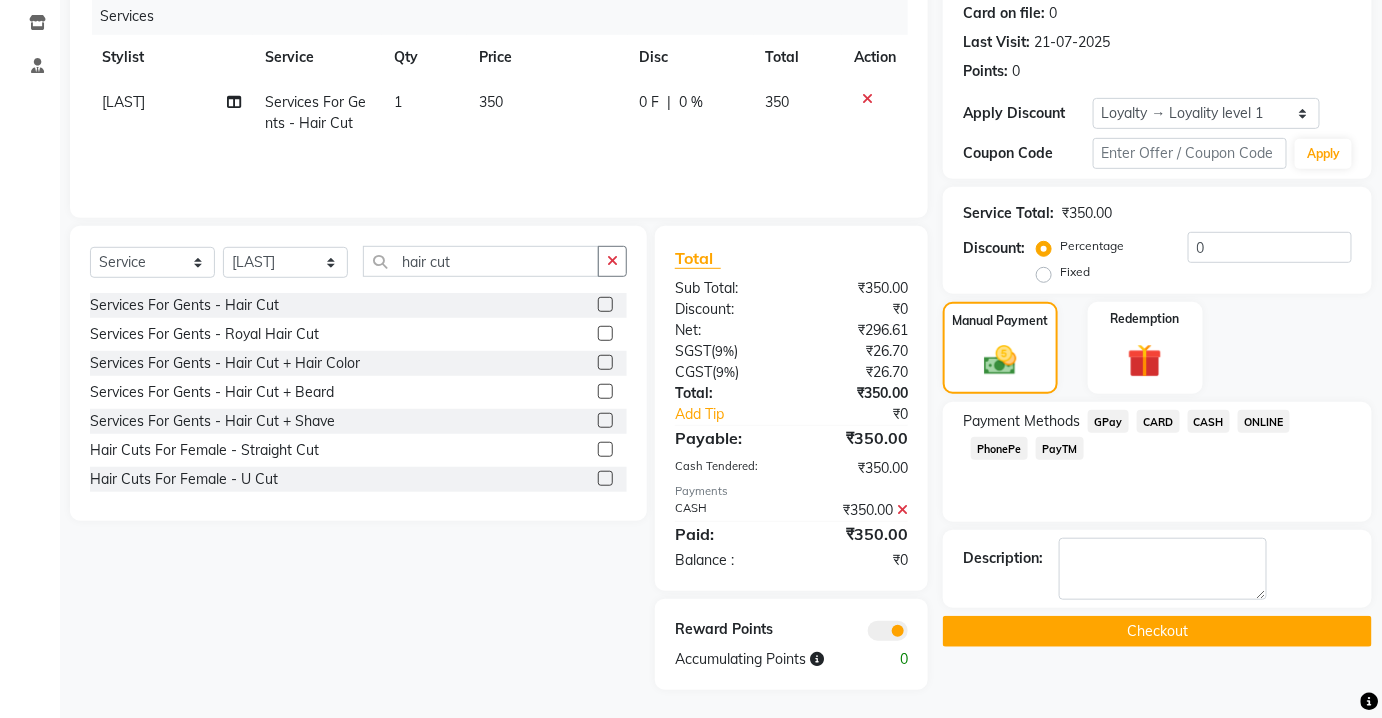 click on "Checkout" 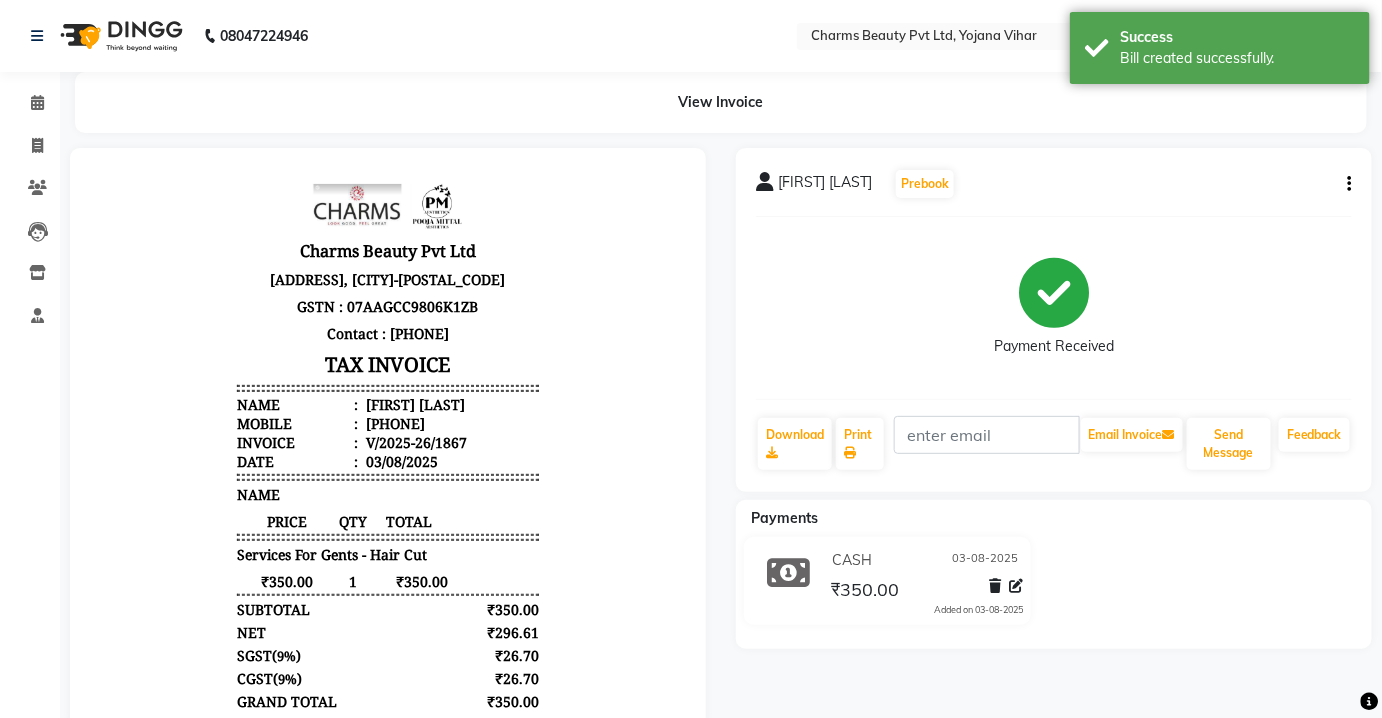 scroll, scrollTop: 0, scrollLeft: 0, axis: both 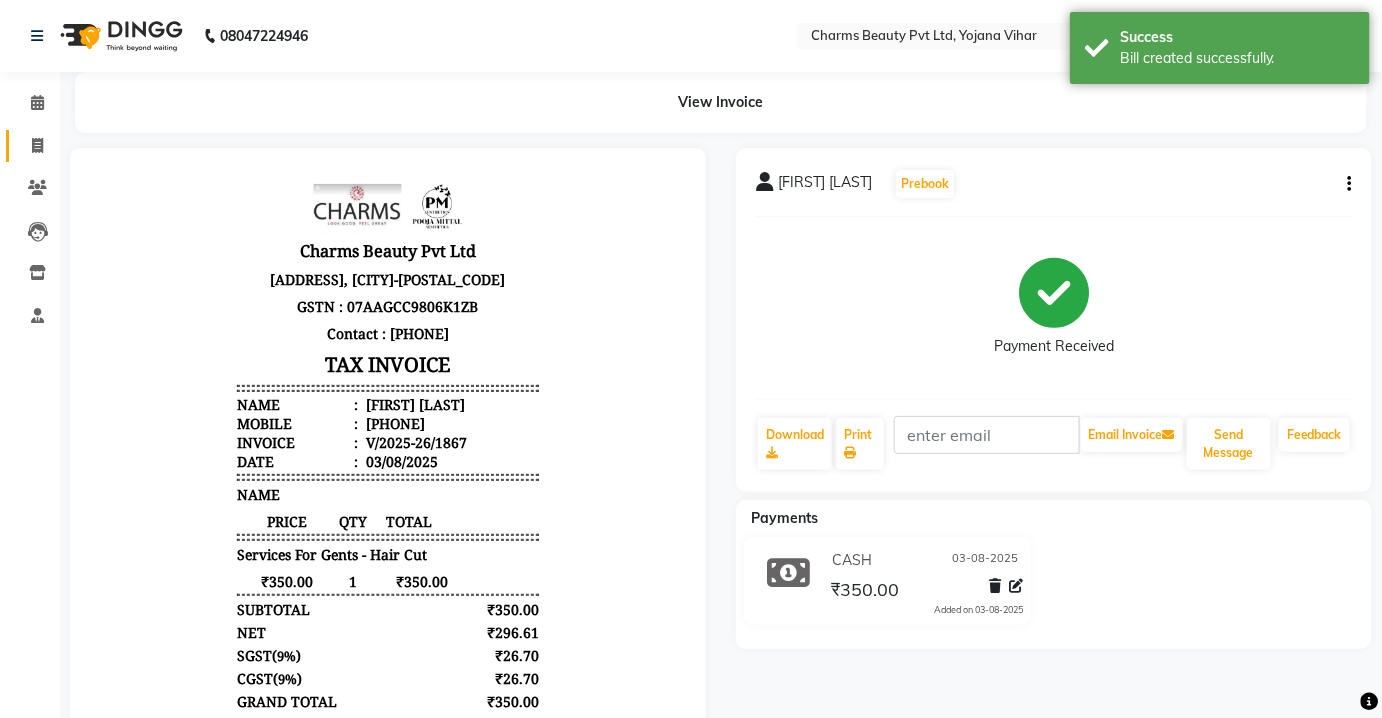 click on "Invoice" 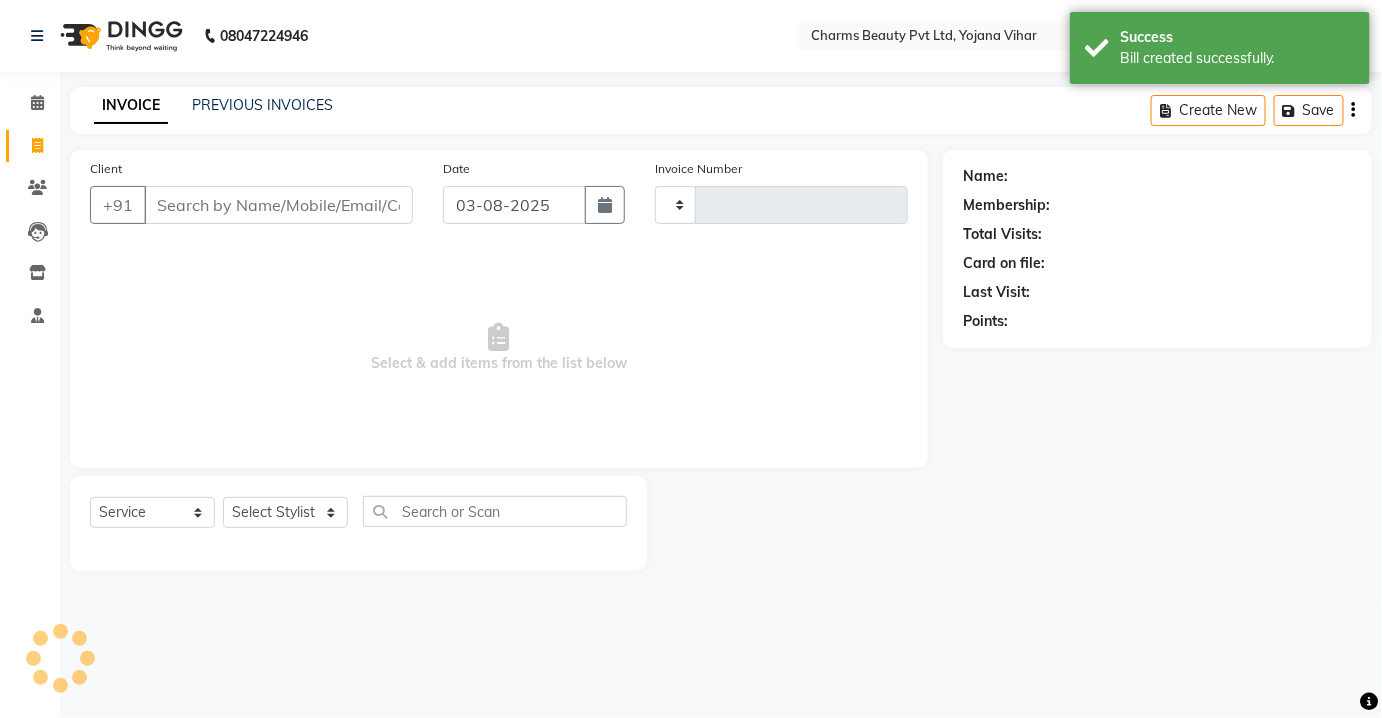type on "1868" 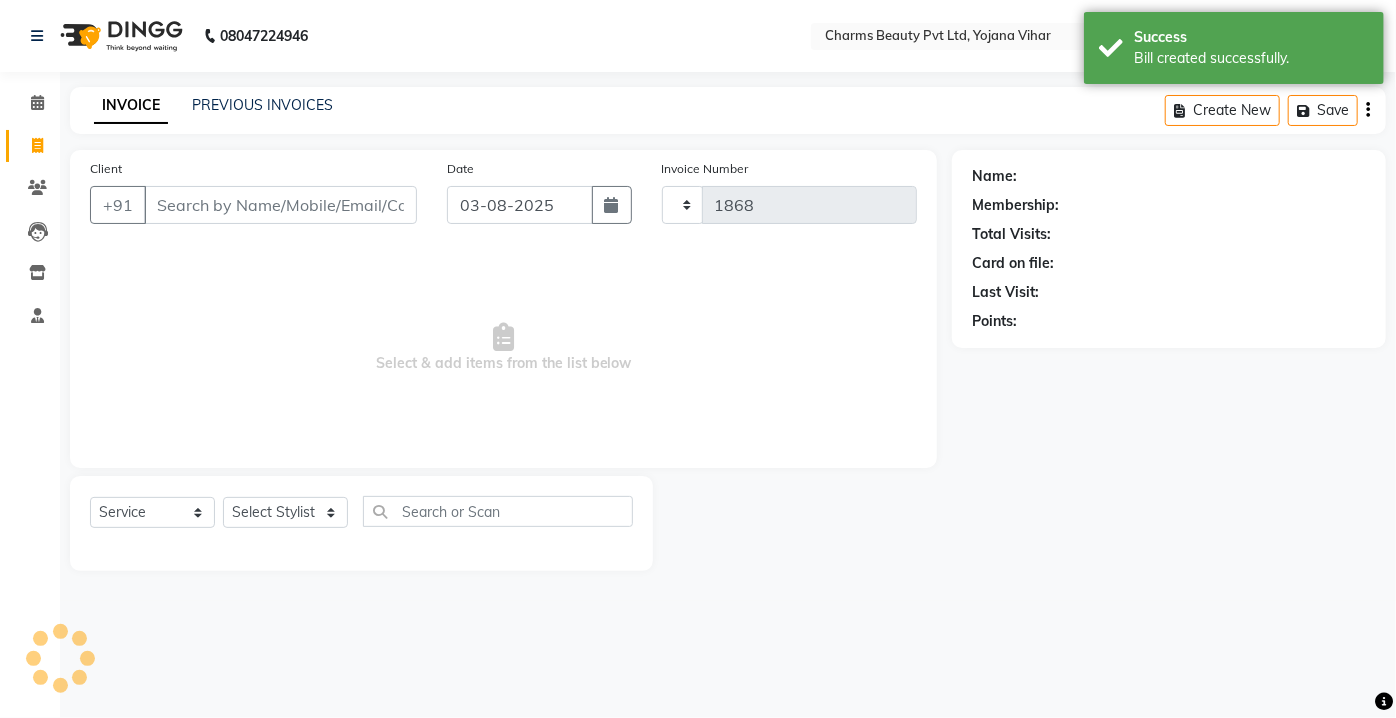 select on "3743" 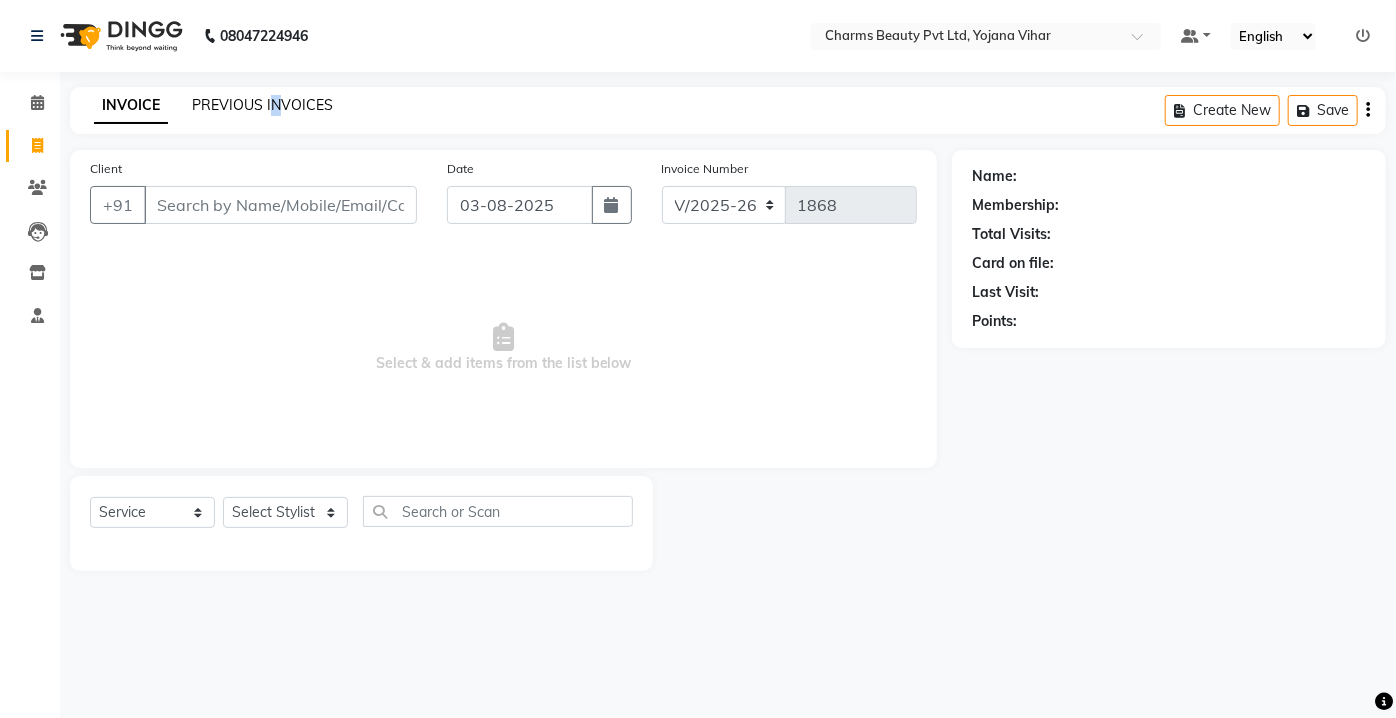 drag, startPoint x: 271, startPoint y: 117, endPoint x: 274, endPoint y: 104, distance: 13.341664 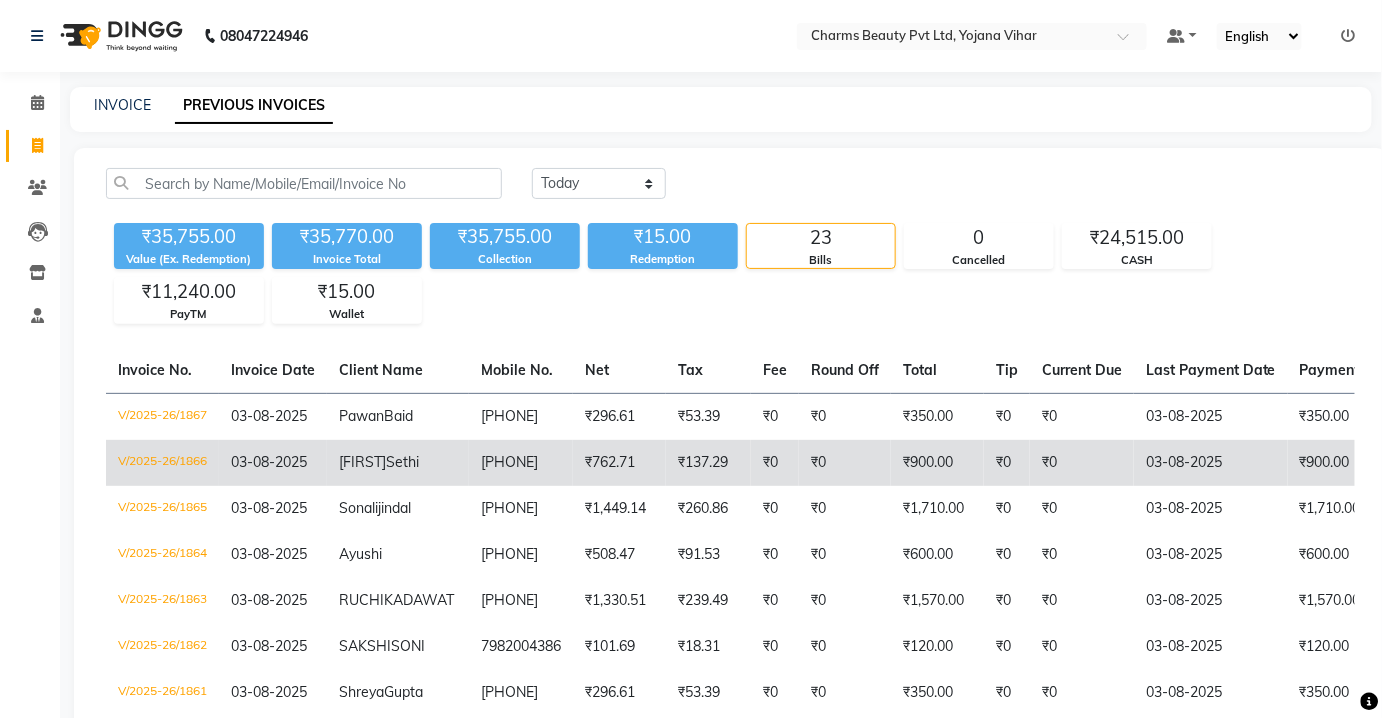 click on "₹762.71" 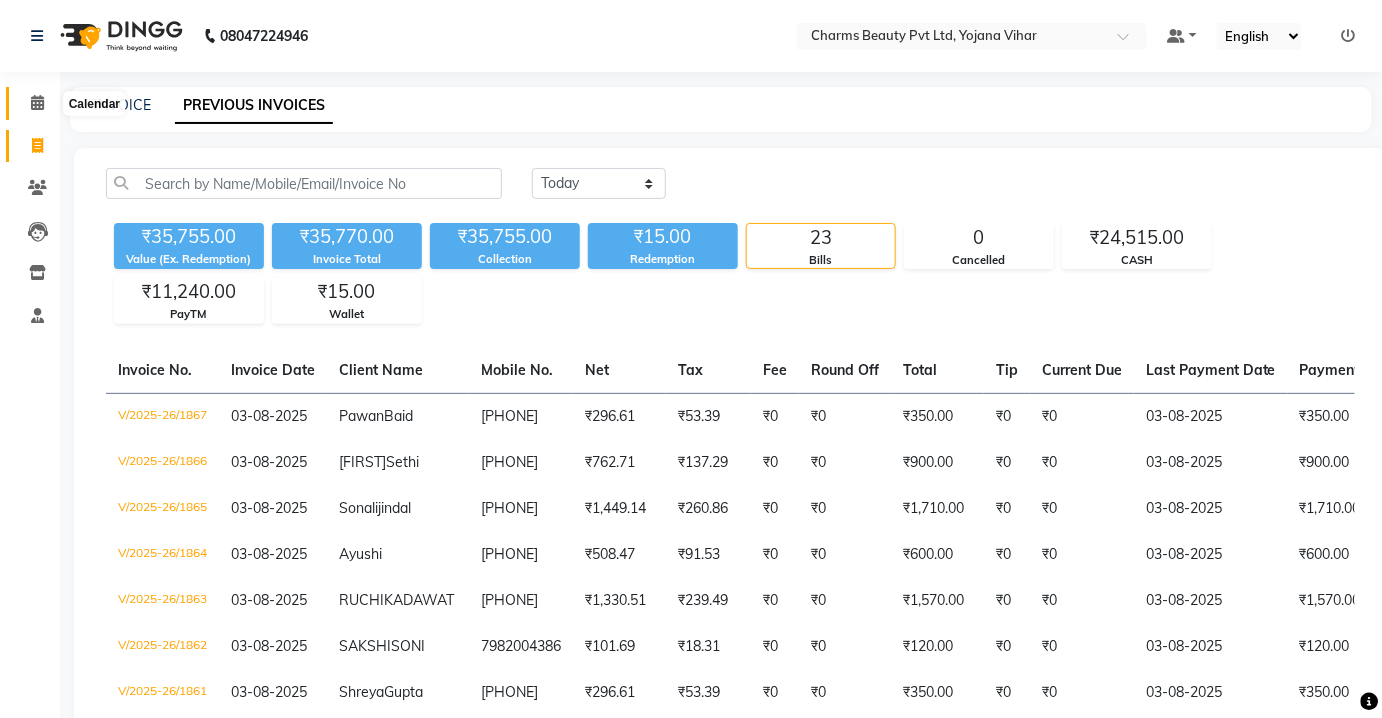 click 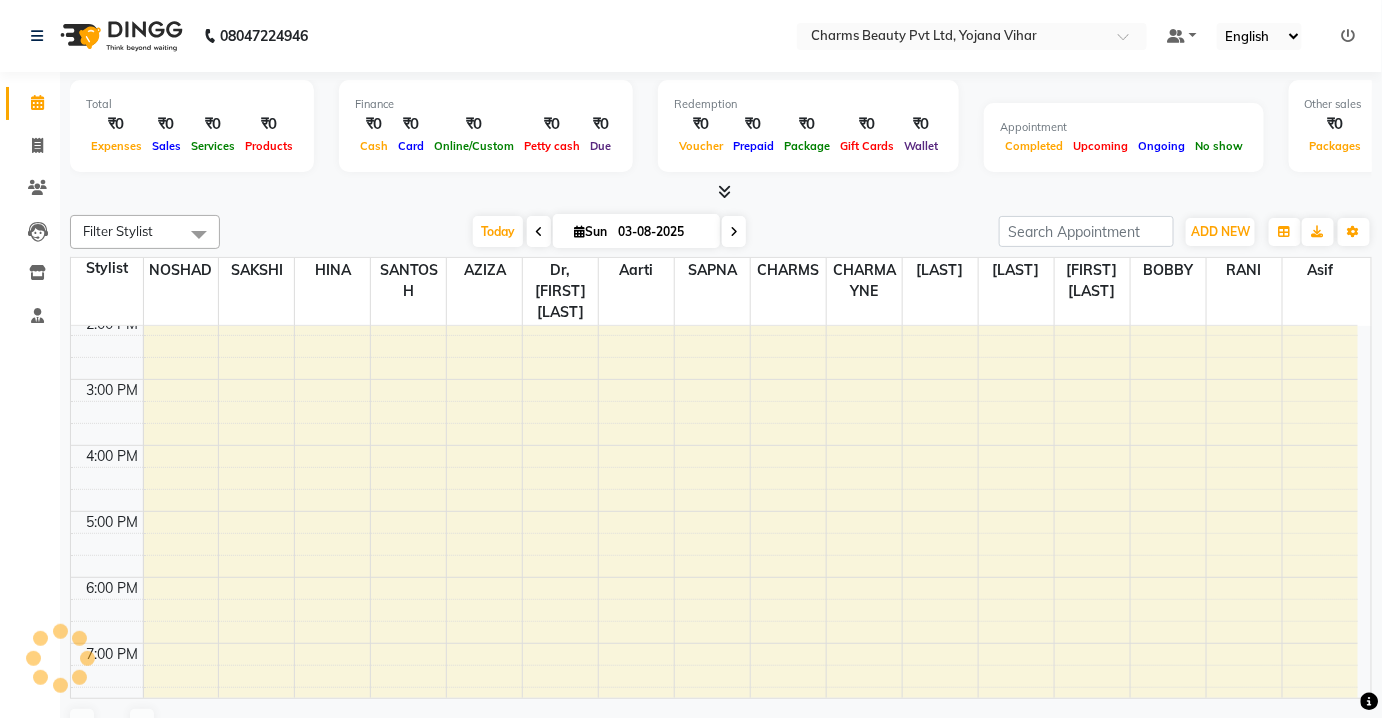 scroll, scrollTop: 0, scrollLeft: 0, axis: both 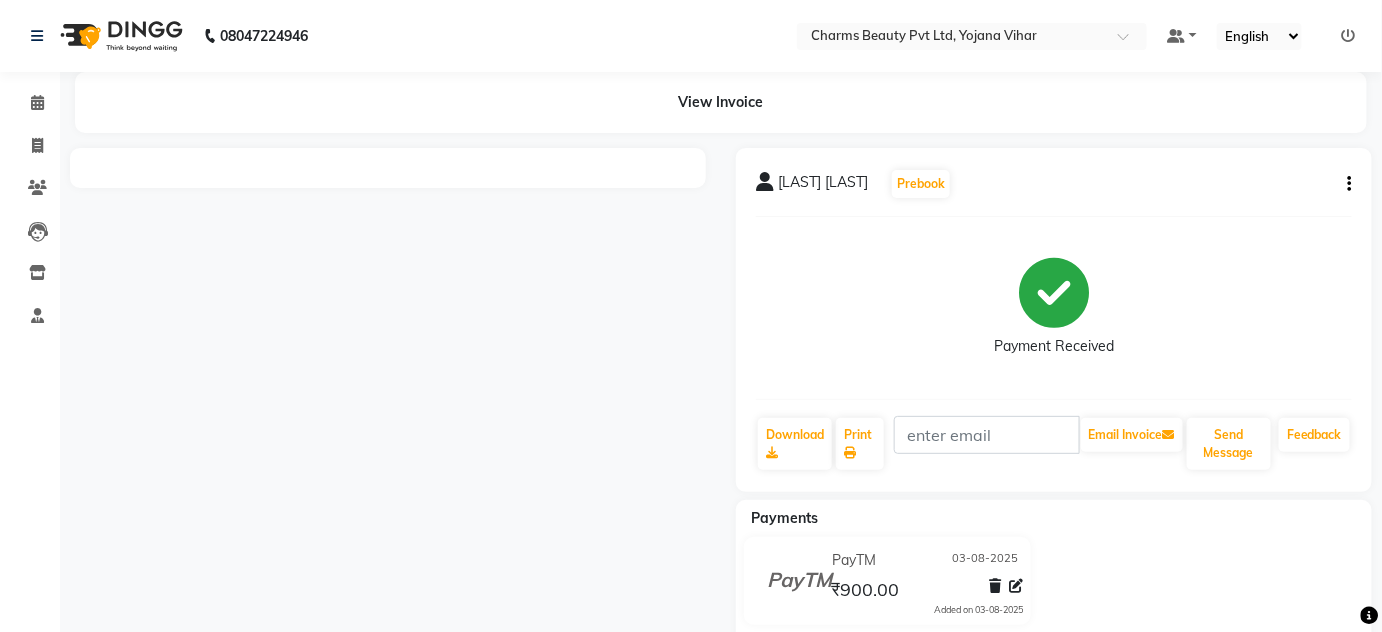 click 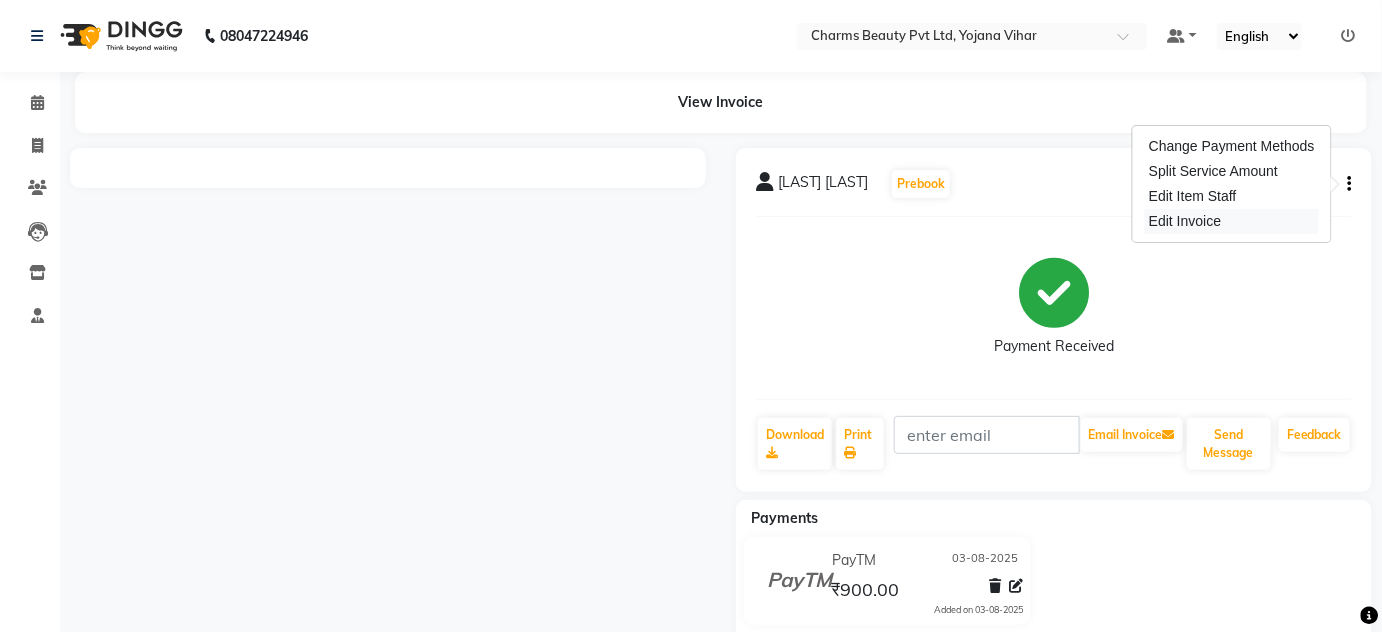 click on "Edit Invoice" at bounding box center (1232, 221) 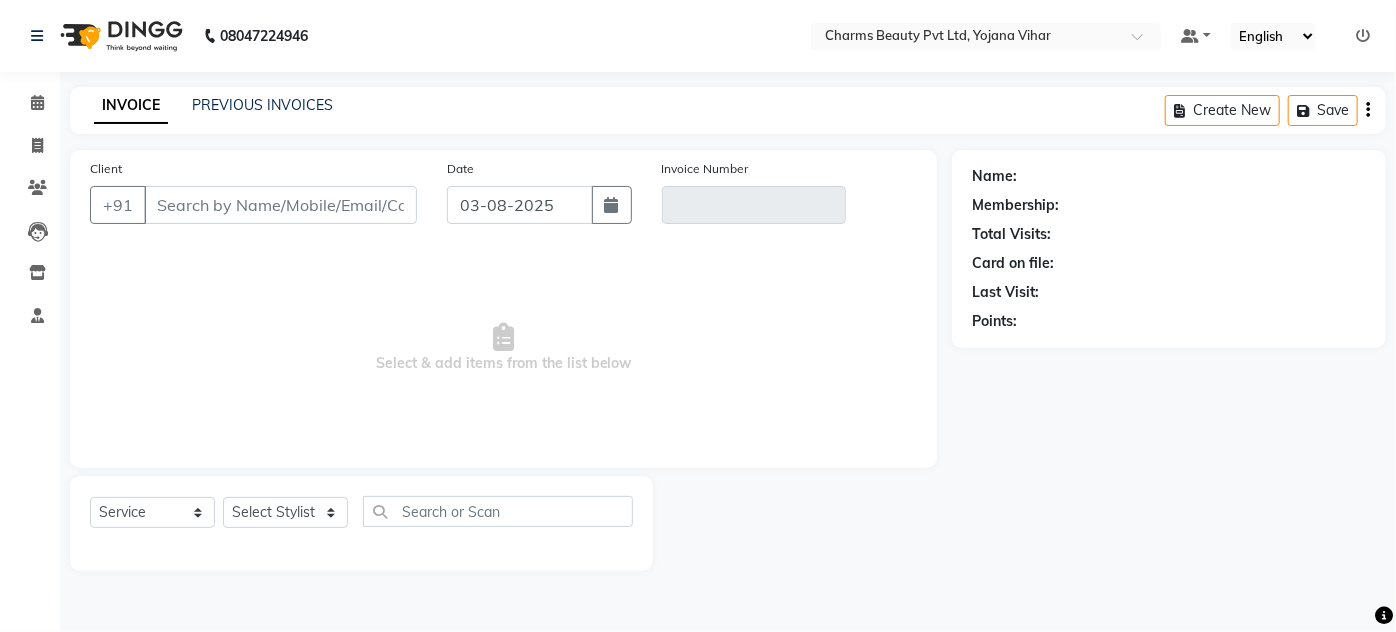 type on "[PHONE]" 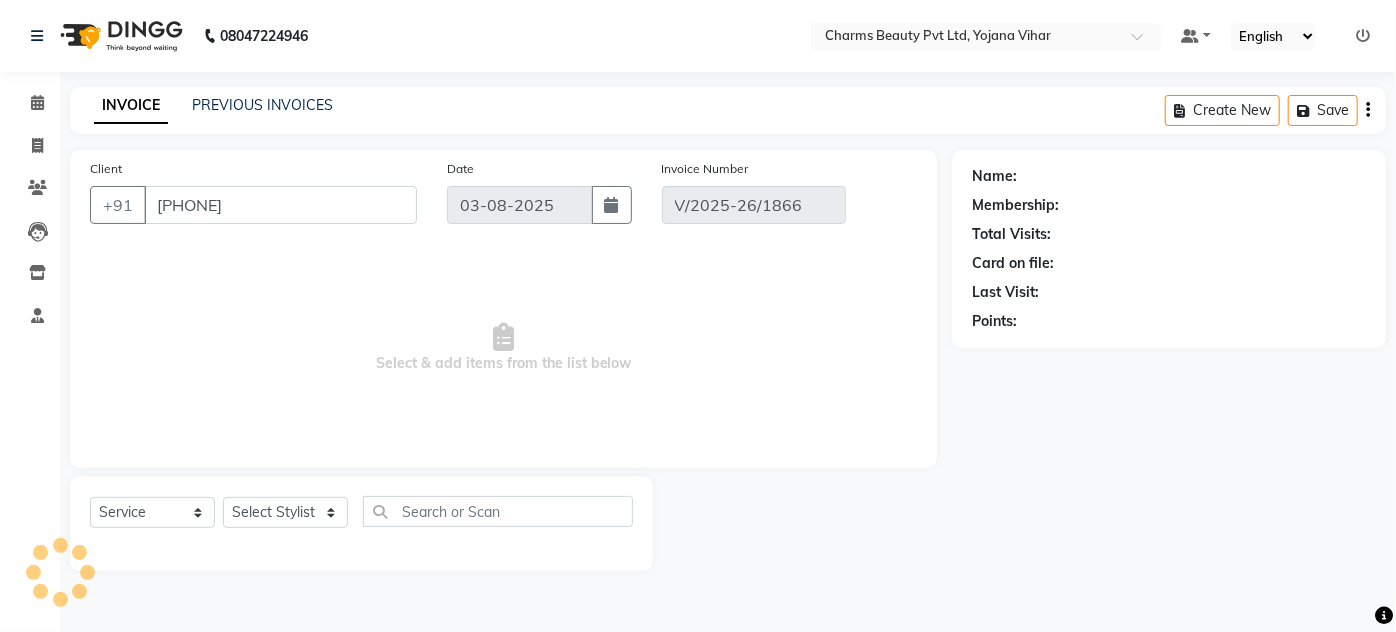 select on "1: Object" 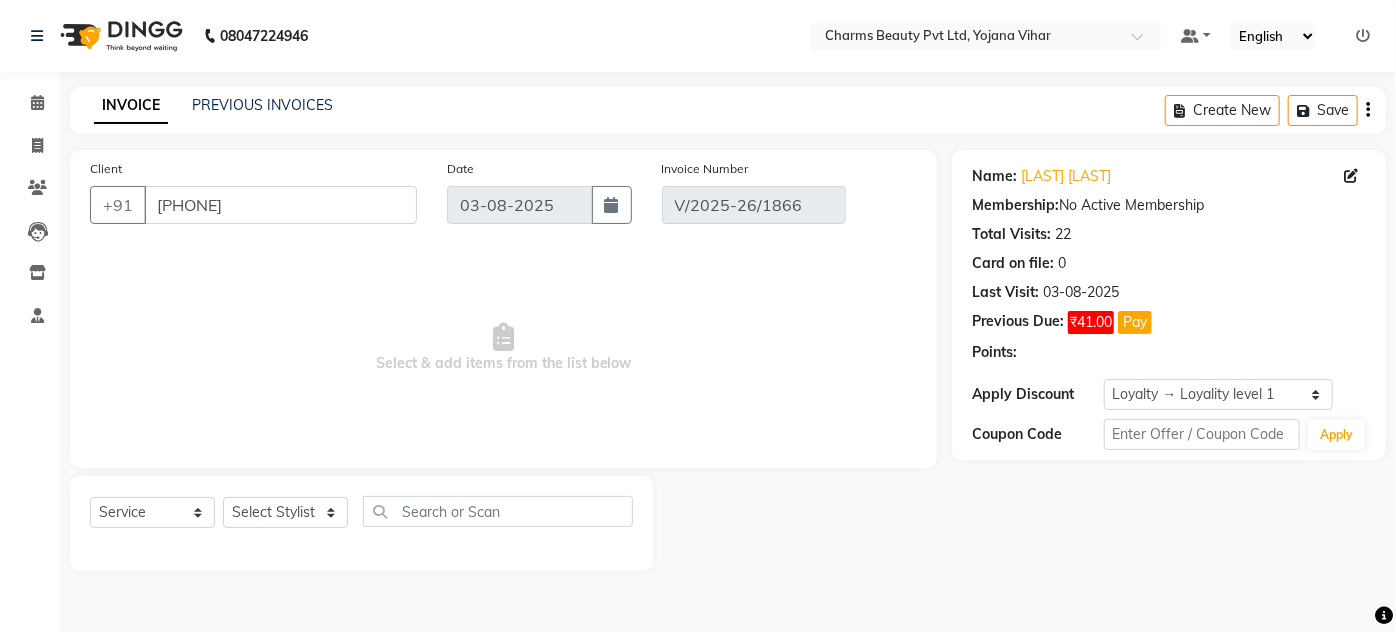 select on "select" 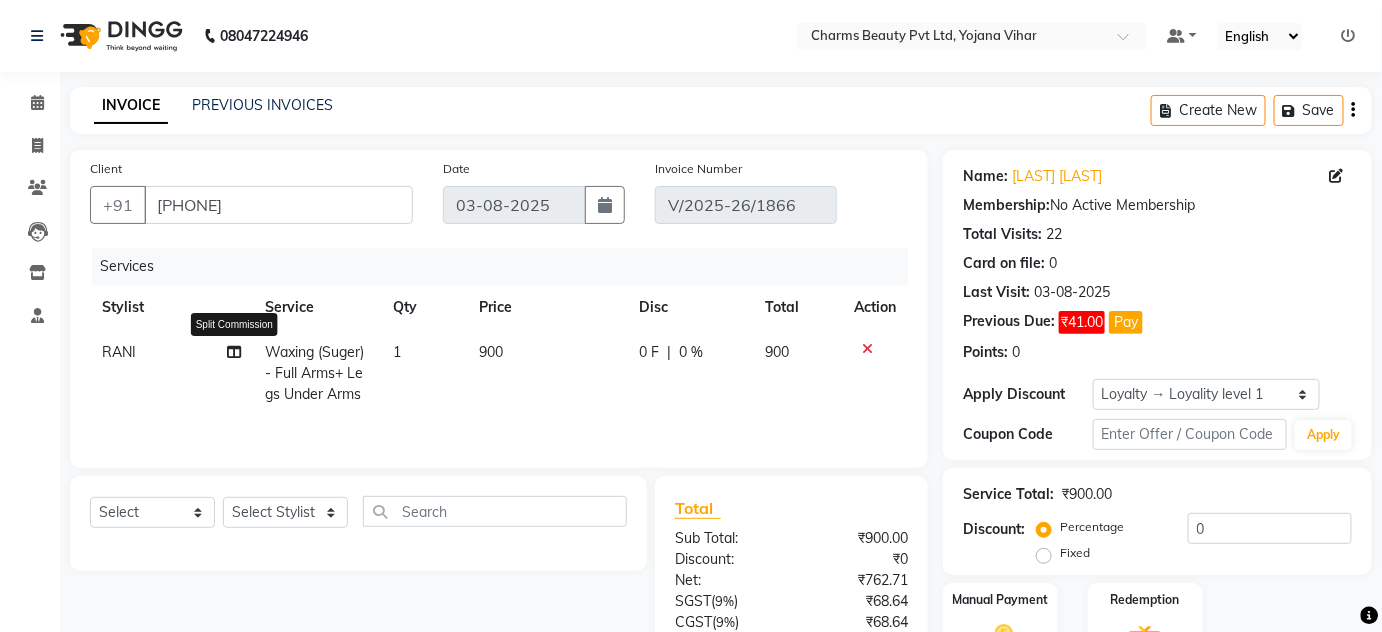 click 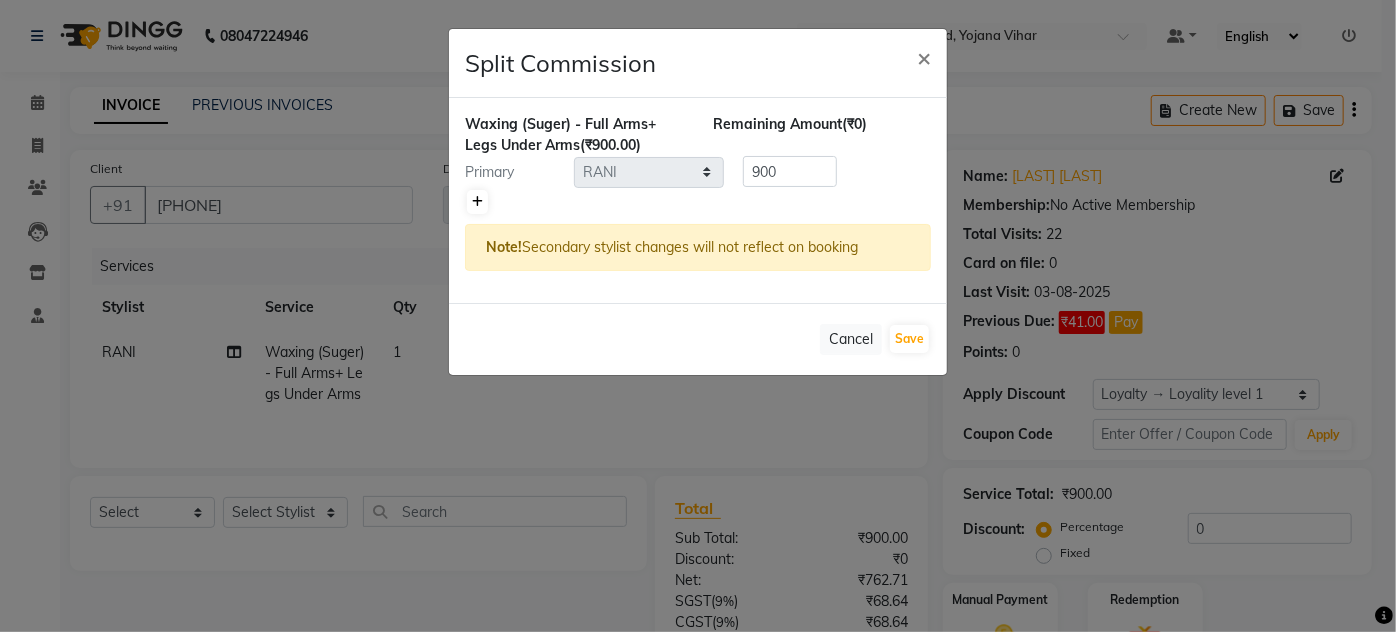 click 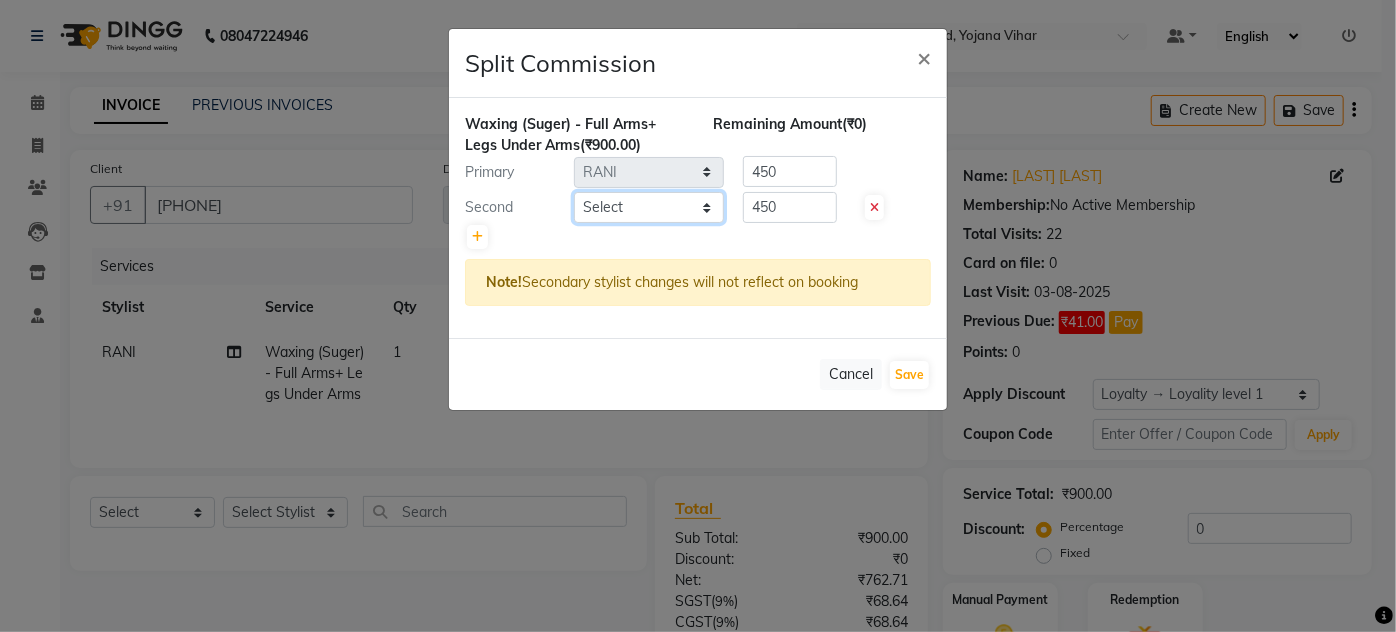 click on "Select  [LAST]   [LAST]   [LAST]   [LAST]   [LAST]   [TITLE] [LAST] [LAST]   [LAST]   [LAST]   [LAST]   [LAST] [LAST]    [LAST]   [LAST]   [LAST]   [LAST]" 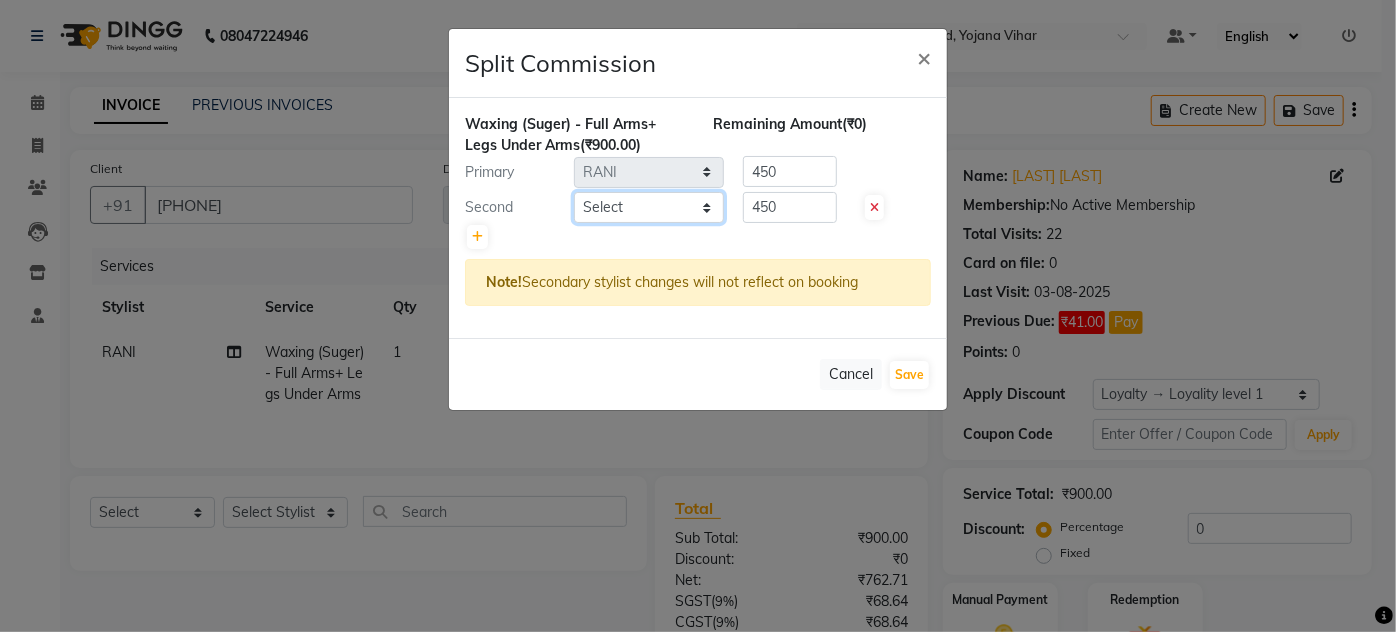 select on "17842" 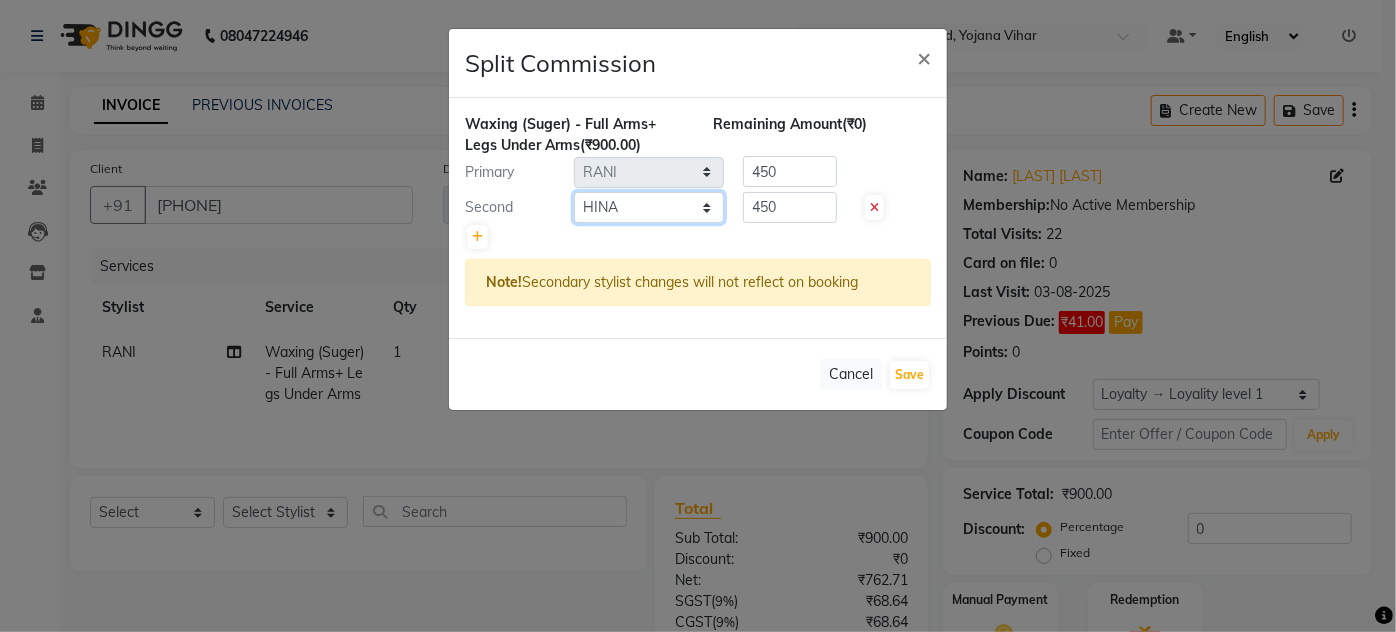 click on "Select  [LAST]   [LAST]   [LAST]   [LAST]   [LAST]   [TITLE] [LAST] [LAST]   [LAST]   [LAST]   [LAST]   [LAST] [LAST]    [LAST]   [LAST]   [LAST]   [LAST]" 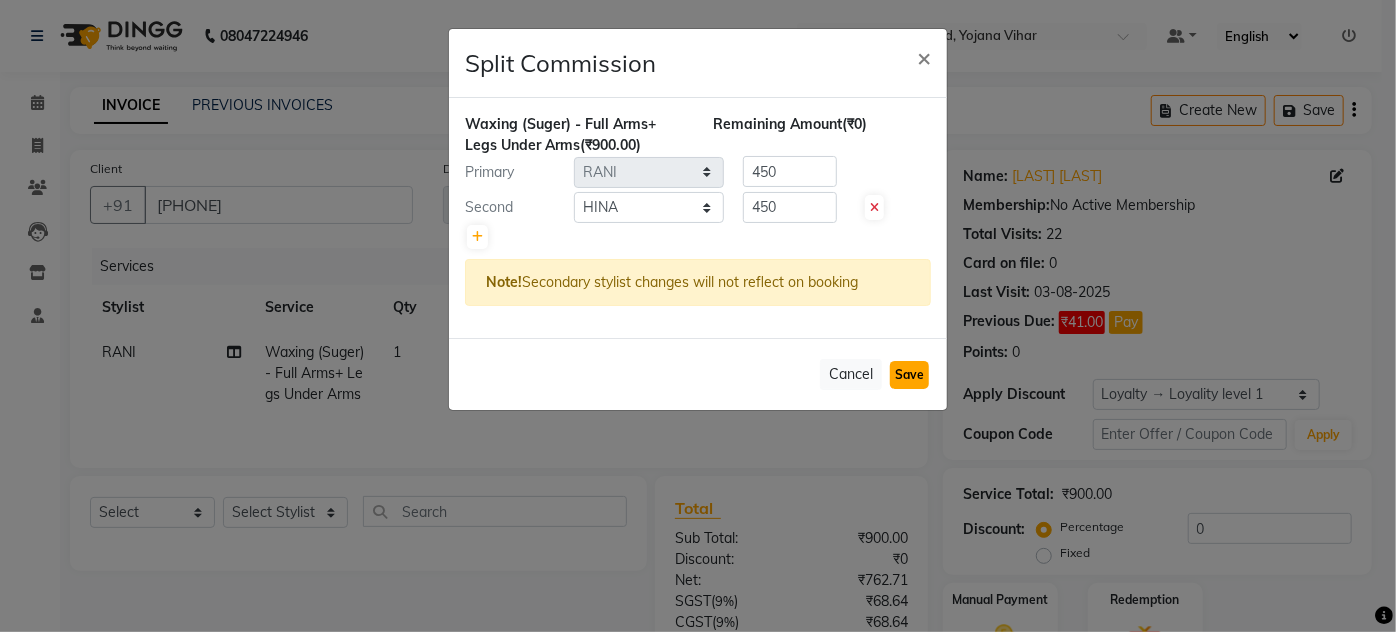 click on "Save" 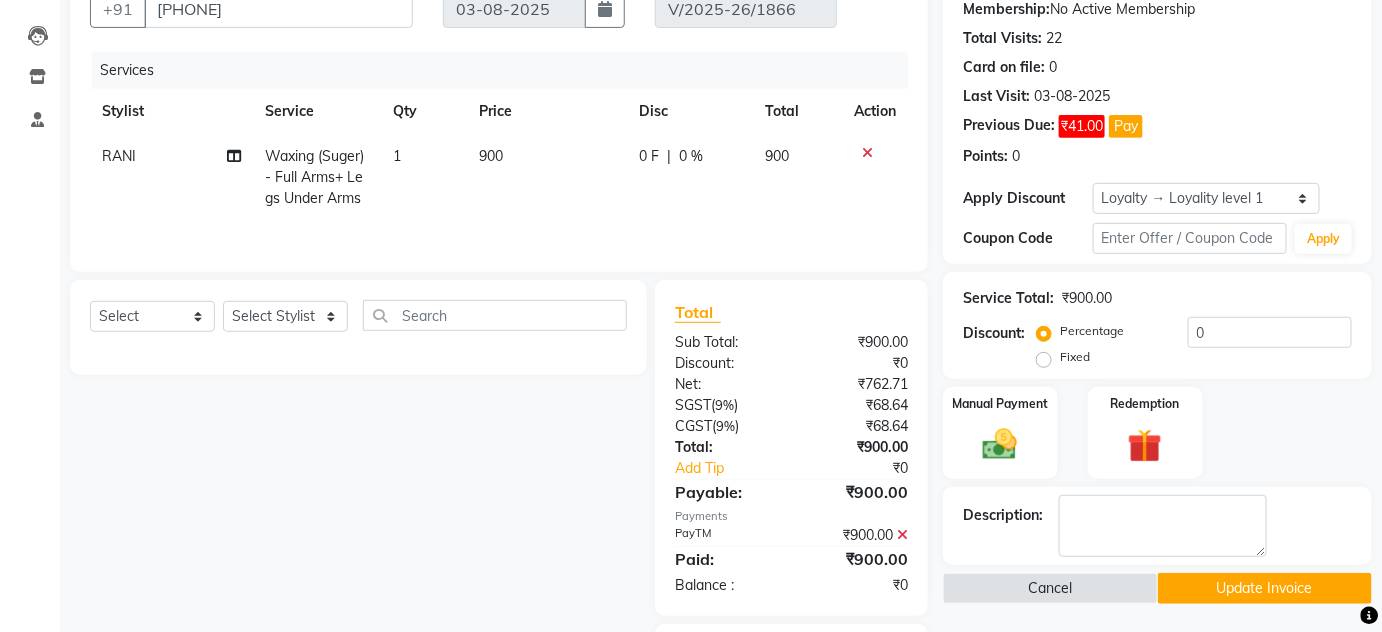 scroll, scrollTop: 308, scrollLeft: 0, axis: vertical 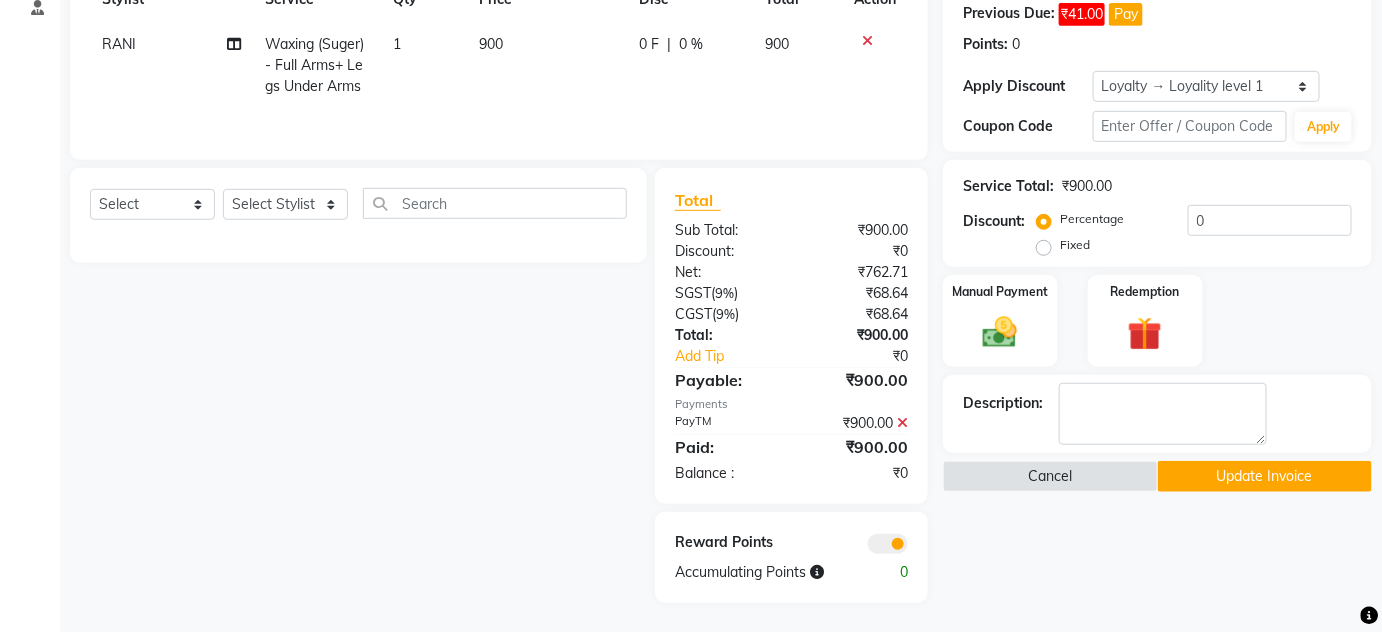 click on "Description:" 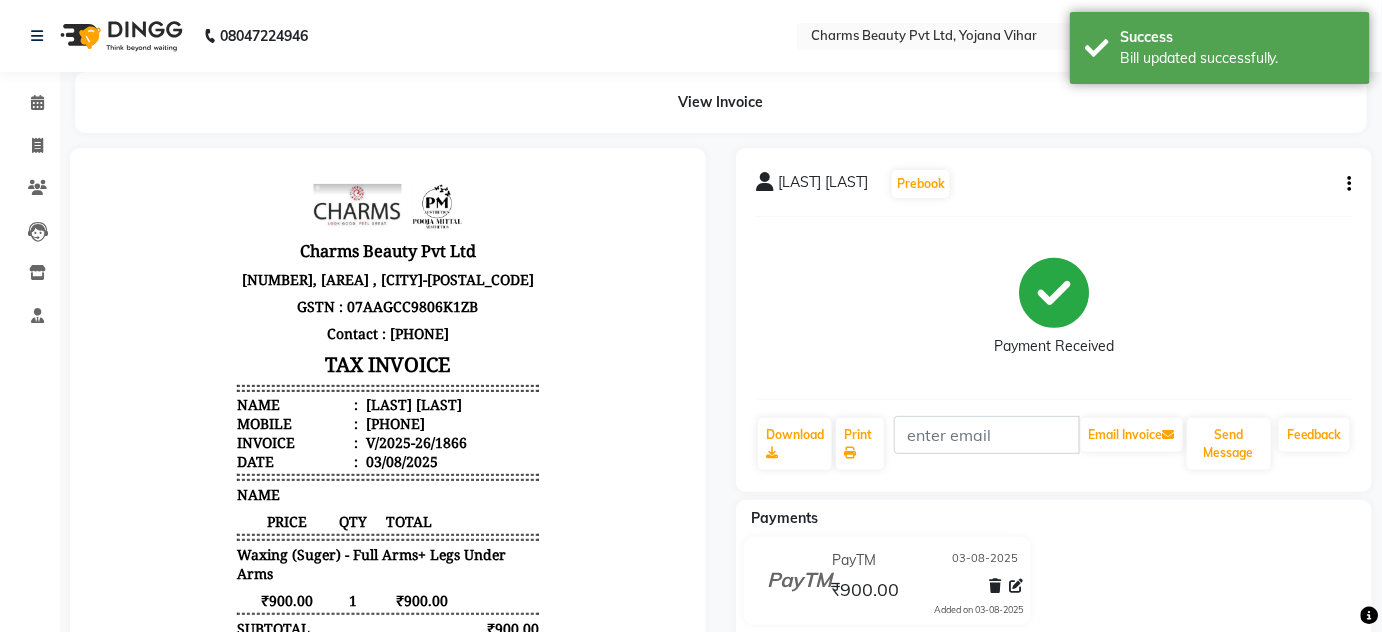 scroll, scrollTop: 0, scrollLeft: 0, axis: both 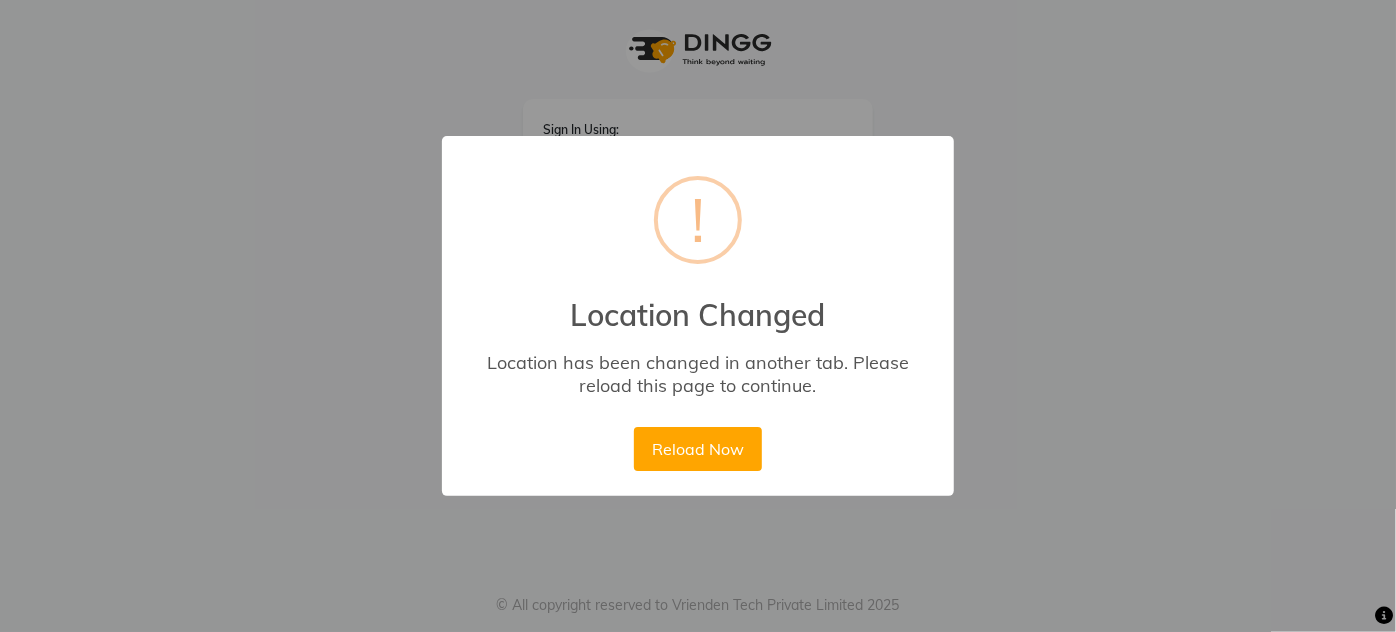 type 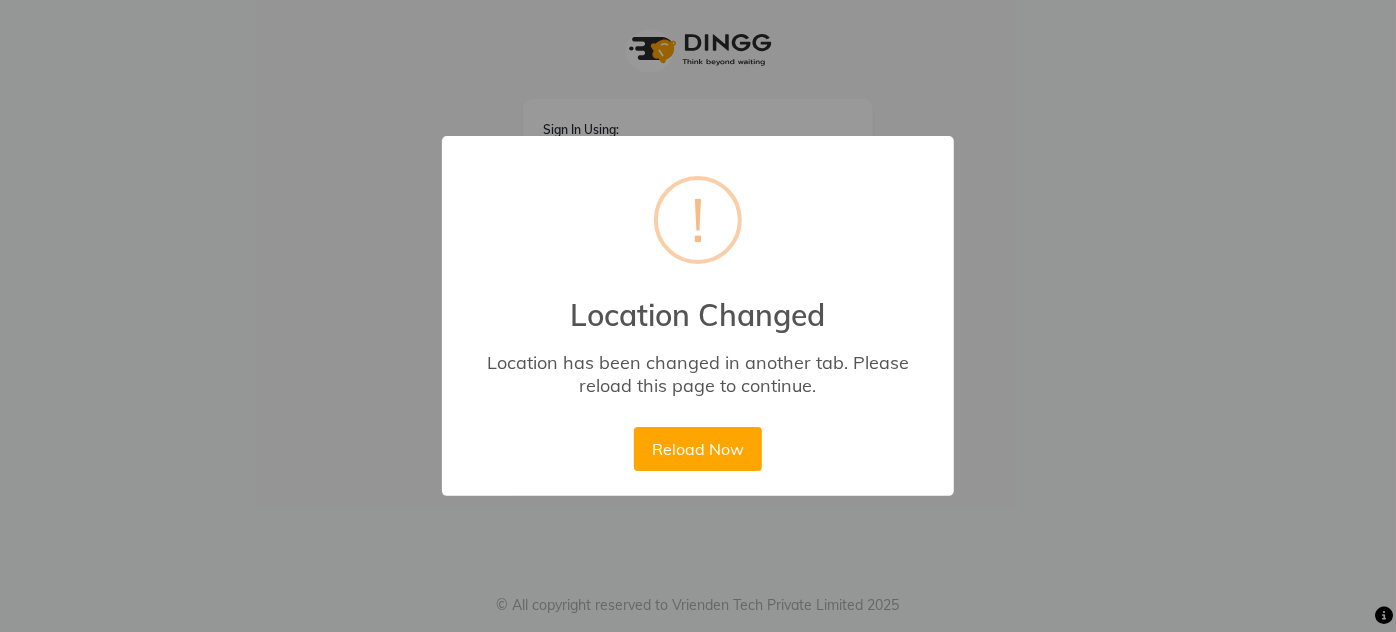click on "× ! Location Changed Location has been changed in another tab. Please reload this page to continue. Reload Now No Cancel" at bounding box center (698, 316) 